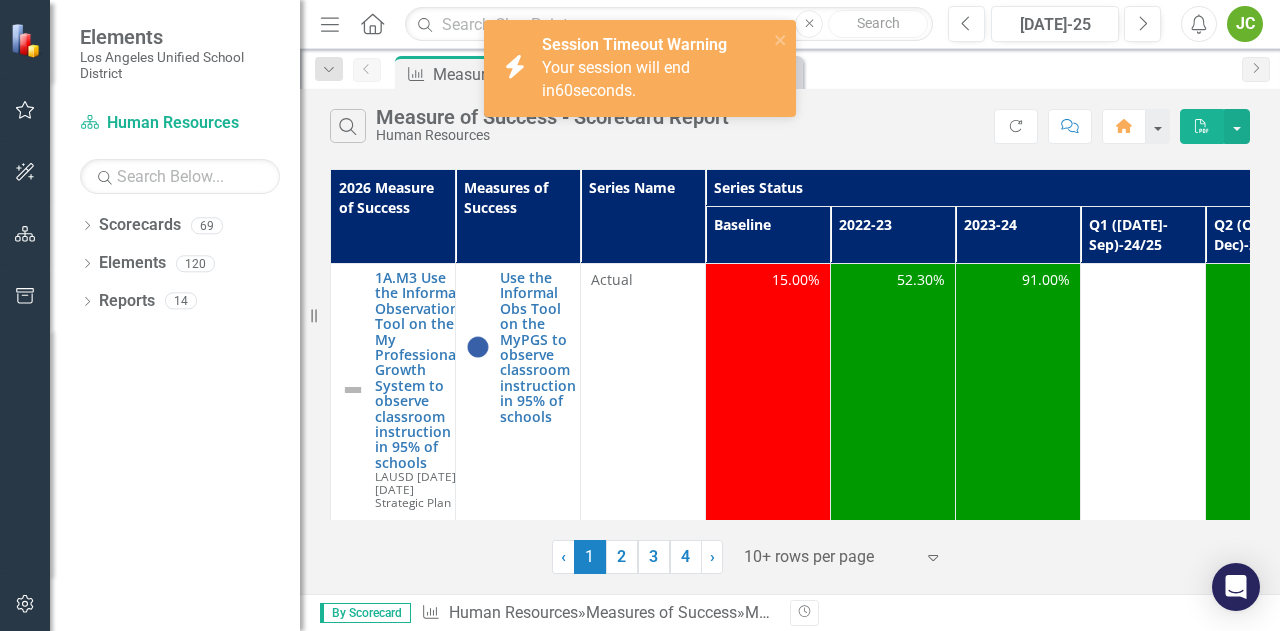 scroll, scrollTop: 0, scrollLeft: 0, axis: both 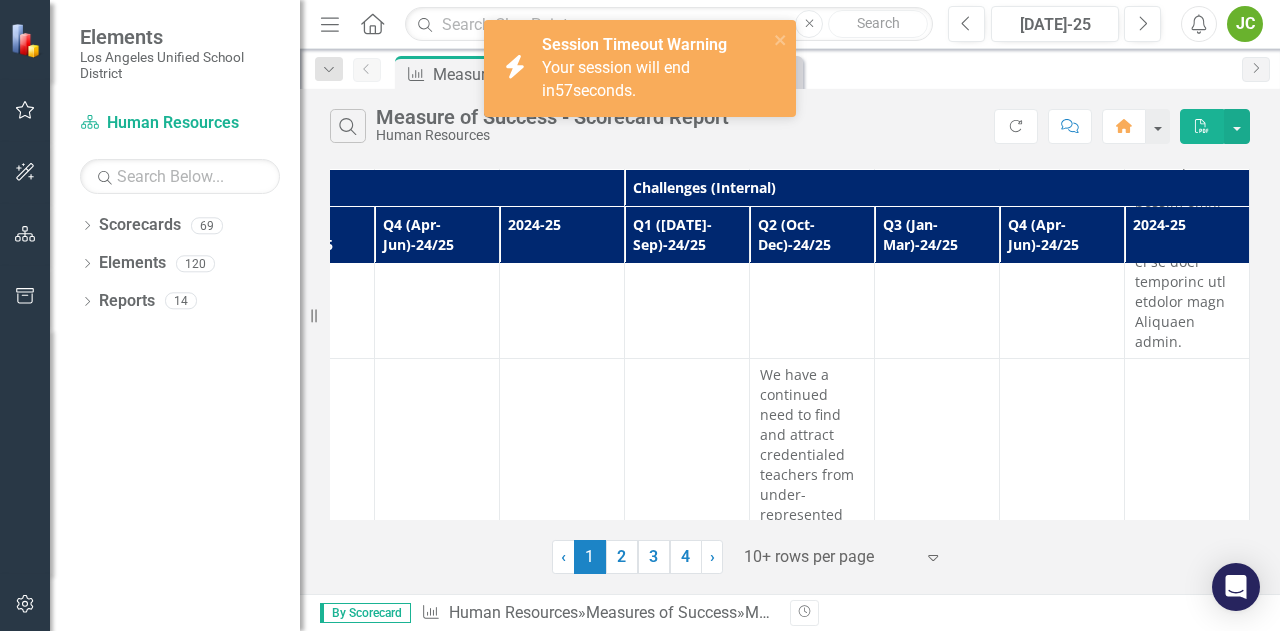 click on "JC" at bounding box center (1245, 24) 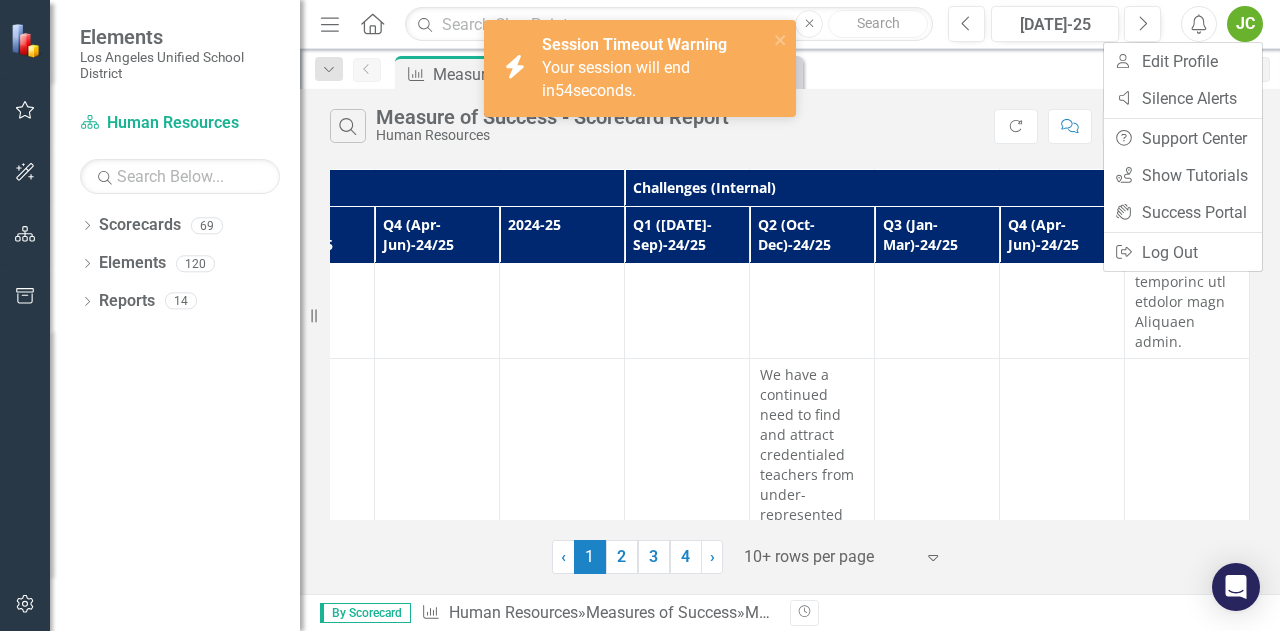 click on "Your session will end in  54  seconds." at bounding box center (616, 79) 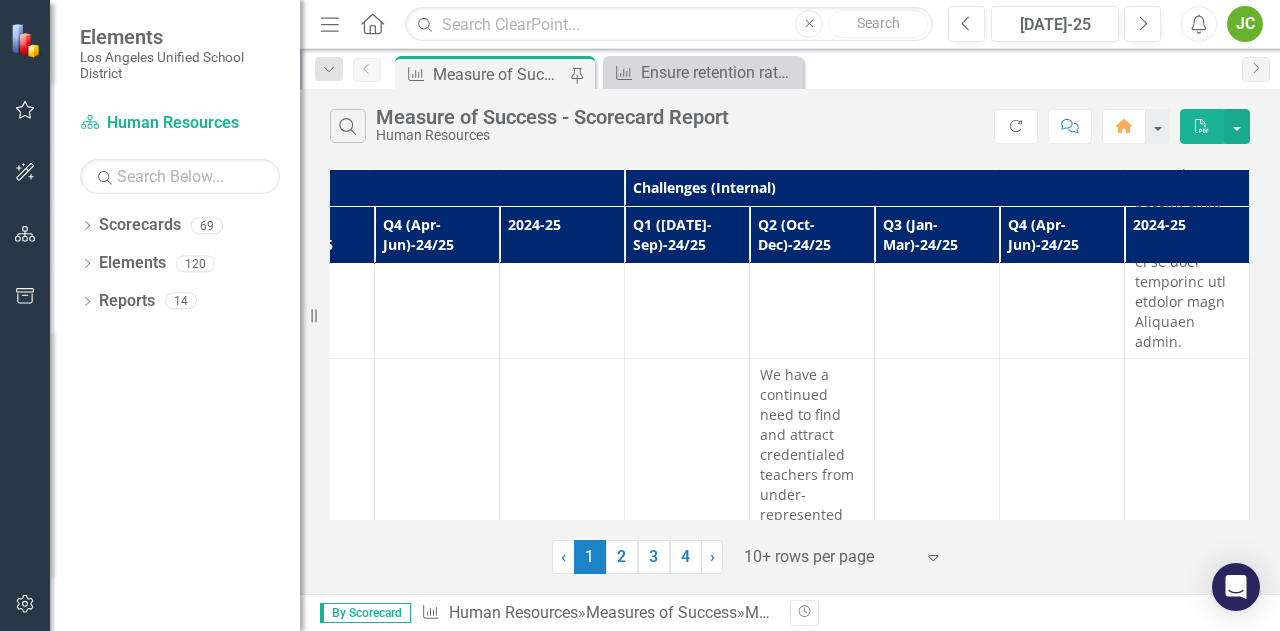 click on "Measure of Success - Scorecard Report" at bounding box center (499, 74) 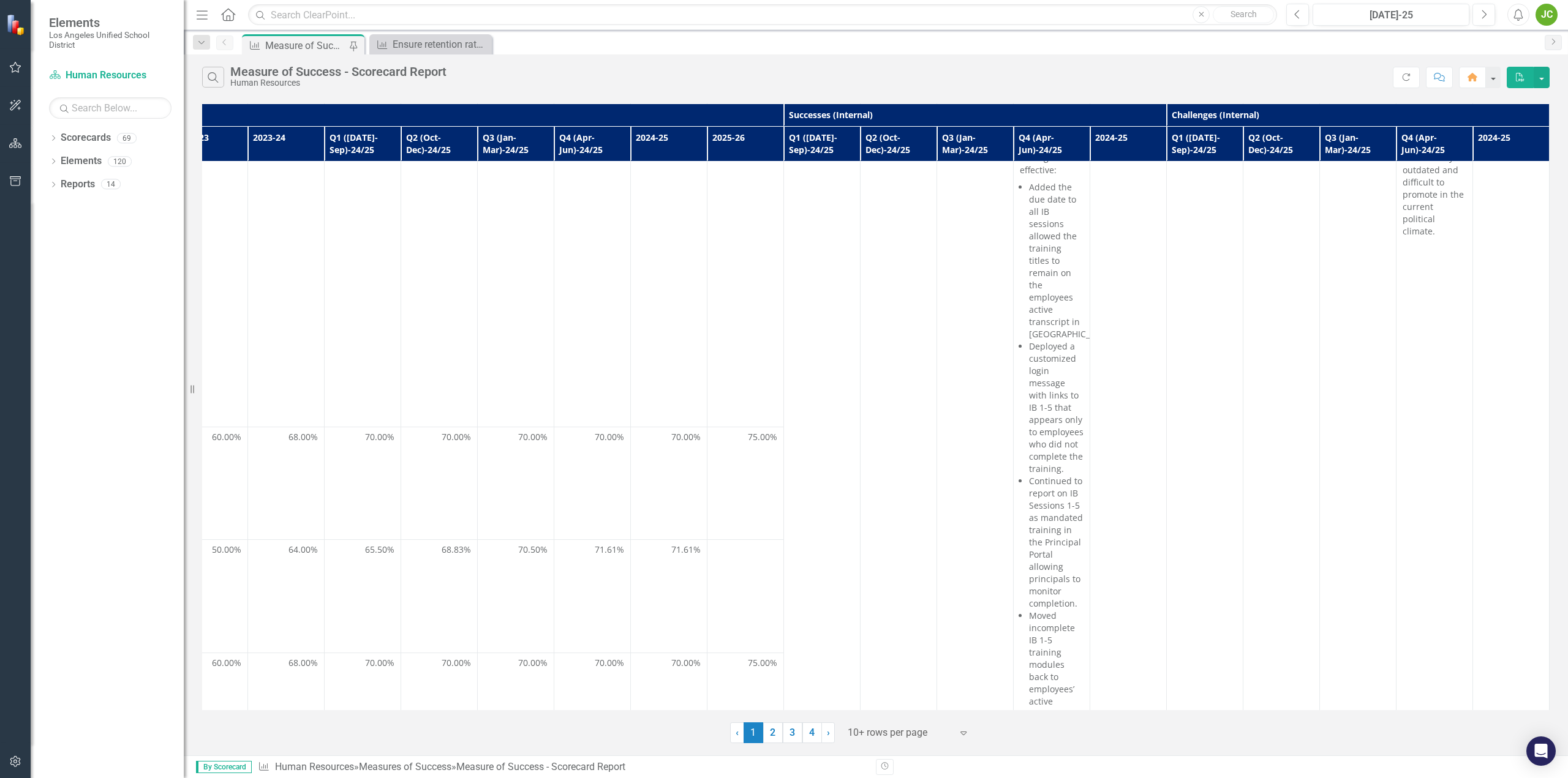 scroll, scrollTop: 673, scrollLeft: 346, axis: both 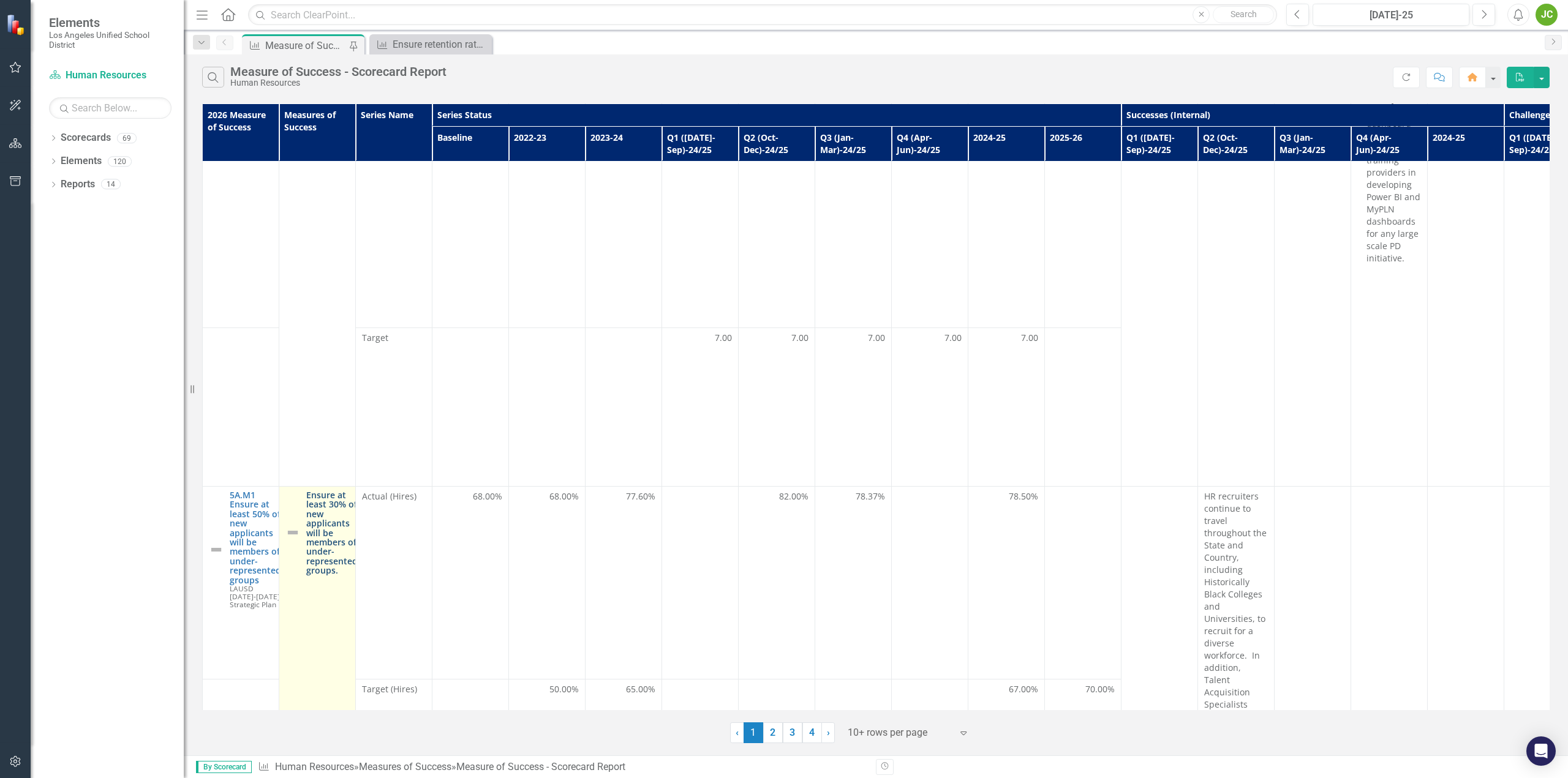 click on "Ensure at least 30% of new applicants will be members of under-represented groups." at bounding box center (332, 533) 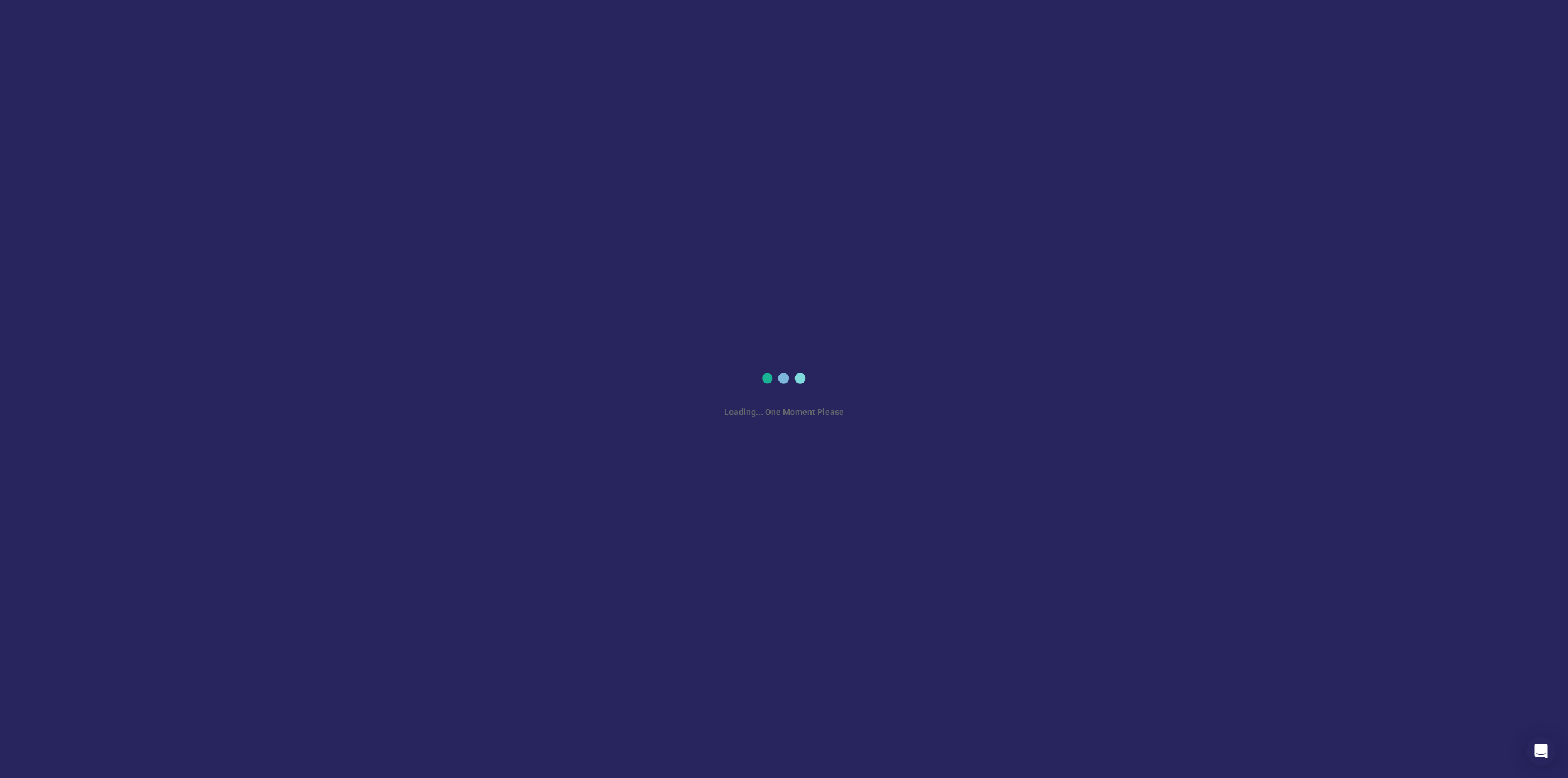 scroll, scrollTop: 0, scrollLeft: 0, axis: both 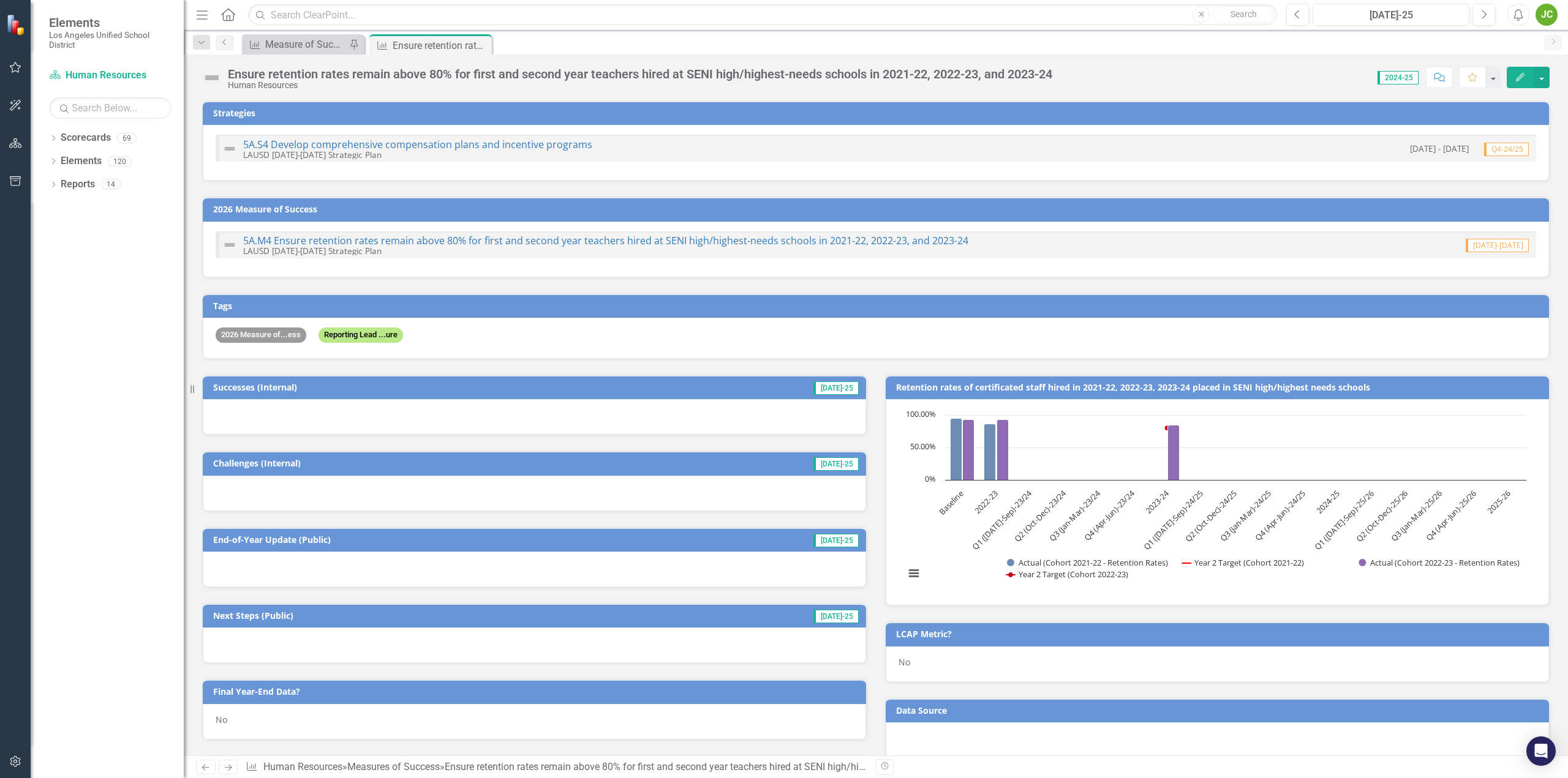 click at bounding box center (534, 569) 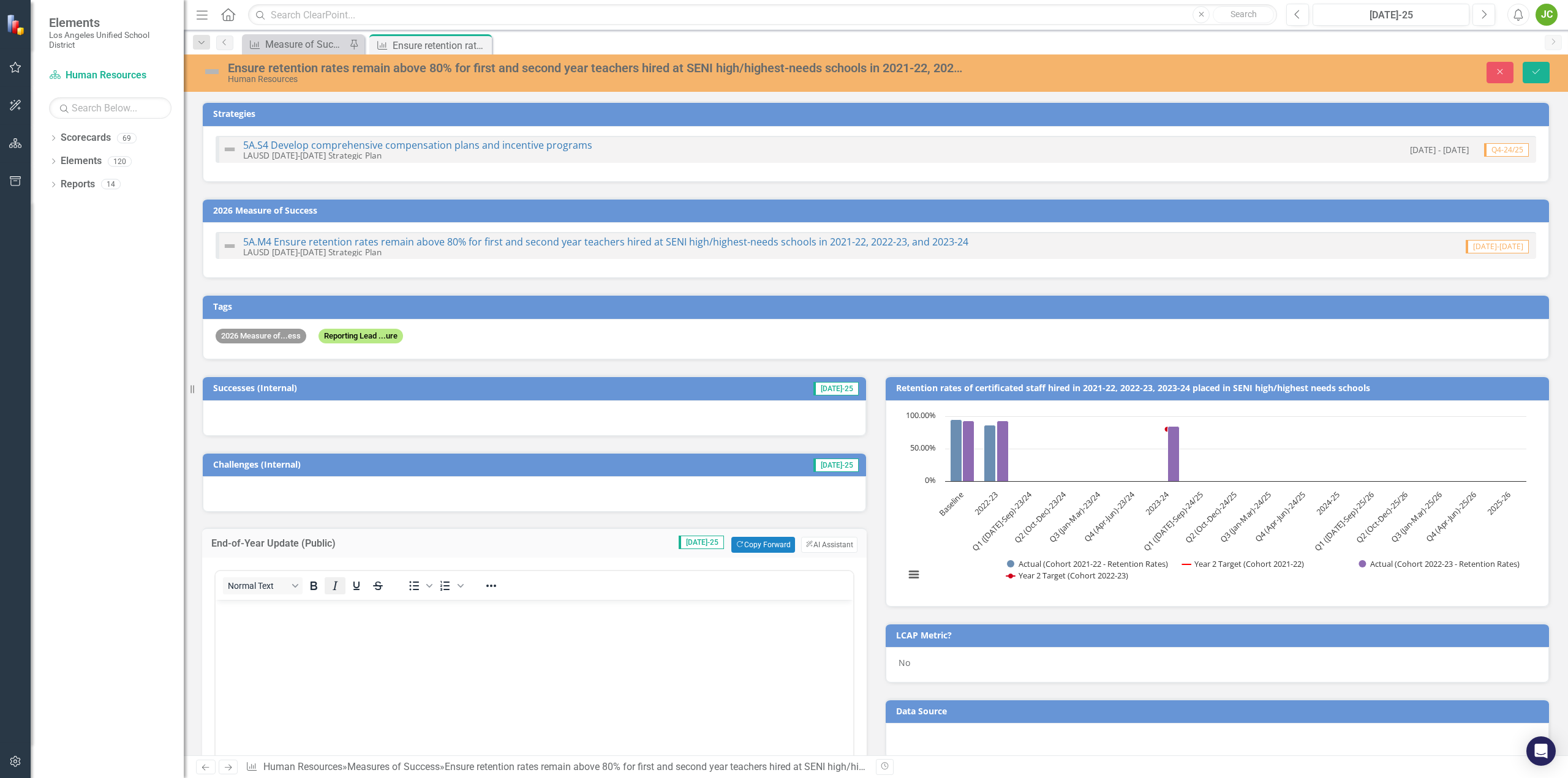 scroll, scrollTop: 0, scrollLeft: 0, axis: both 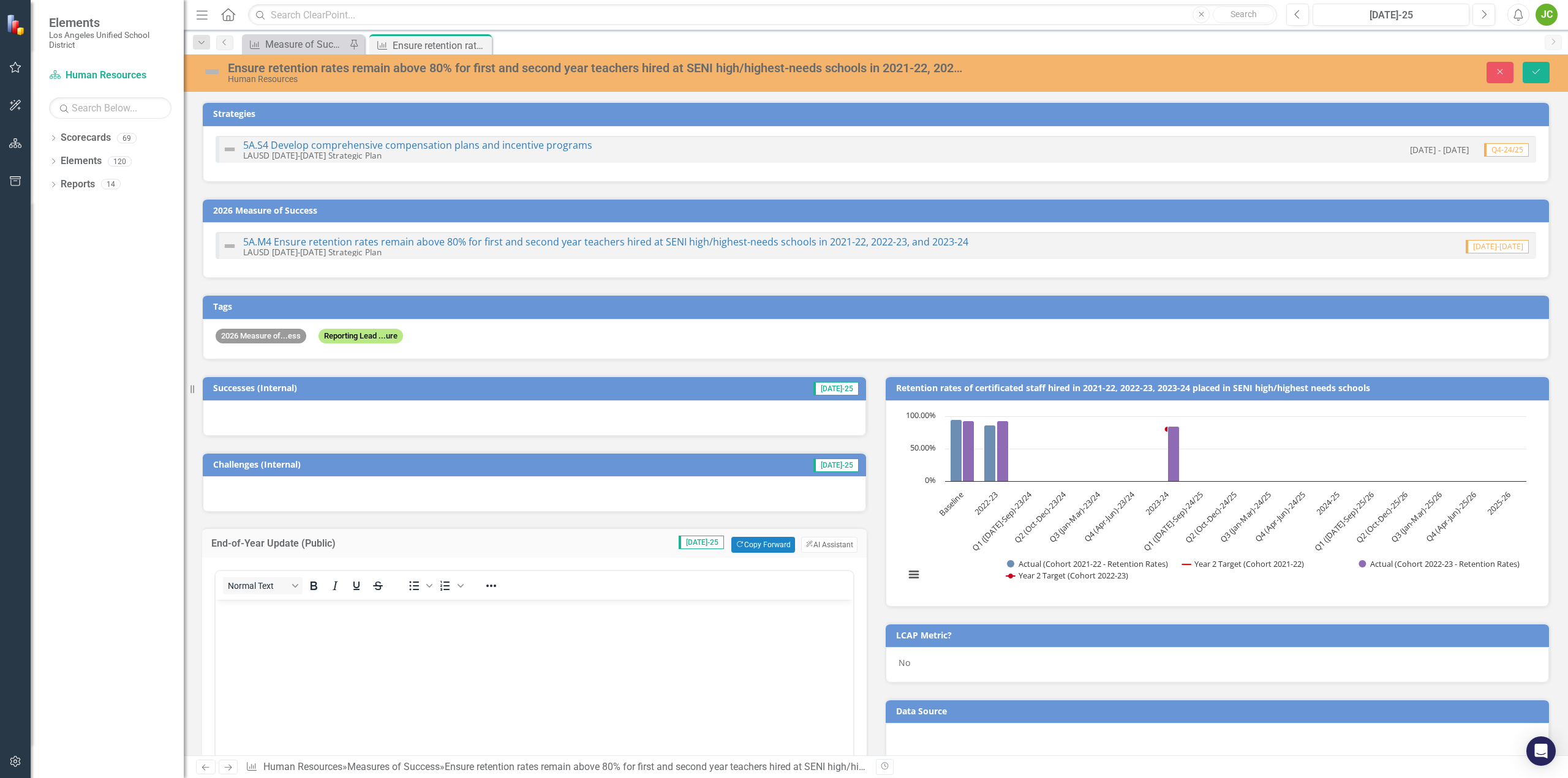 click at bounding box center [534, 691] 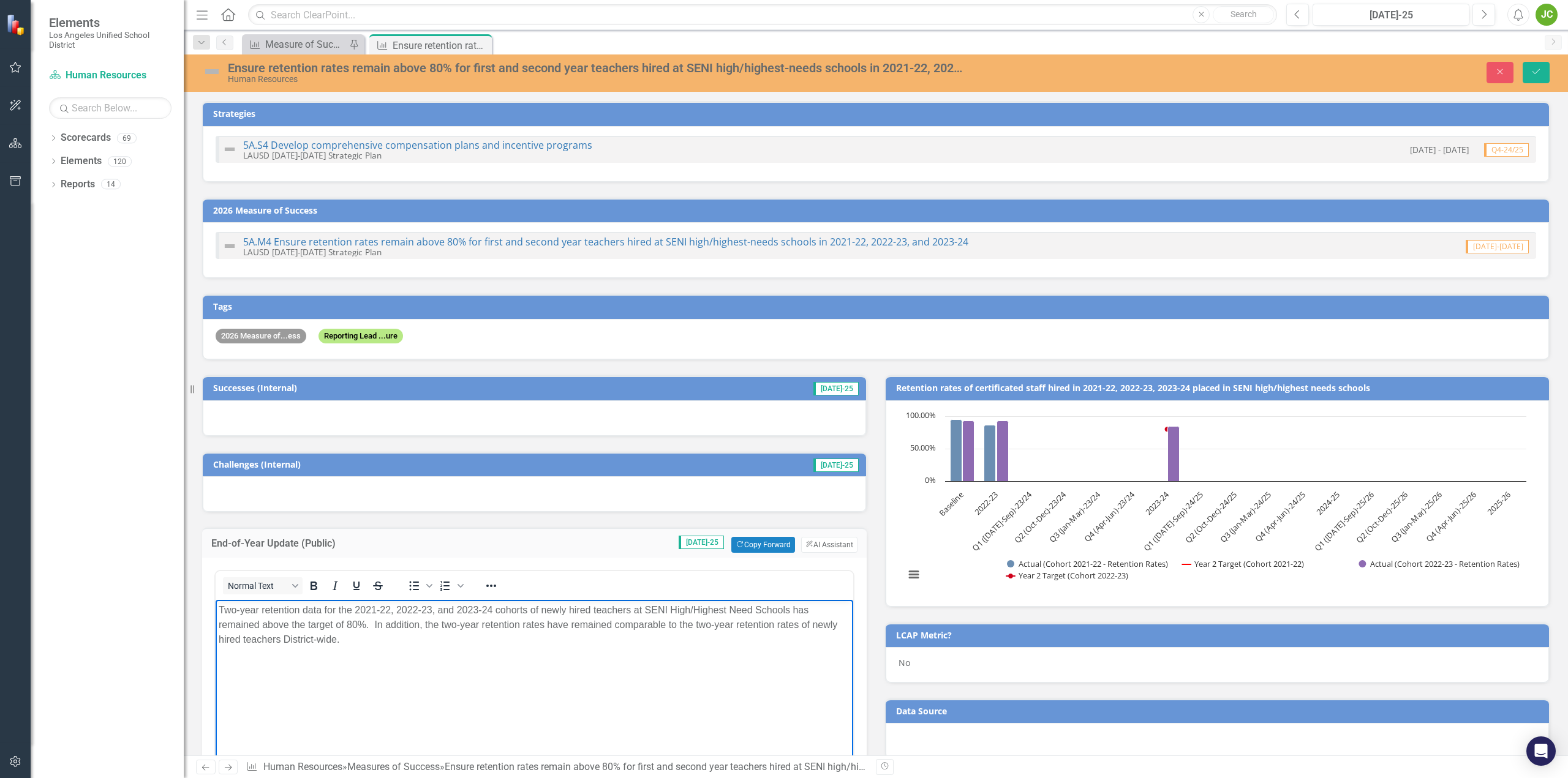 click at bounding box center [534, 664] 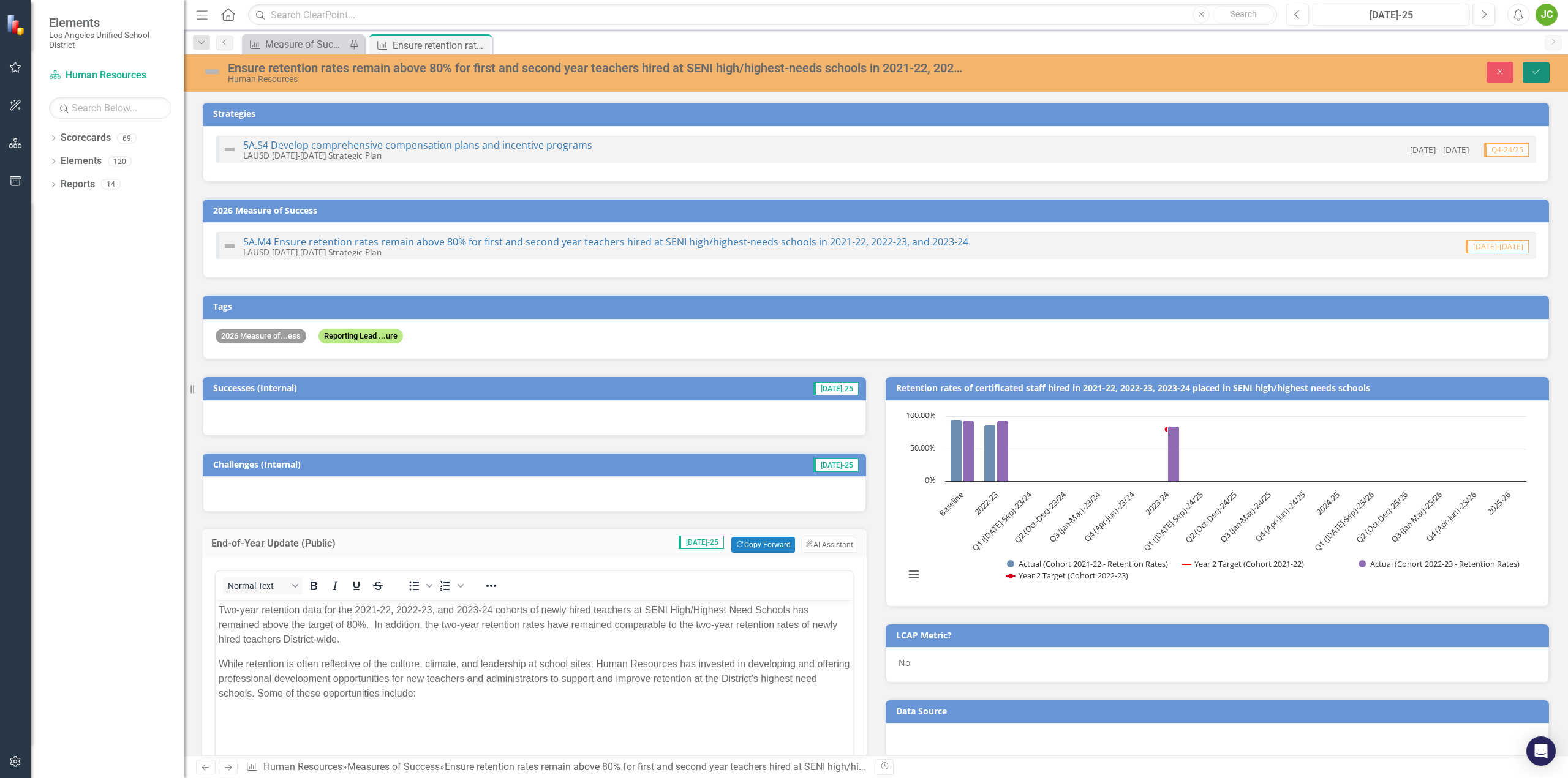 click on "Save" at bounding box center (1536, 72) 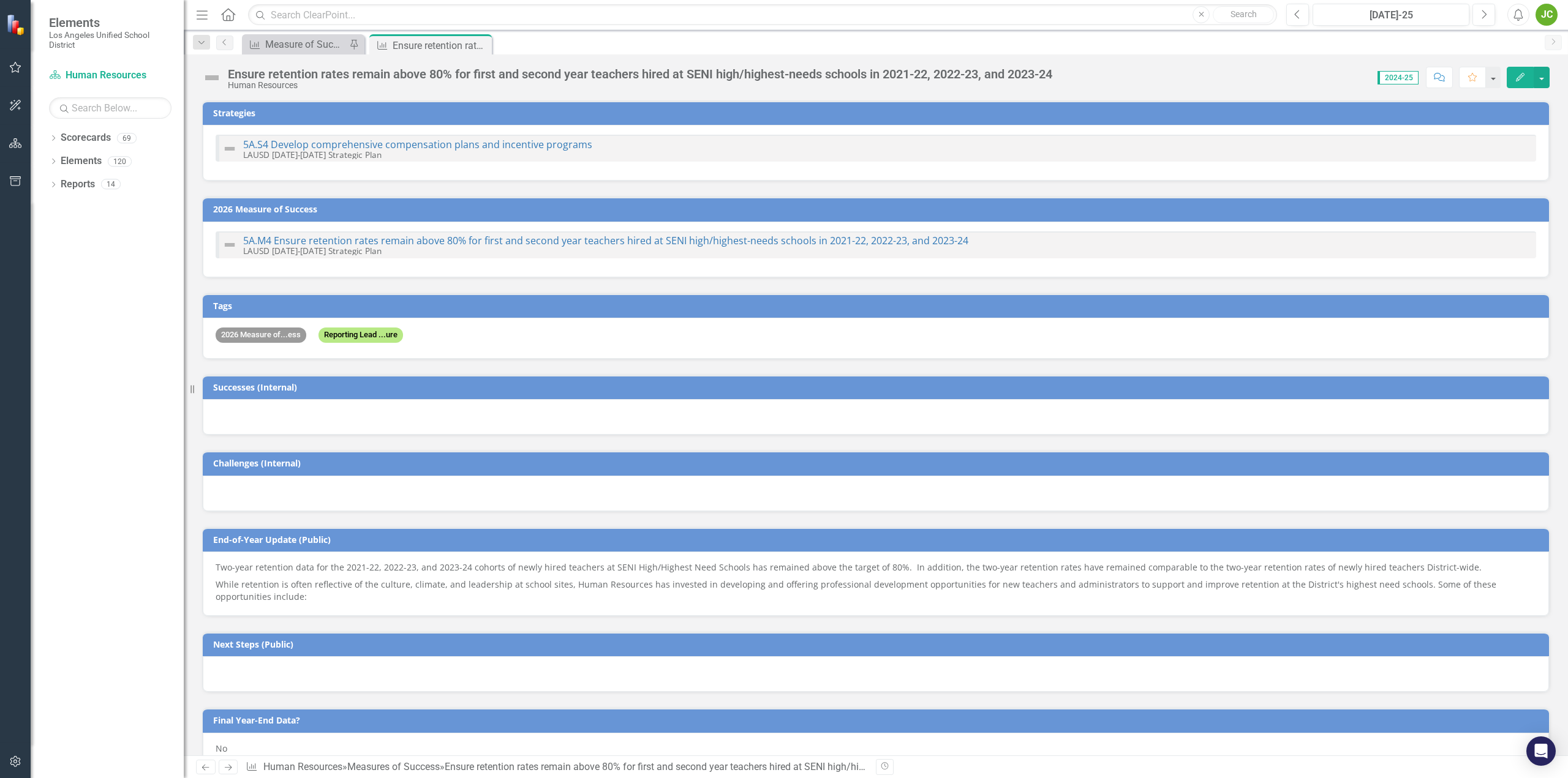 checkbox on "false" 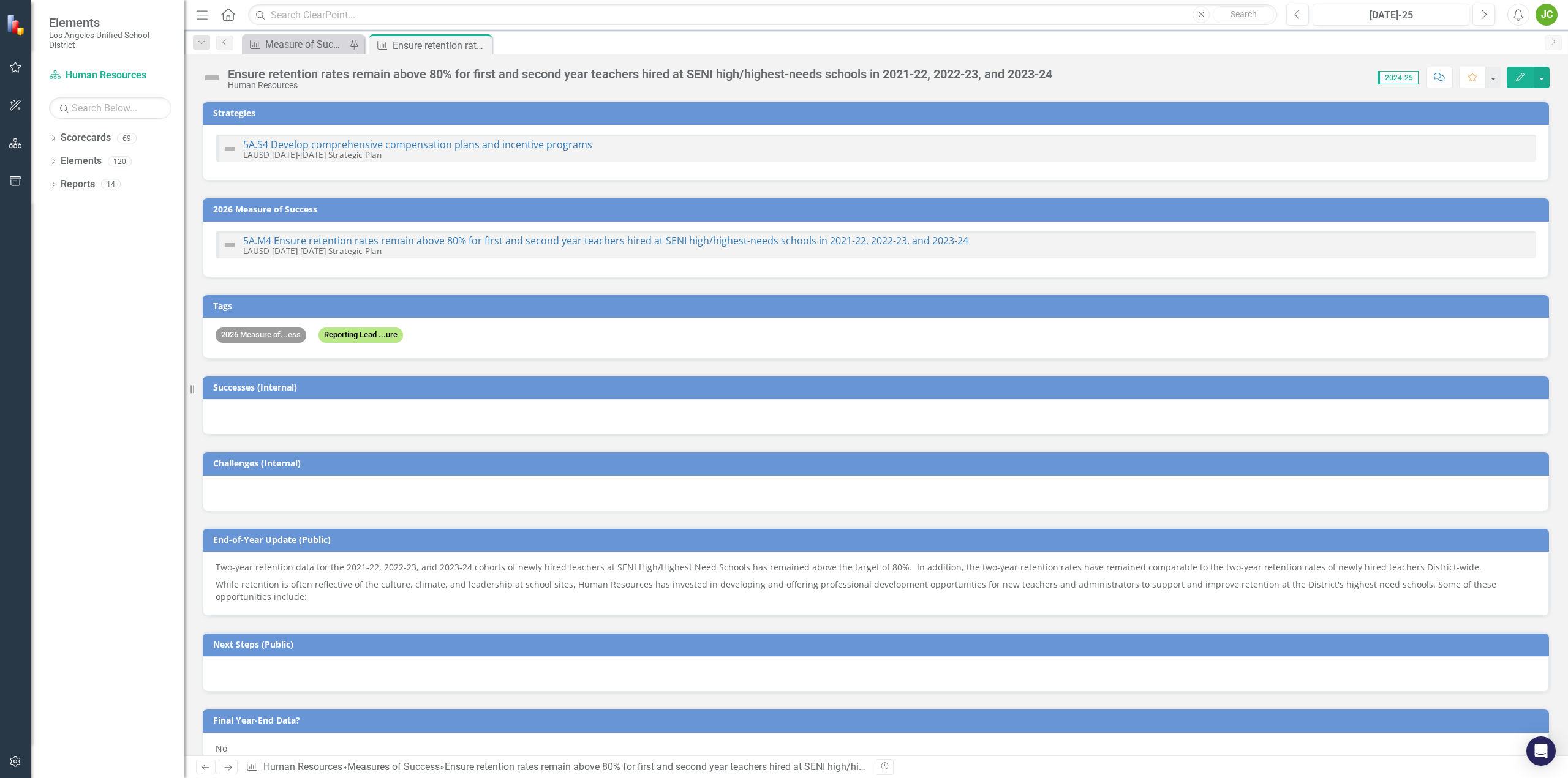 checkbox on "false" 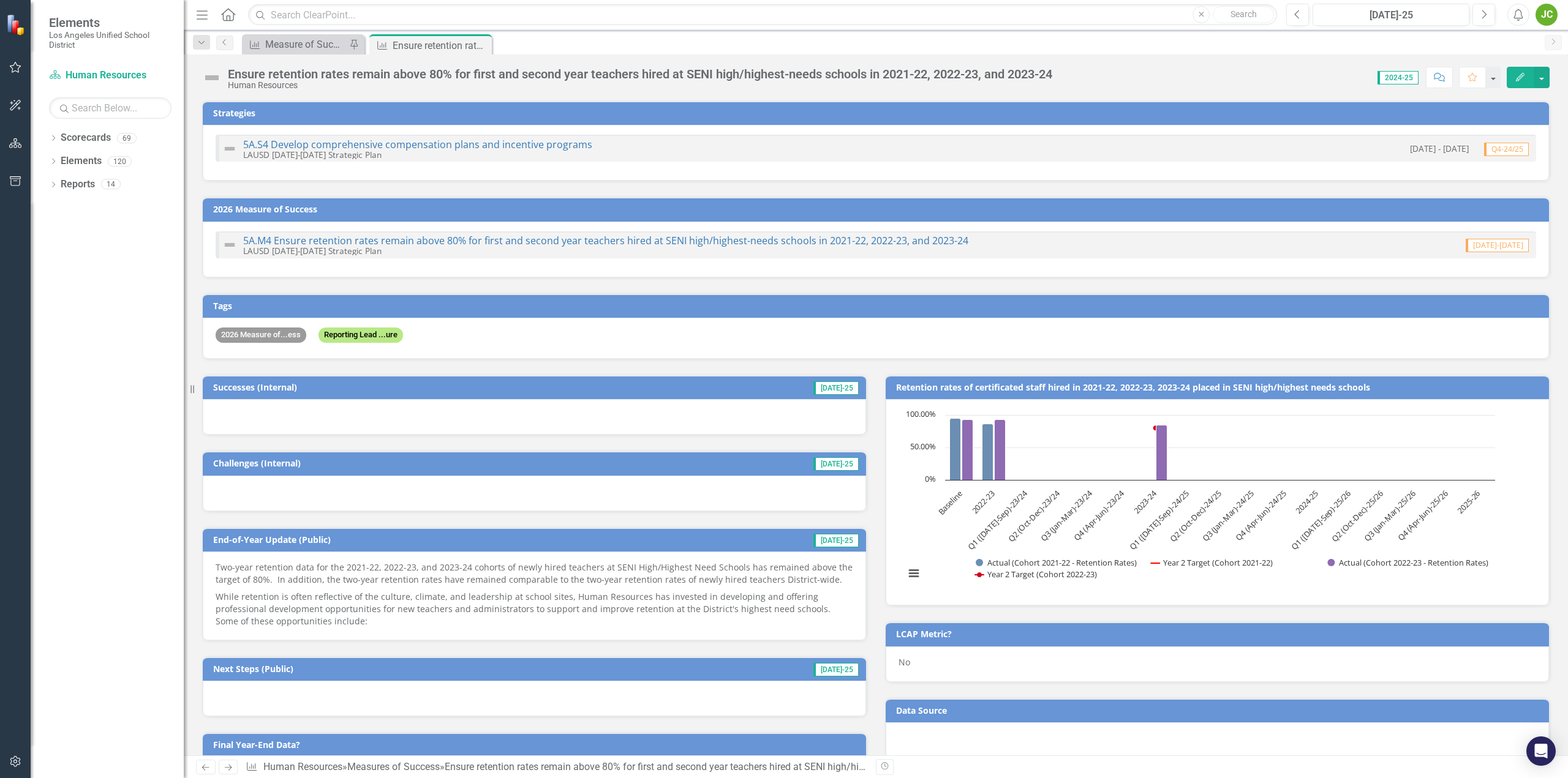 checkbox on "true" 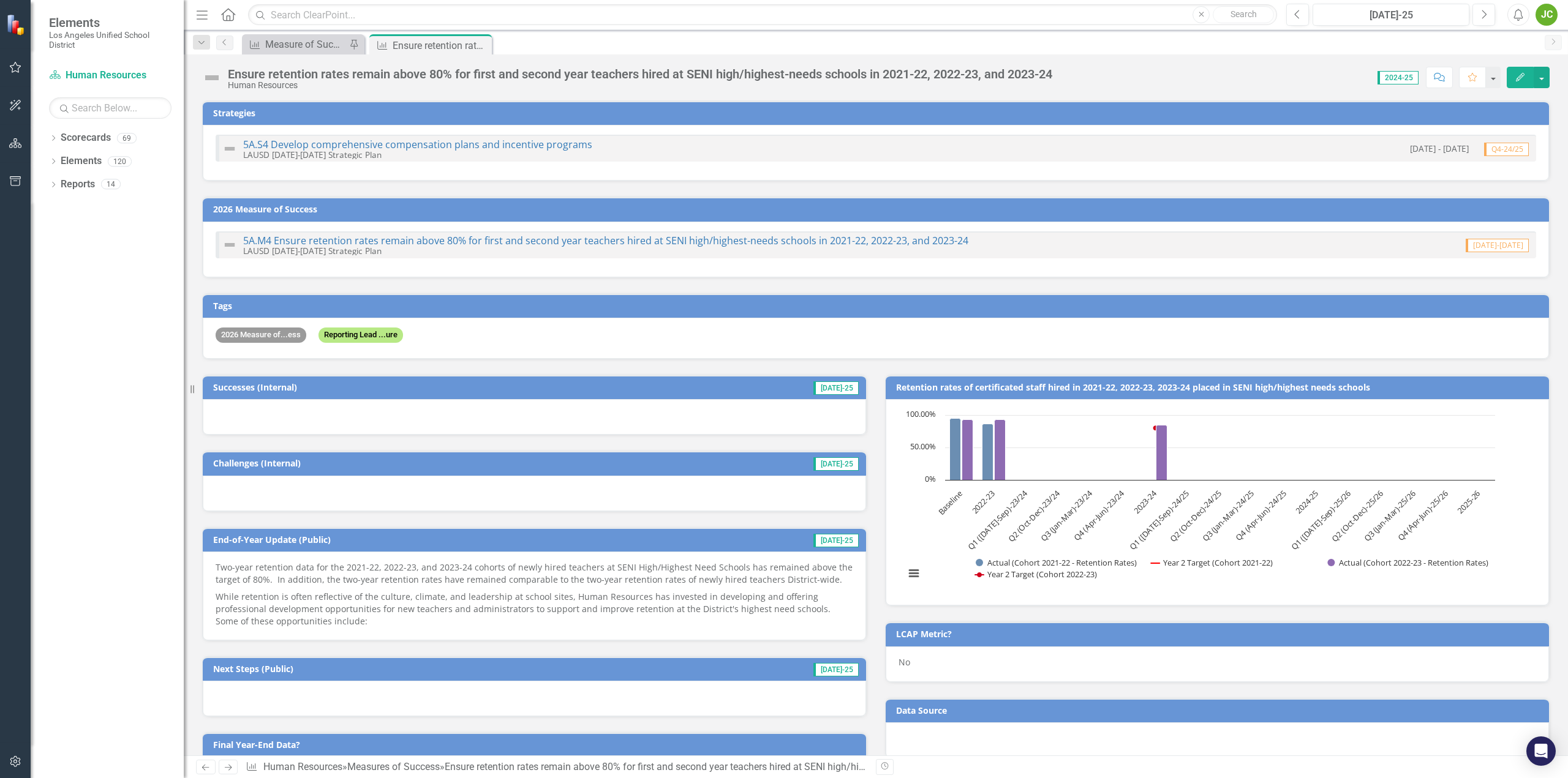 checkbox on "true" 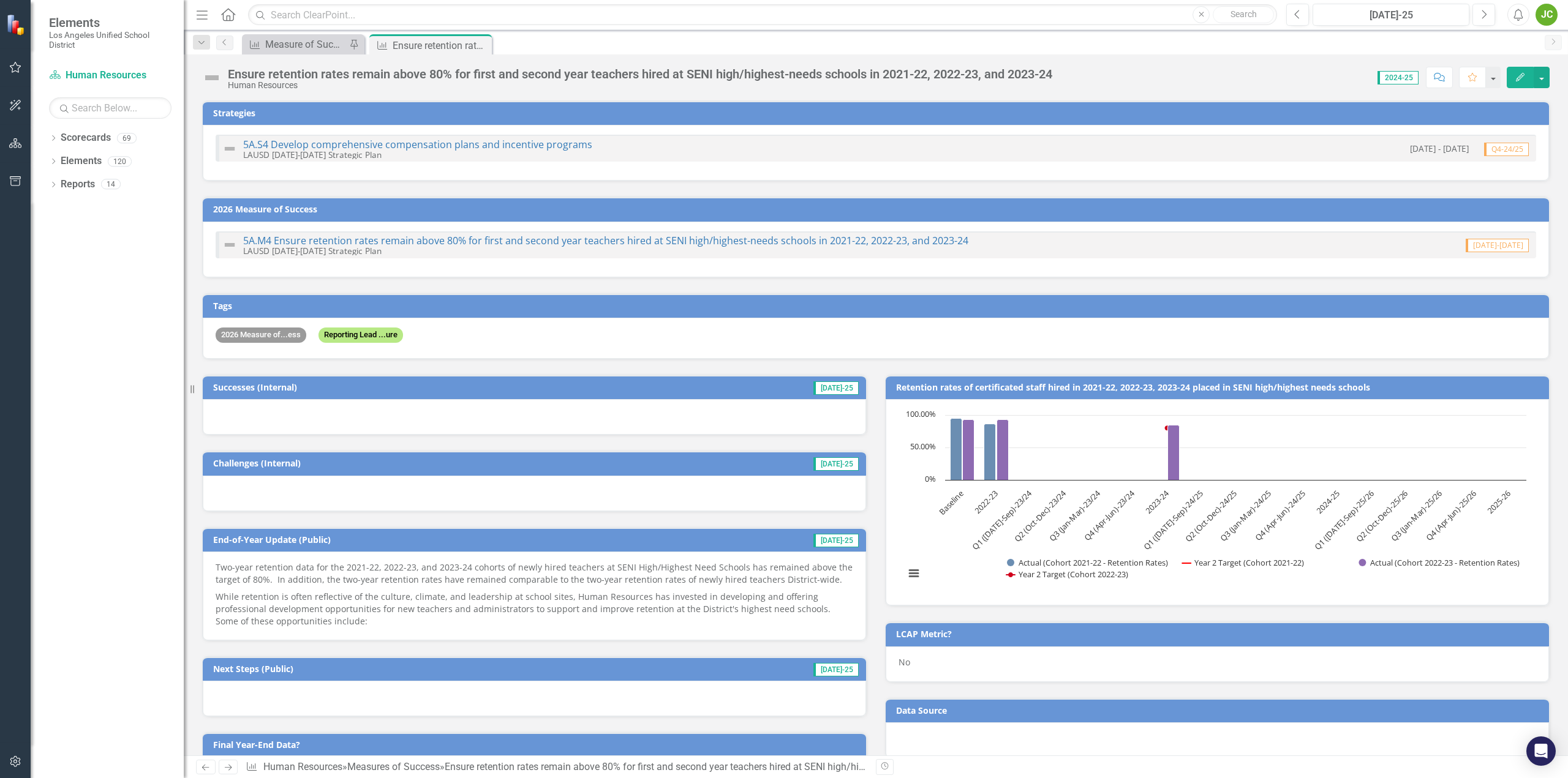 click on "While retention is often reflective of the culture, climate, and leadership at school sites, Human Resources has invested in developing and offering professional development opportunities for new teachers and administrators to support and improve retention at the District's highest need schools. Some of these opportunities include:" at bounding box center [534, 608] 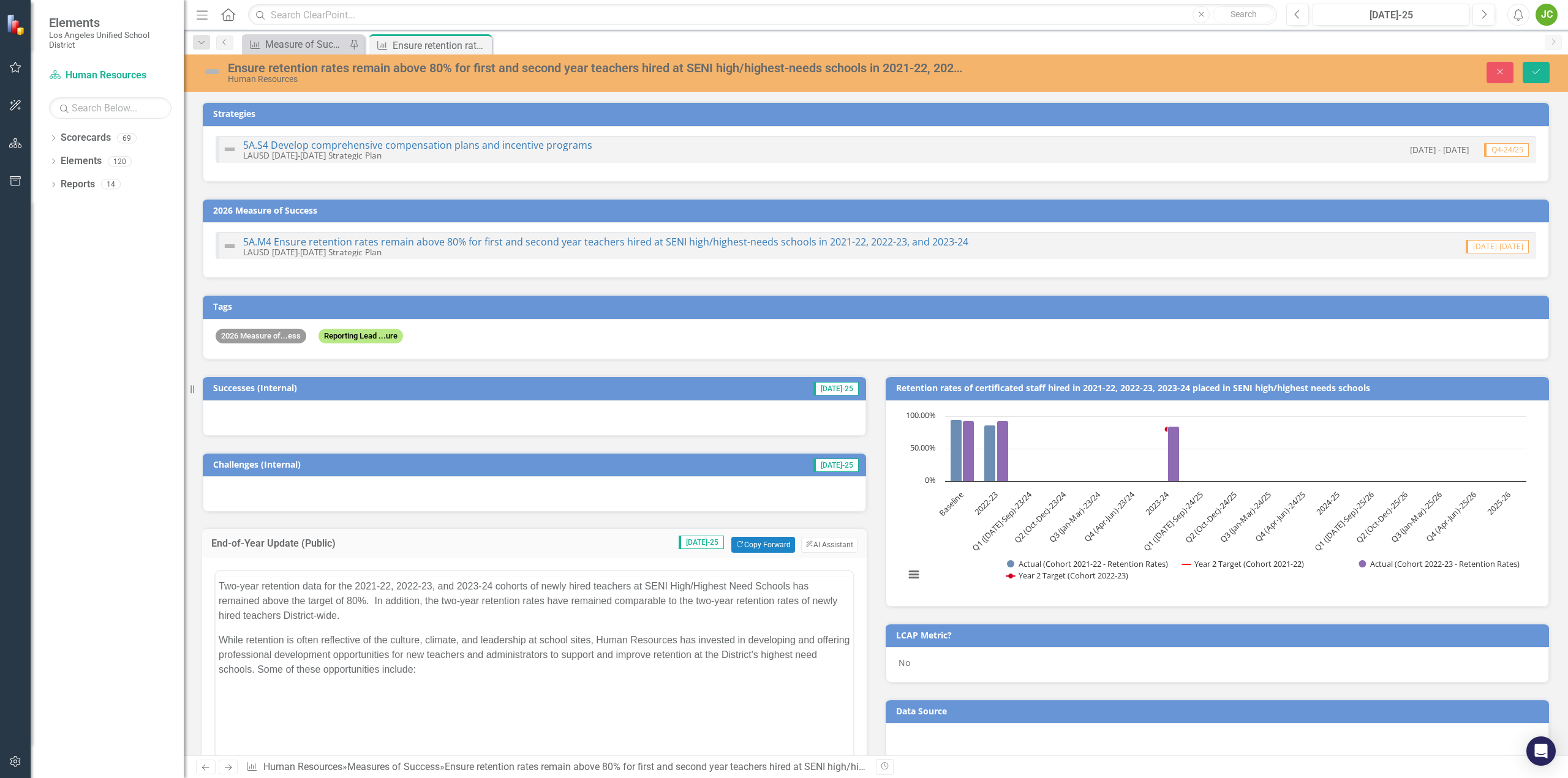 scroll, scrollTop: 0, scrollLeft: 0, axis: both 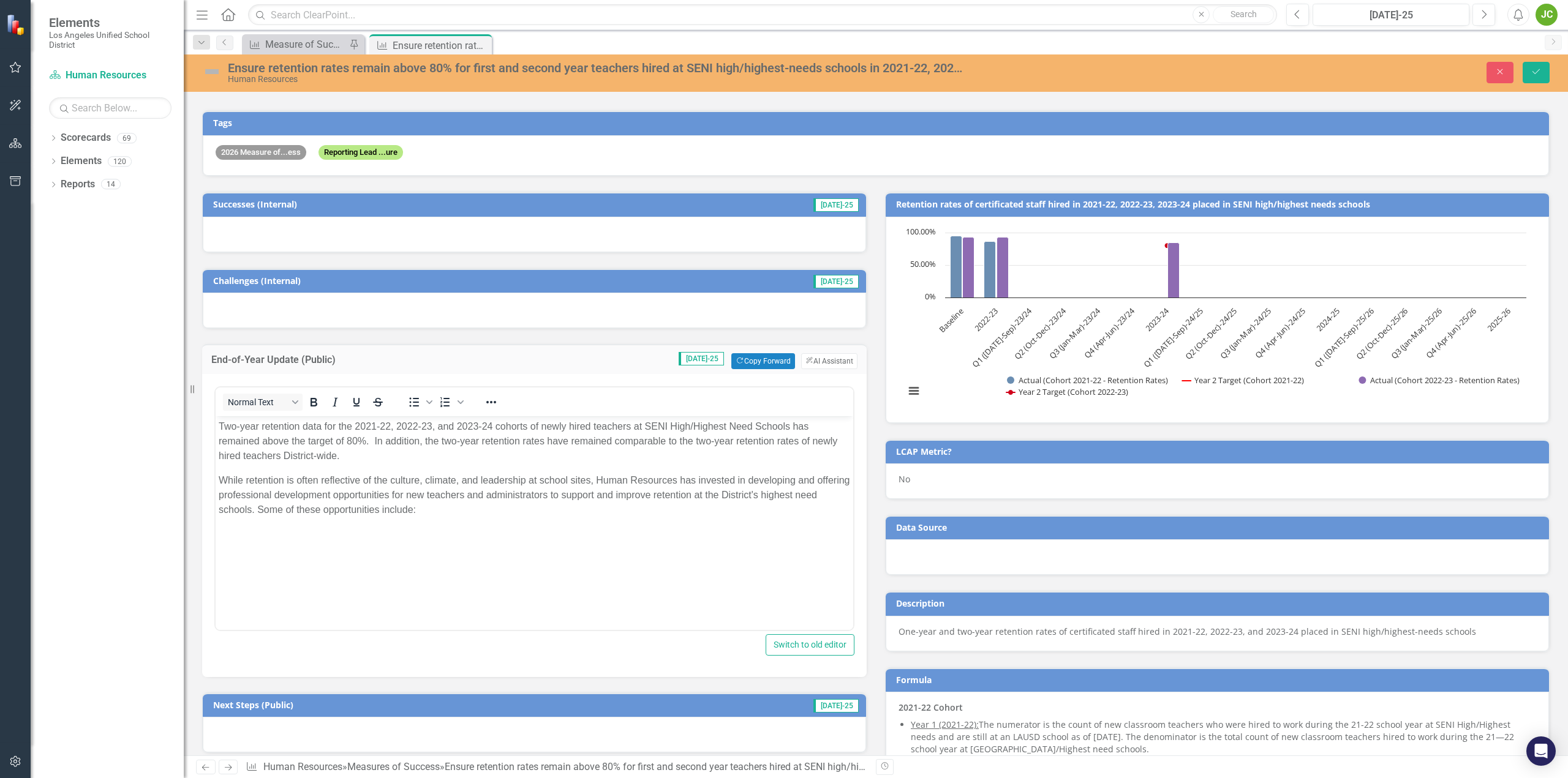 click on "Two-year retention data for the 2021-22, 2022-23, and 2023-24 cohorts of newly hired teachers at SENI High/Highest Need Schools has remained above the target of 80%.  In addition, the two-year retention rates have remained comparable to the two-year retention rates of newly hired teachers District-wide. While retention is often reflective of the culture, climate, and leadership at school sites, Human Resources has invested in developing and offering professional development opportunities for new teachers and administrators to support and improve retention at the District's highest need schools. Some of these opportunities include:" at bounding box center [534, 507] 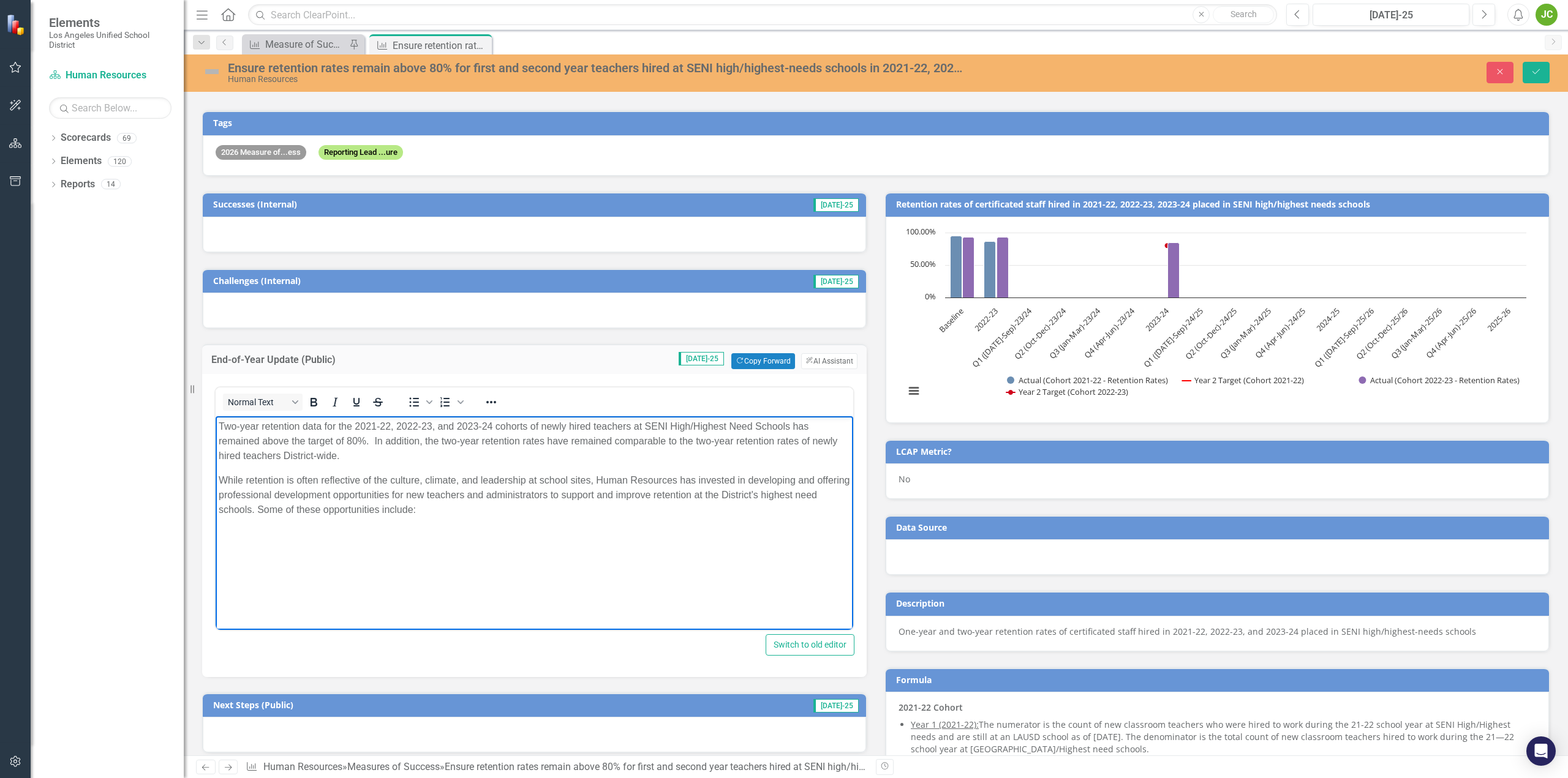 click on "While retention is often reflective of the culture, climate, and leadership at school sites, Human Resources has invested in developing and offering professional development opportunities for new teachers and administrators to support and improve retention at the District's highest need schools. Some of these opportunities include:" at bounding box center [534, 495] 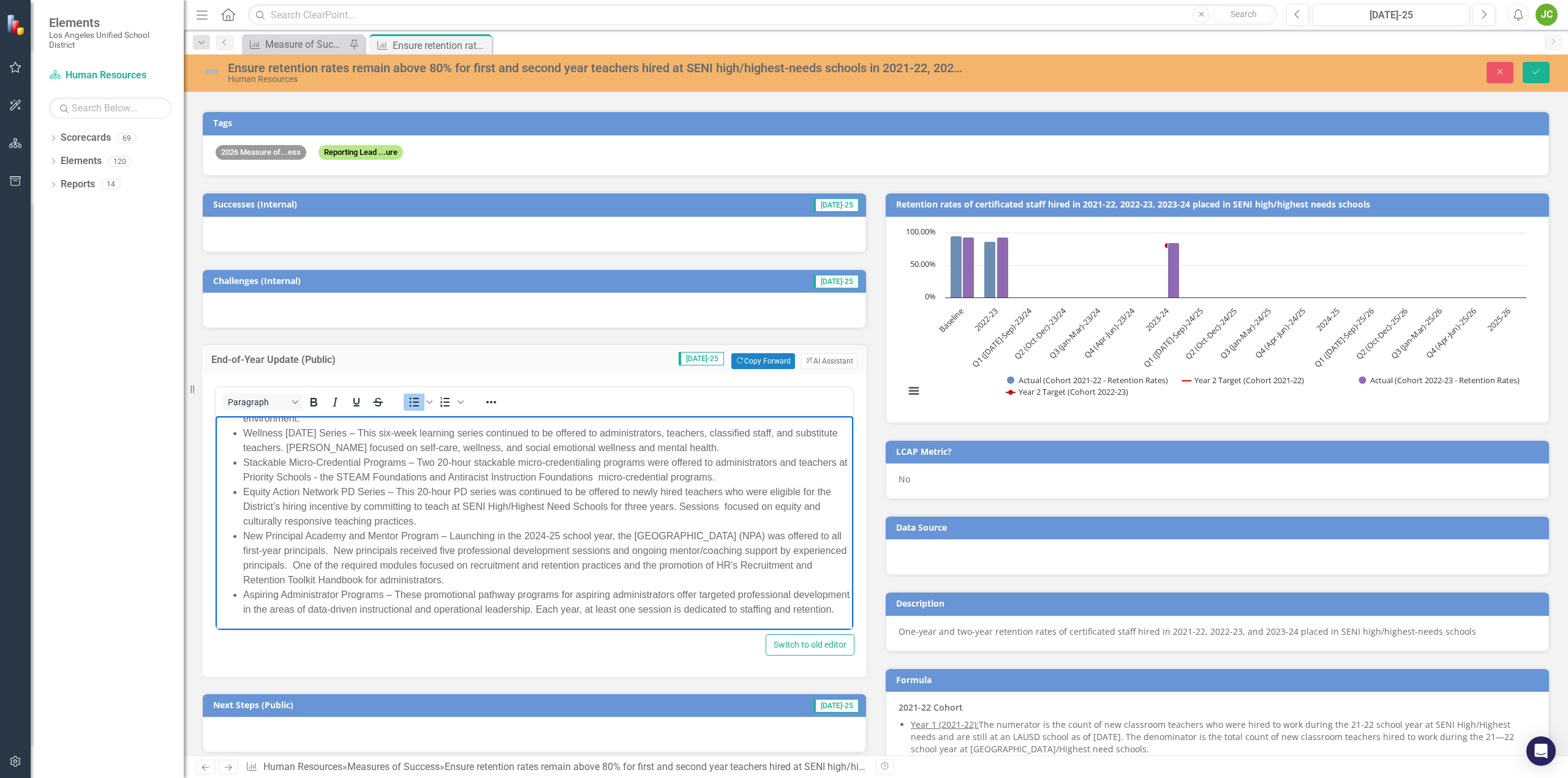 scroll, scrollTop: 247, scrollLeft: 0, axis: vertical 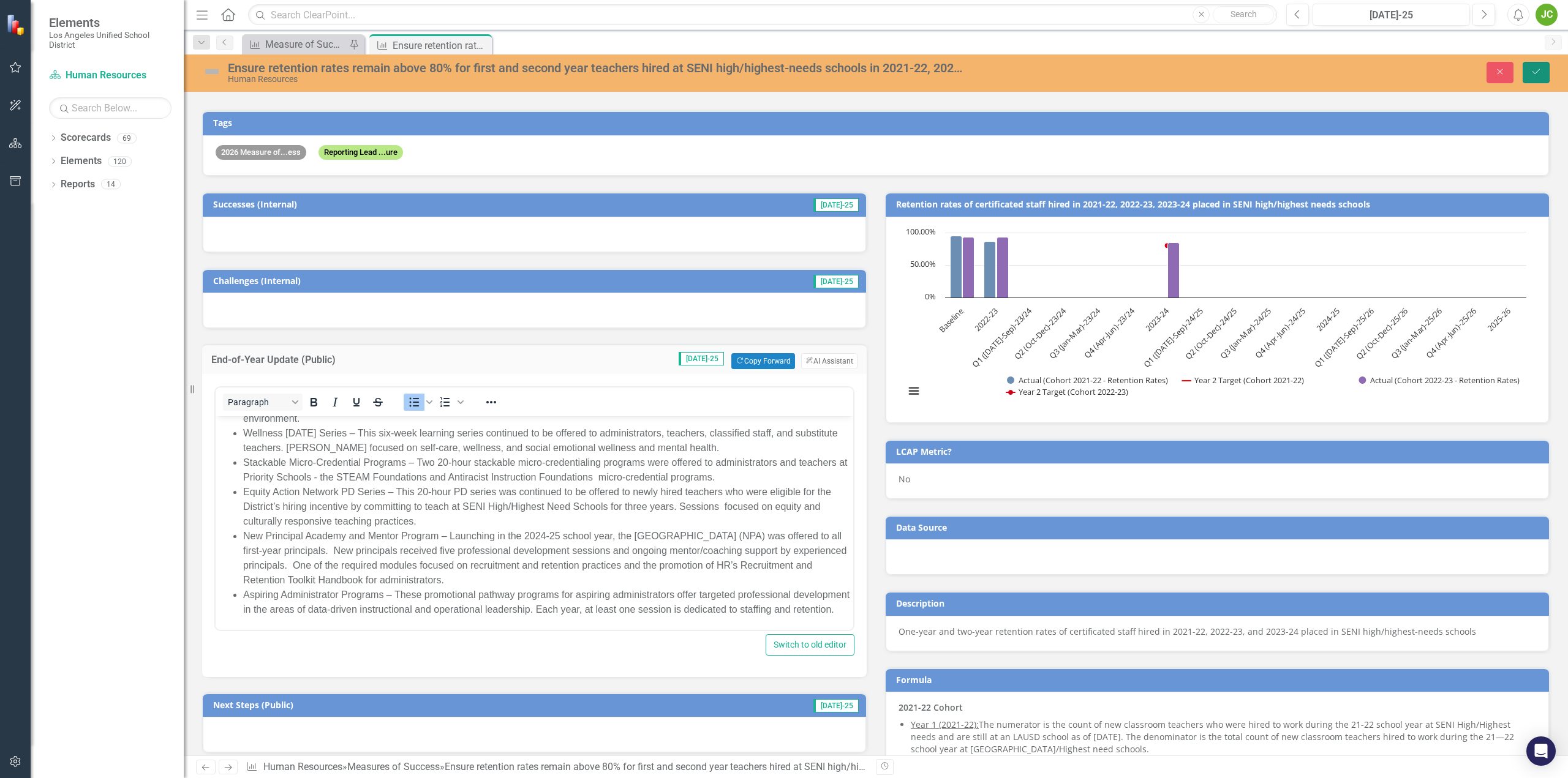 click on "Save" 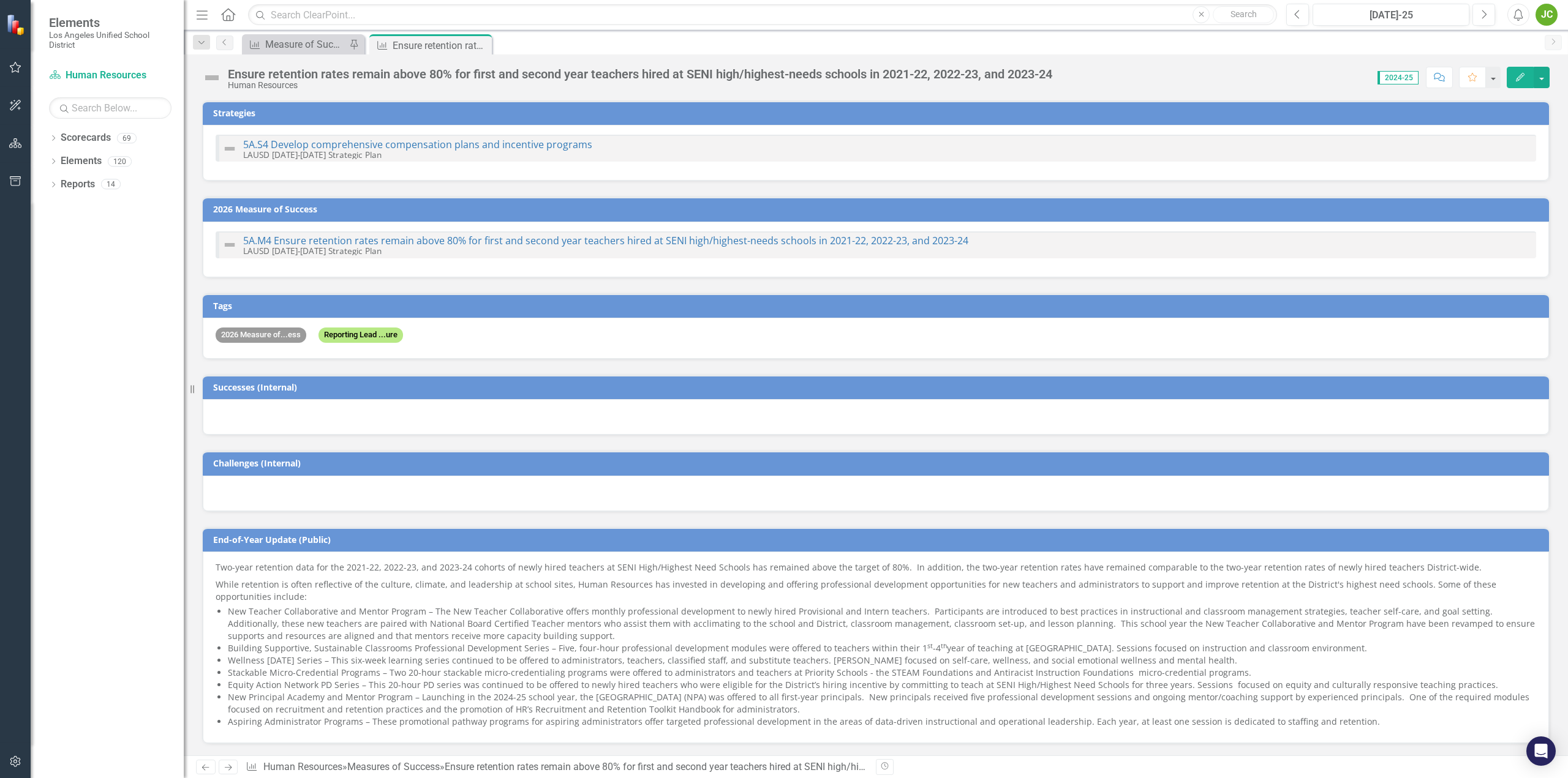 checkbox on "false" 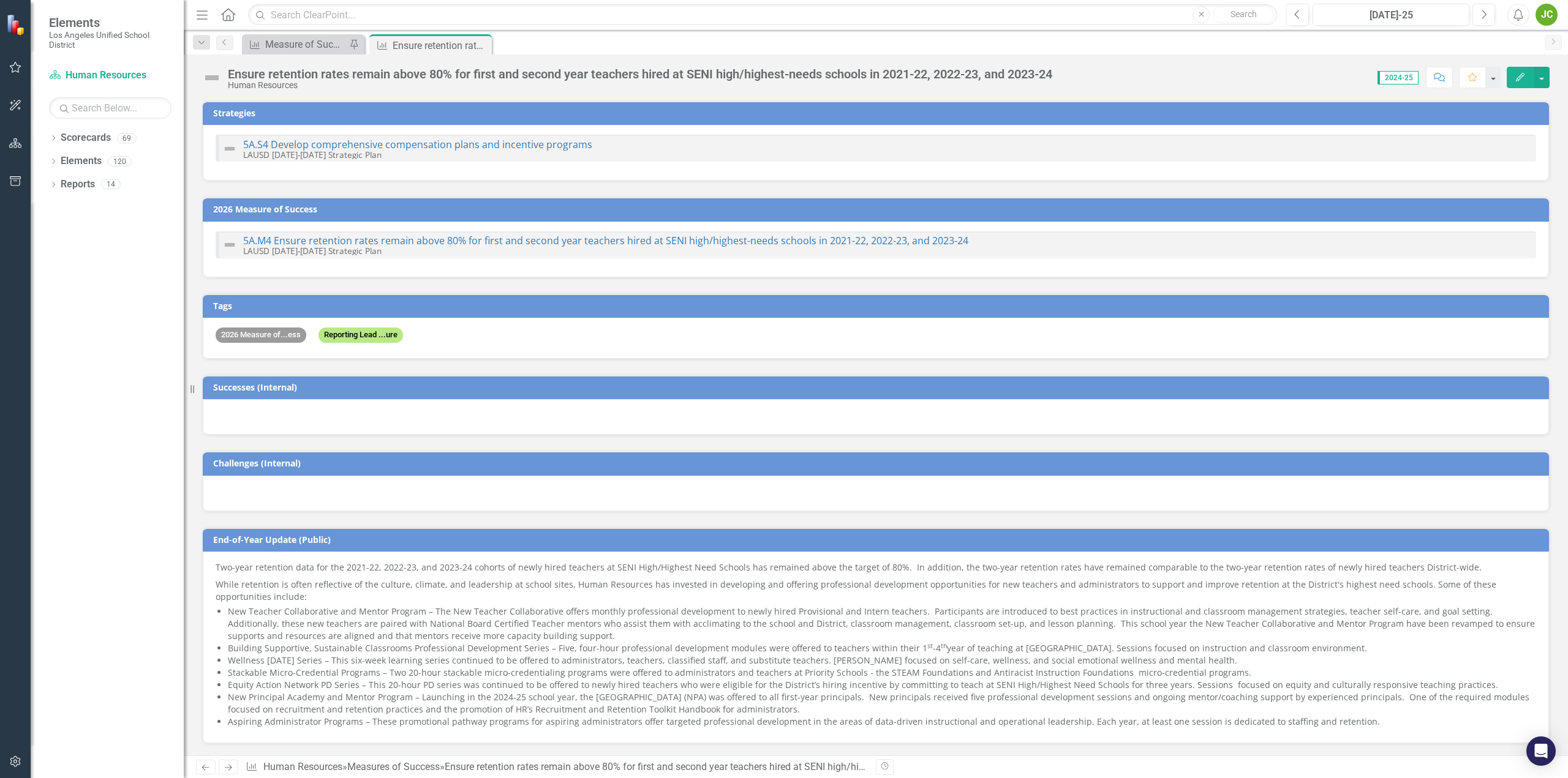 checkbox on "false" 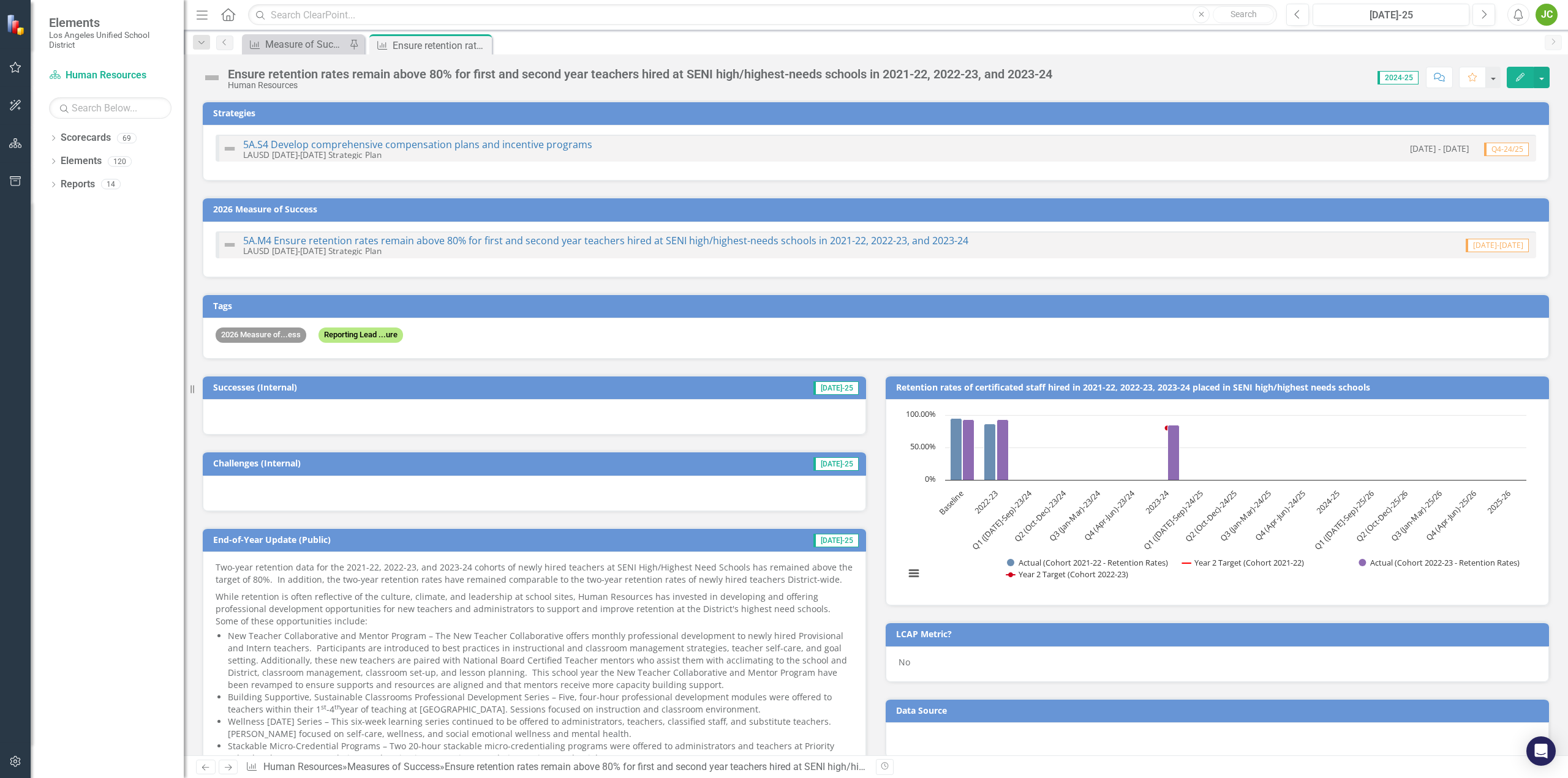 checkbox on "true" 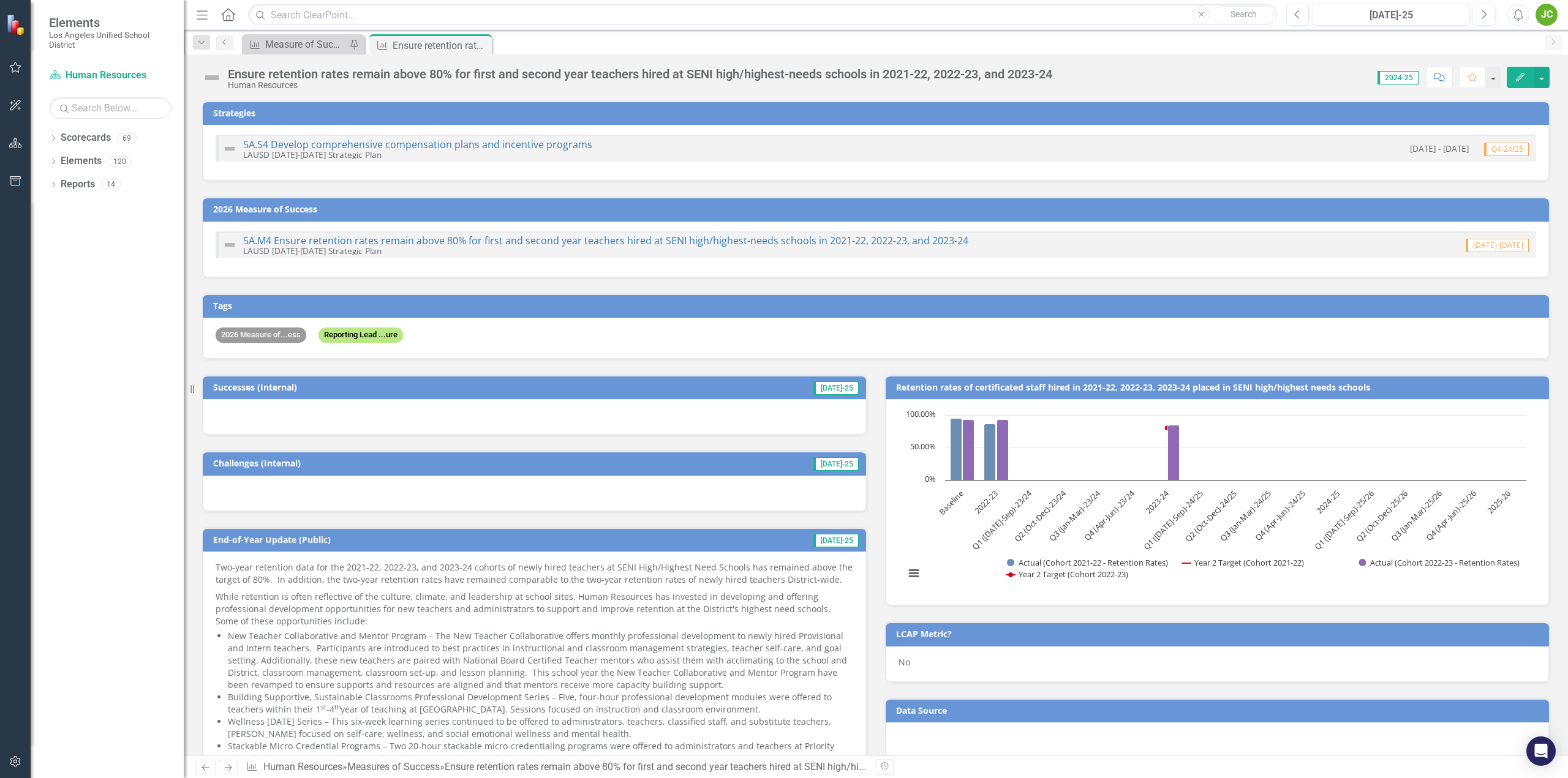 checkbox on "true" 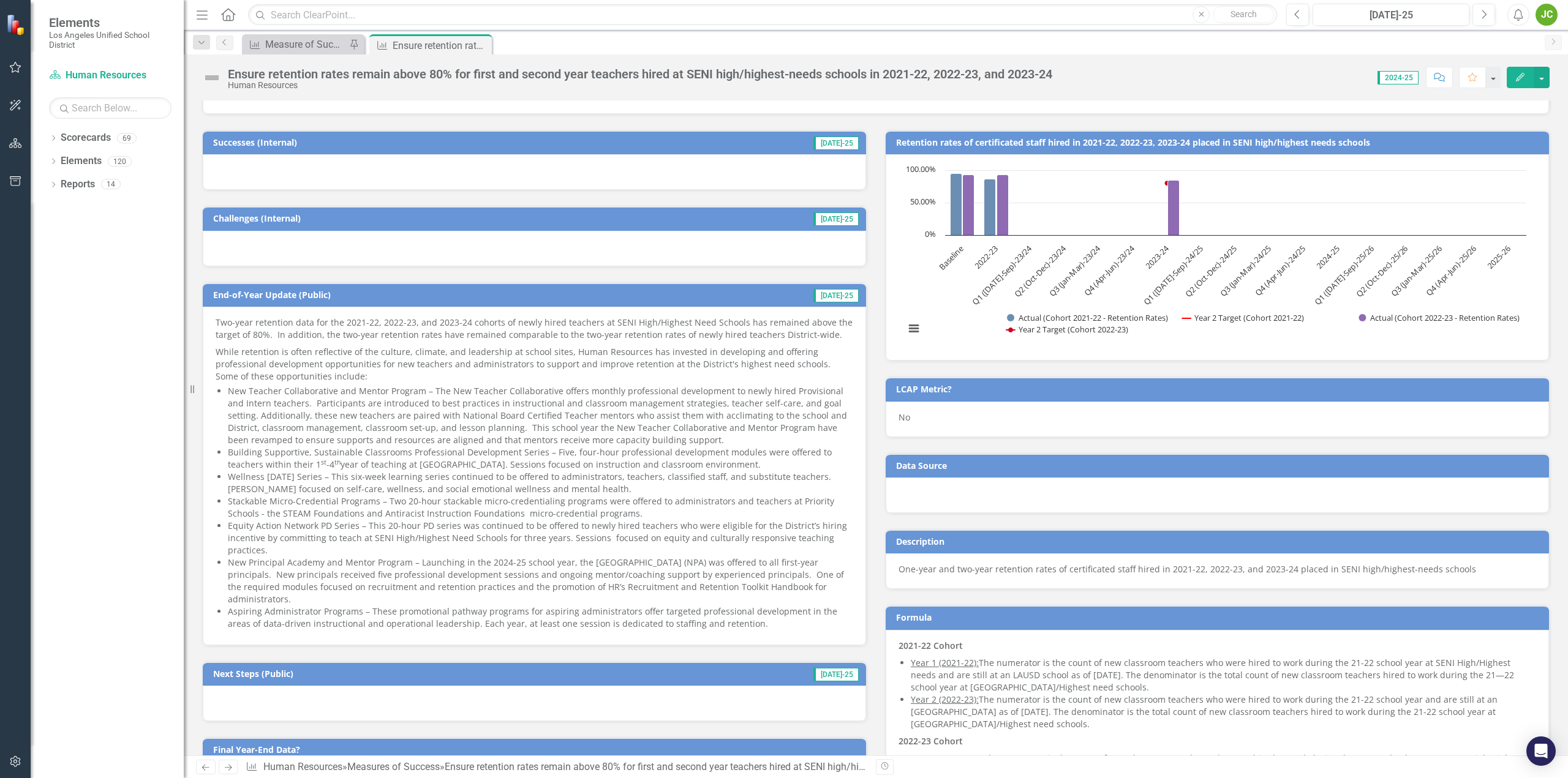 scroll, scrollTop: 367, scrollLeft: 0, axis: vertical 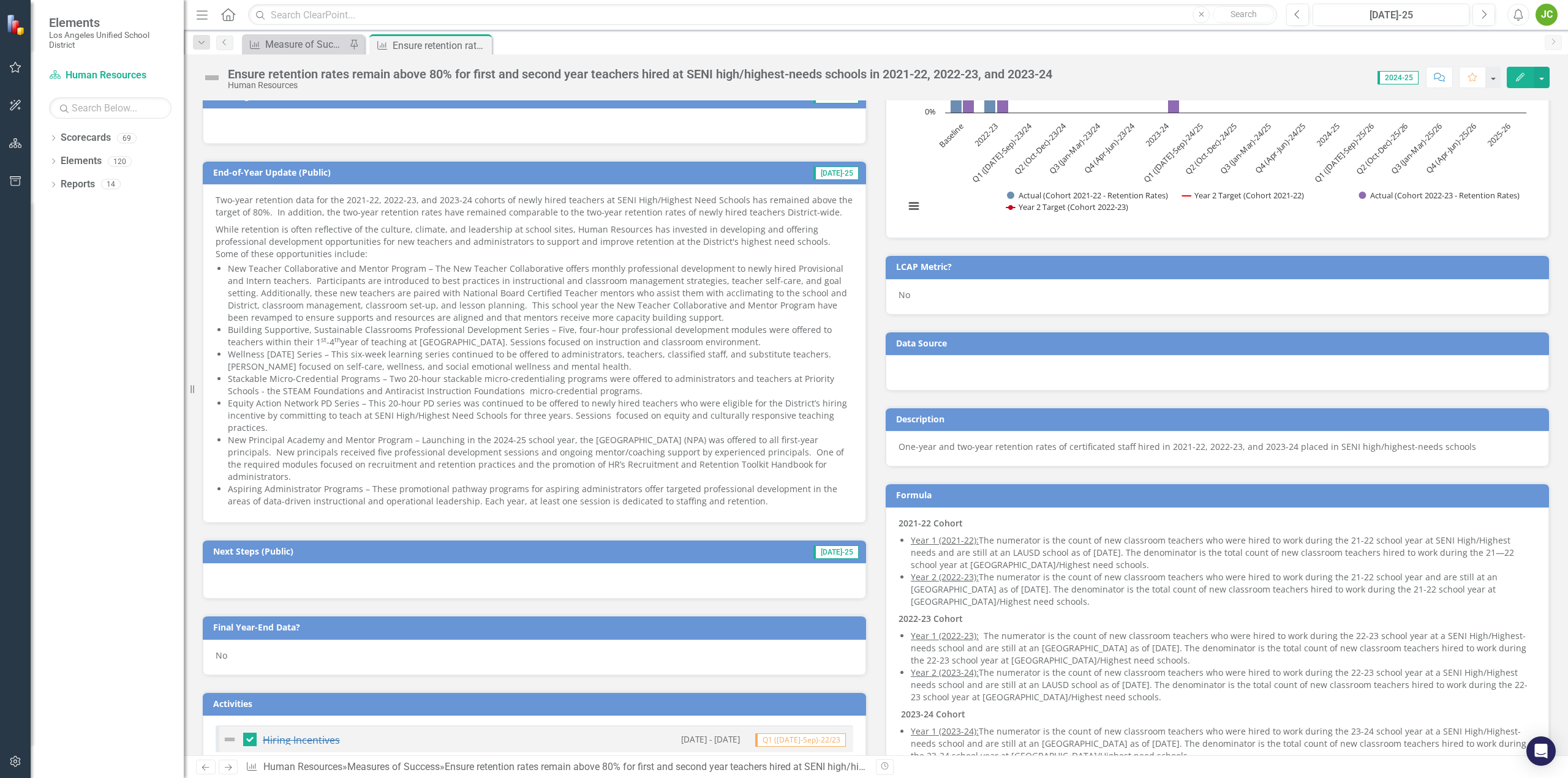 click at bounding box center [534, 581] 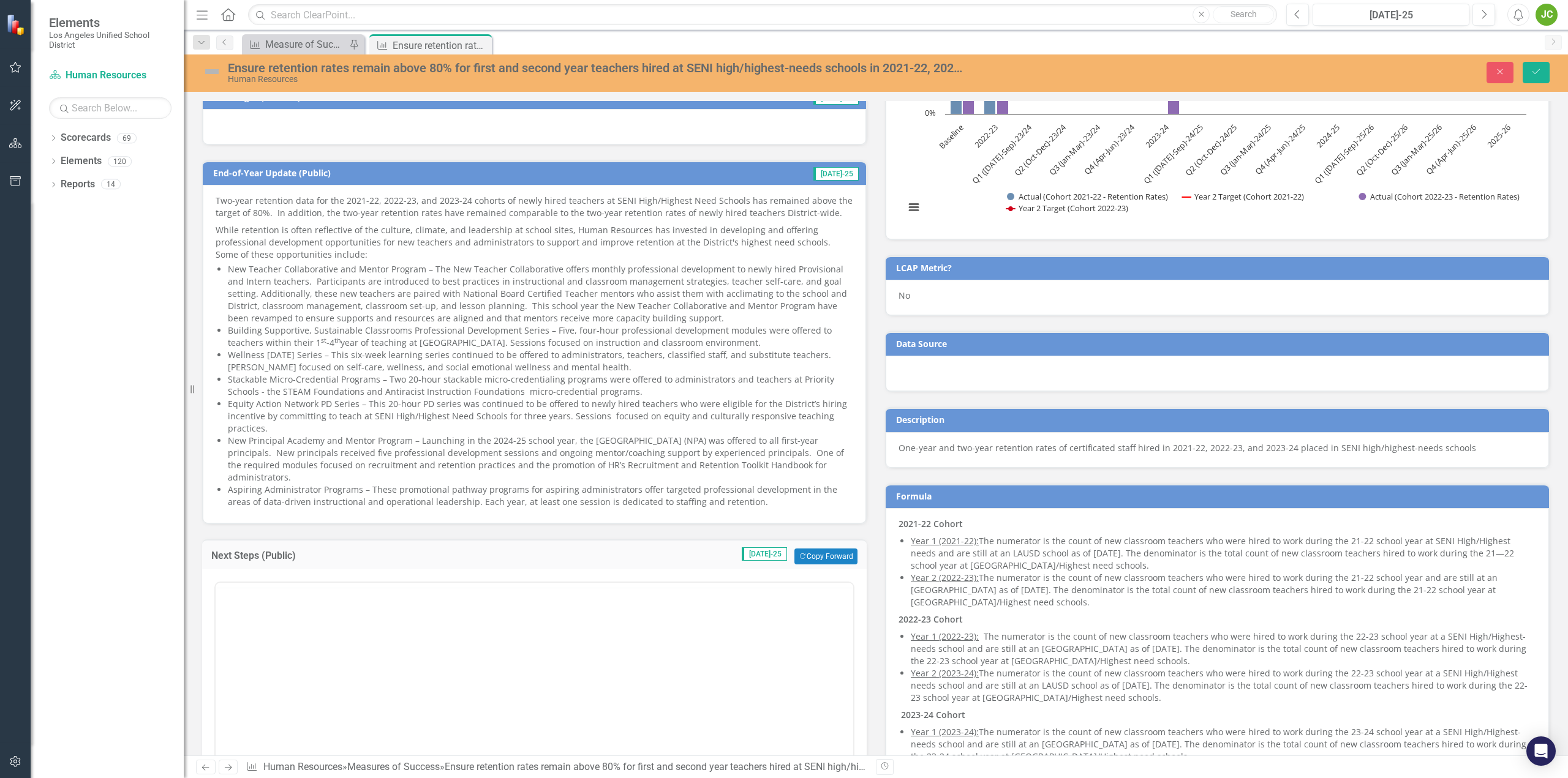 scroll, scrollTop: 0, scrollLeft: 0, axis: both 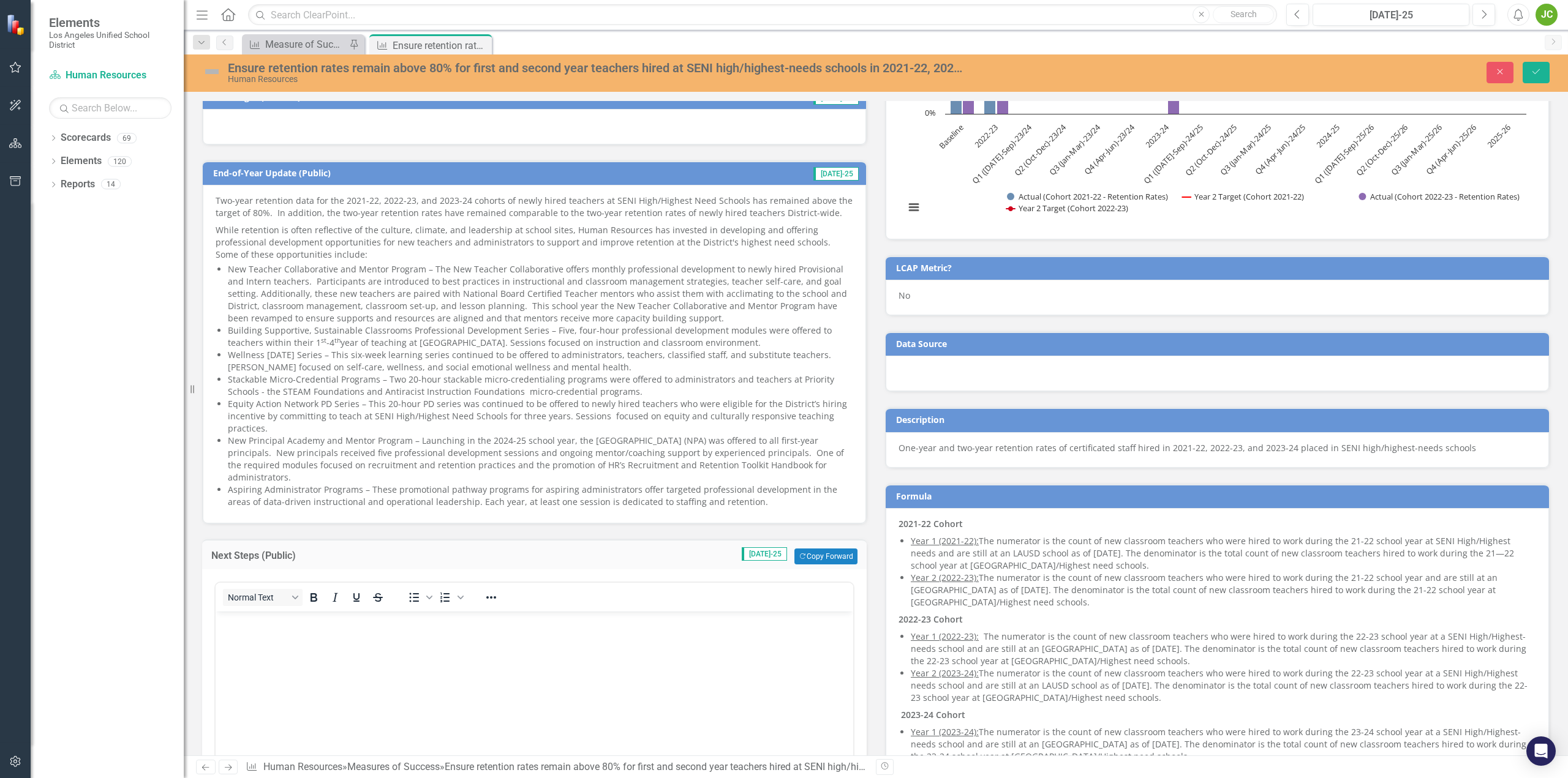 click at bounding box center (534, 703) 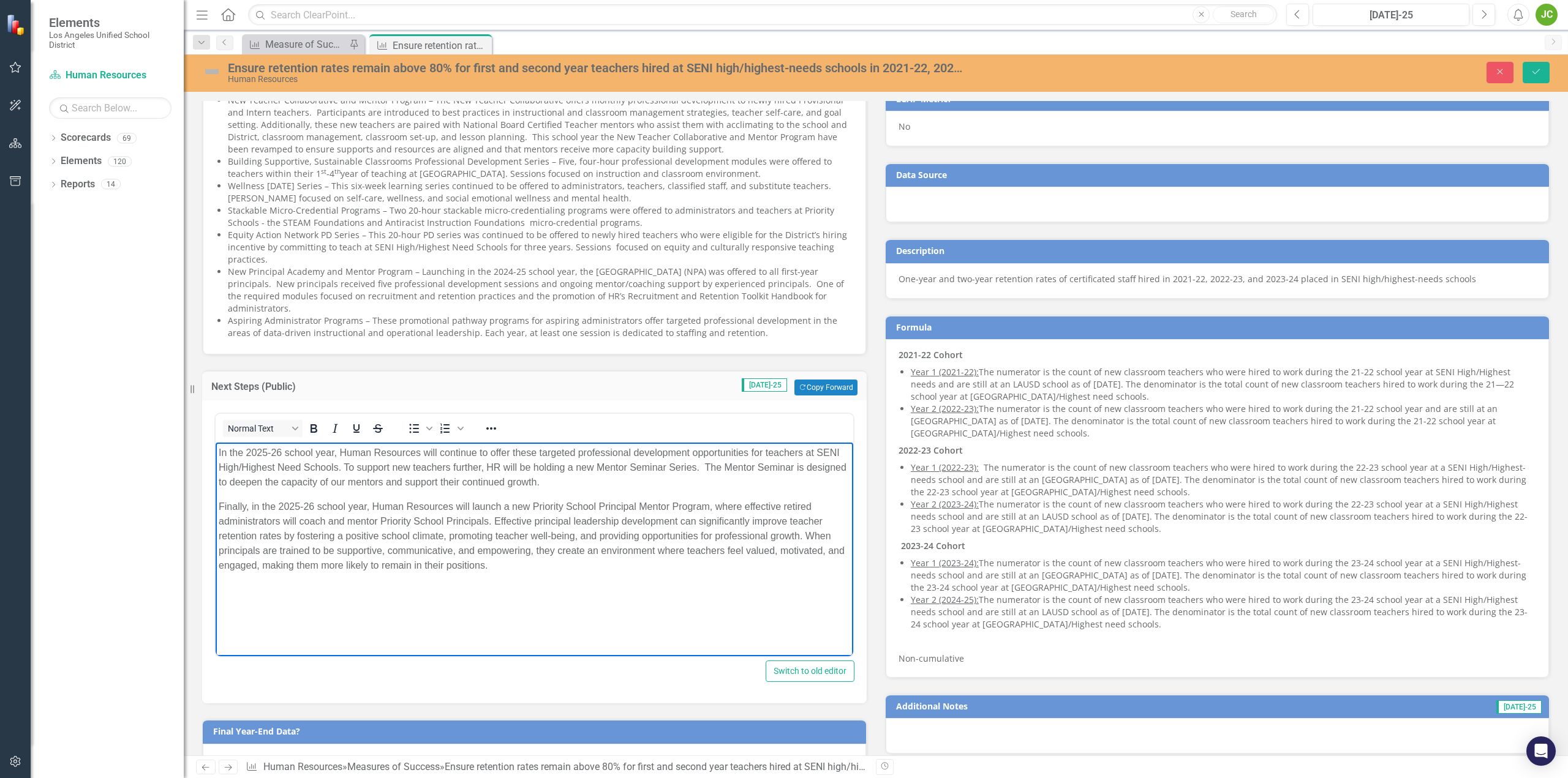 scroll, scrollTop: 551, scrollLeft: 0, axis: vertical 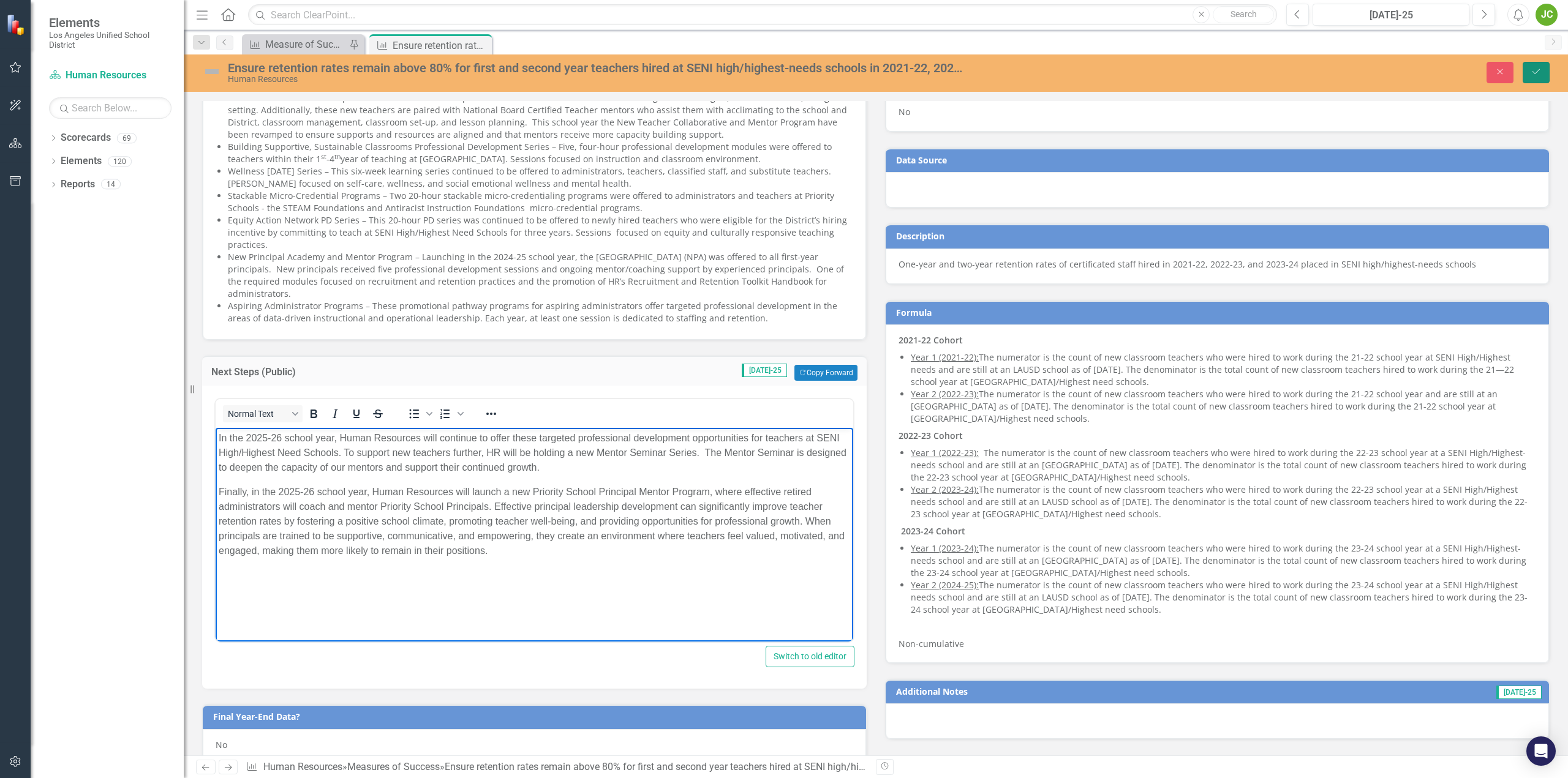 click 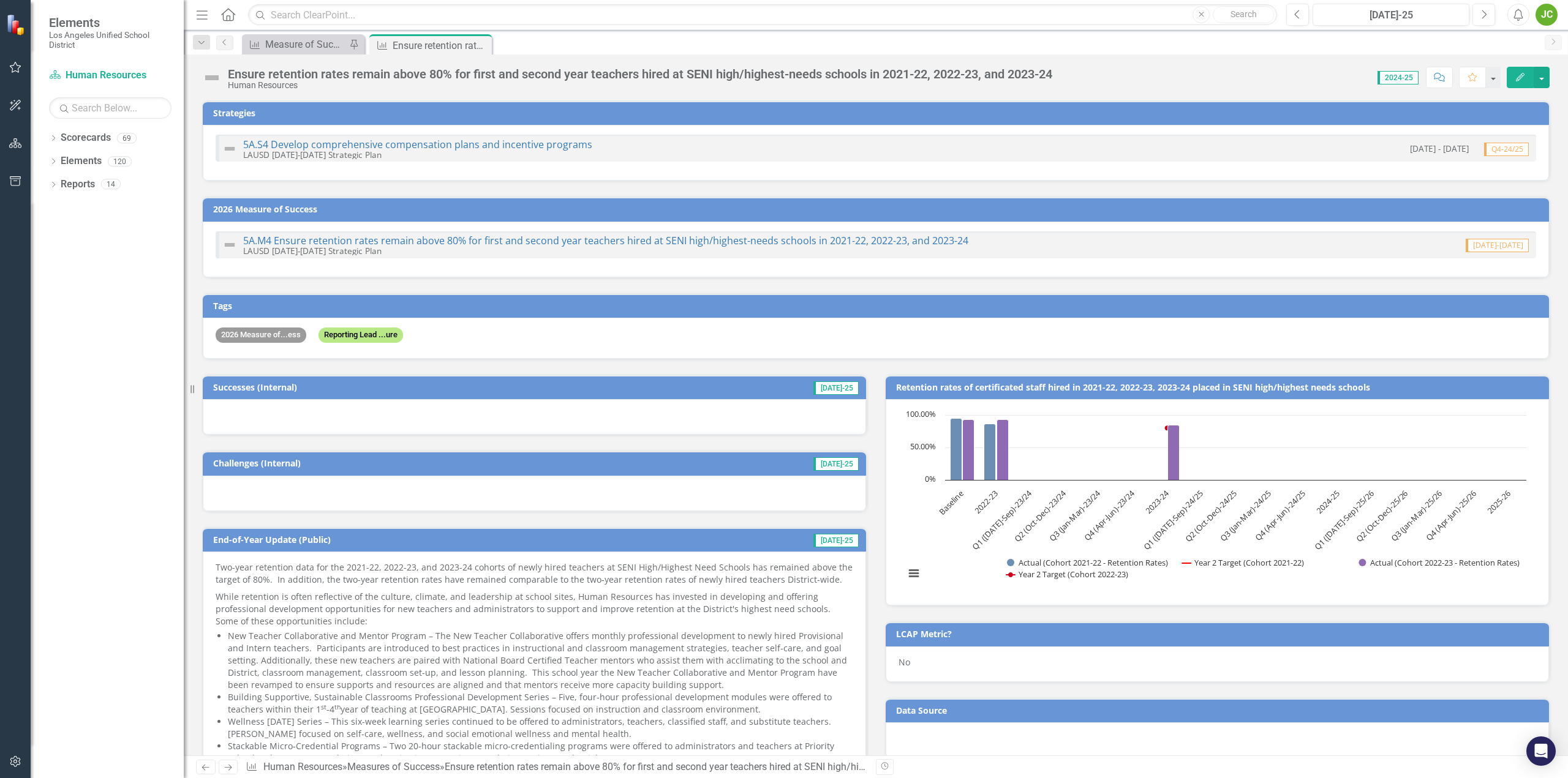 checkbox on "false" 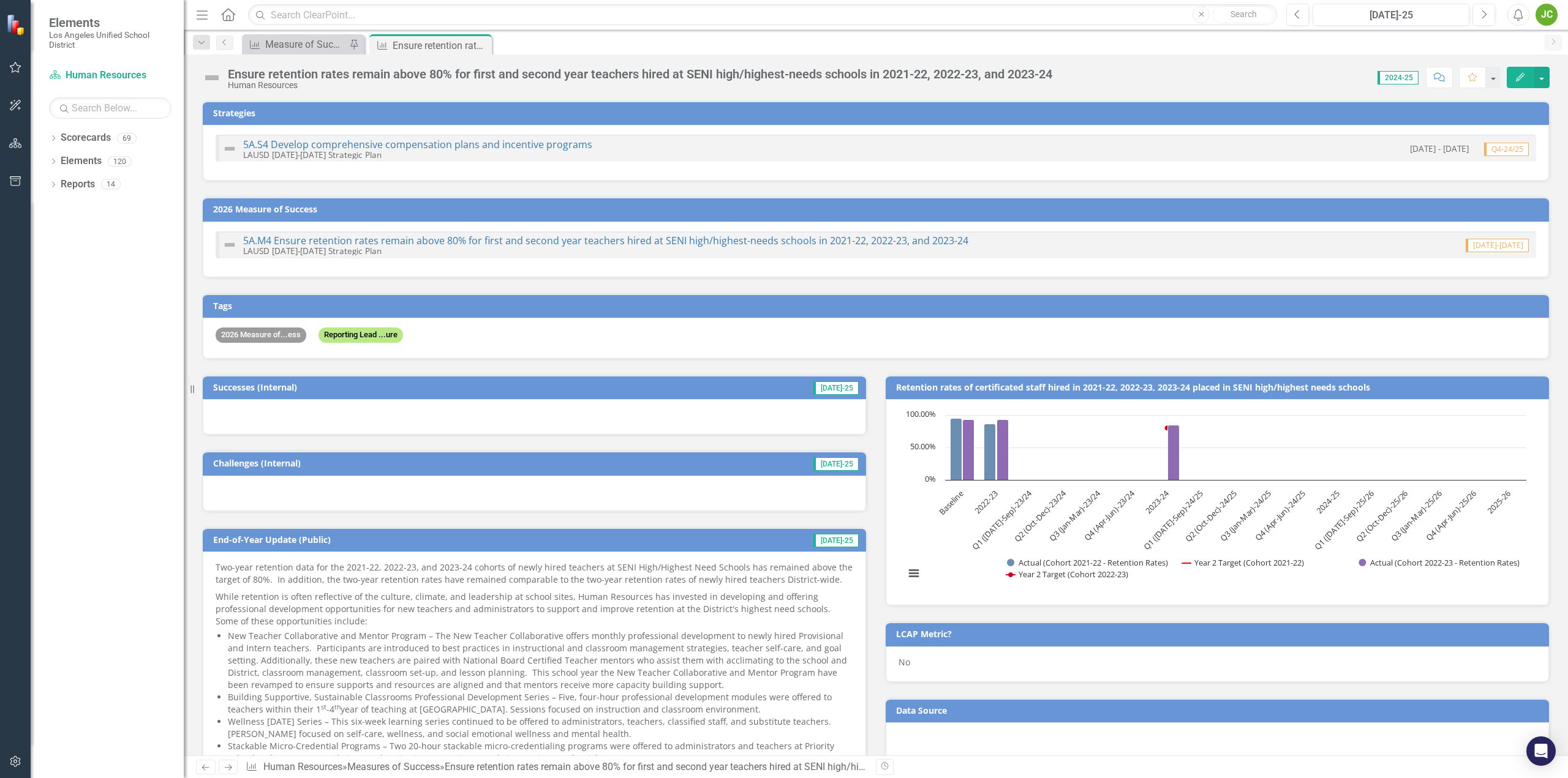 checkbox on "false" 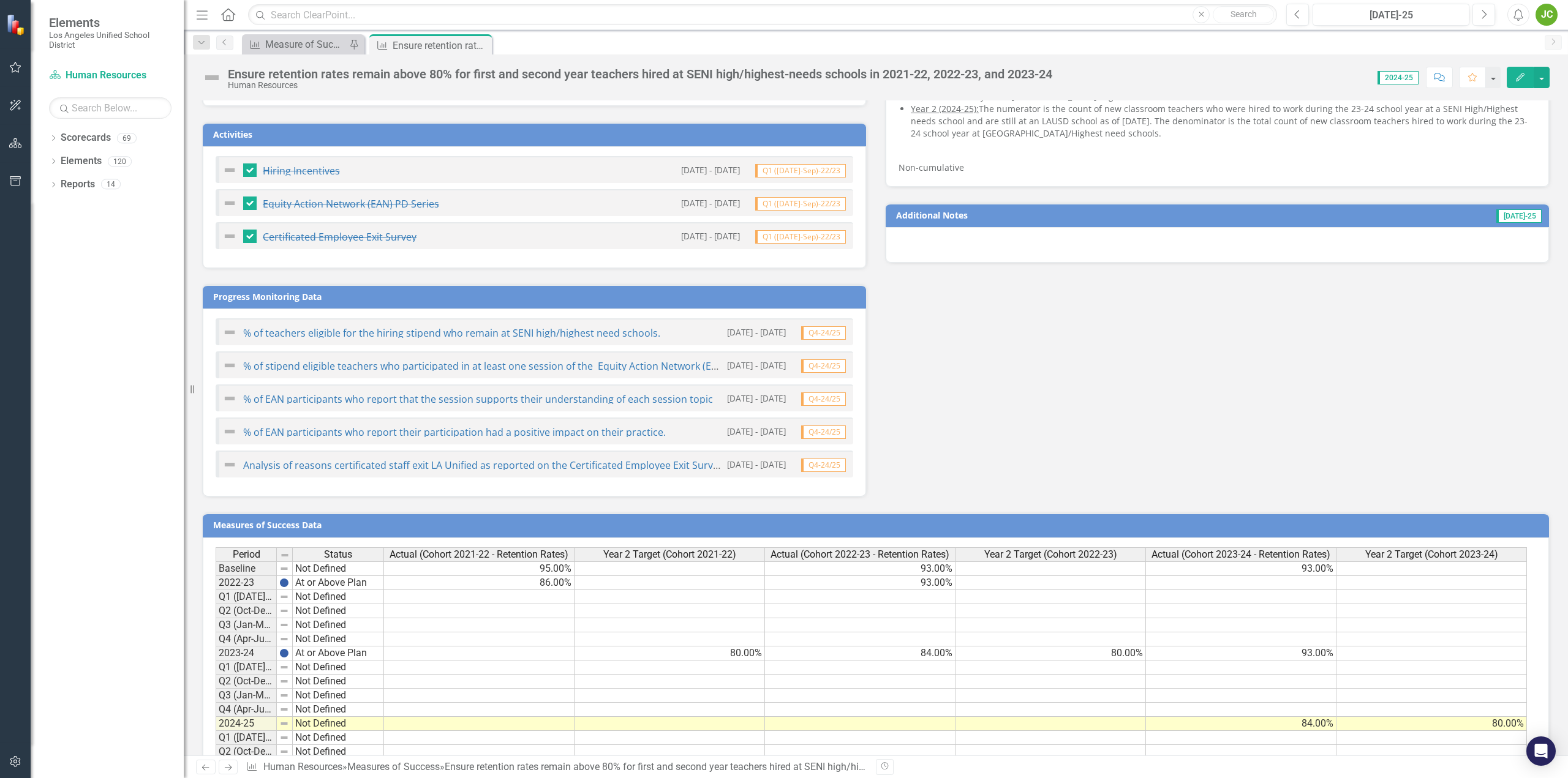 scroll, scrollTop: 1095, scrollLeft: 0, axis: vertical 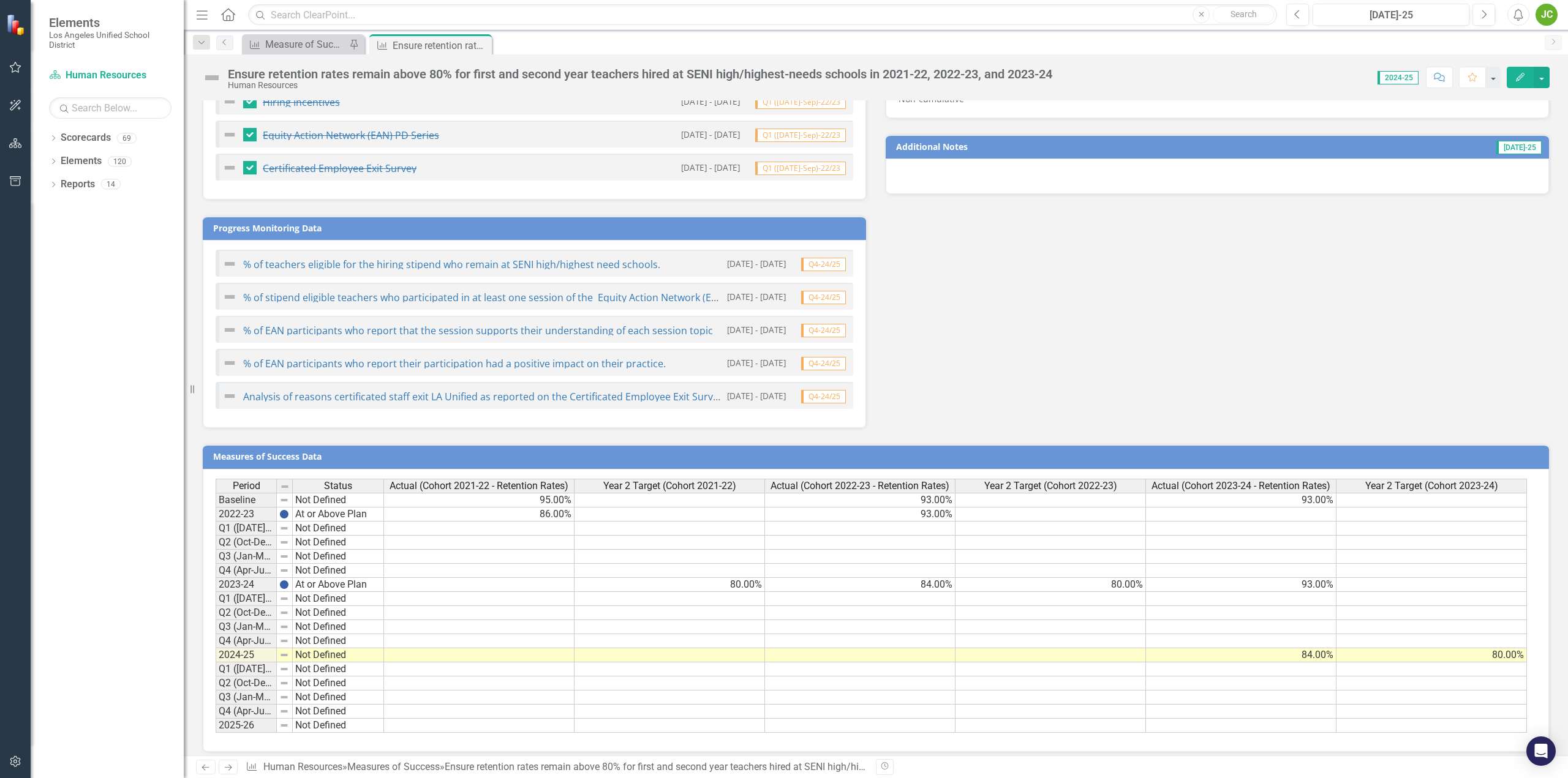 click on "84.00%" at bounding box center (1241, 655) 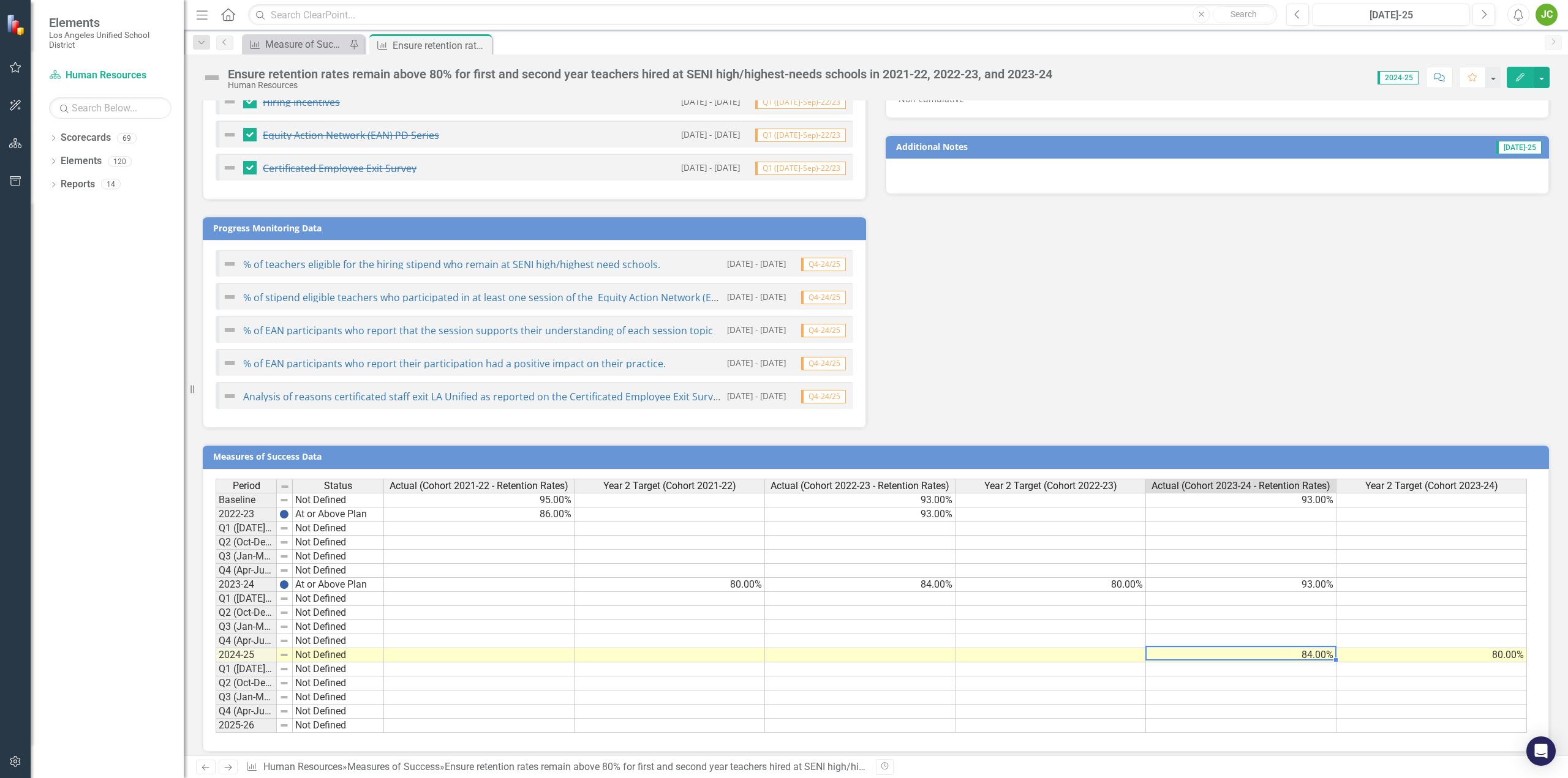 click on "84.00%" at bounding box center [1241, 655] 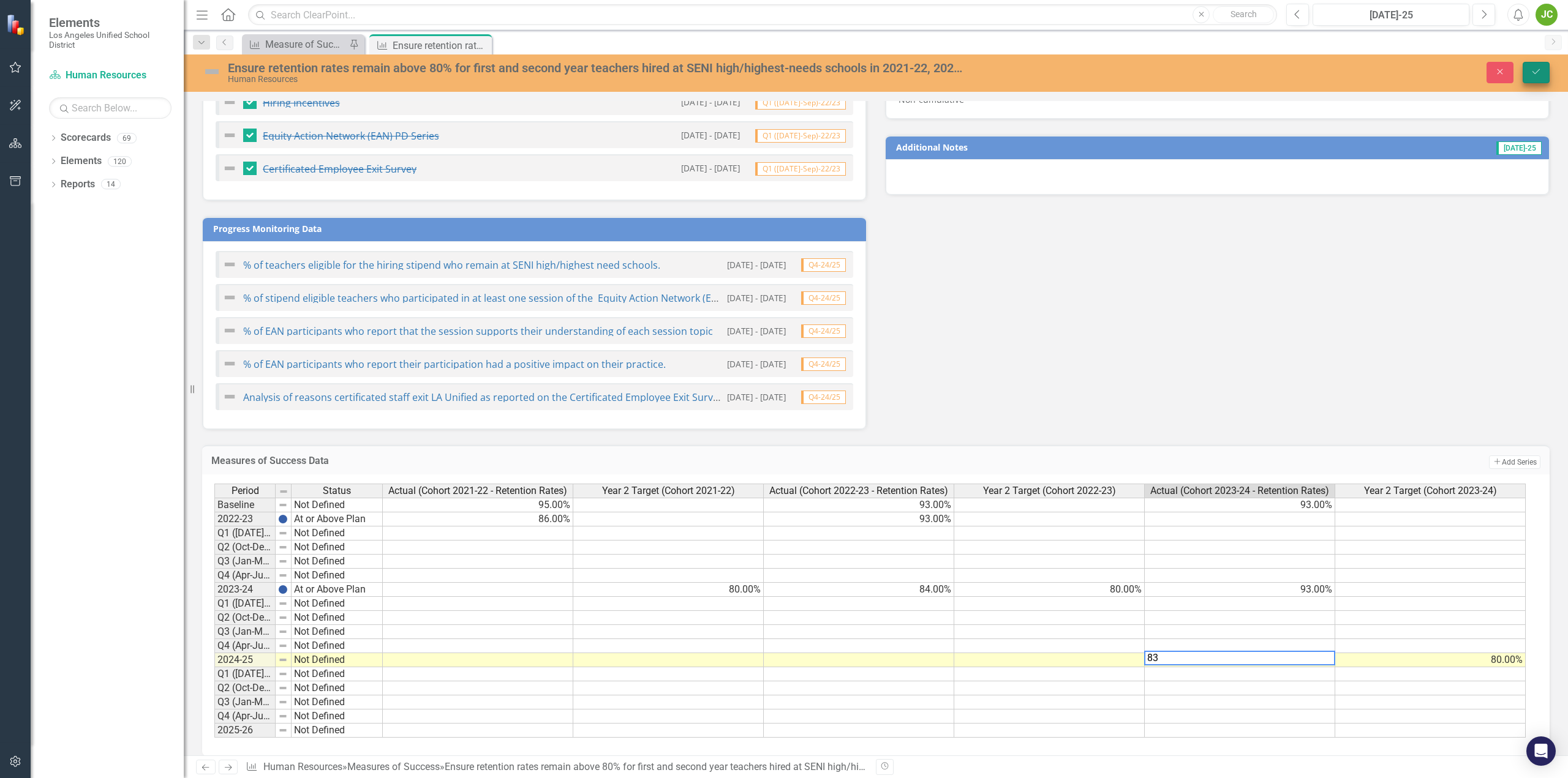 type on "83" 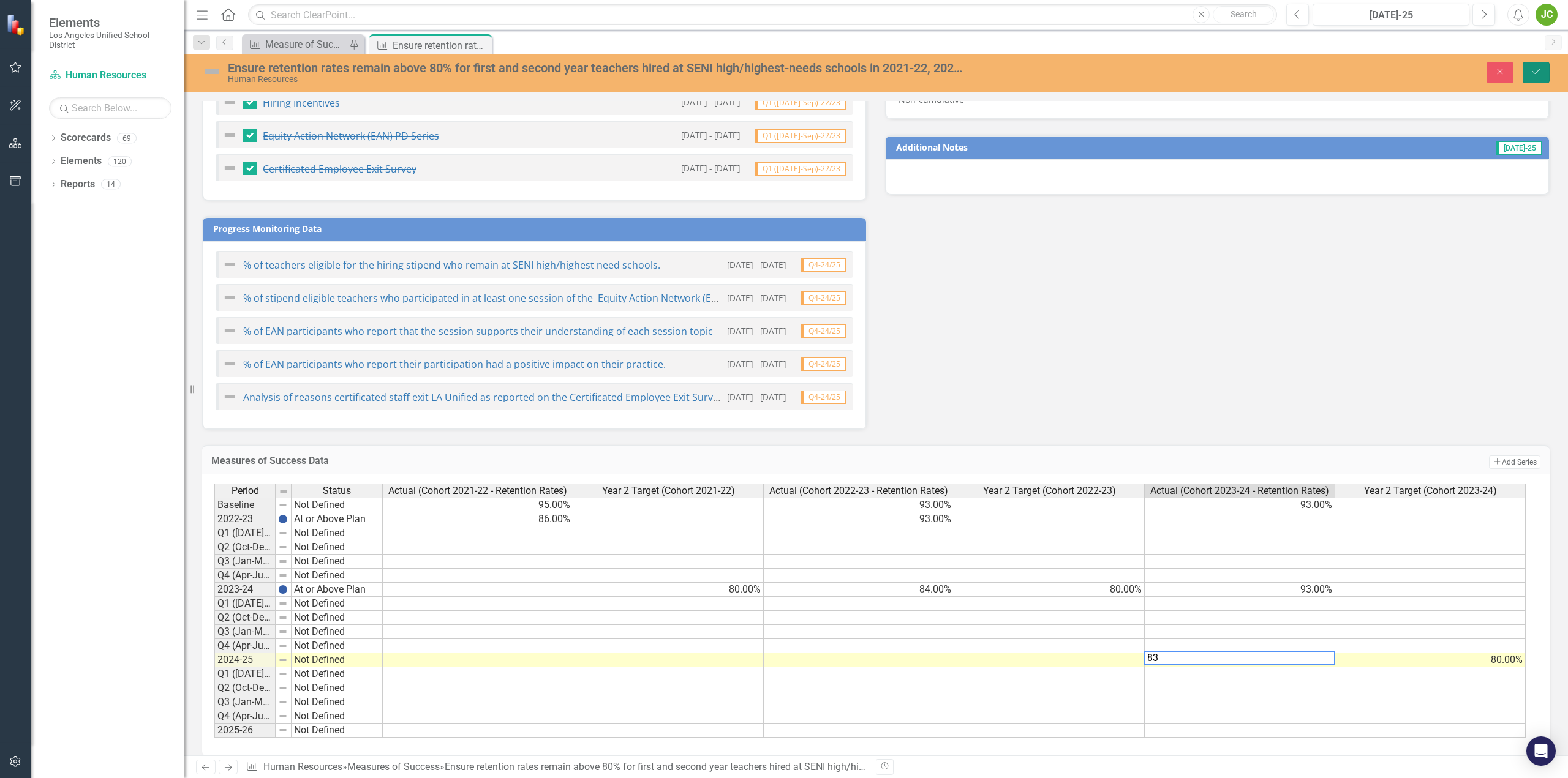 click on "Save" at bounding box center [1536, 72] 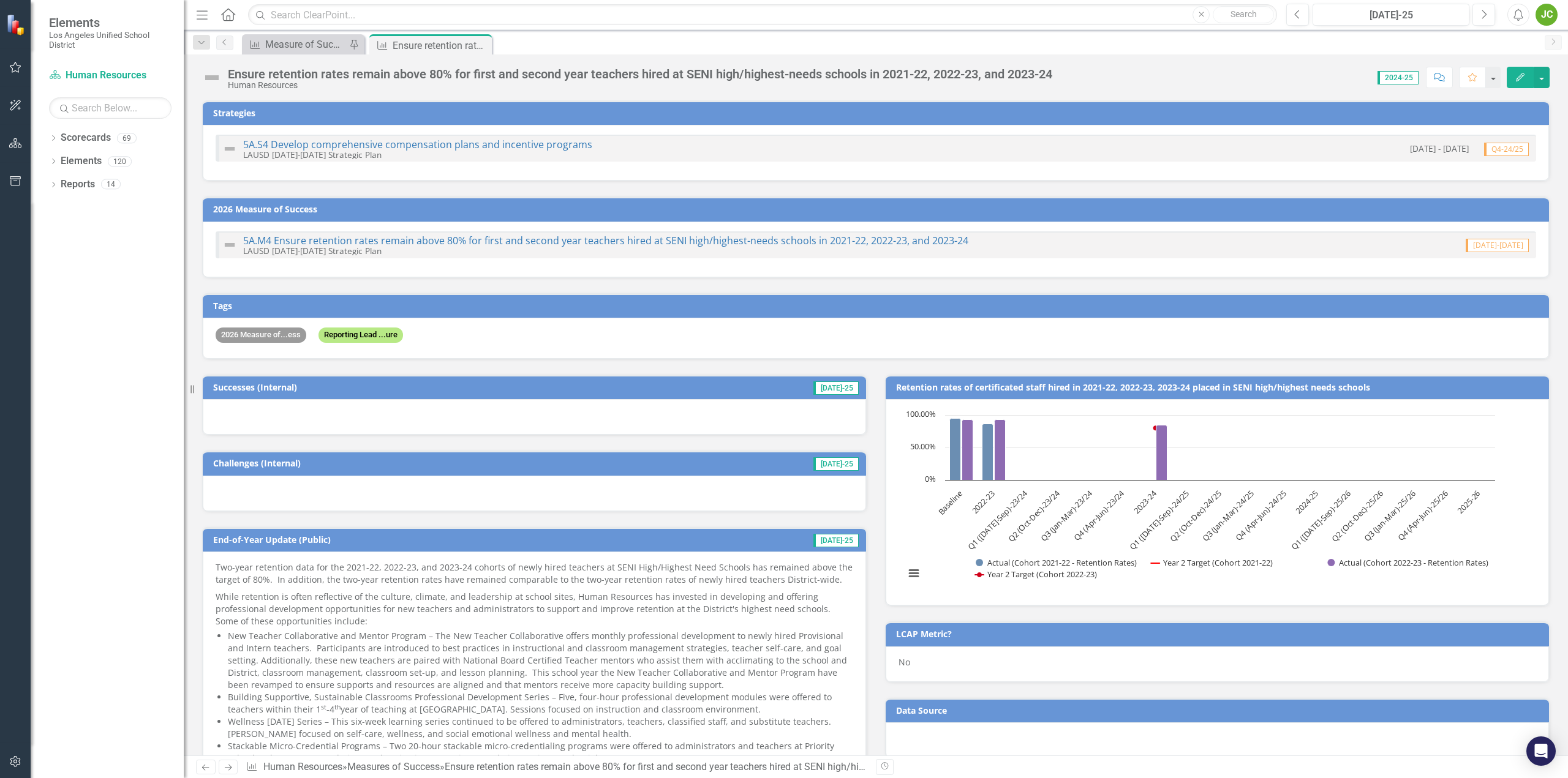 checkbox on "false" 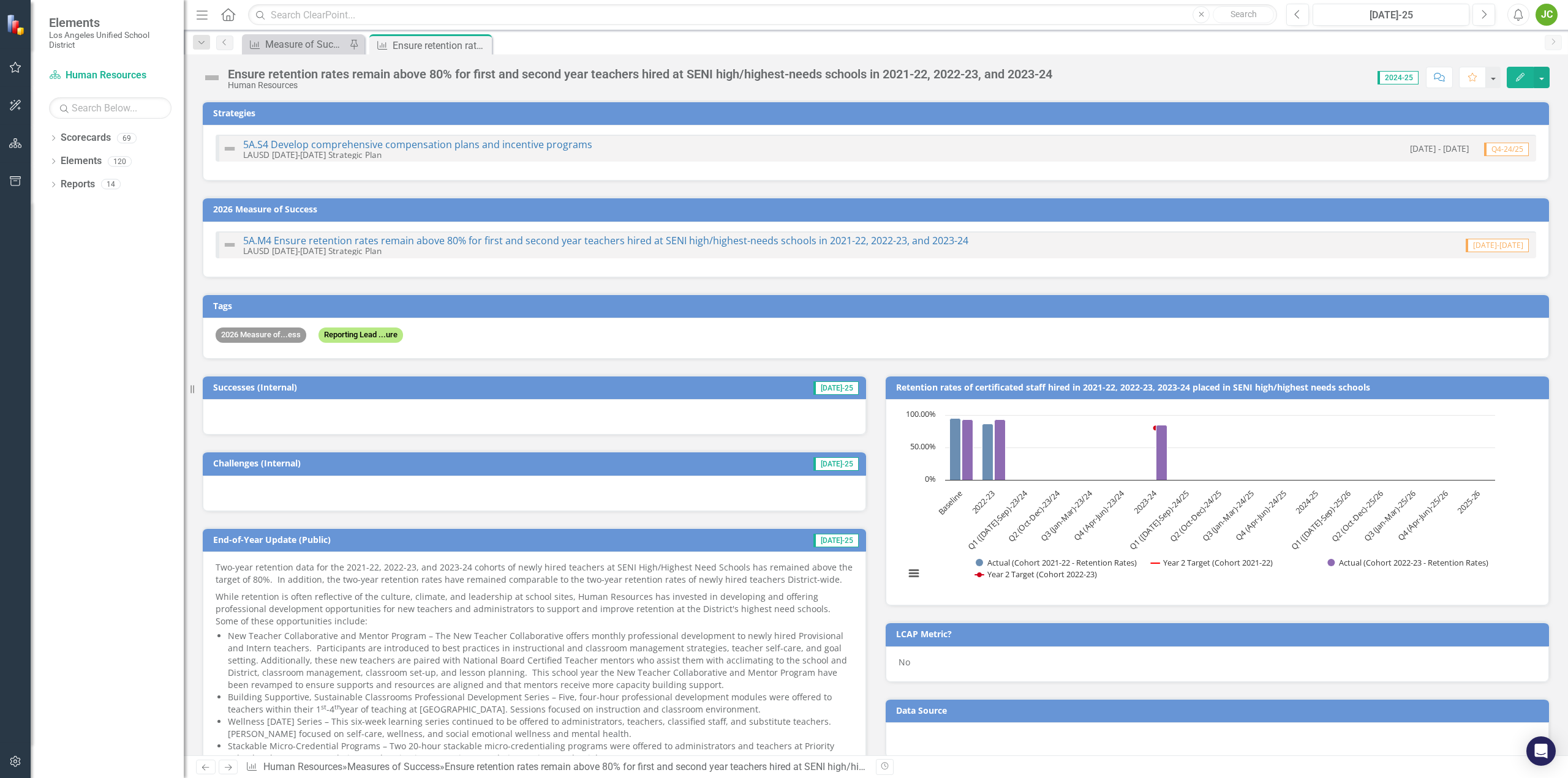 checkbox on "false" 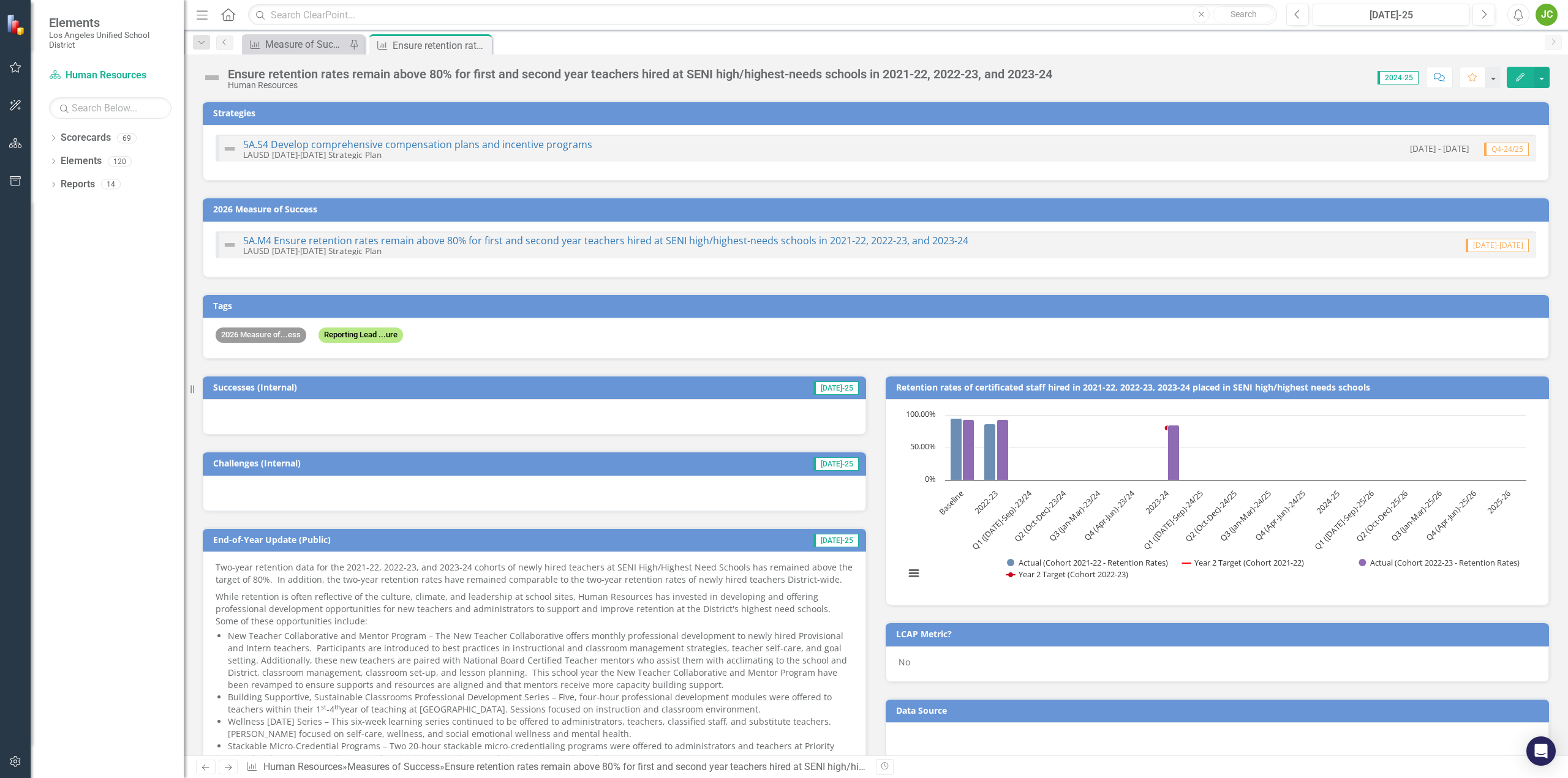 checkbox on "true" 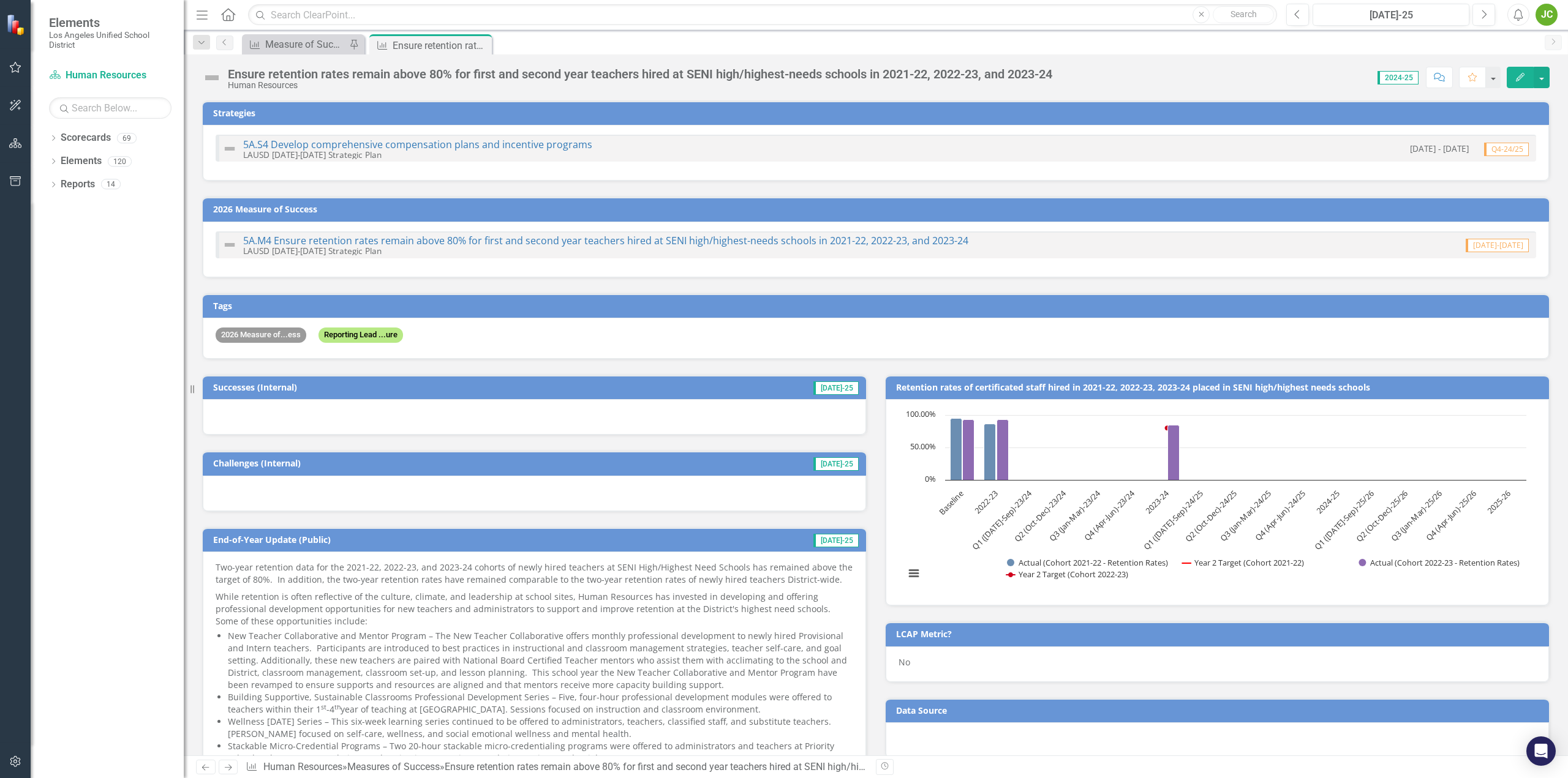 checkbox on "true" 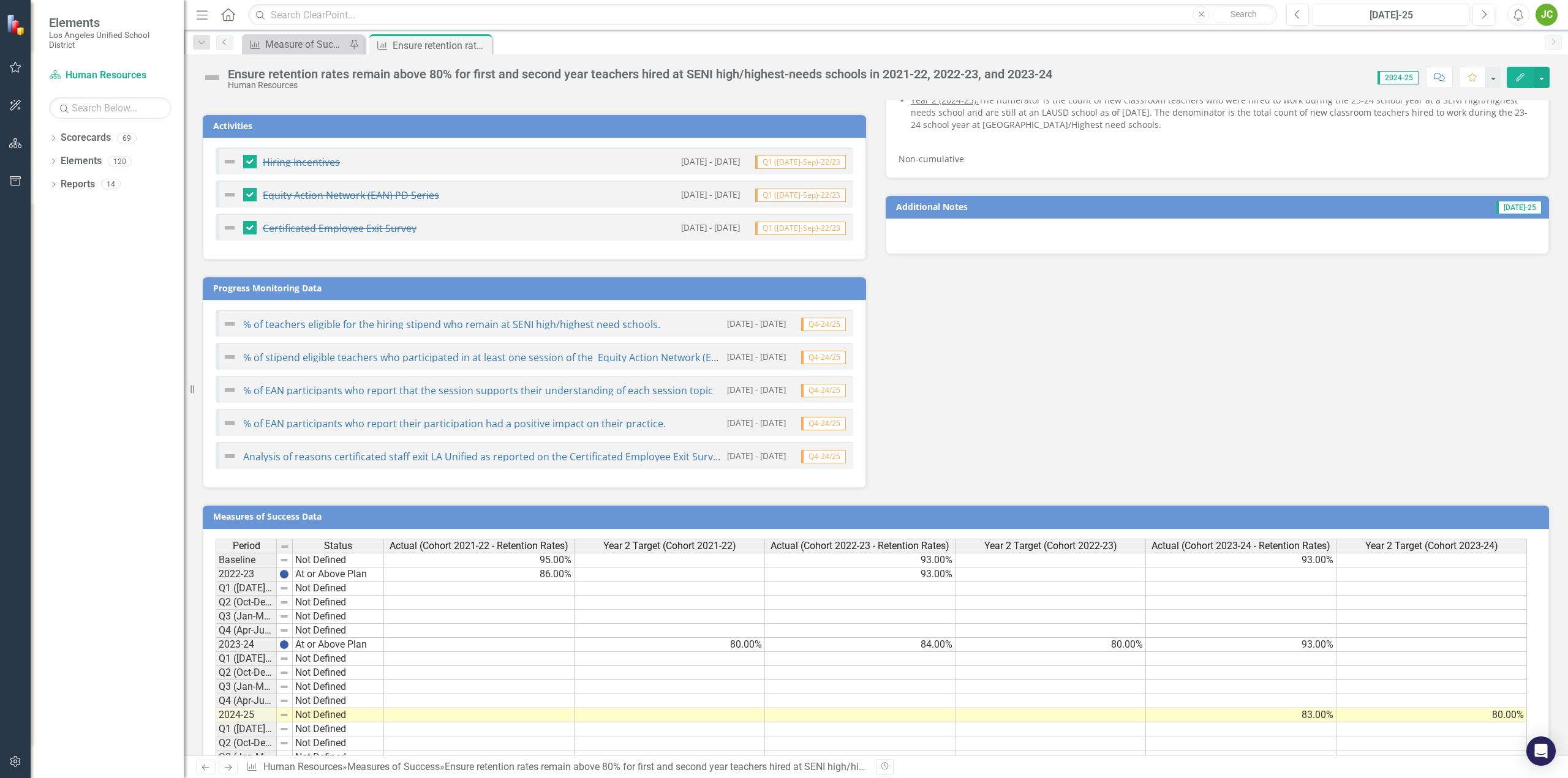 scroll, scrollTop: 1095, scrollLeft: 0, axis: vertical 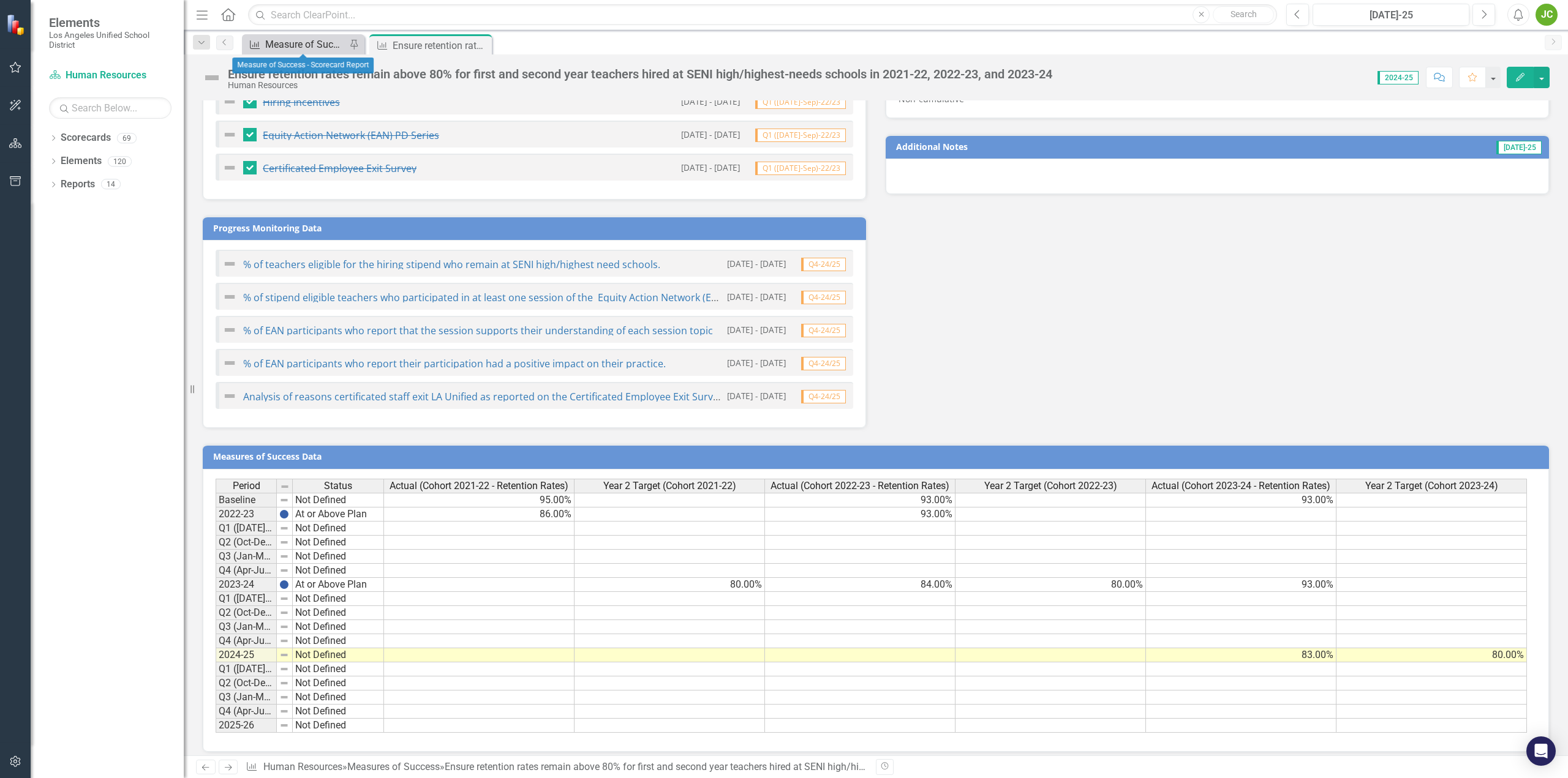 click on "Measure of Success - Scorecard Report" at bounding box center [306, 44] 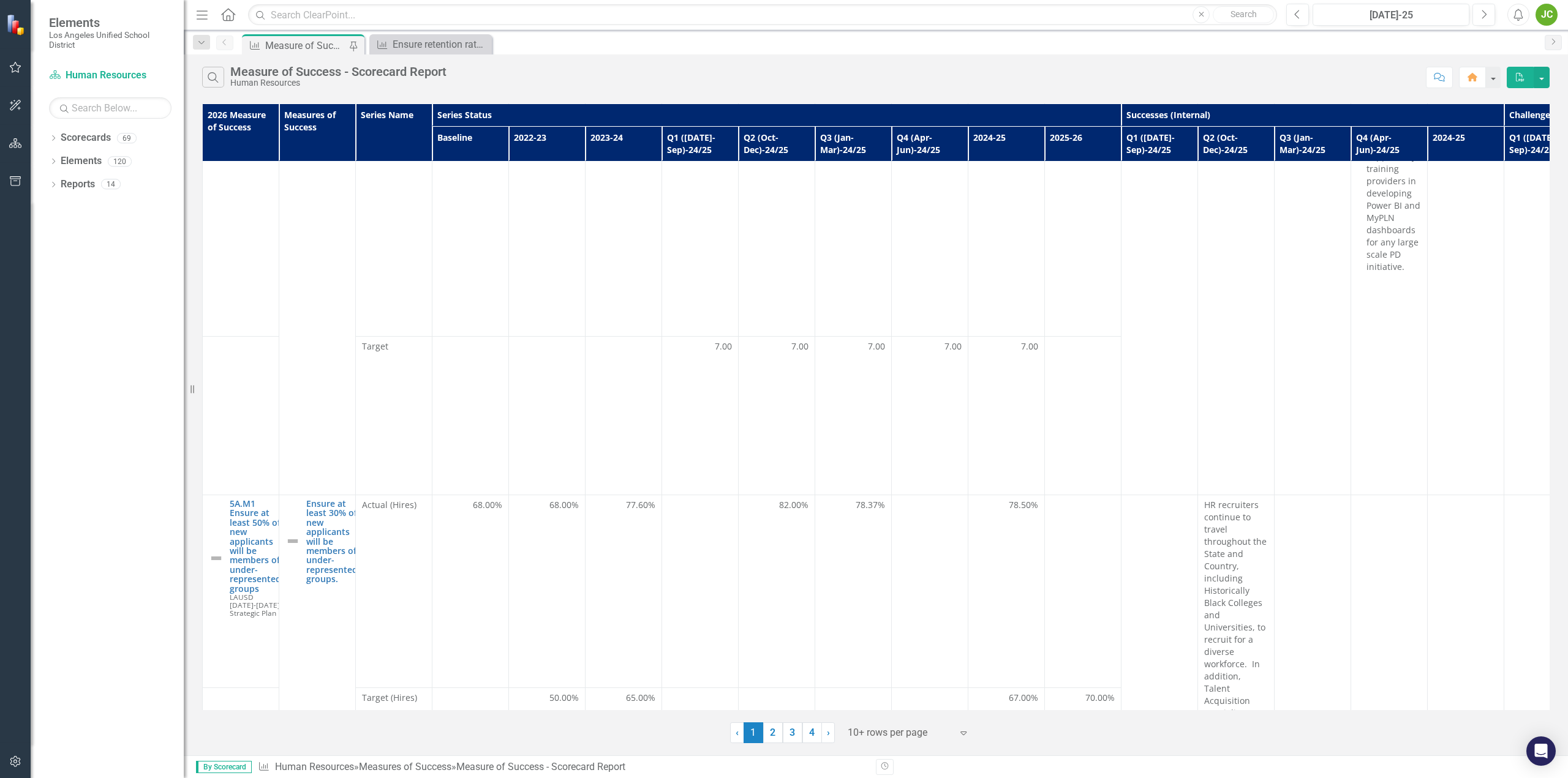 scroll, scrollTop: 2059, scrollLeft: 0, axis: vertical 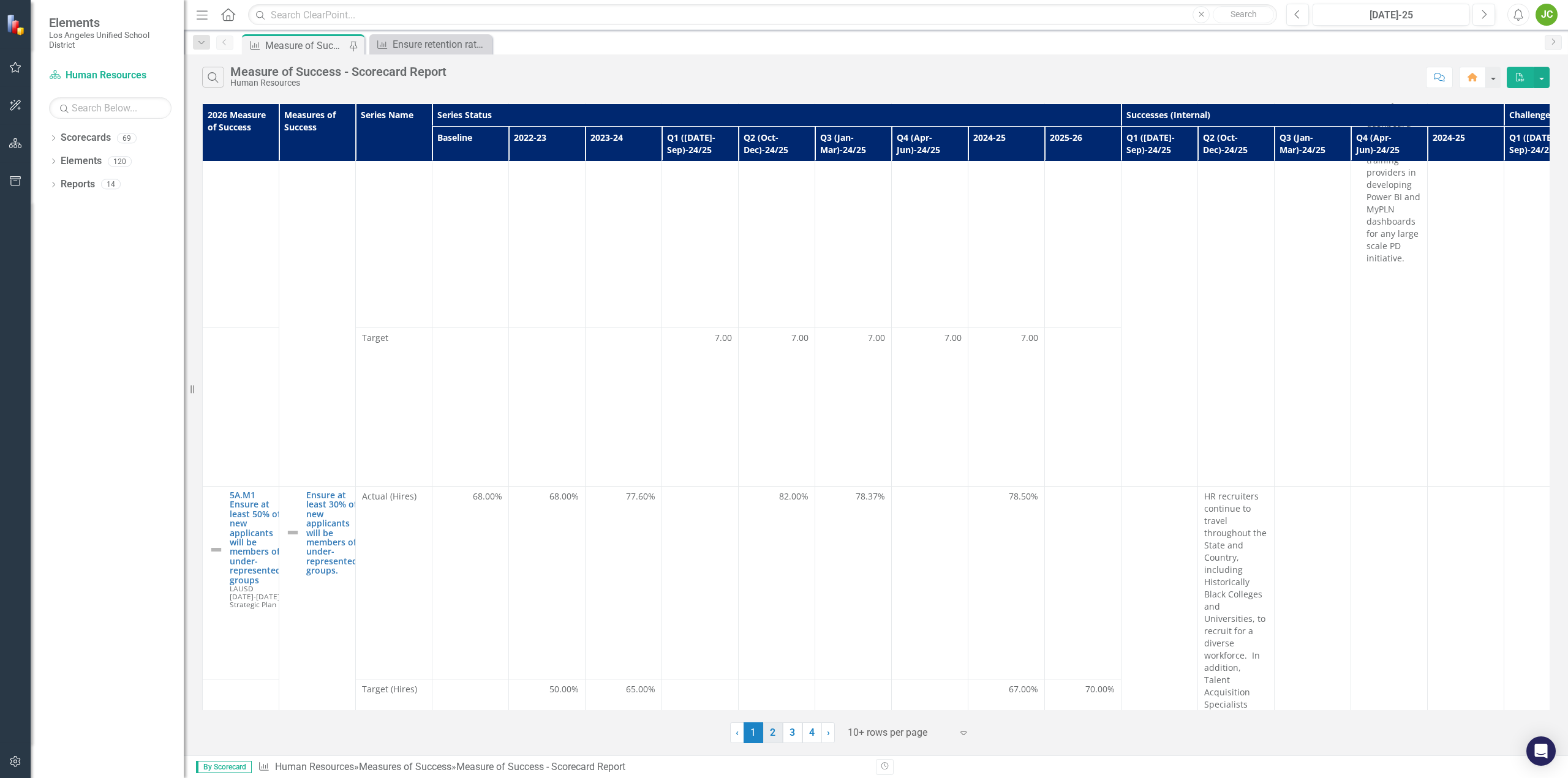 click on "2" at bounding box center [773, 733] 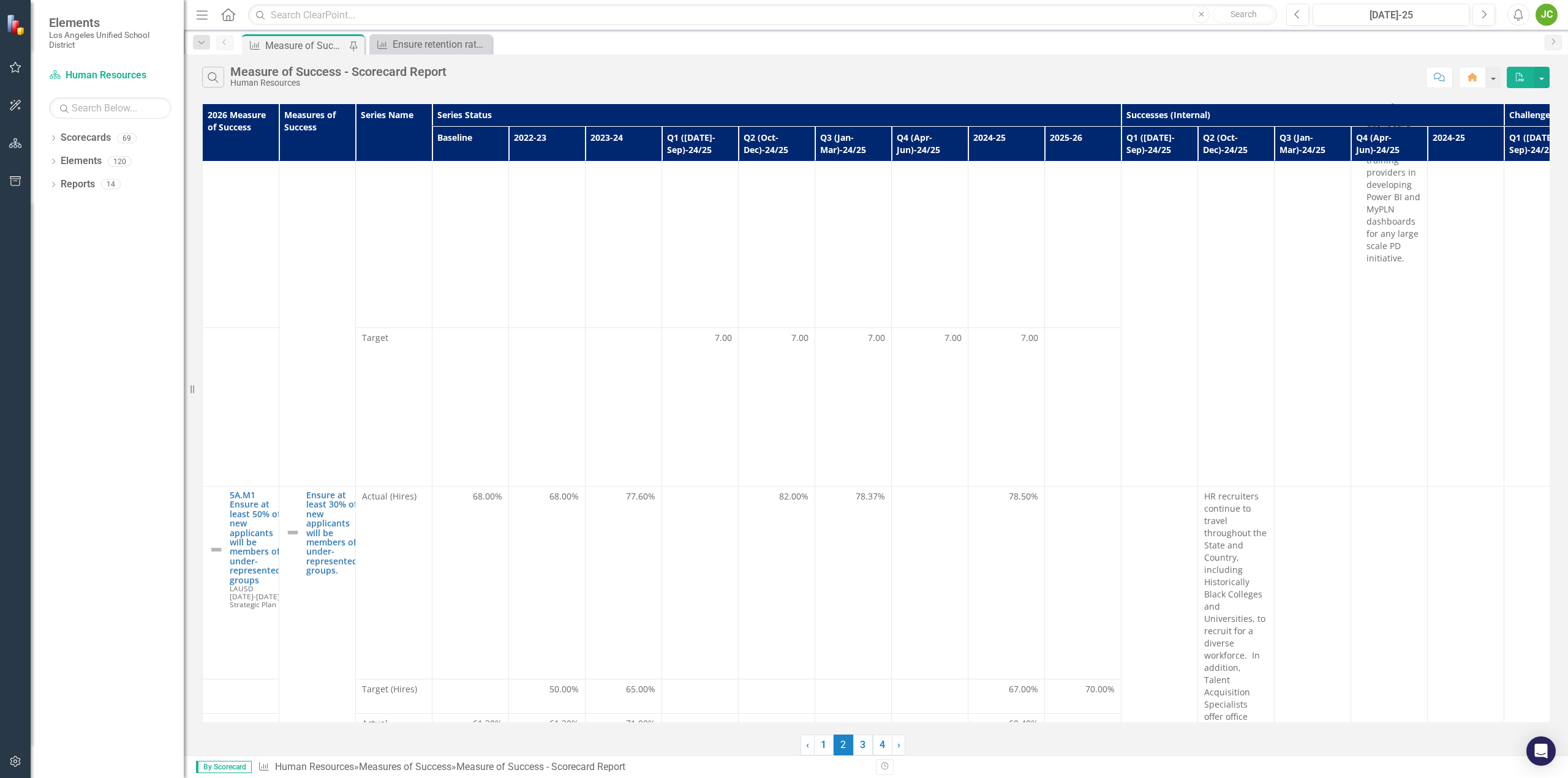 scroll, scrollTop: 0, scrollLeft: 0, axis: both 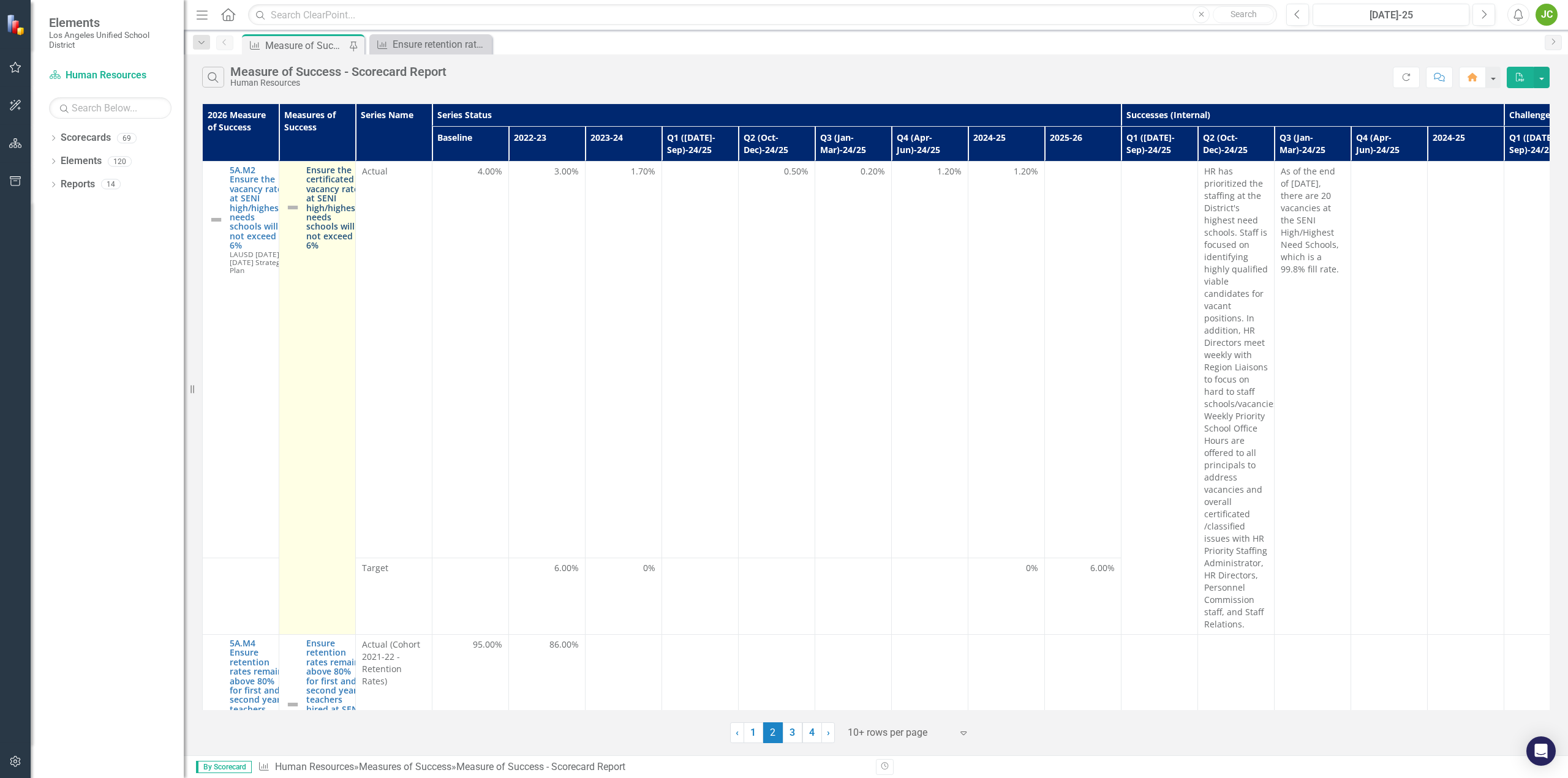 click on "Ensure the certificated vacancy rate at SENI high/highest- needs schools will not exceed 6%" at bounding box center [334, 208] 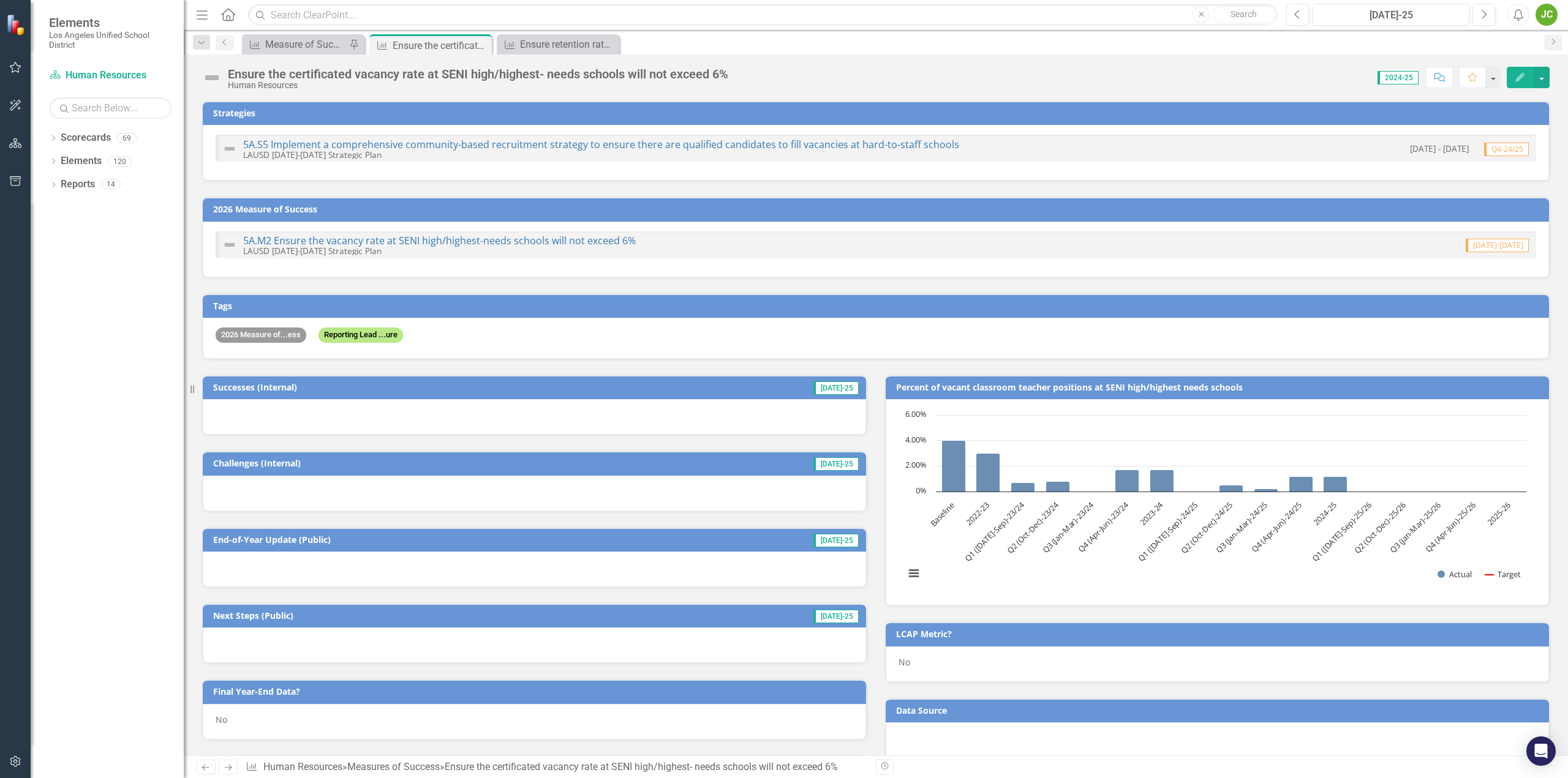 click at bounding box center (534, 569) 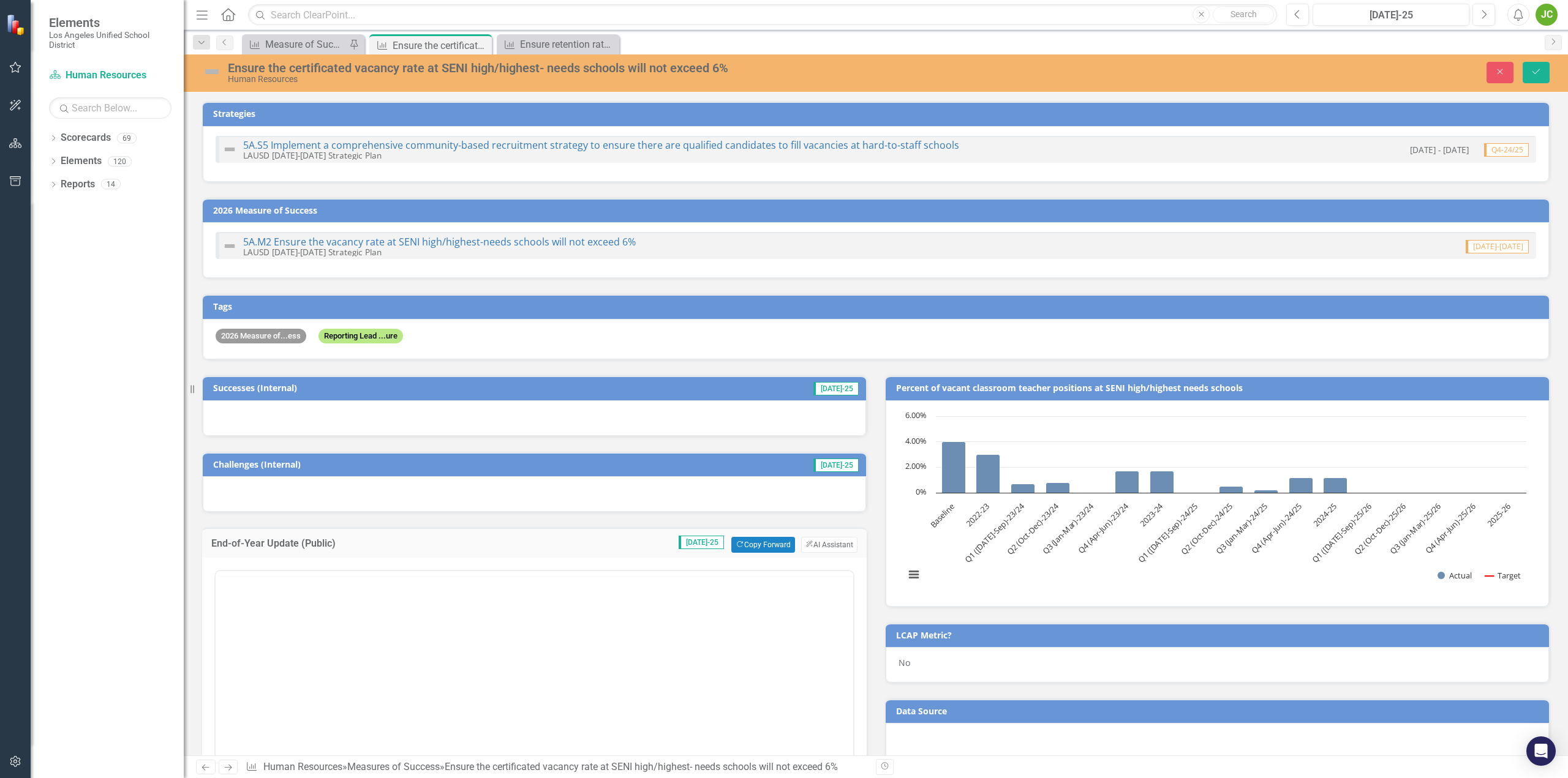 scroll, scrollTop: 0, scrollLeft: 0, axis: both 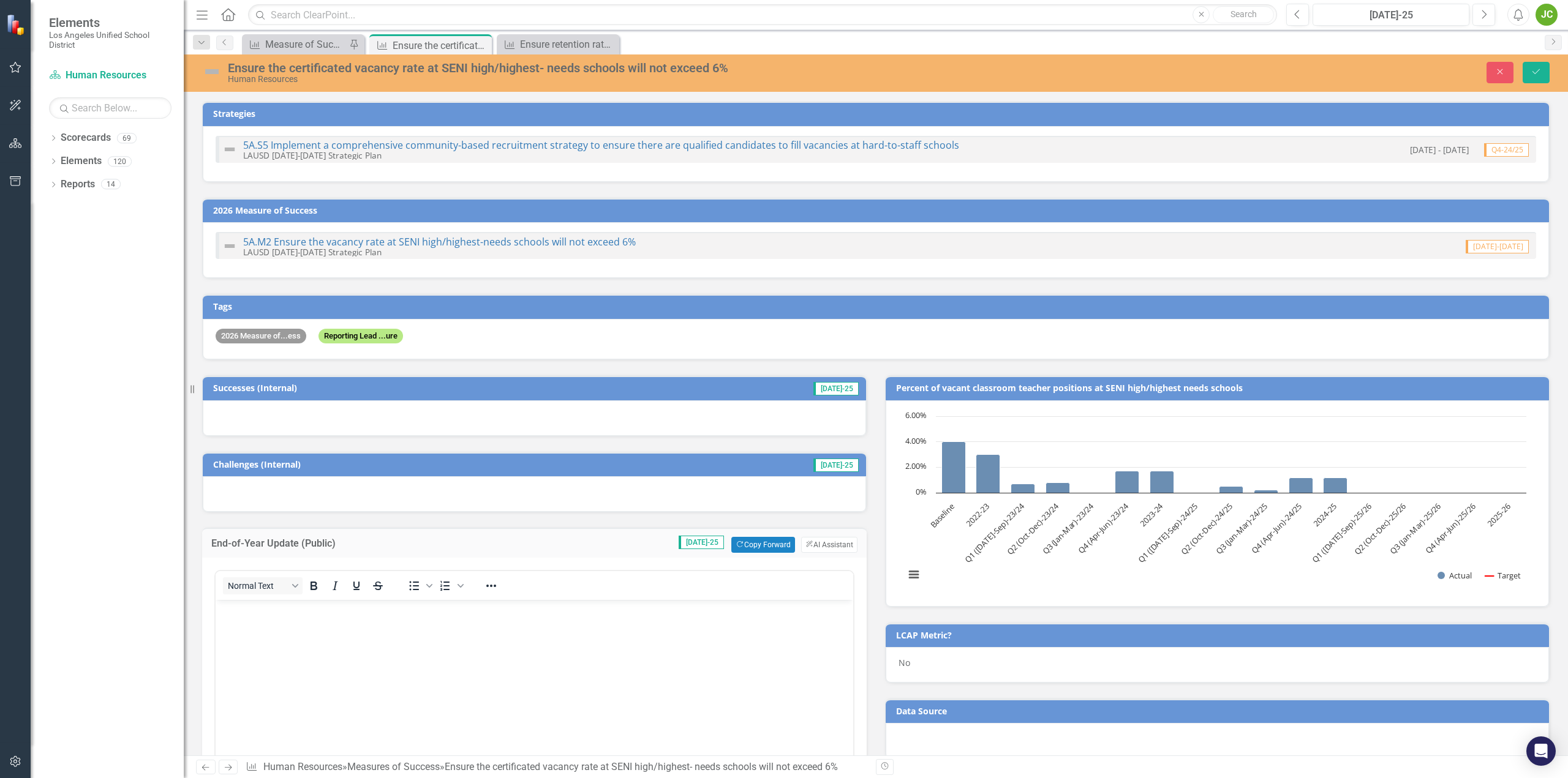 click at bounding box center (534, 610) 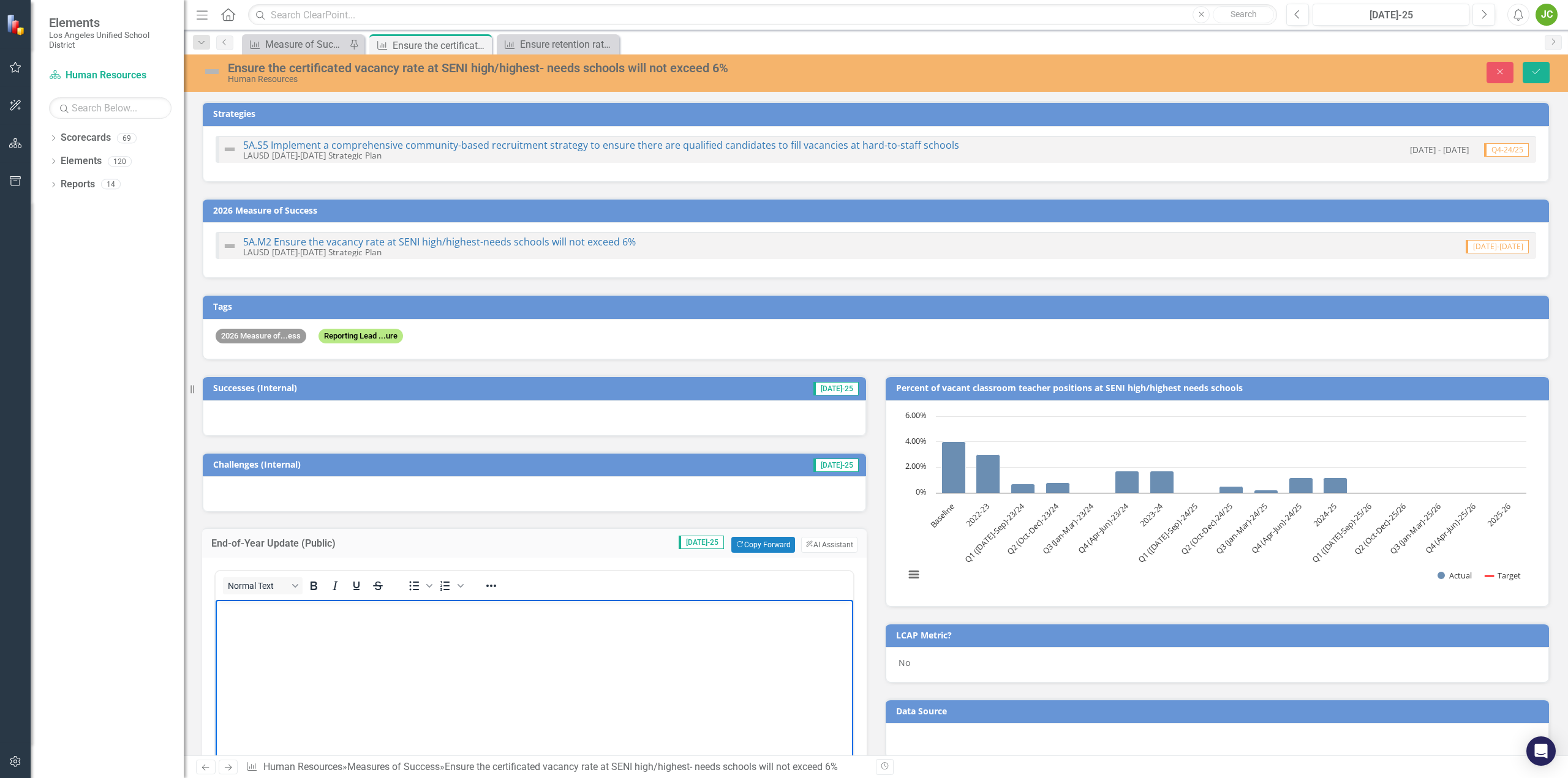 scroll, scrollTop: 12, scrollLeft: 0, axis: vertical 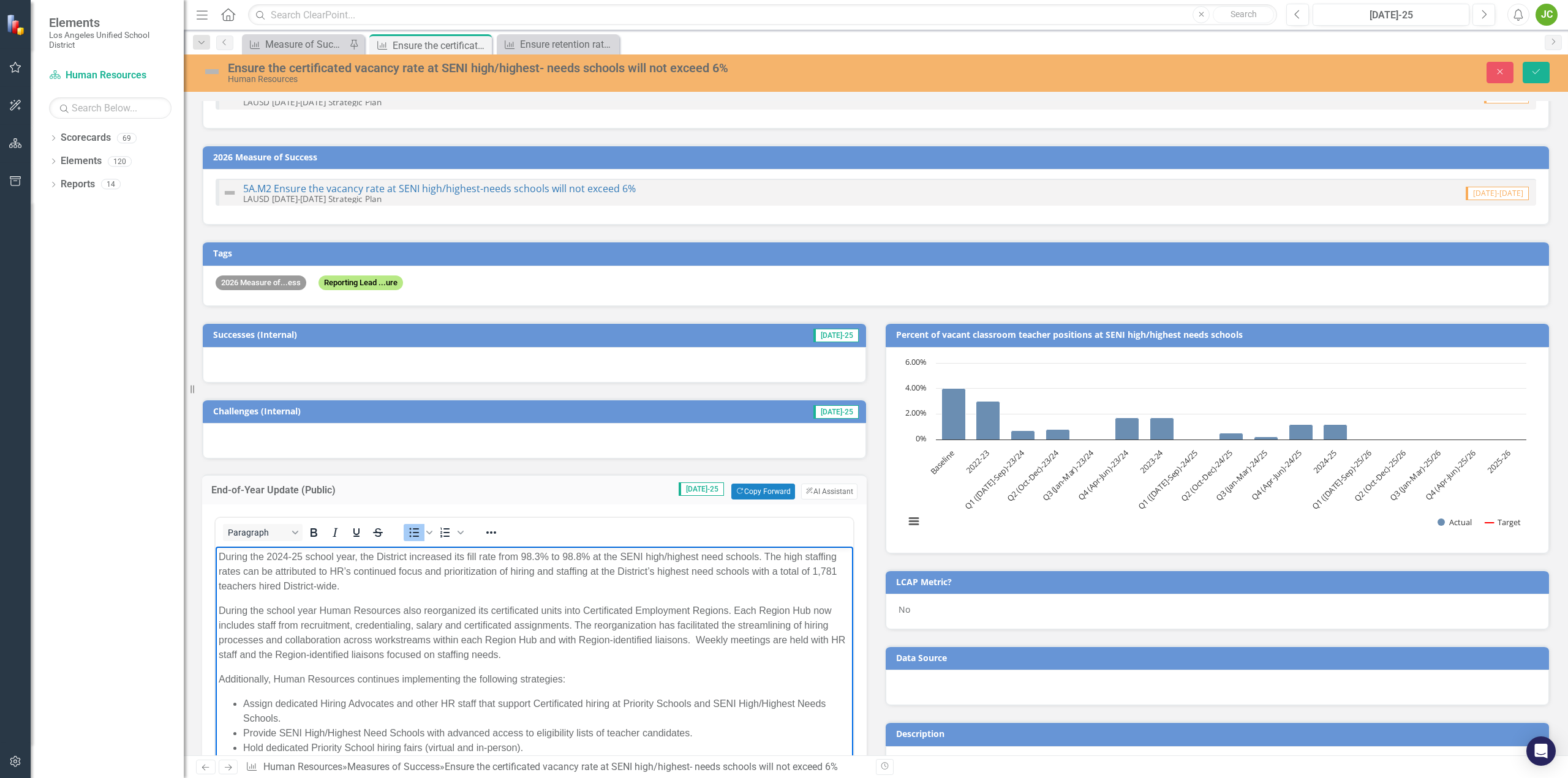 click on "During the school year Human Resources also reorganized its certificated units into Certificated Employment Regions. Each Region Hub now includes staff from recruitment, credentialing, salary and certificated assignments. The reorganization has facilitated the streamlining of hiring processes and collaboration across workstreams within each Region Hub and with Region-identified liaisons.  Weekly meetings are held with HR staff and the Region-identified liaisons focused on staffing needs." at bounding box center [534, 632] 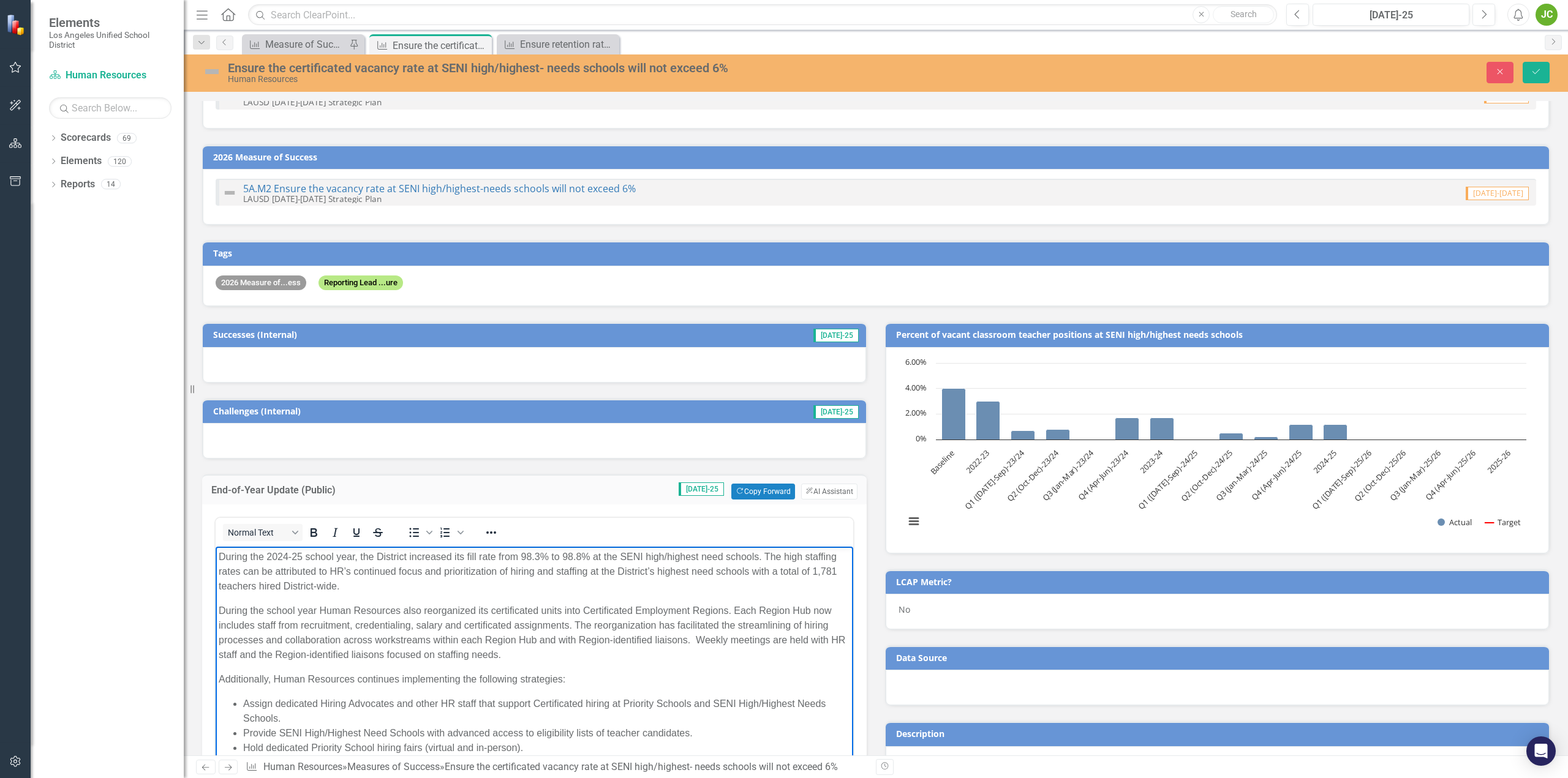 type 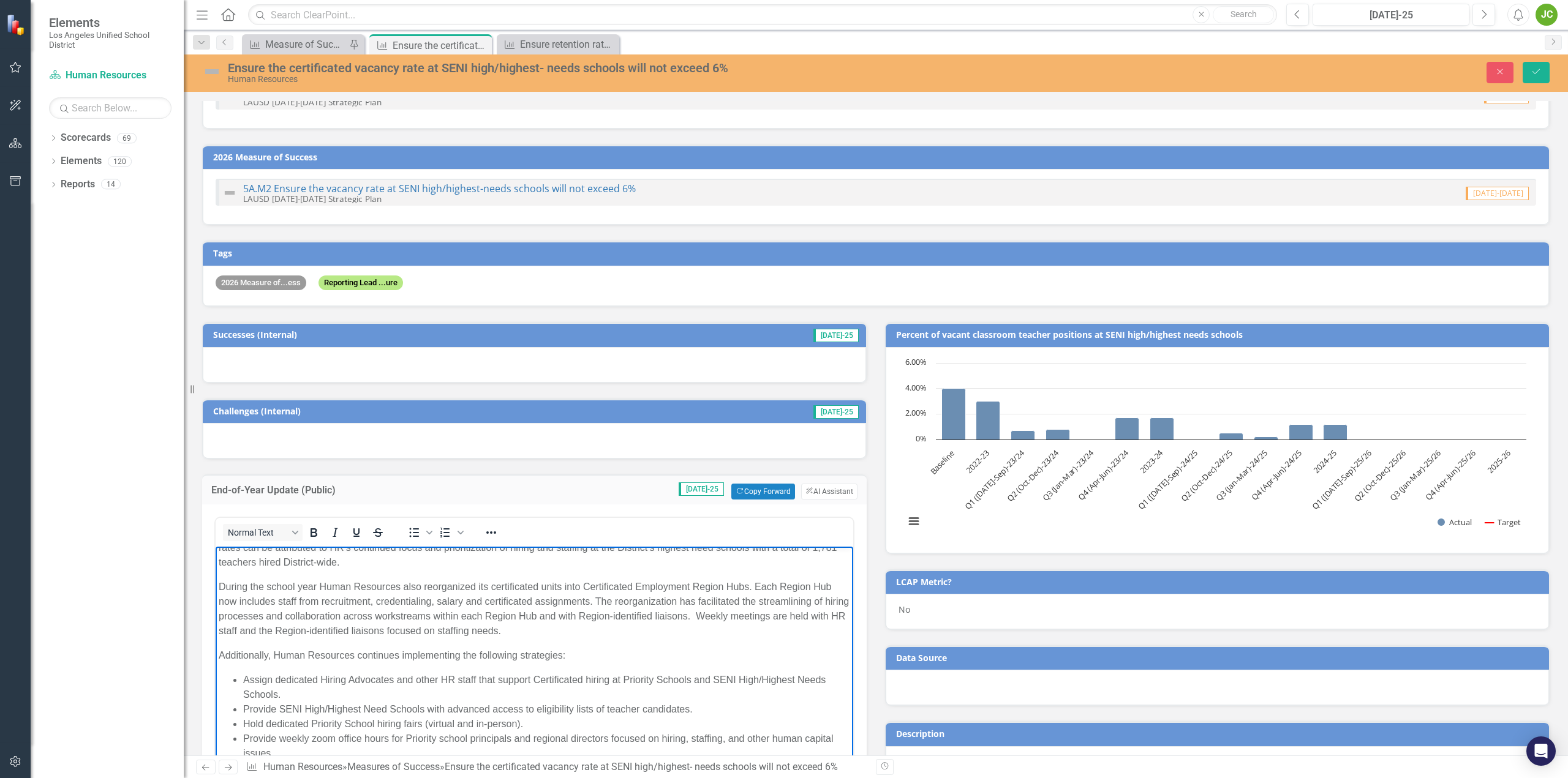 scroll, scrollTop: 37, scrollLeft: 0, axis: vertical 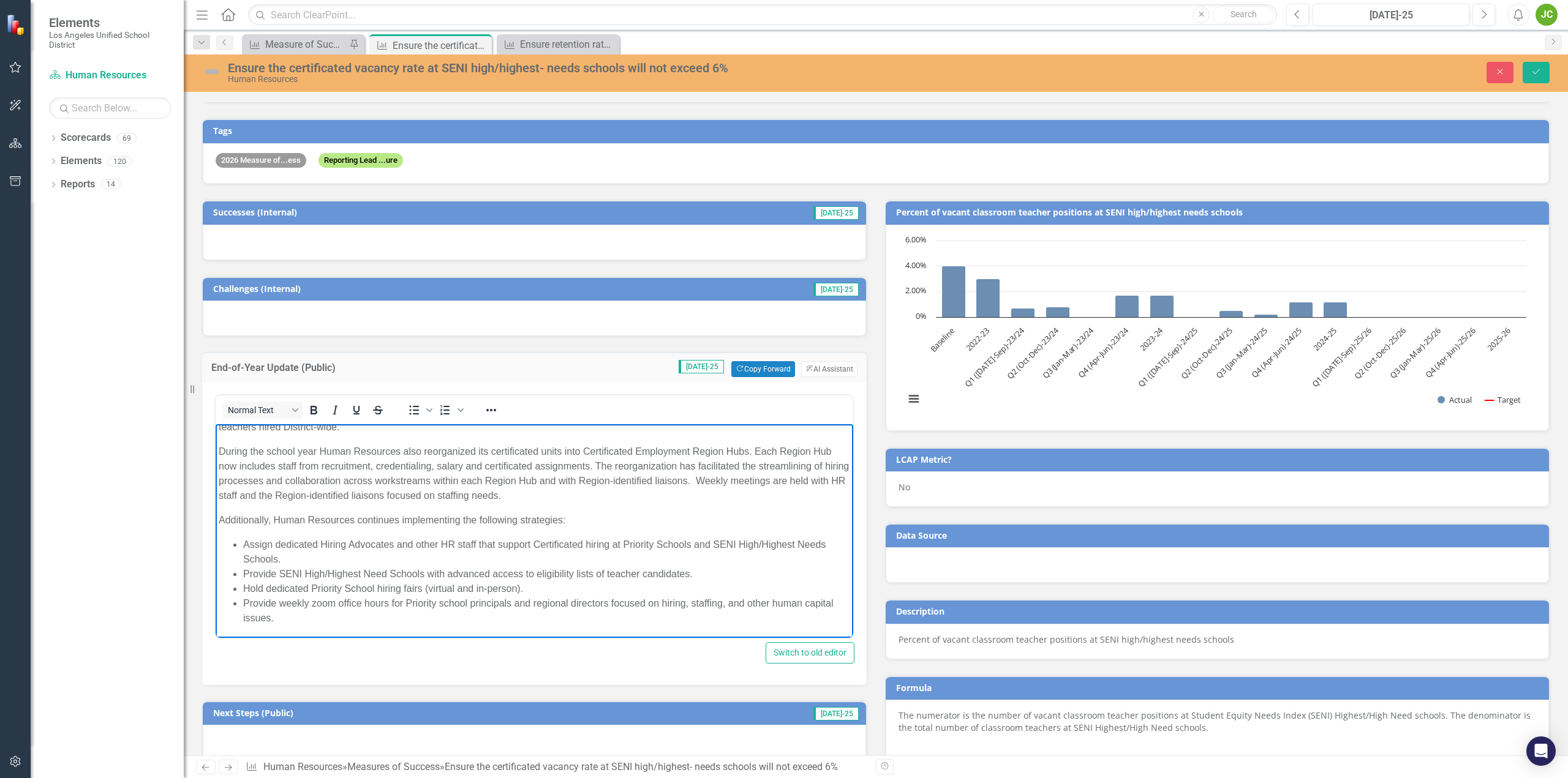 click on "Hold dedicated Priority School hiring fairs (virtual and in-person)." at bounding box center [546, 588] 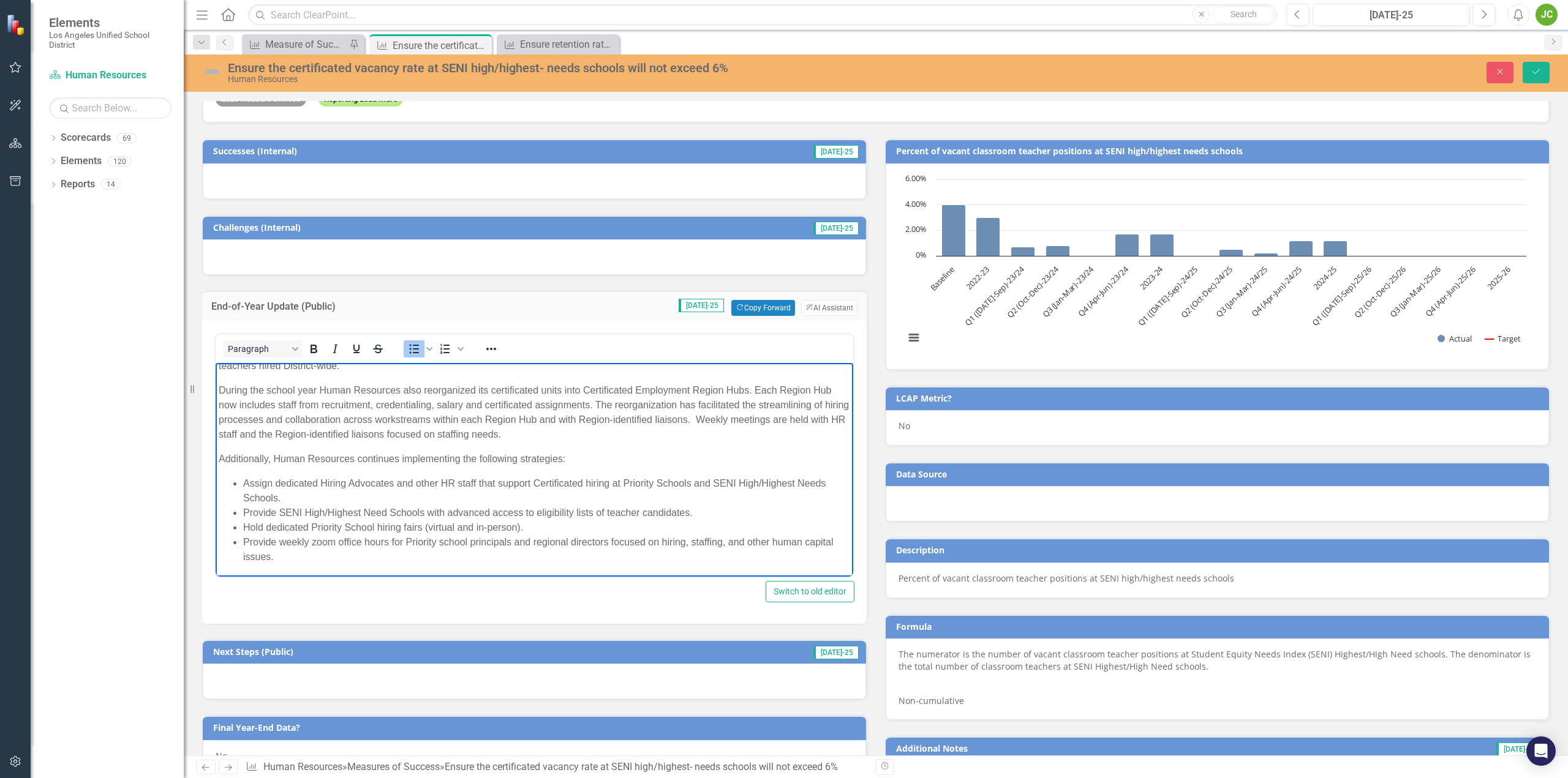 scroll, scrollTop: 176, scrollLeft: 0, axis: vertical 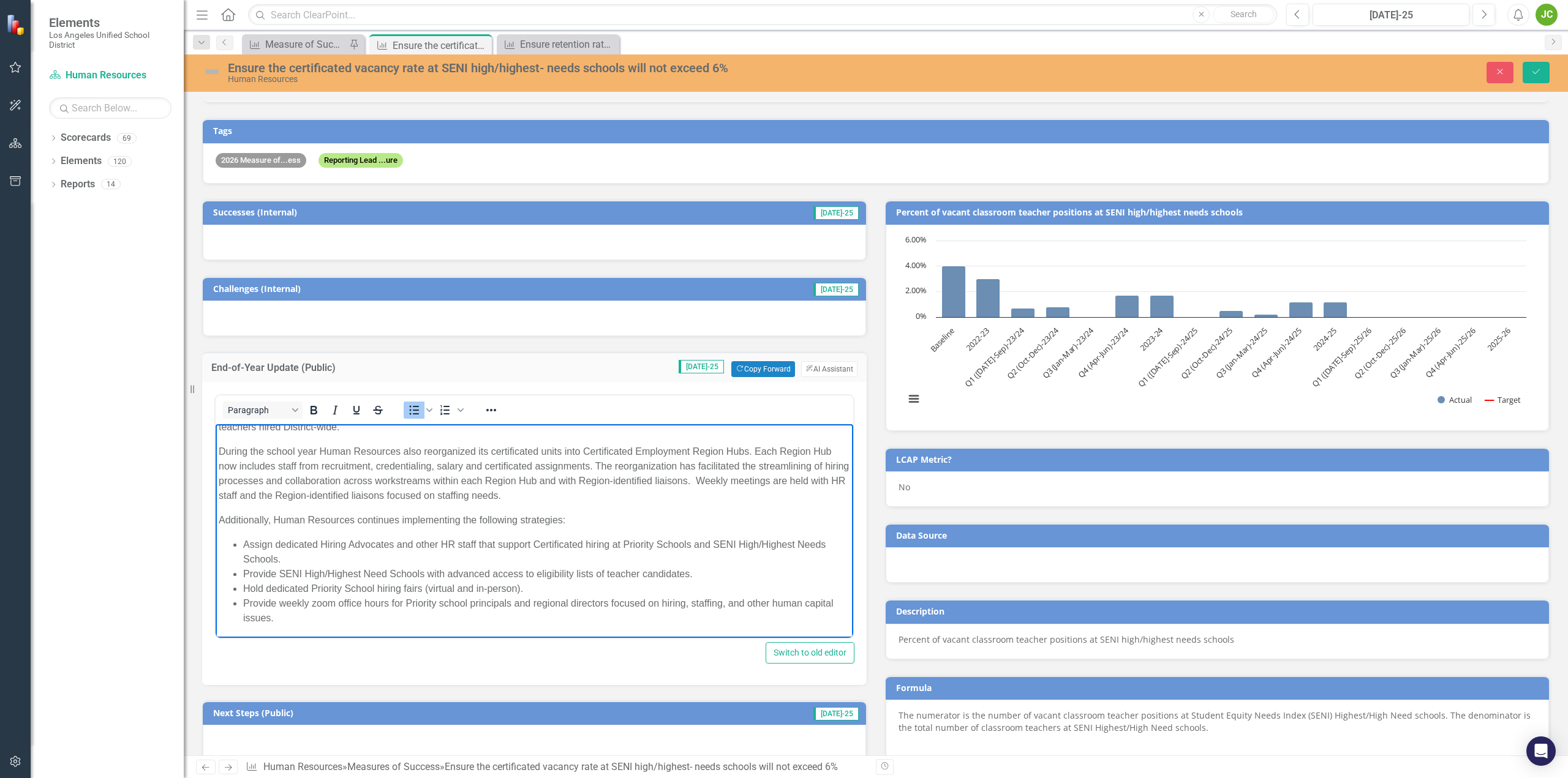 click on "Hold dedicated Priority School hiring fairs (virtual and in-person)." at bounding box center (546, 588) 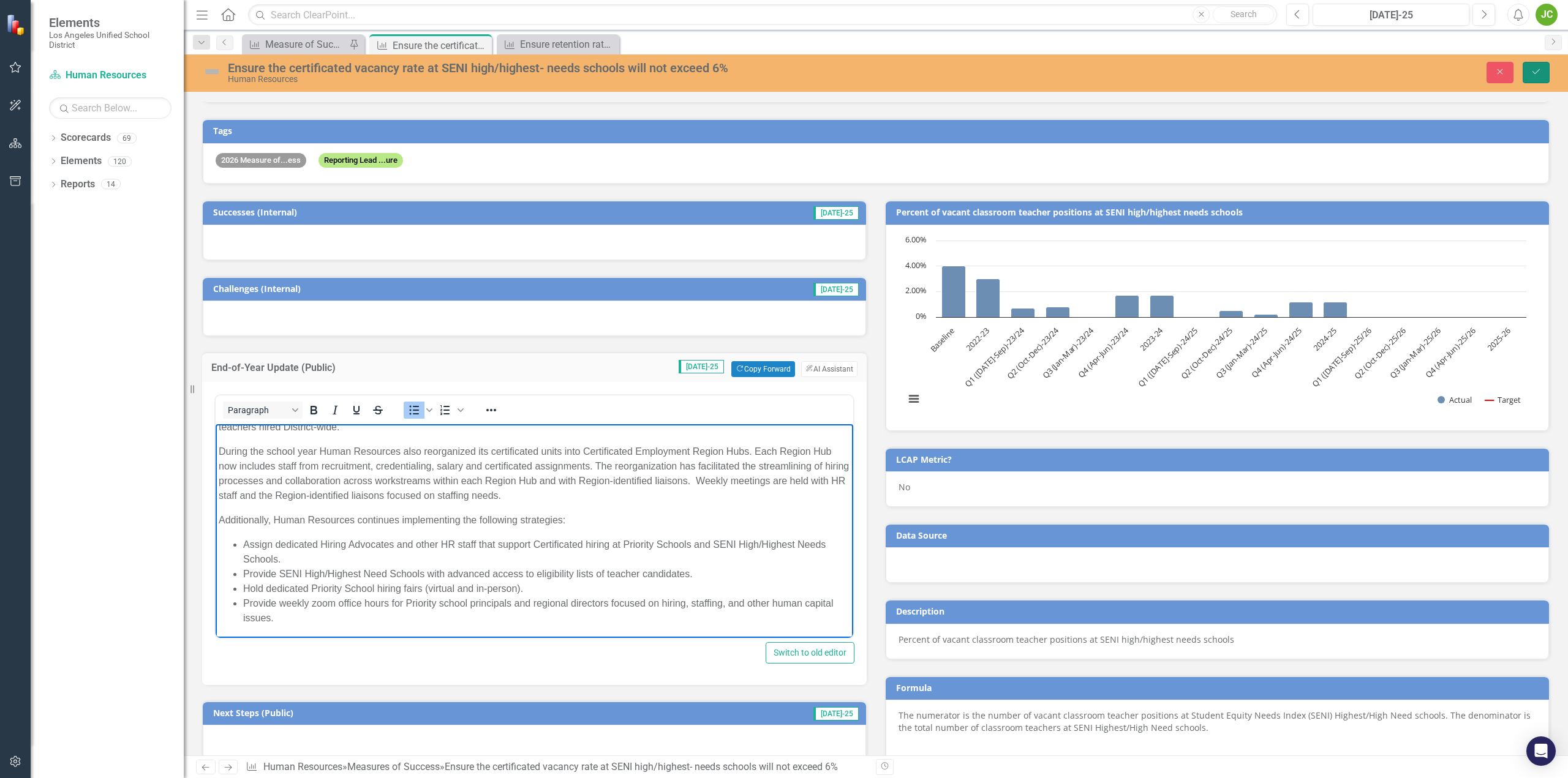 click on "Save" 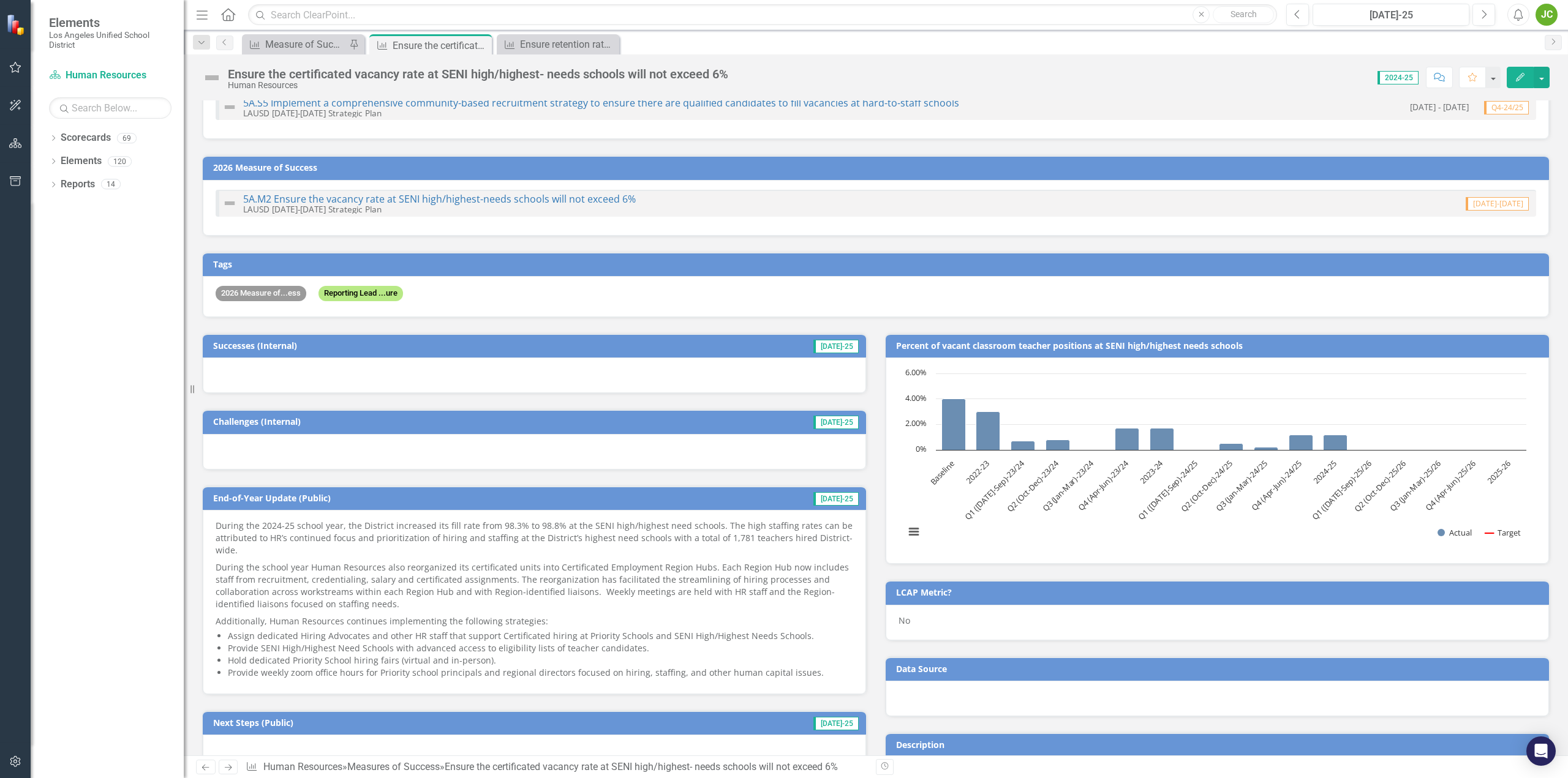 scroll, scrollTop: 122, scrollLeft: 0, axis: vertical 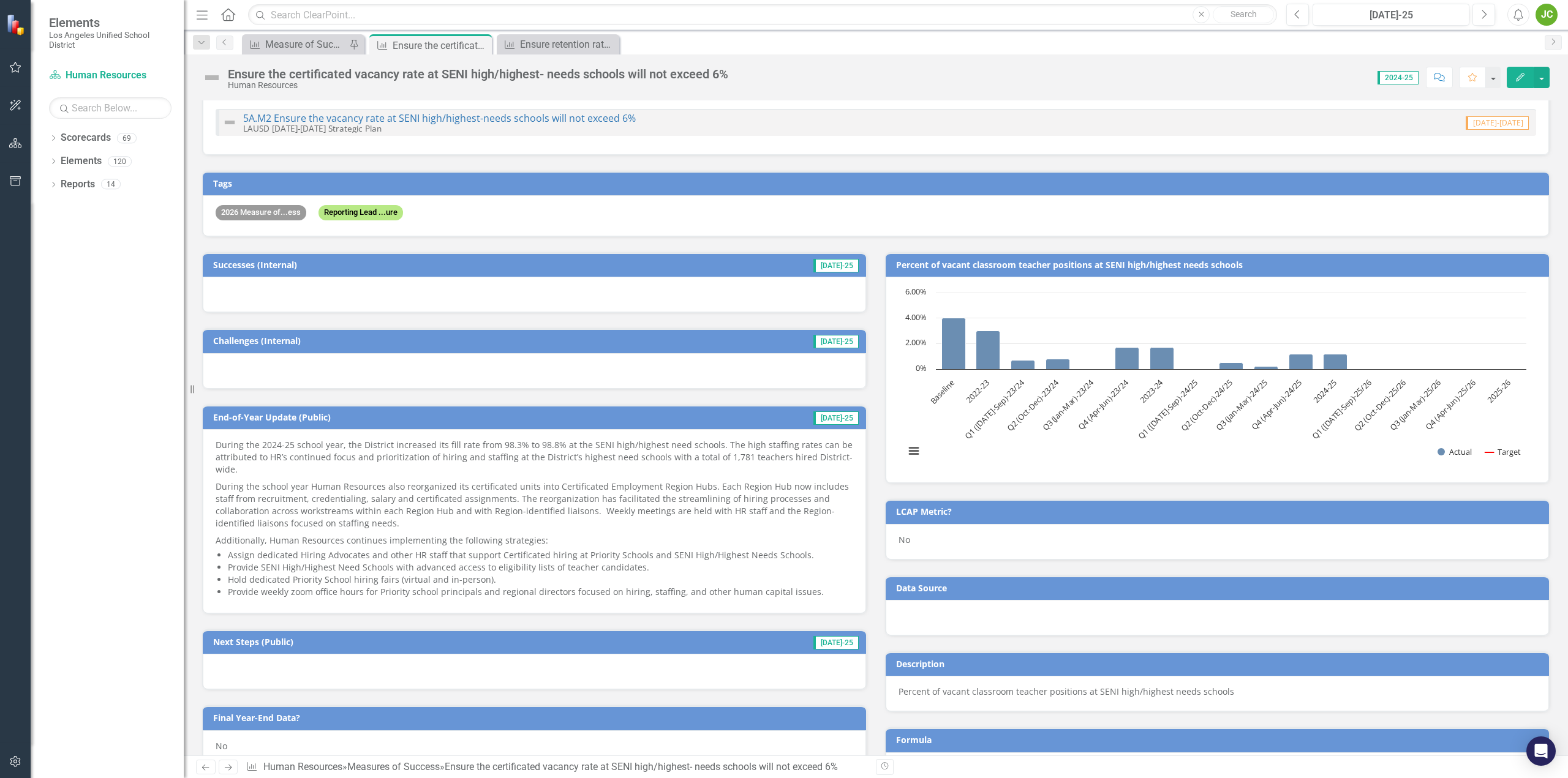 click at bounding box center (534, 671) 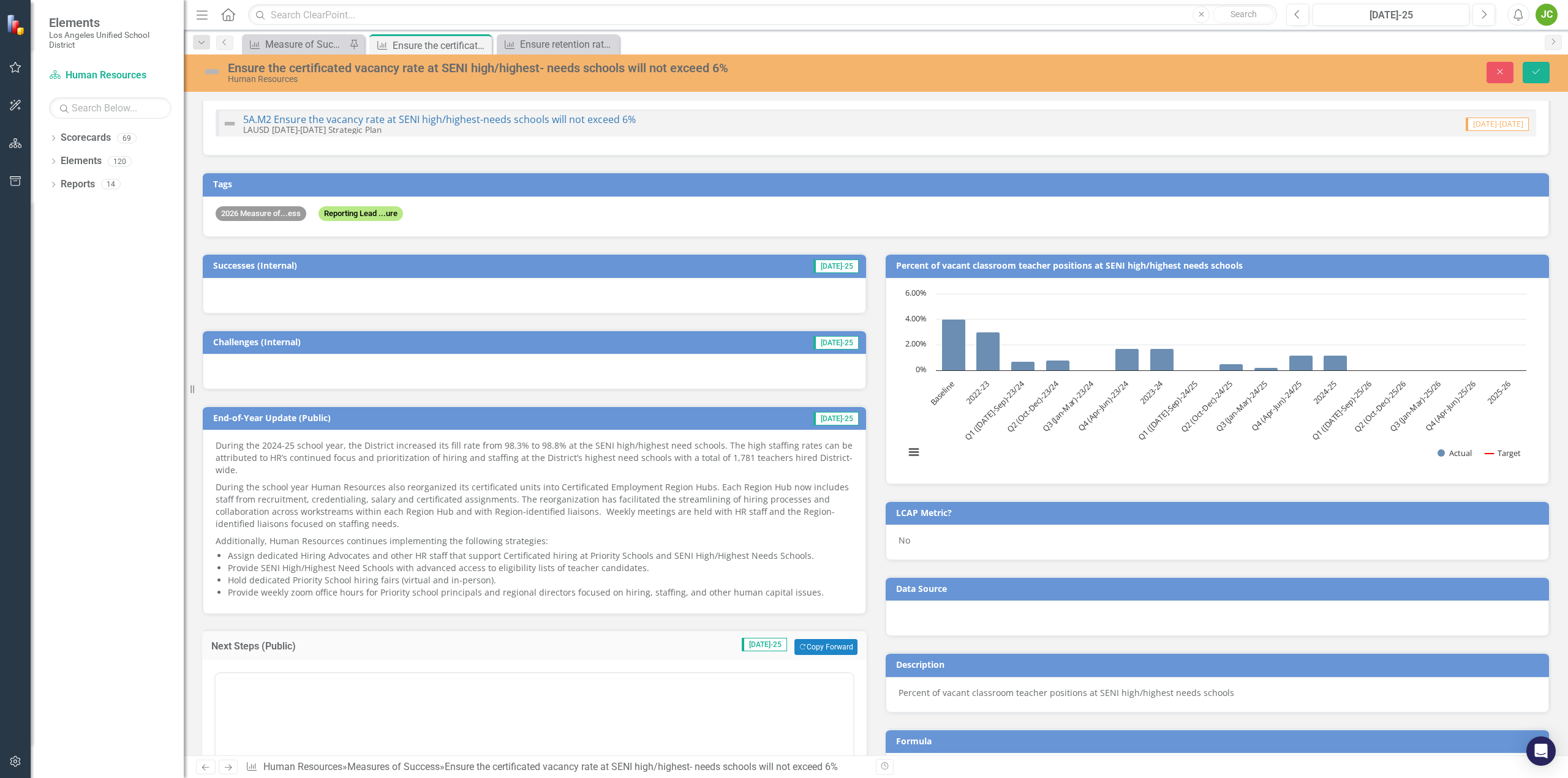 scroll, scrollTop: 0, scrollLeft: 0, axis: both 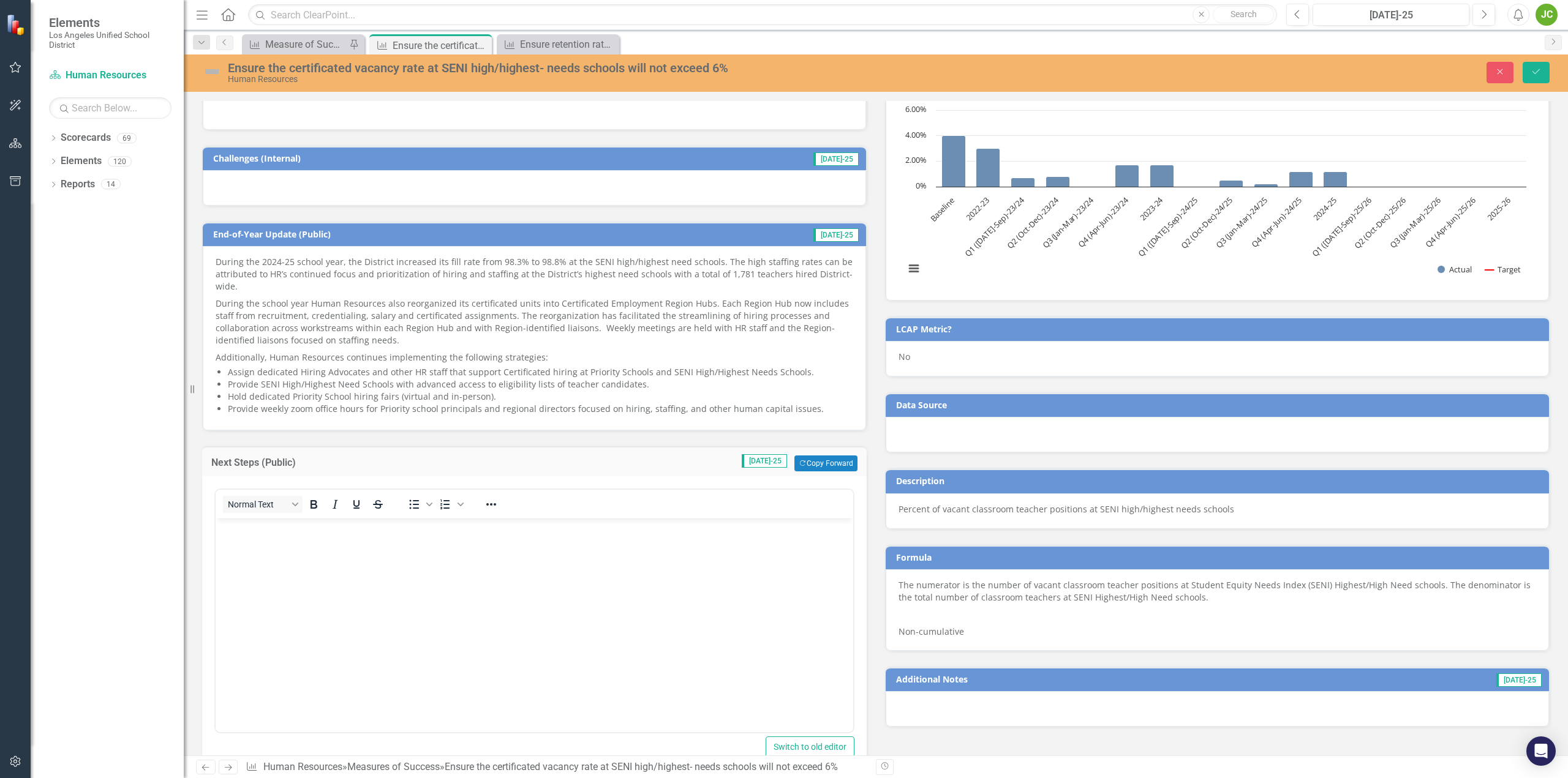 click at bounding box center (534, 610) 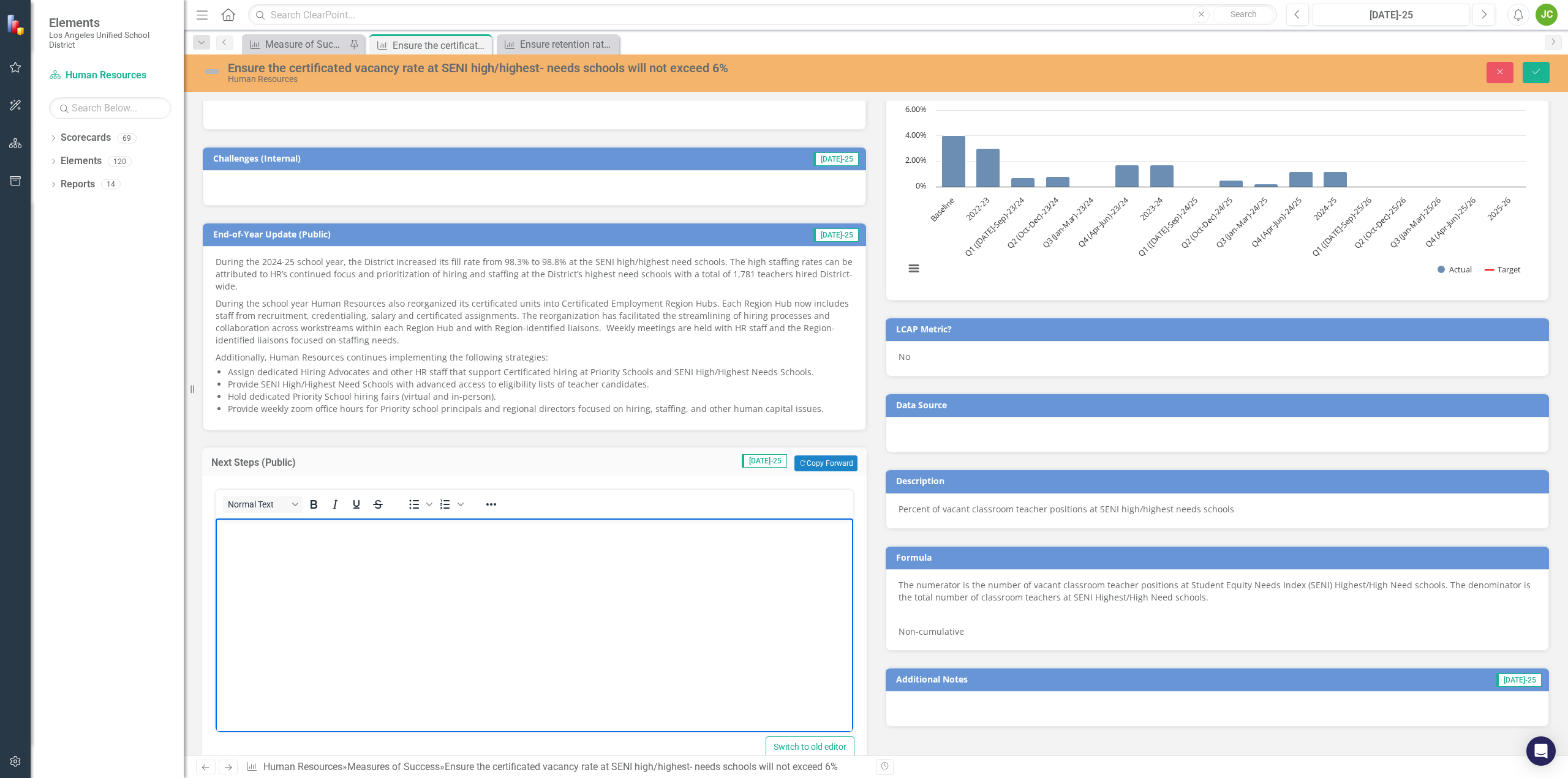 click at bounding box center (534, 610) 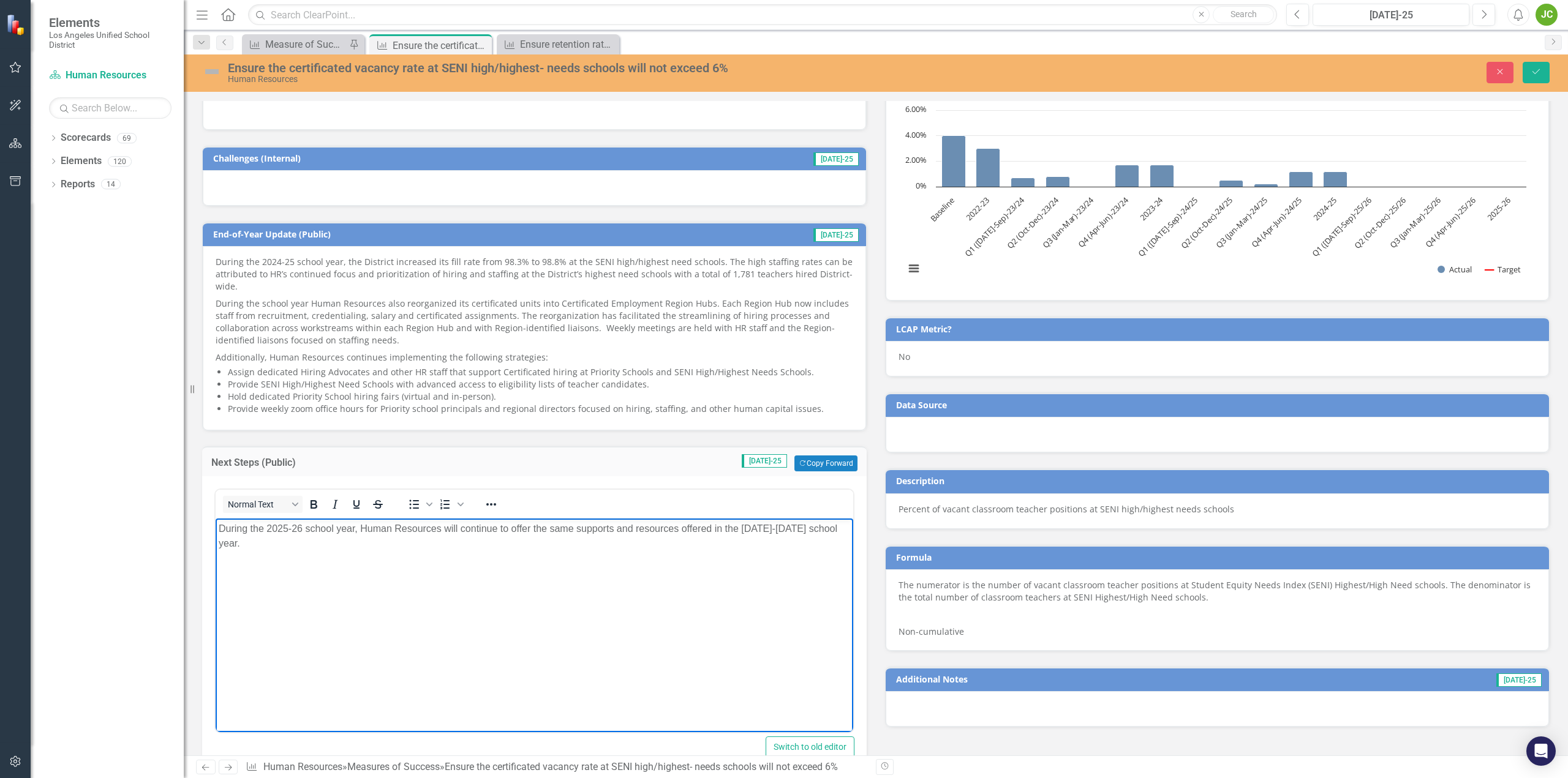 click on "During the 2025-26 school year, Human Resources will continue to offer the same supports and resources offered in the [DATE]-[DATE] school year." at bounding box center [534, 536] 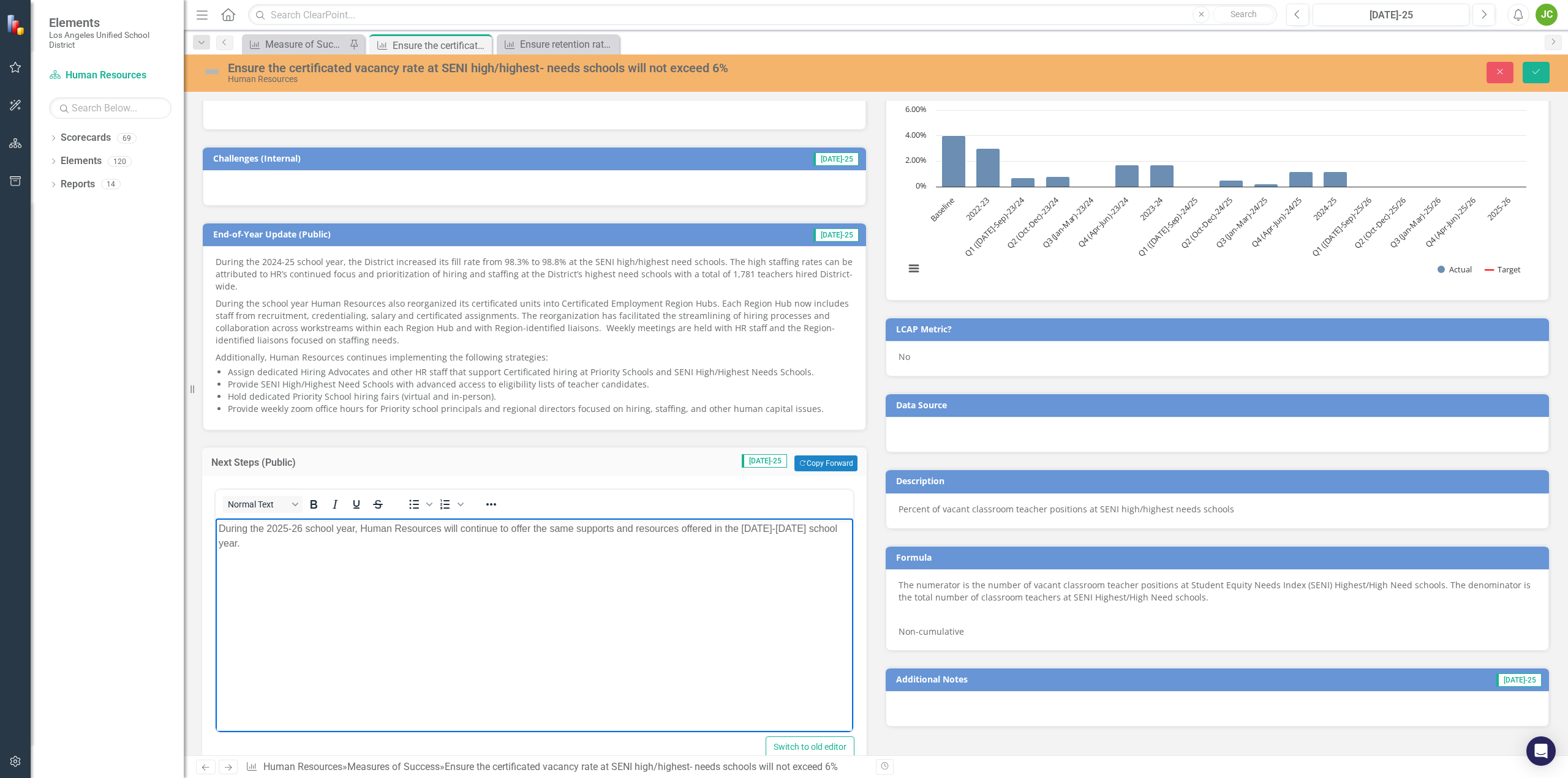 type 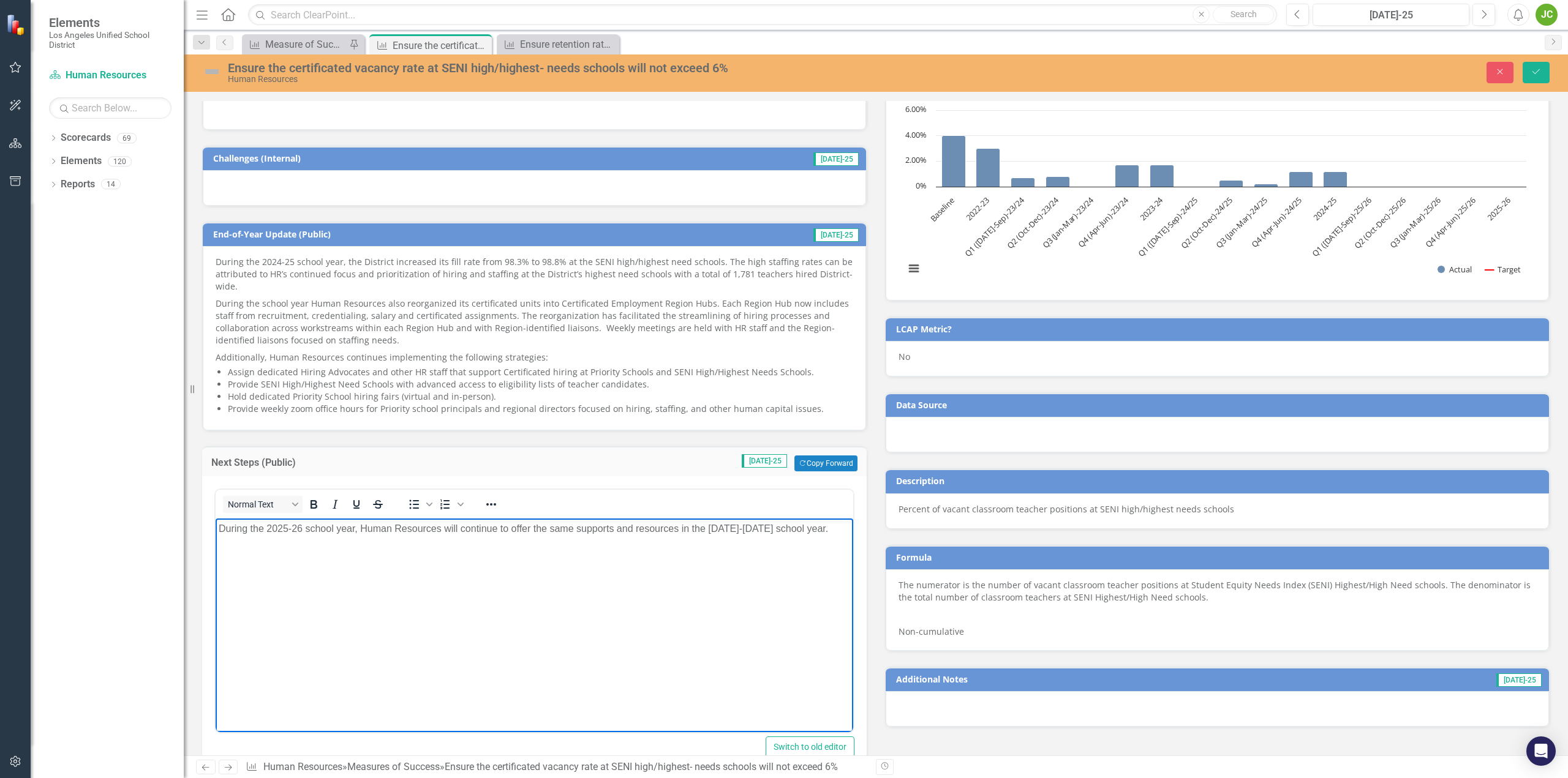 click on "During the 2025-26 school year, Human Resources will continue to offer the same supports and resources in the [DATE]-[DATE] school year." at bounding box center [534, 529] 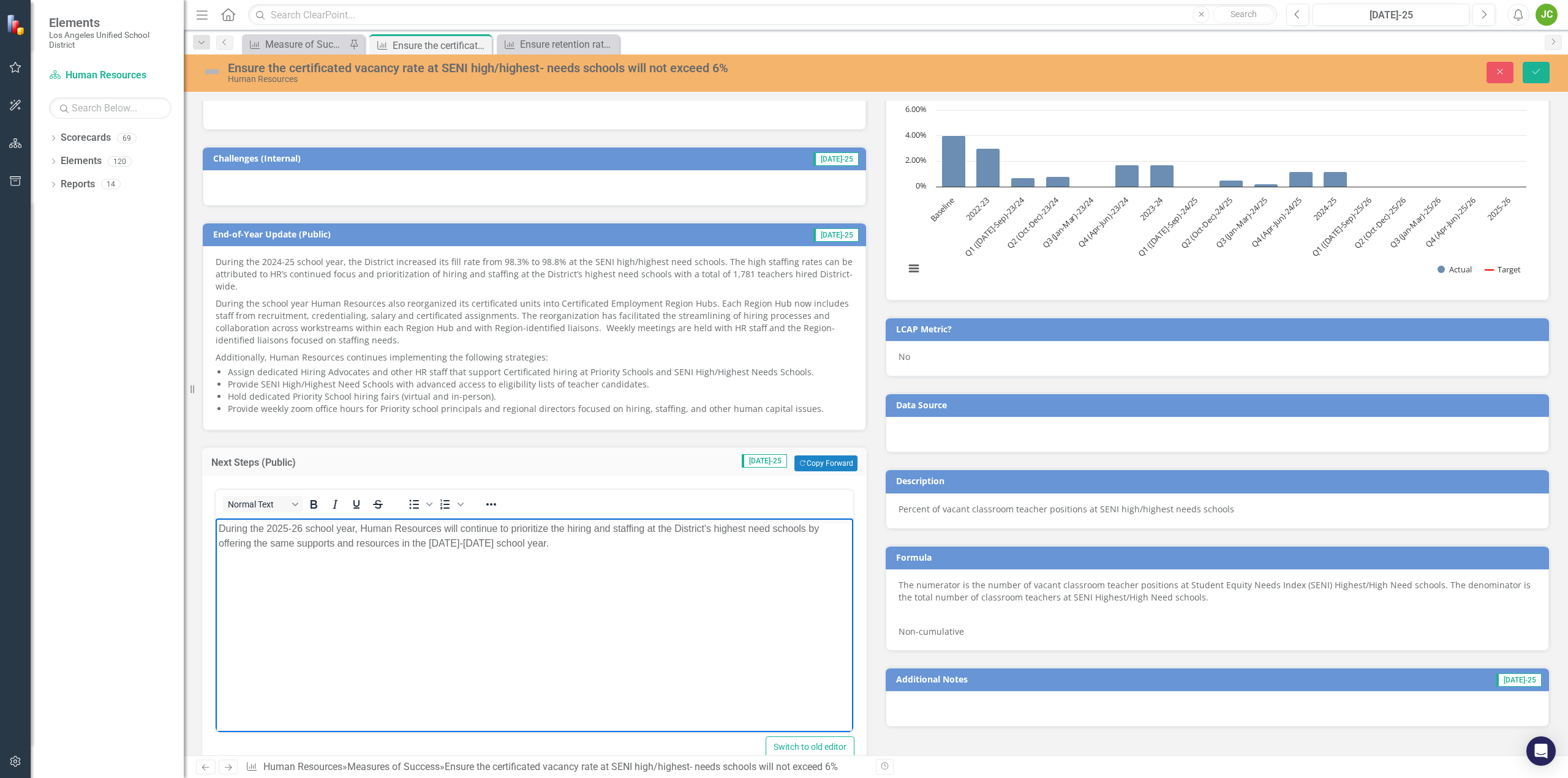 click on "During the 2025-26 school year, Human Resources will continue to prioritize the hiring and staffing at the District's highest need schools by offering the same supports and resources in the [DATE]-[DATE] school year." at bounding box center (534, 536) 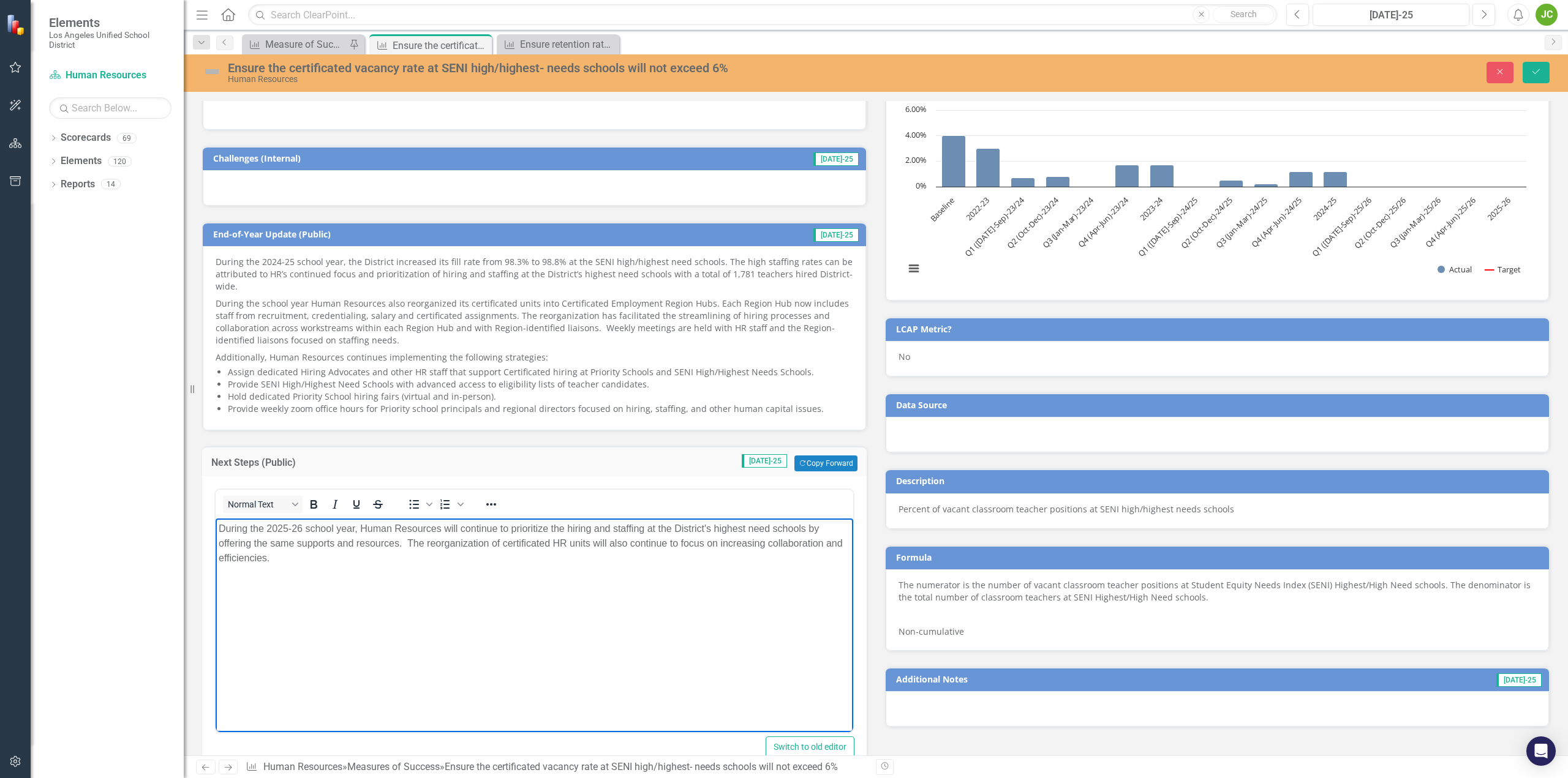 click on "During the 2025-26 school year, Human Resources will continue to prioritize the hiring and staffing at the District's highest need schools by offering the same supports and resources.  The reorganization of certificated HR units will also continue to focus on increasing collaboration and efficiencies." at bounding box center [534, 544] 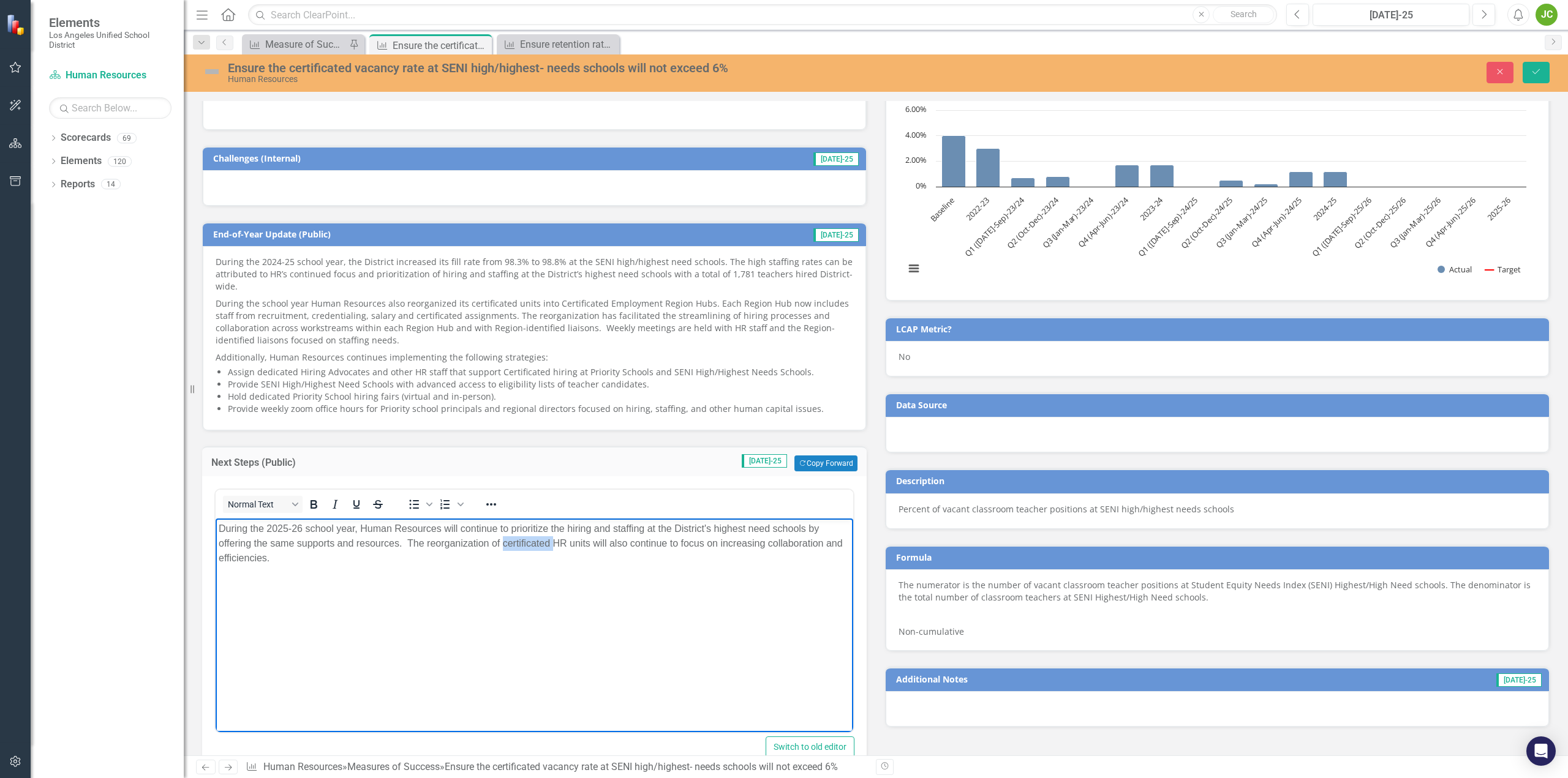 click on "During the 2025-26 school year, Human Resources will continue to prioritize the hiring and staffing at the District's highest need schools by offering the same supports and resources.  The reorganization of certificated HR units will also continue to focus on increasing collaboration and efficiencies." at bounding box center (534, 544) 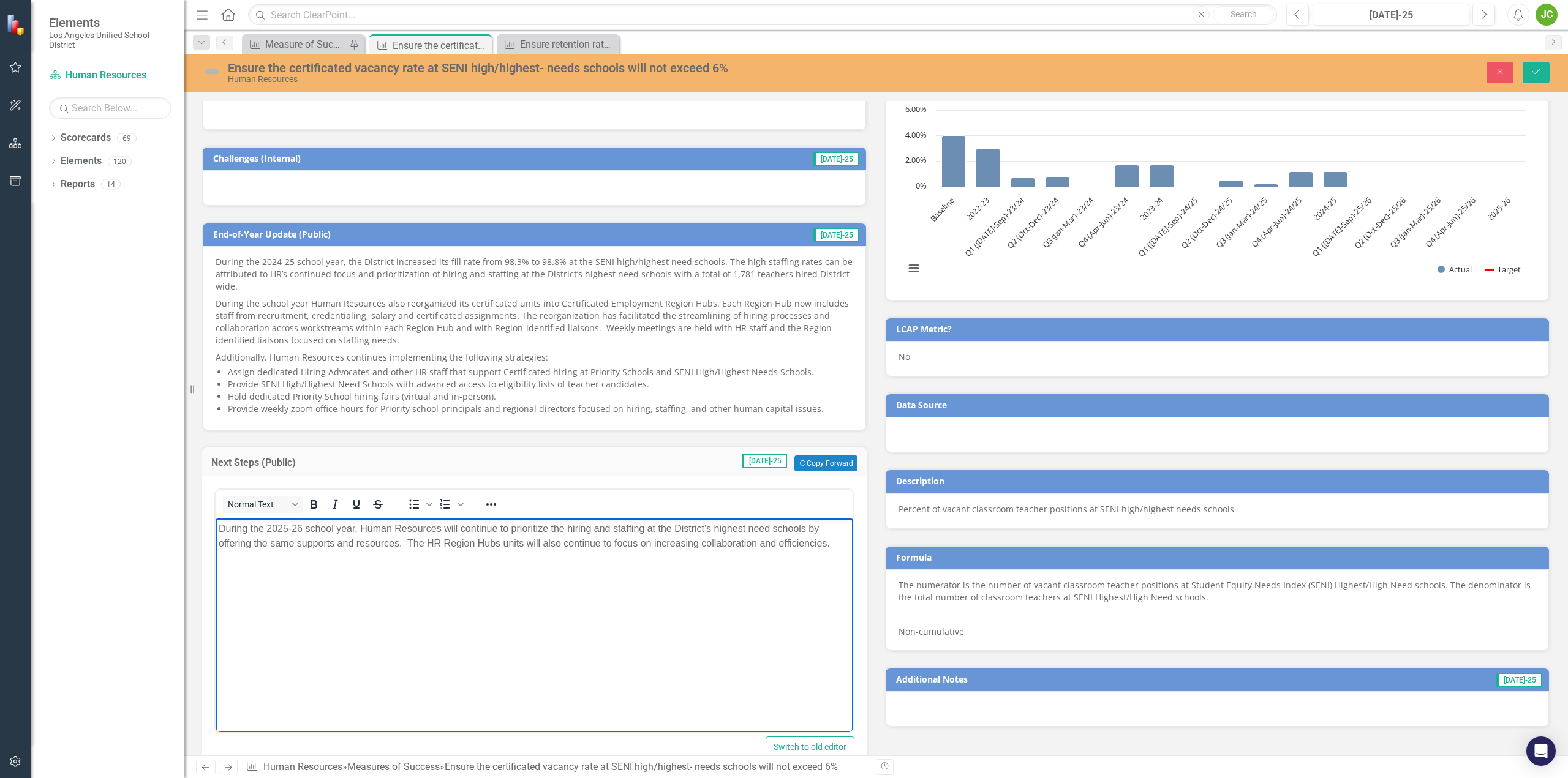 click on "During the 2025-26 school year, Human Resources will continue to prioritize the hiring and staffing at the District's highest need schools by offering the same supports and resources.  The HR Region Hubs units will also continue to focus on increasing collaboration and efficiencies." at bounding box center (534, 536) 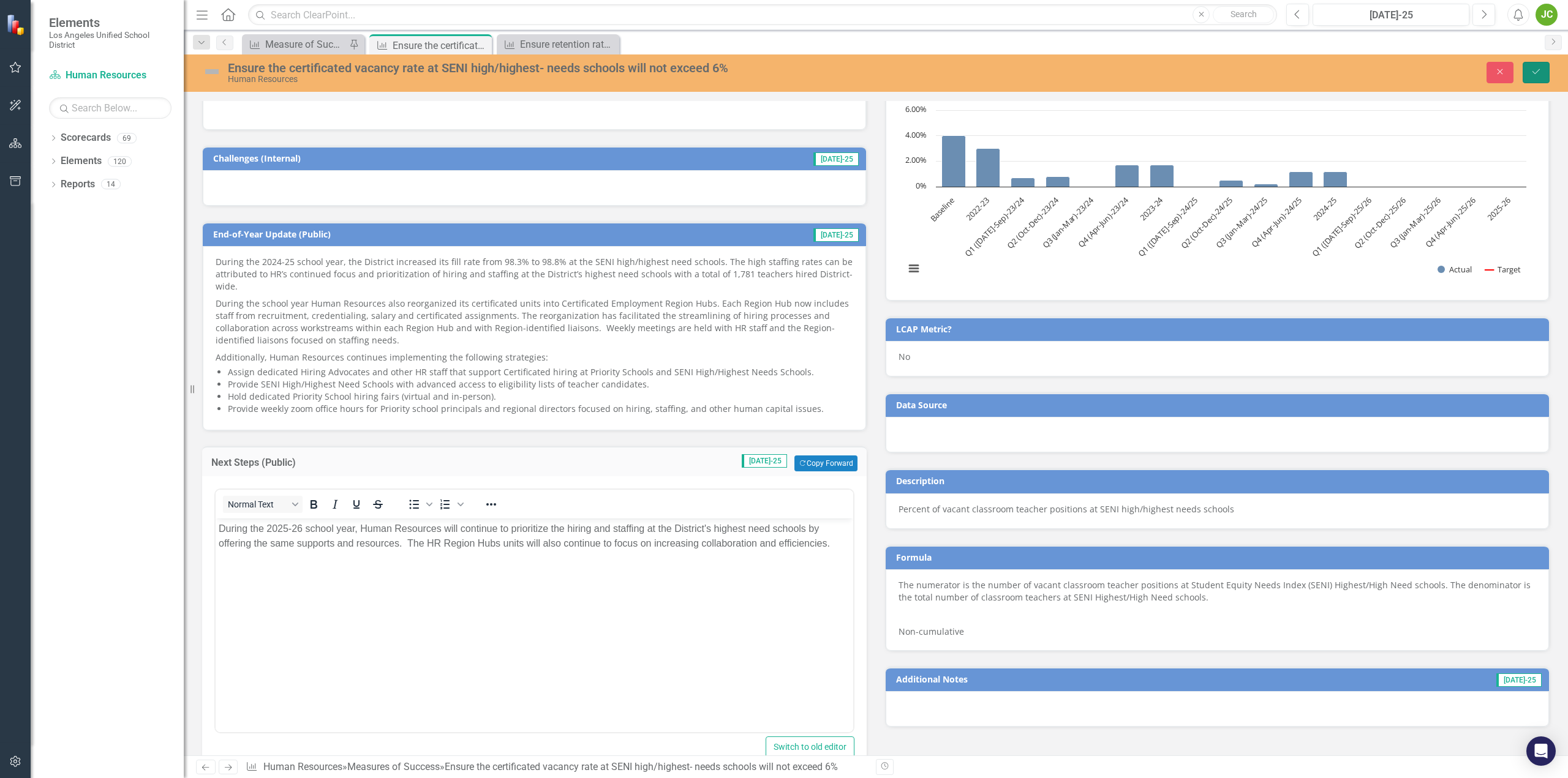 click on "Save" 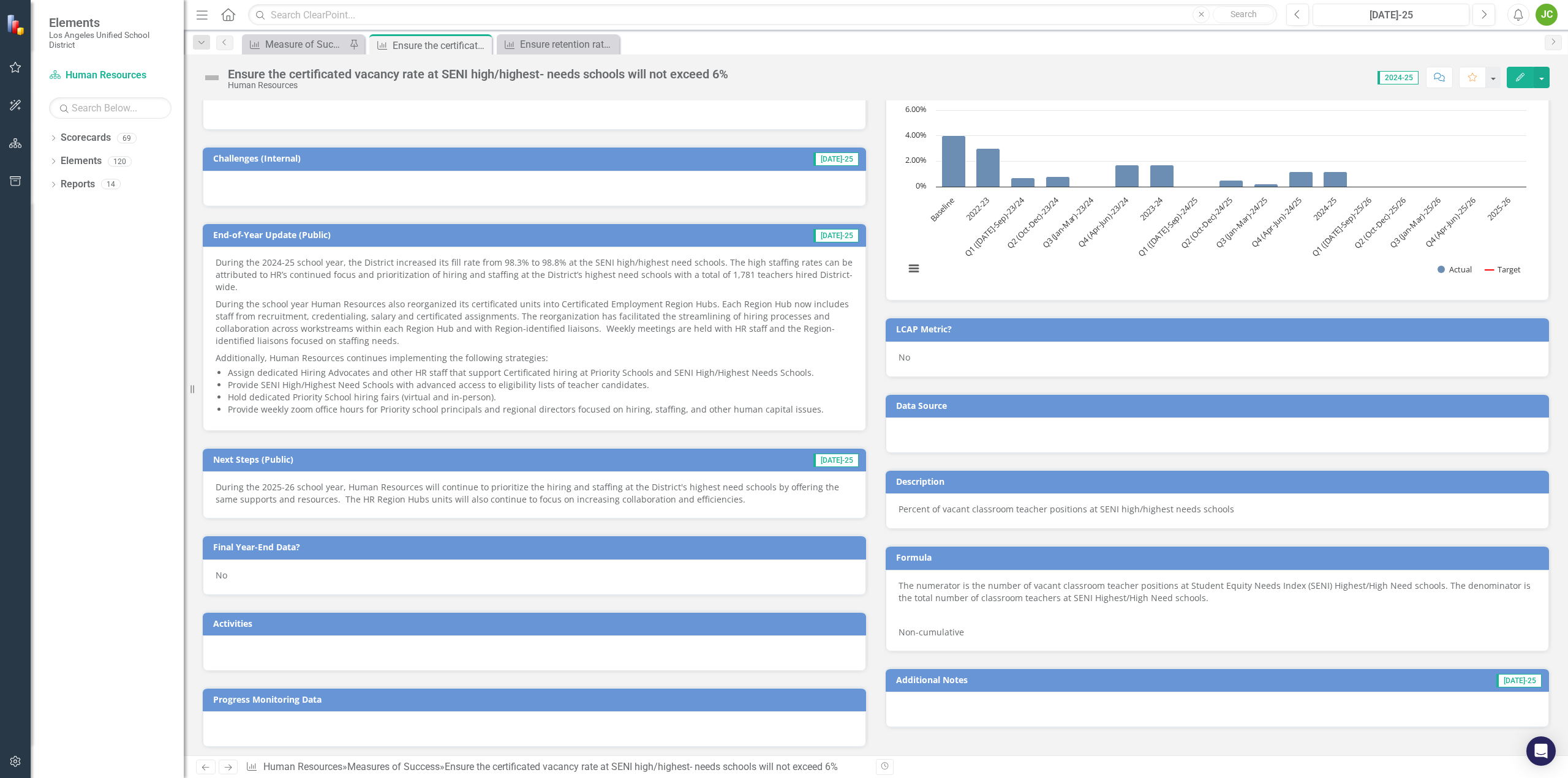 scroll, scrollTop: 306, scrollLeft: 0, axis: vertical 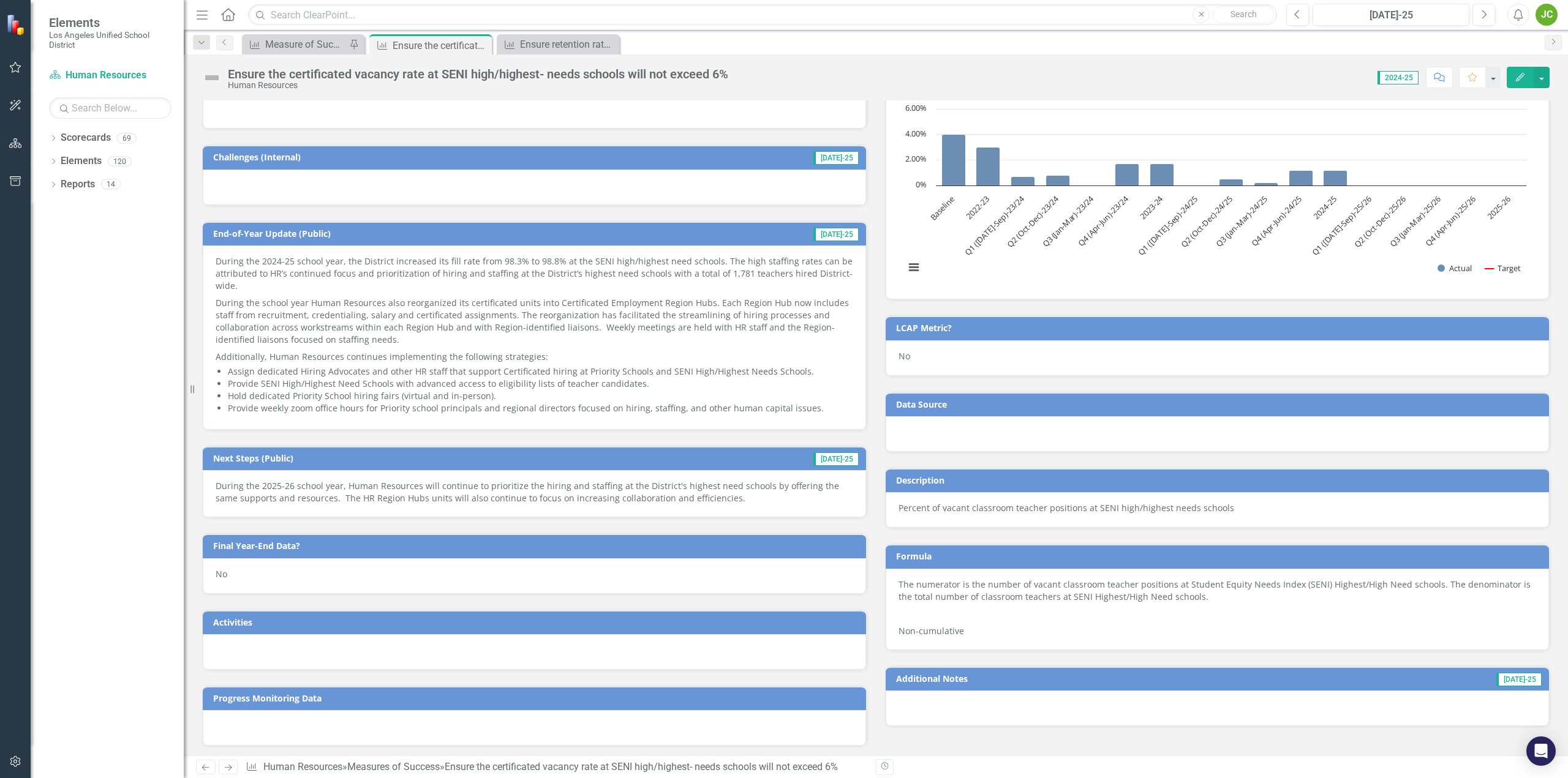 click on "During the 2025-26 school year, Human Resources will continue to prioritize the hiring and staffing at the District's highest need schools by offering the same supports and resources.  The HR Region Hubs units will also continue to focus on increasing collaboration and efficiencies." at bounding box center (534, 492) 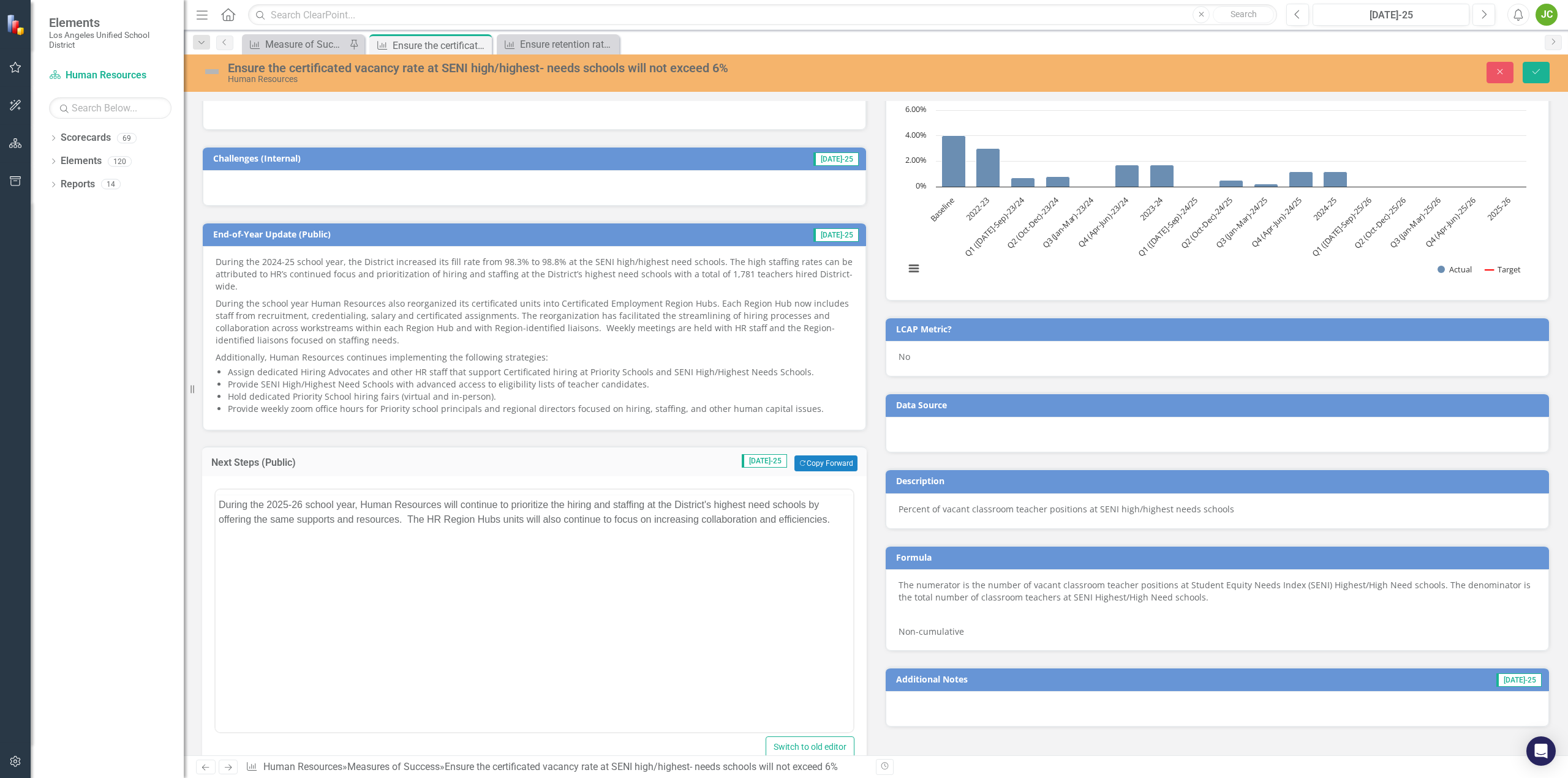scroll, scrollTop: 0, scrollLeft: 0, axis: both 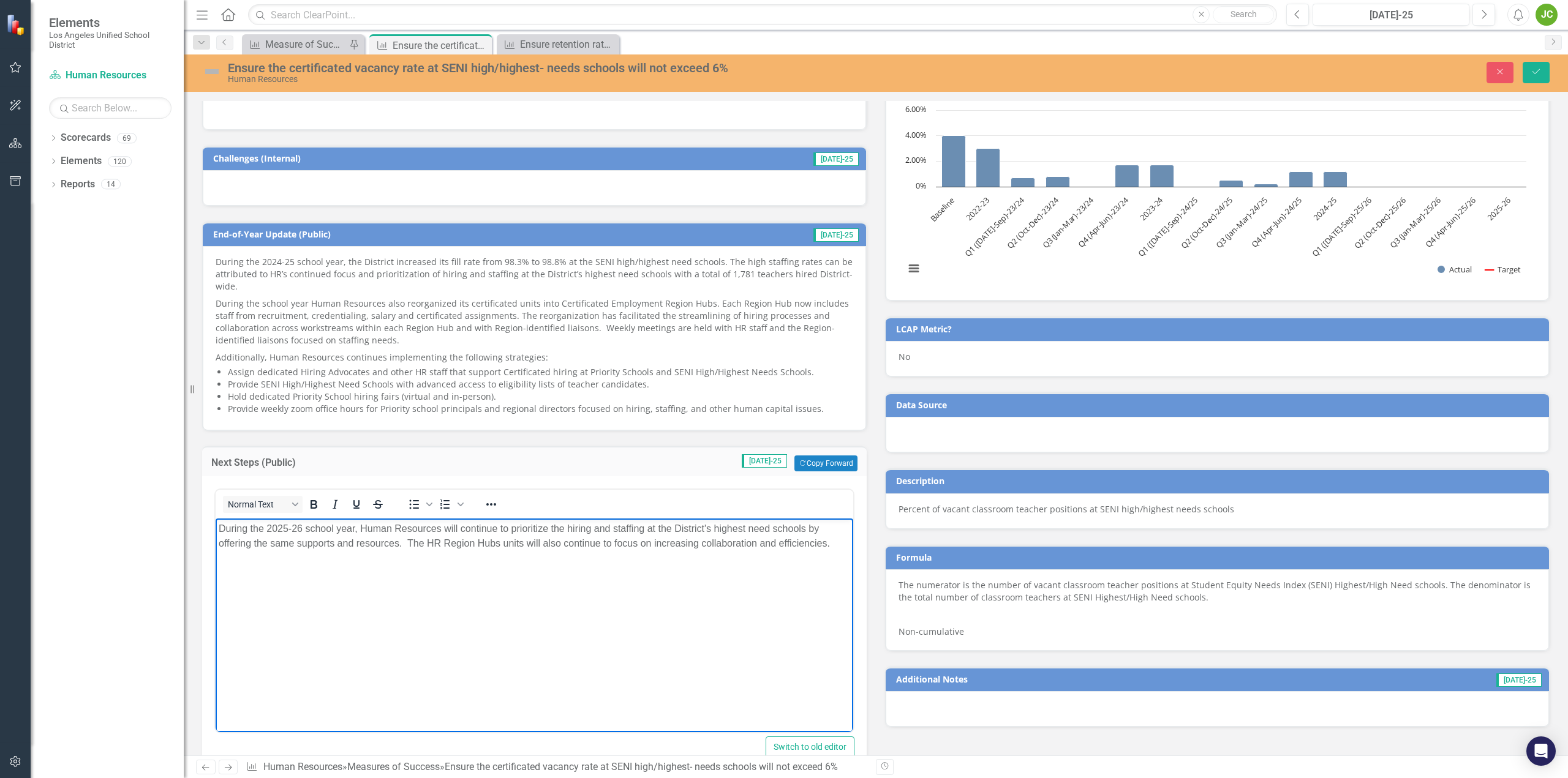 click on "During the 2025-26 school year, Human Resources will continue to prioritize the hiring and staffing at the District's highest need schools by offering the same supports and resources.  The HR Region Hubs units will also continue to focus on increasing collaboration and efficiencies." at bounding box center (534, 536) 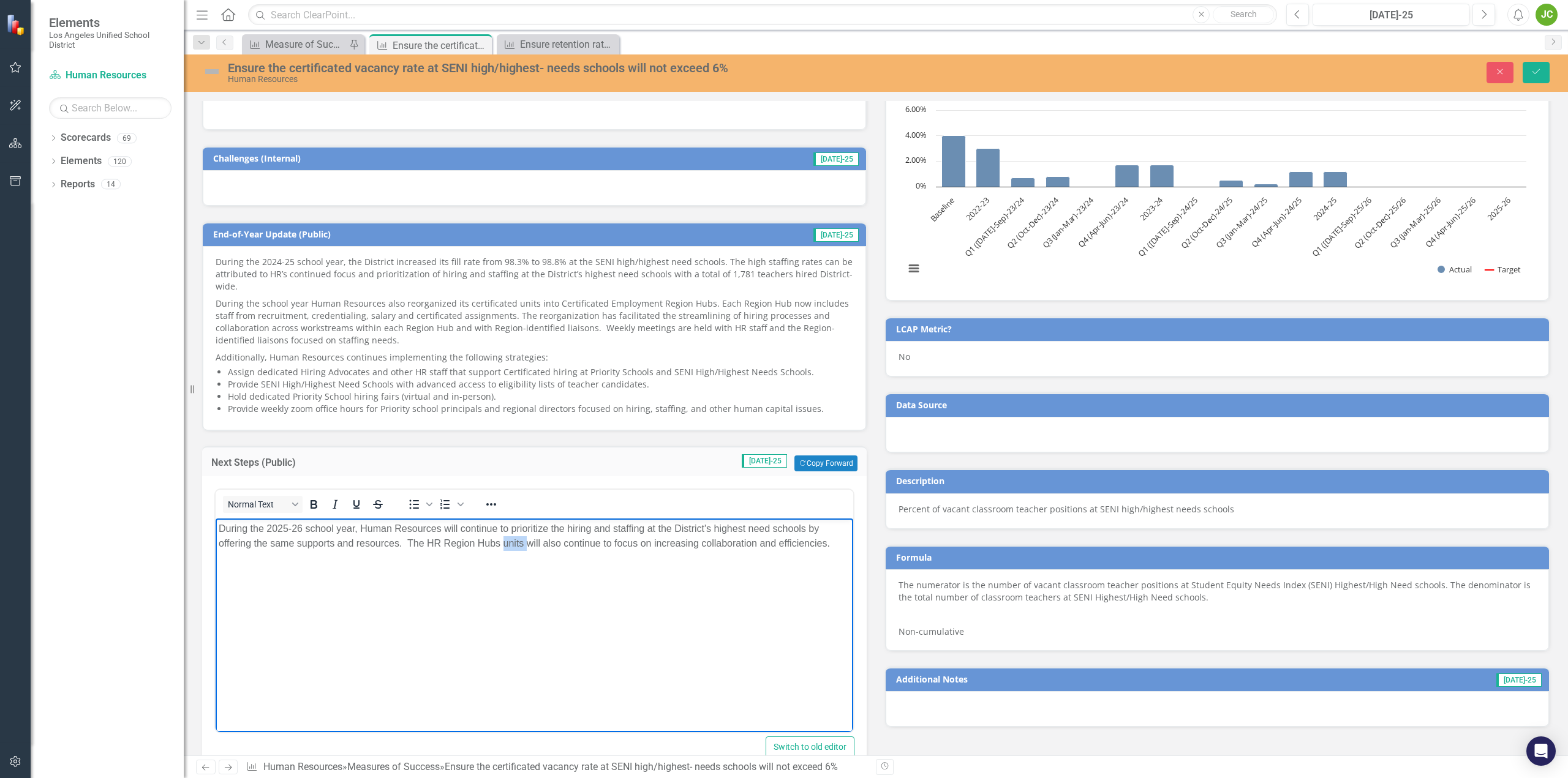 click on "During the 2025-26 school year, Human Resources will continue to prioritize the hiring and staffing at the District's highest need schools by offering the same supports and resources.  The HR Region Hubs units will also continue to focus on increasing collaboration and efficiencies." at bounding box center (534, 536) 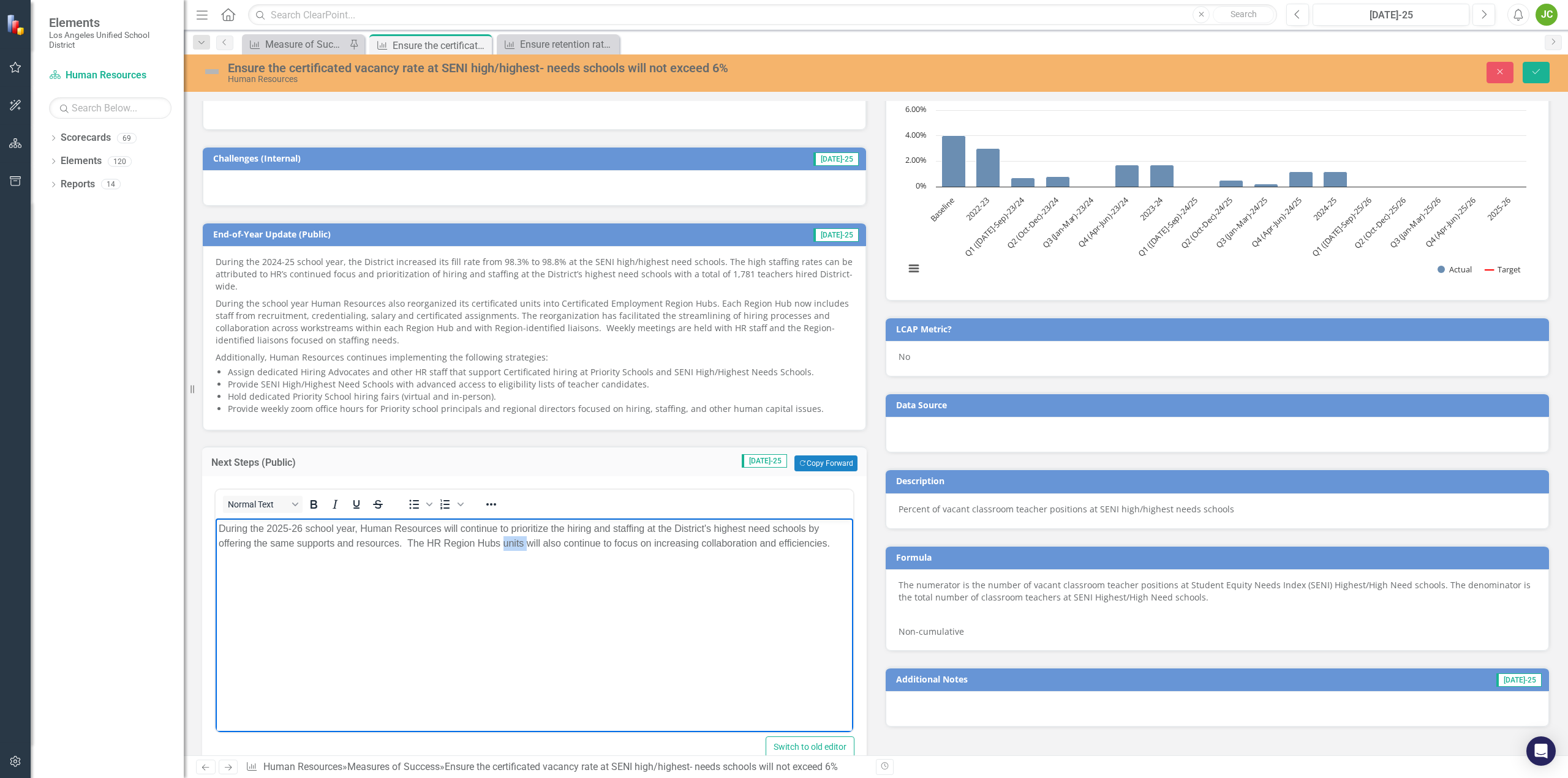 type 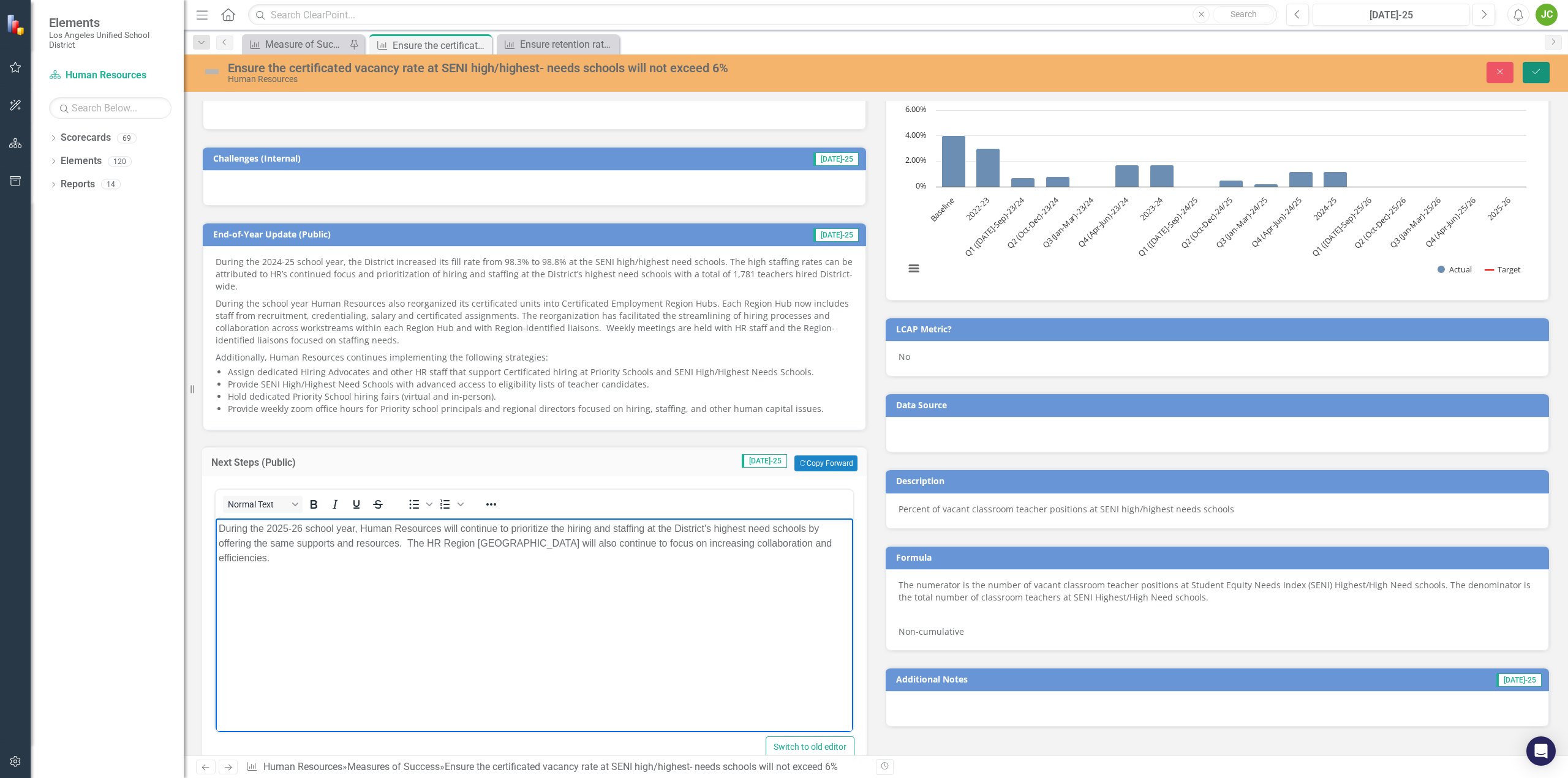 click on "Save" at bounding box center (1536, 72) 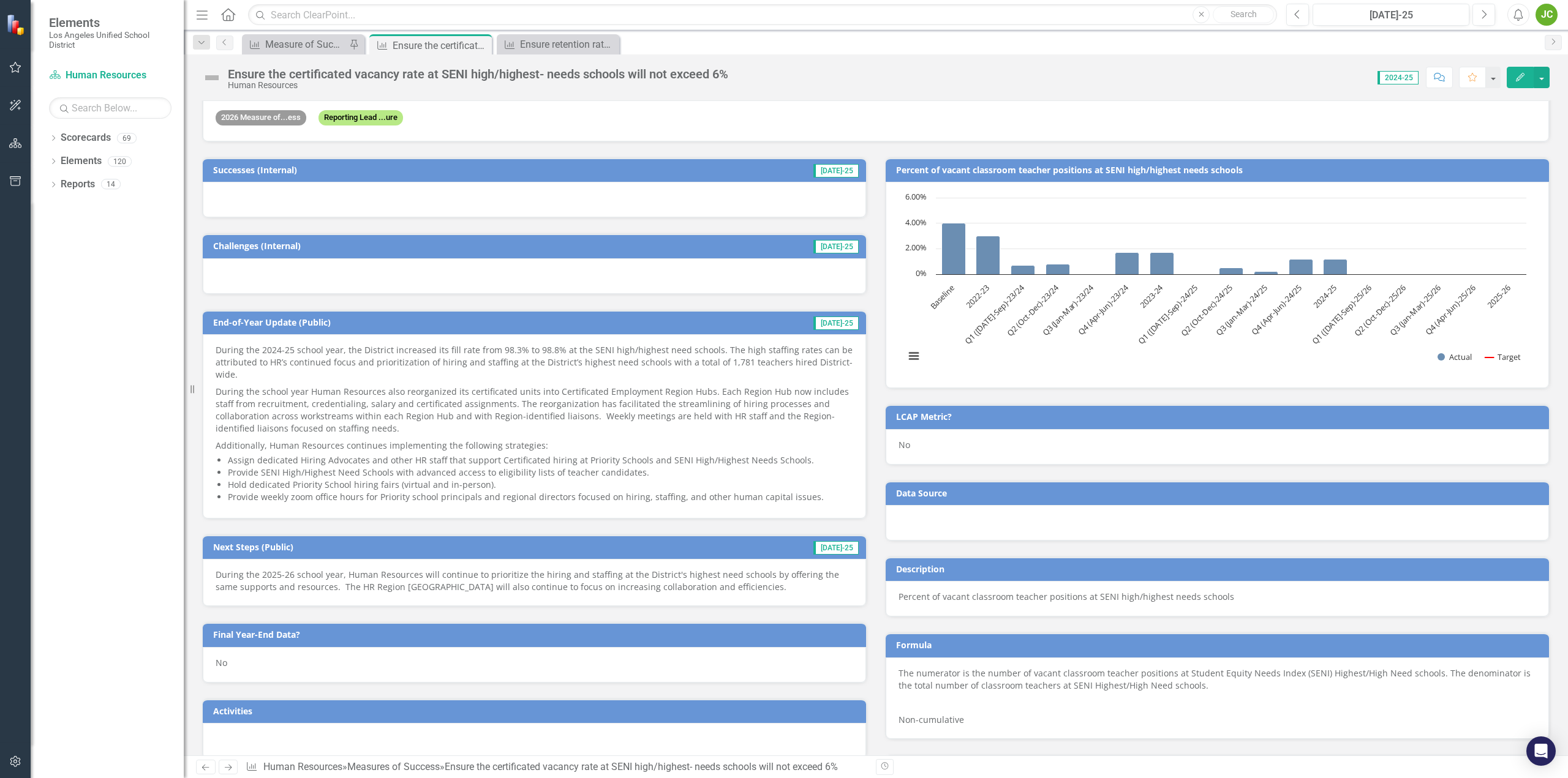 scroll, scrollTop: 306, scrollLeft: 0, axis: vertical 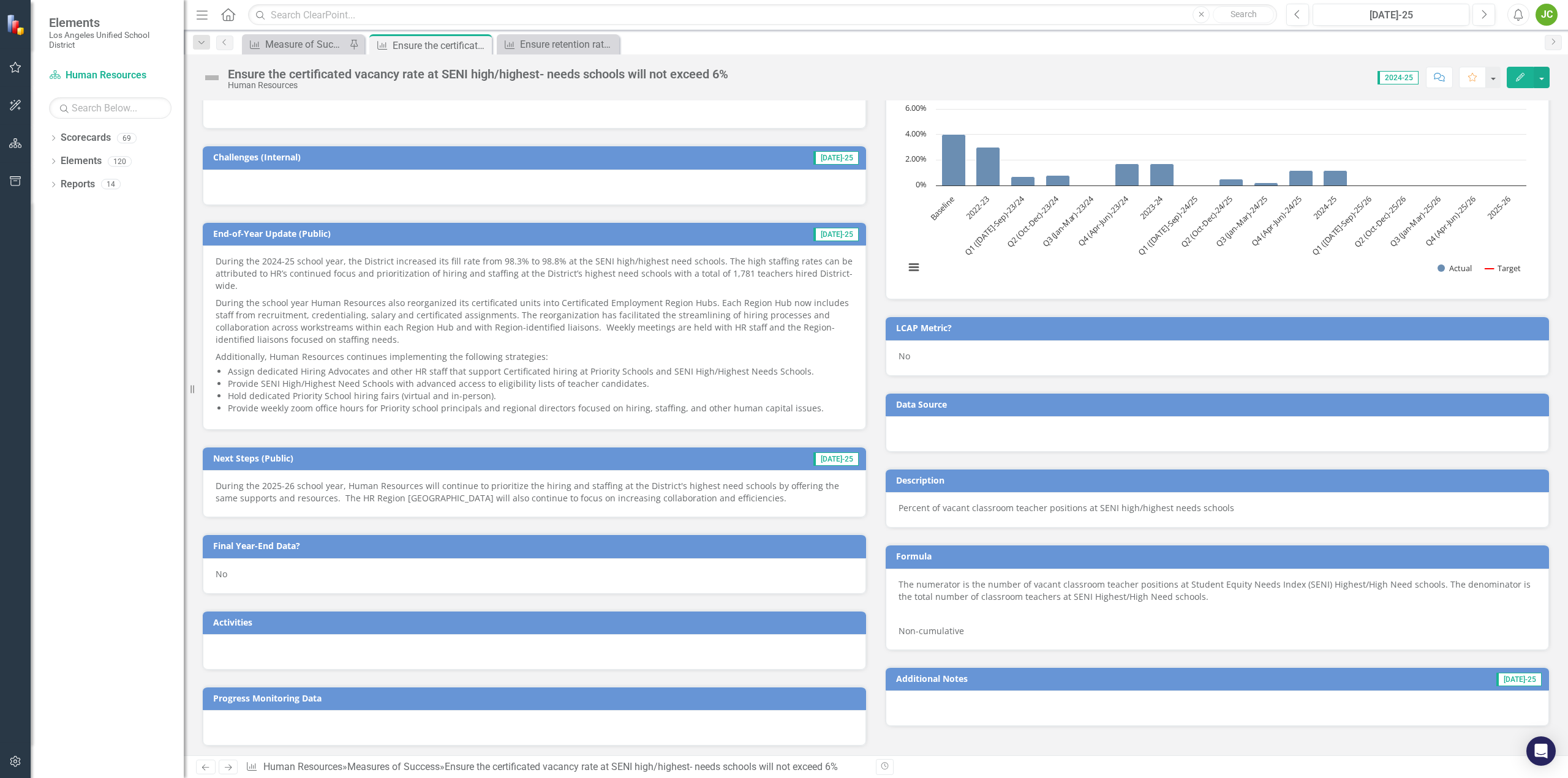 click on "During the 2025-26 school year, Human Resources will continue to prioritize the hiring and staffing at the District's highest need schools by offering the same supports and resources.  The HR Region [GEOGRAPHIC_DATA] will also continue to focus on increasing collaboration and efficiencies." at bounding box center (534, 492) 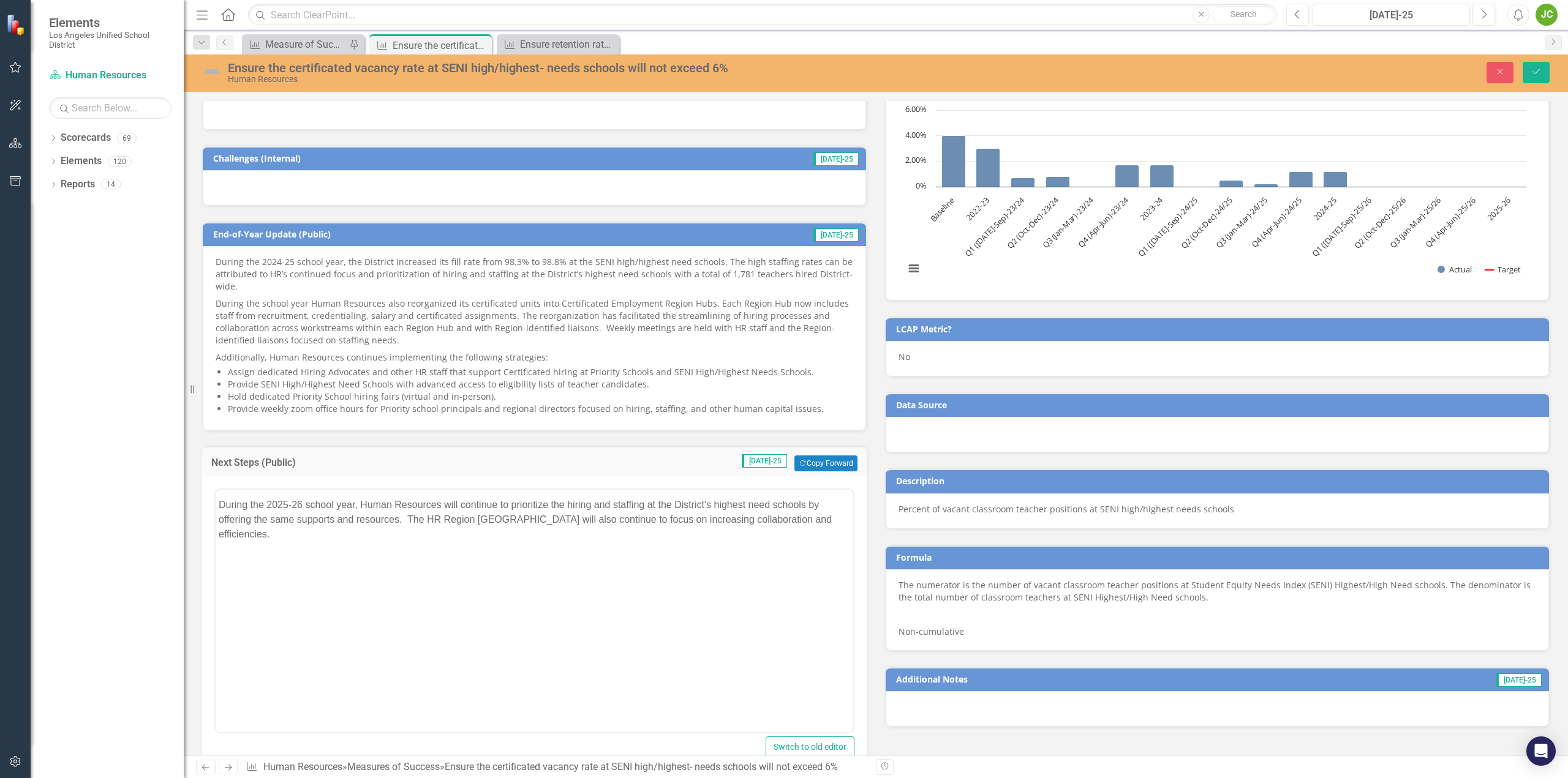 scroll, scrollTop: 0, scrollLeft: 0, axis: both 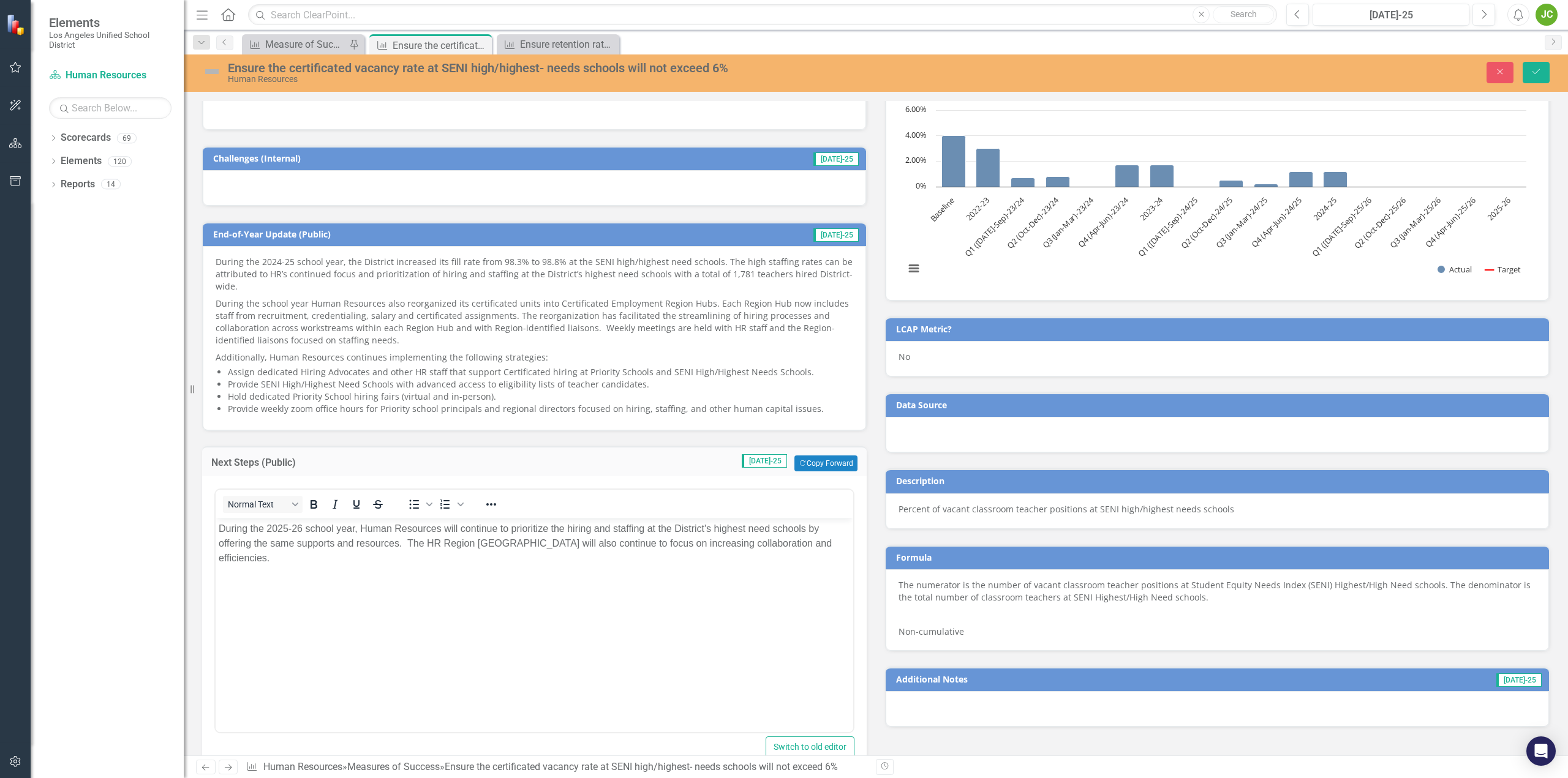 click on "During the 2025-26 school year, Human Resources will continue to prioritize the hiring and staffing at the District's highest need schools by offering the same supports and resources.  The HR Region [GEOGRAPHIC_DATA] will also continue to focus on increasing collaboration and efficiencies." at bounding box center [534, 544] 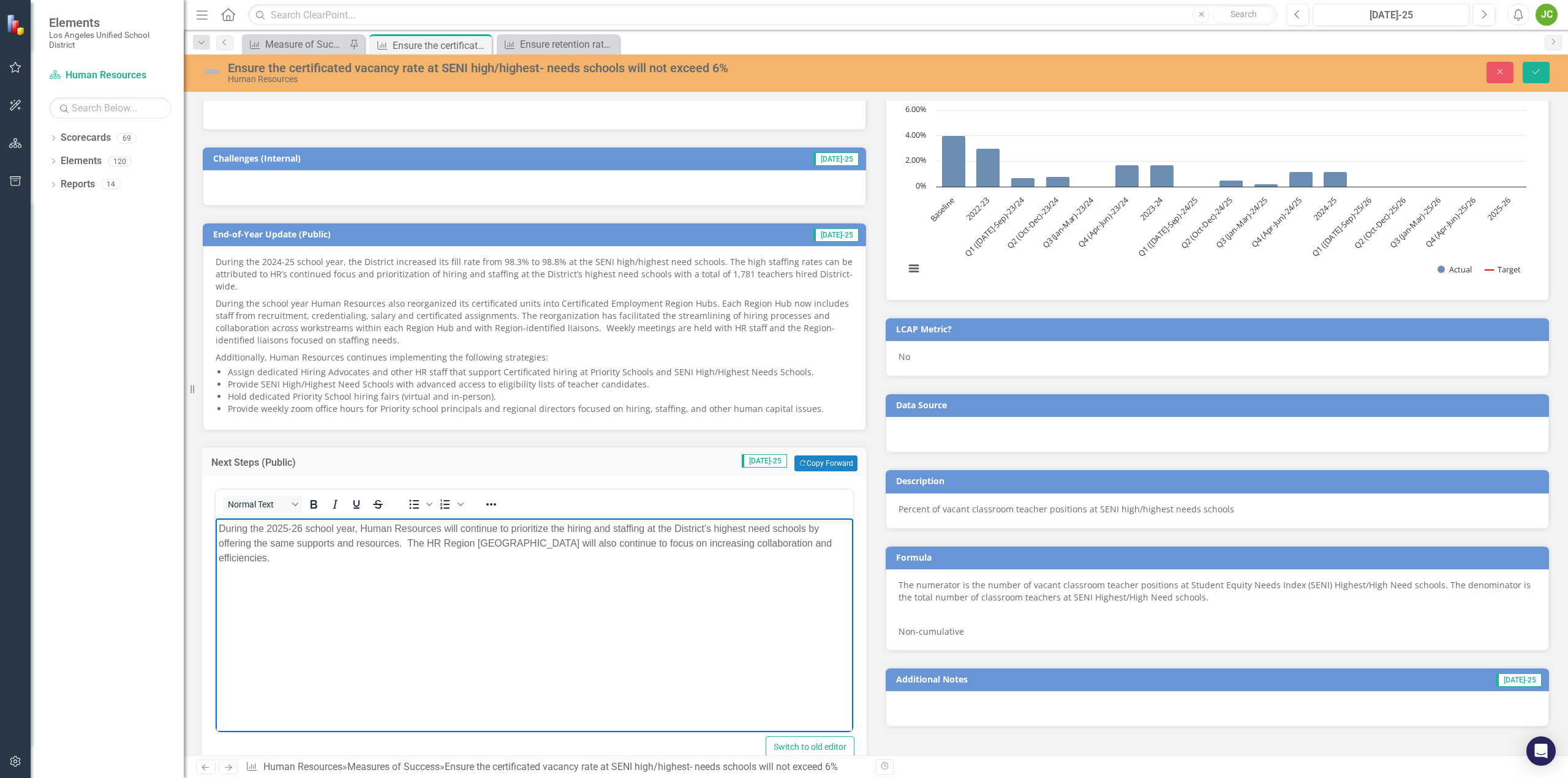 type 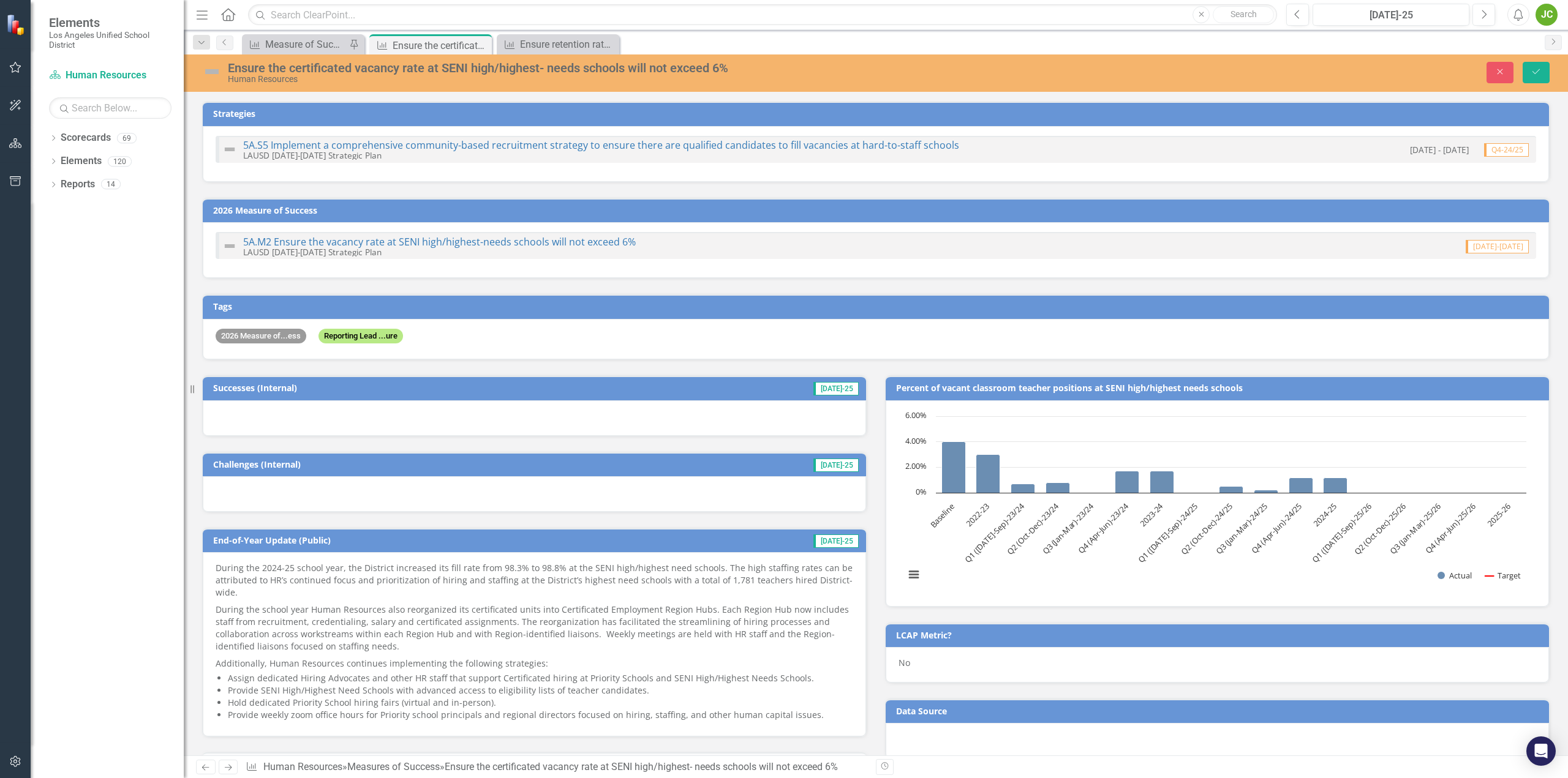 scroll, scrollTop: 0, scrollLeft: 0, axis: both 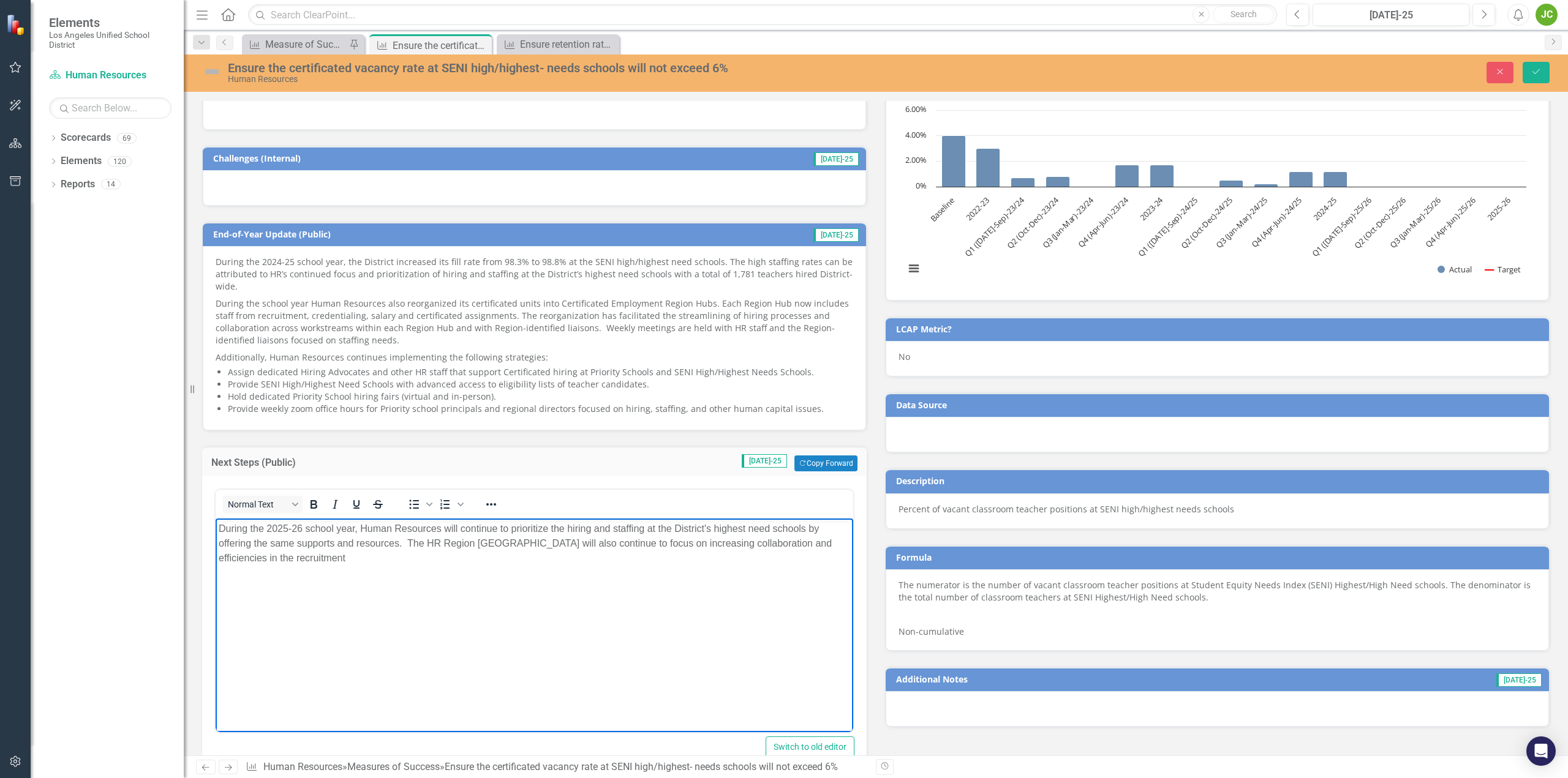 type 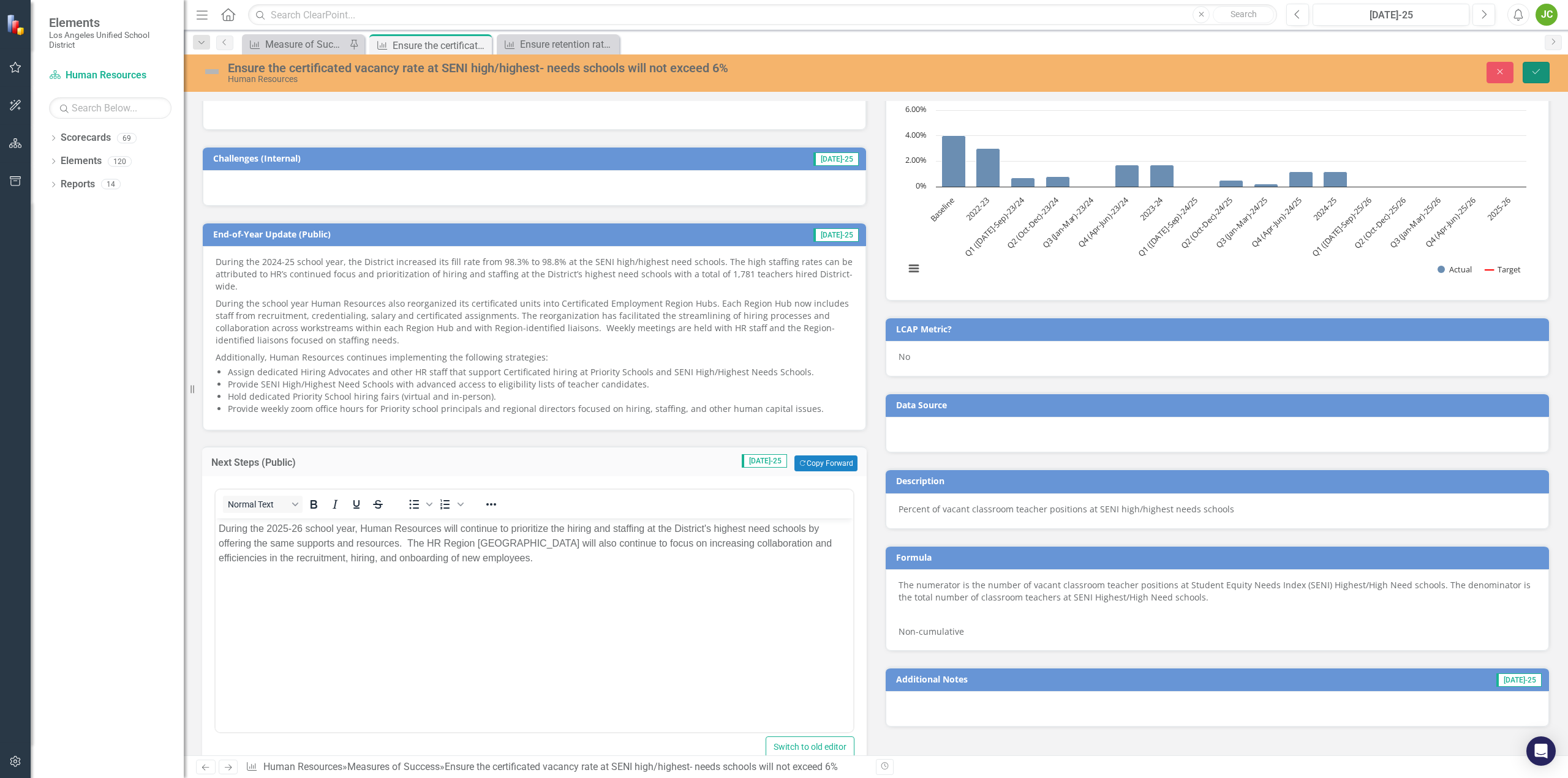 click on "Save" at bounding box center (1536, 72) 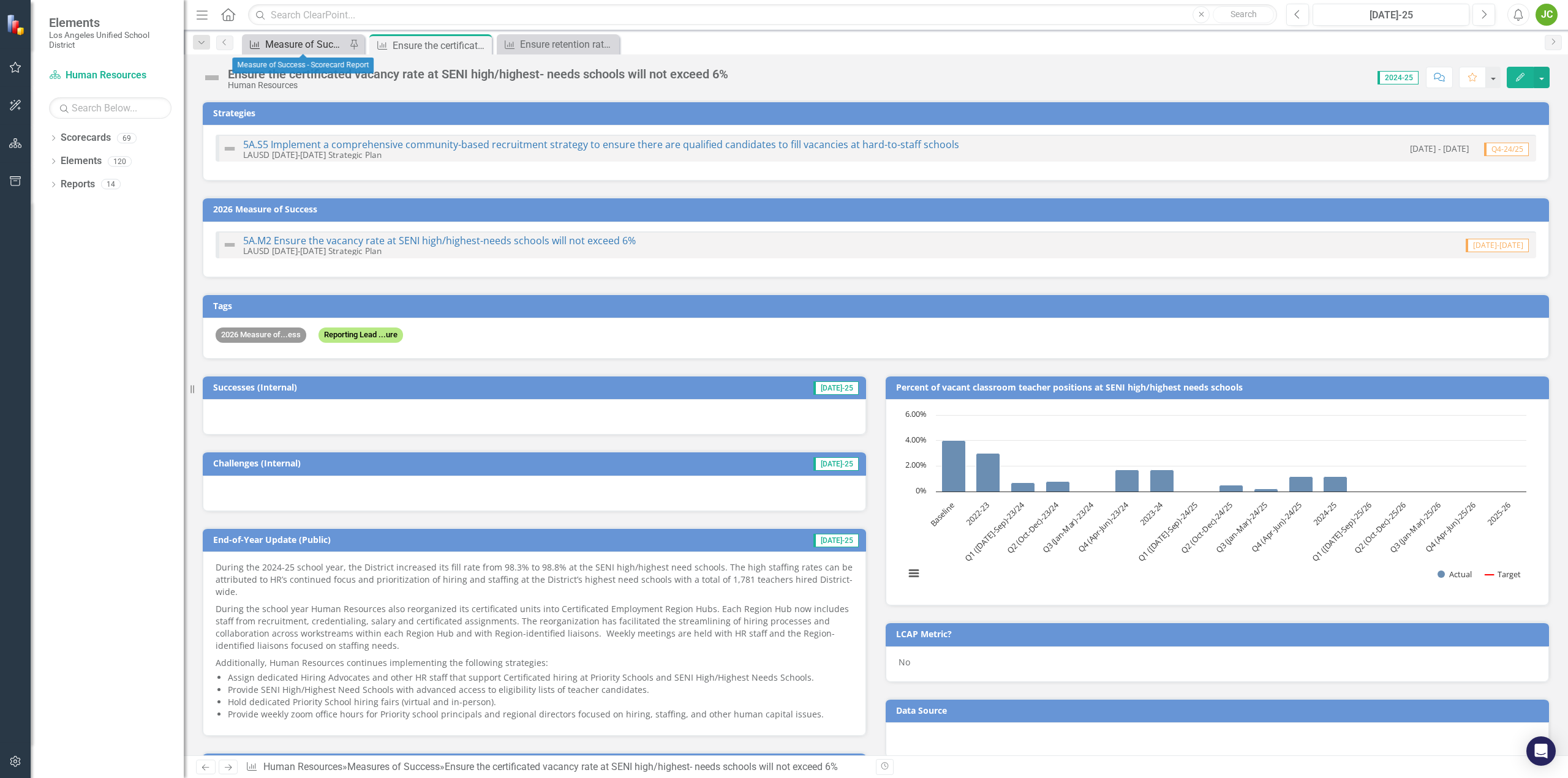 click on "Measure of Success - Scorecard Report" at bounding box center (306, 44) 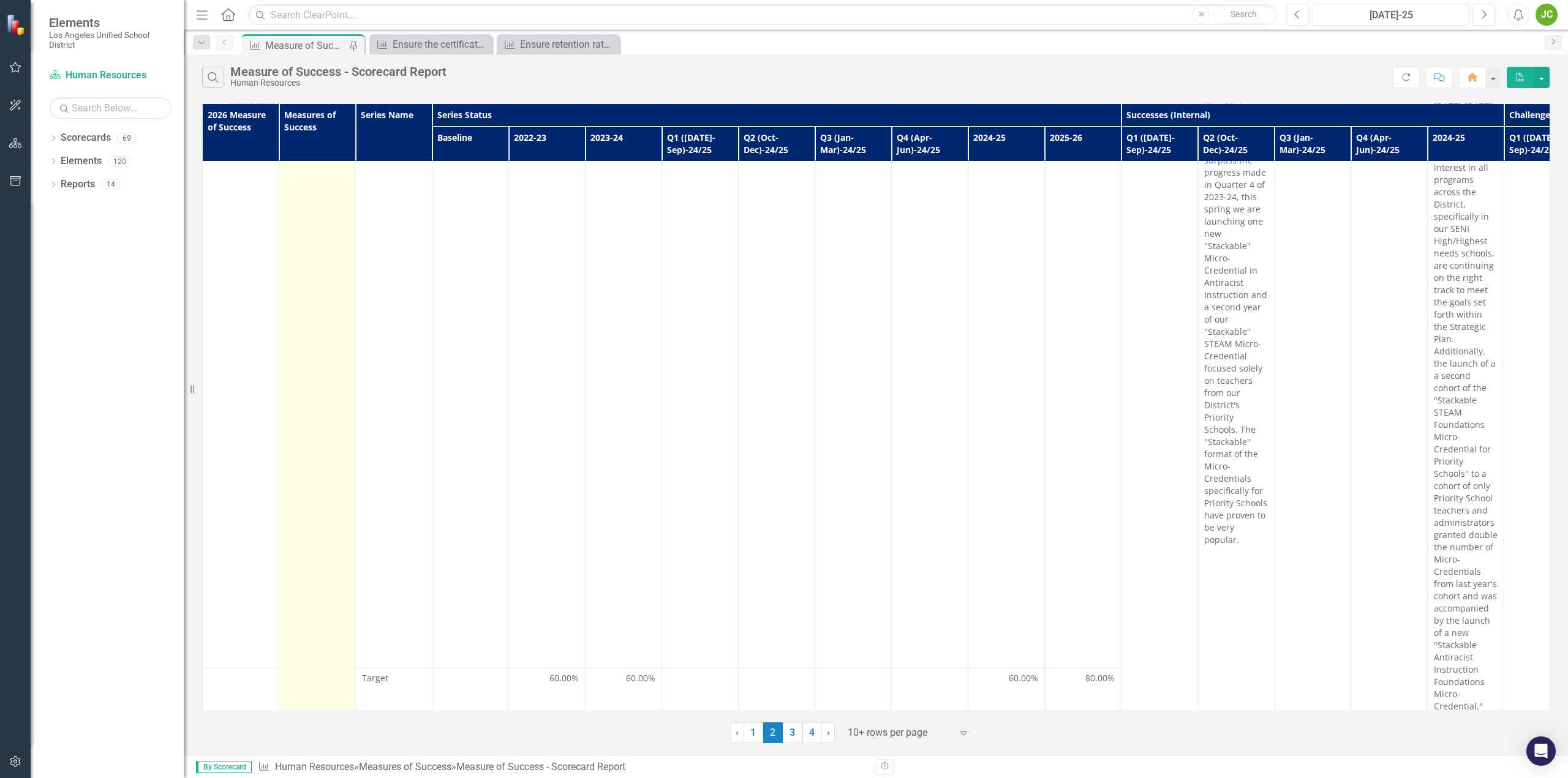 scroll, scrollTop: 1132, scrollLeft: 0, axis: vertical 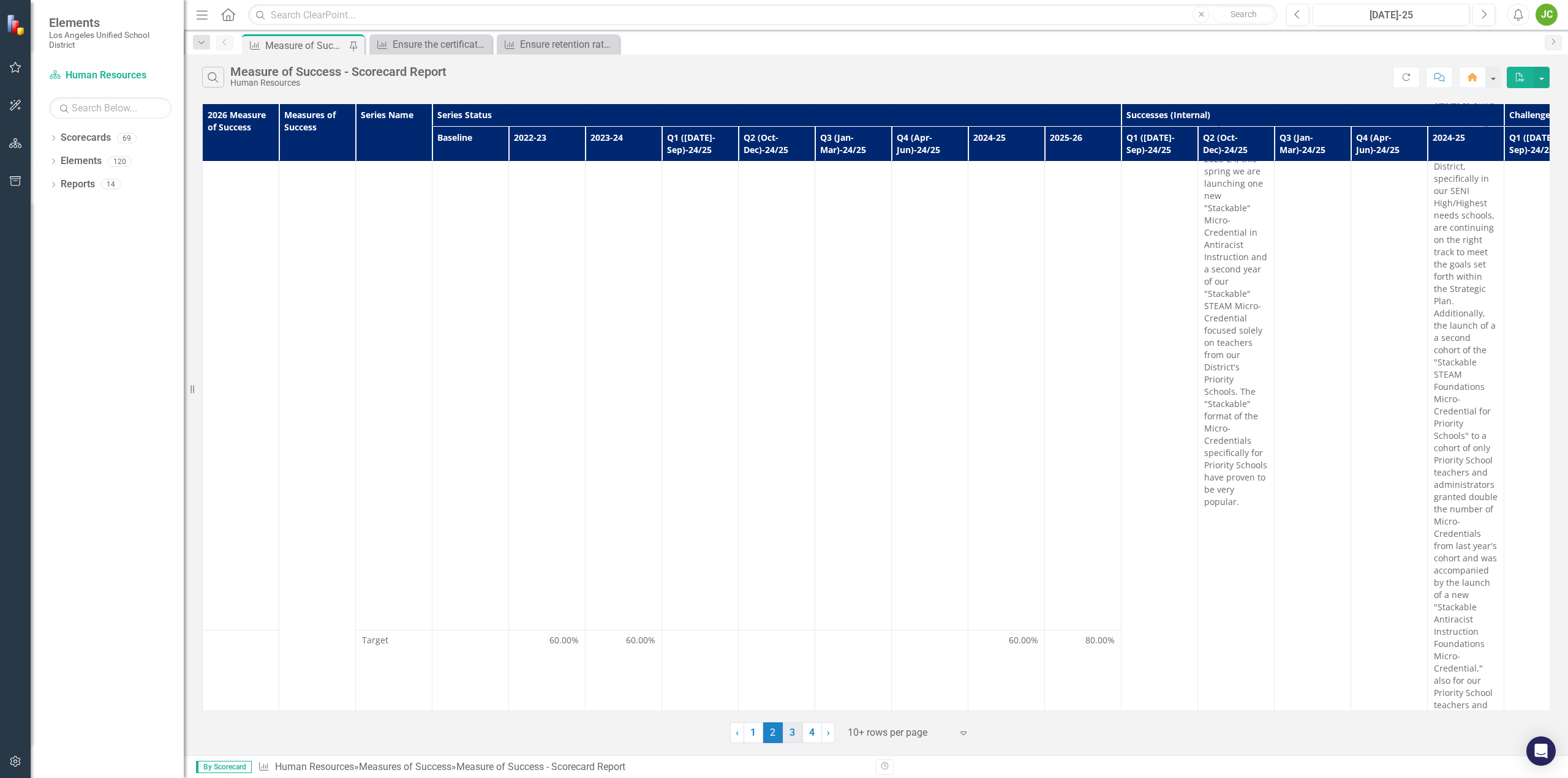 click on "3" at bounding box center (793, 733) 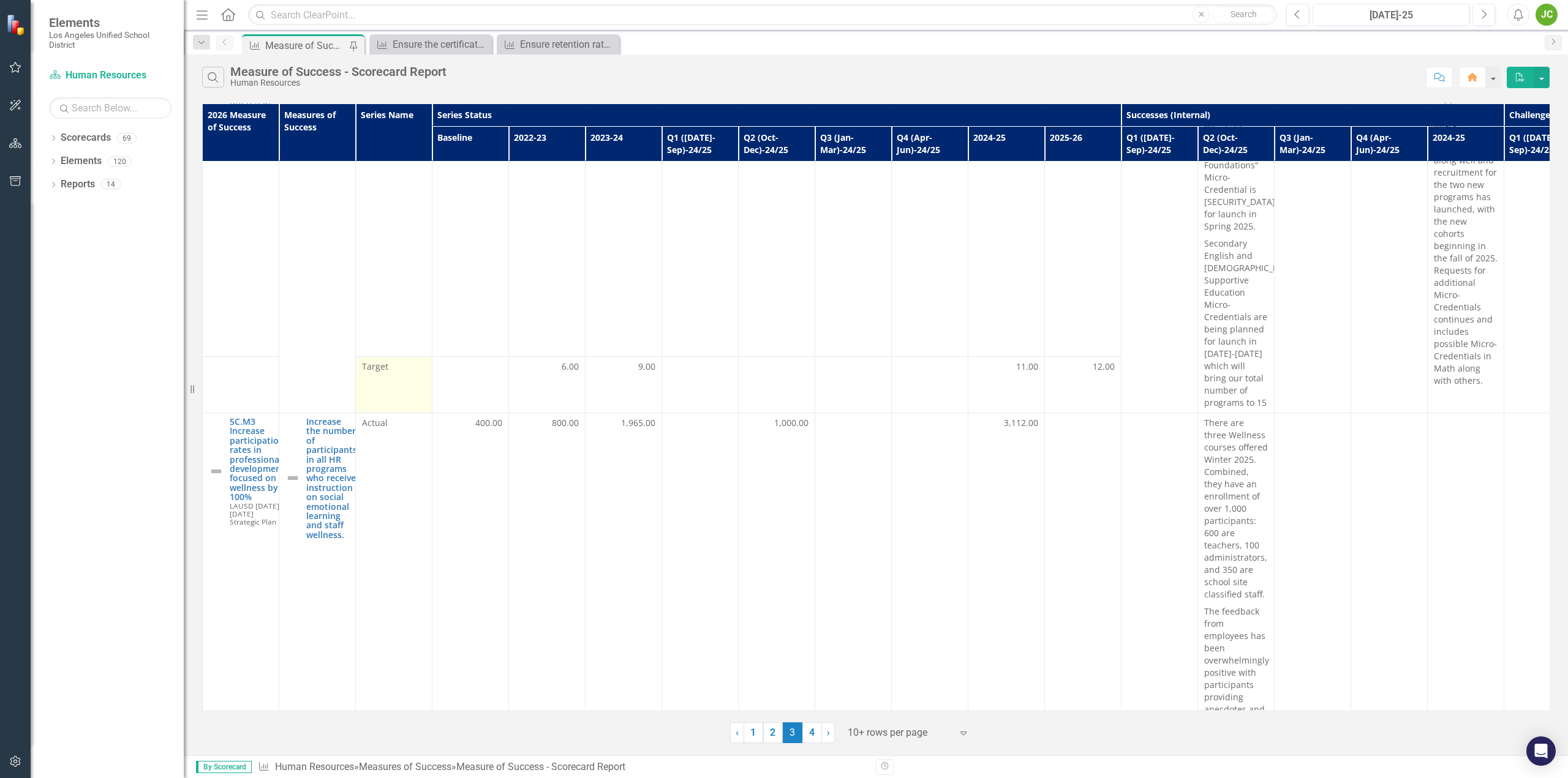 scroll, scrollTop: 184, scrollLeft: 0, axis: vertical 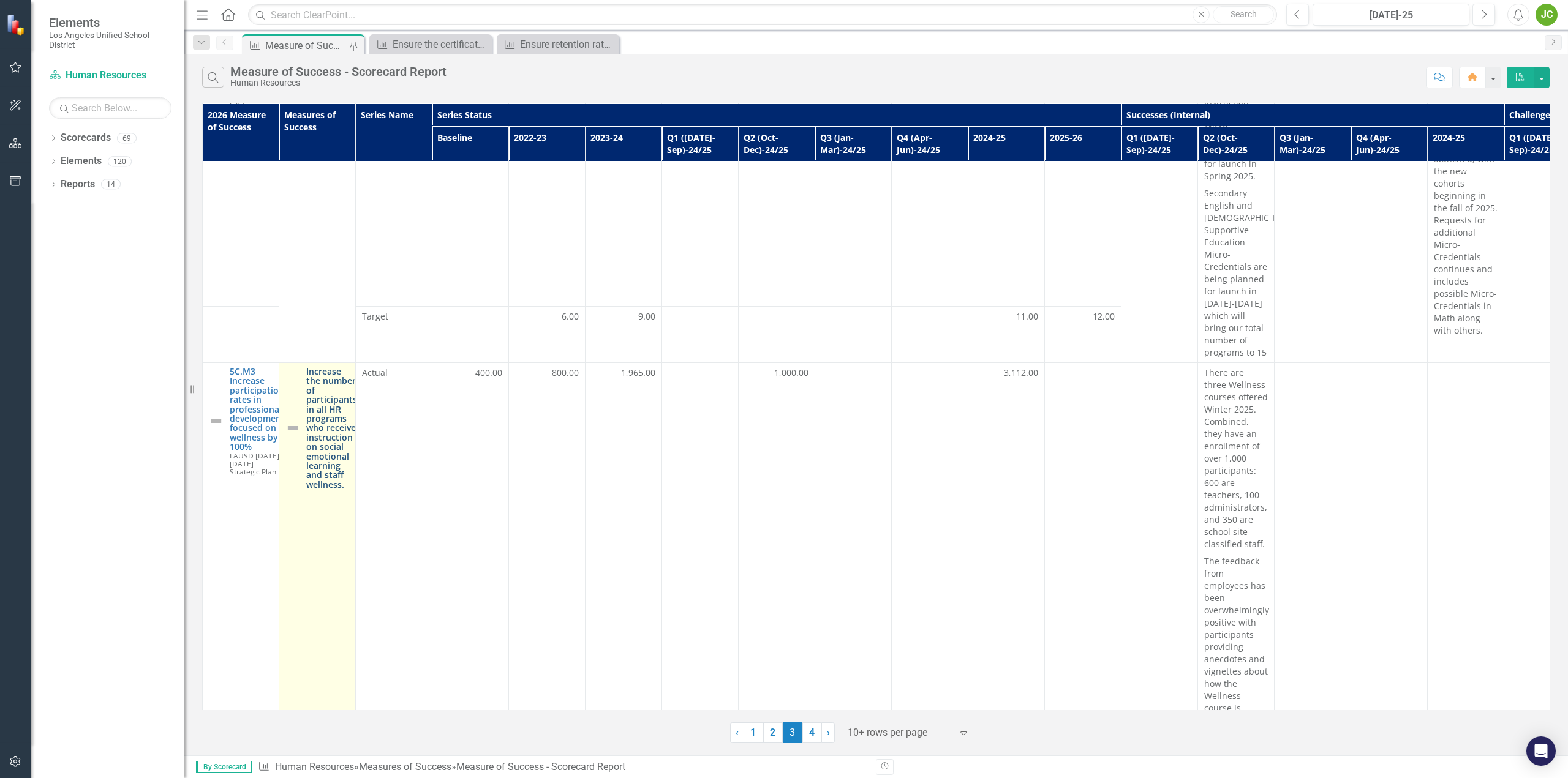 click on "Increase the number of participants in all HR programs who receive instruction on social emotional learning and staff wellness." at bounding box center (331, 428) 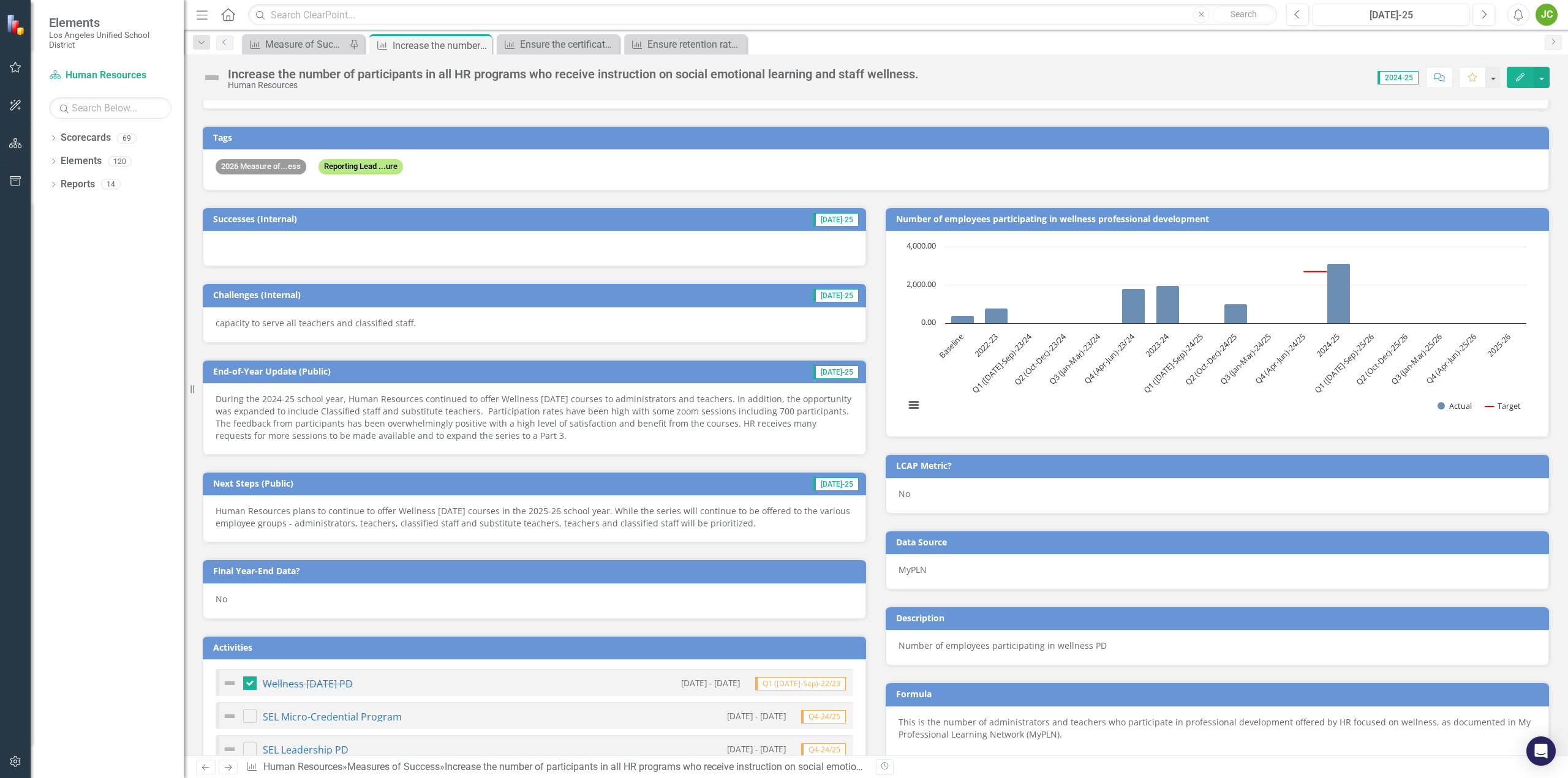 scroll, scrollTop: 184, scrollLeft: 0, axis: vertical 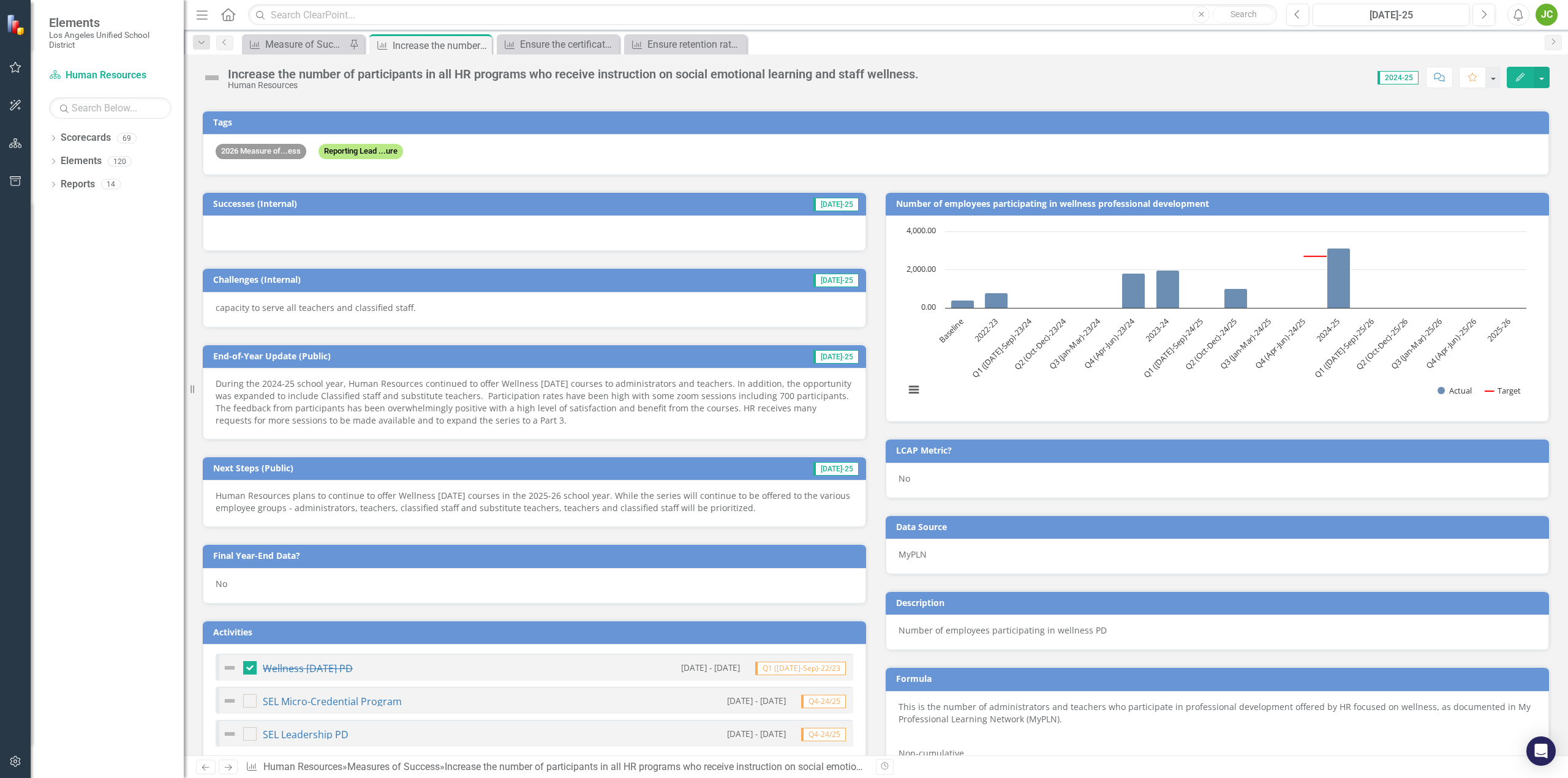 click on "Human Resources plans to continue to offer Wellness Wednesday courses in the 2025-26 school year. While the series will continue to be offered to the various employee groups - administrators, teachers, classified staff and substitute teachers, teachers and classified staff will be prioritized." at bounding box center (534, 502) 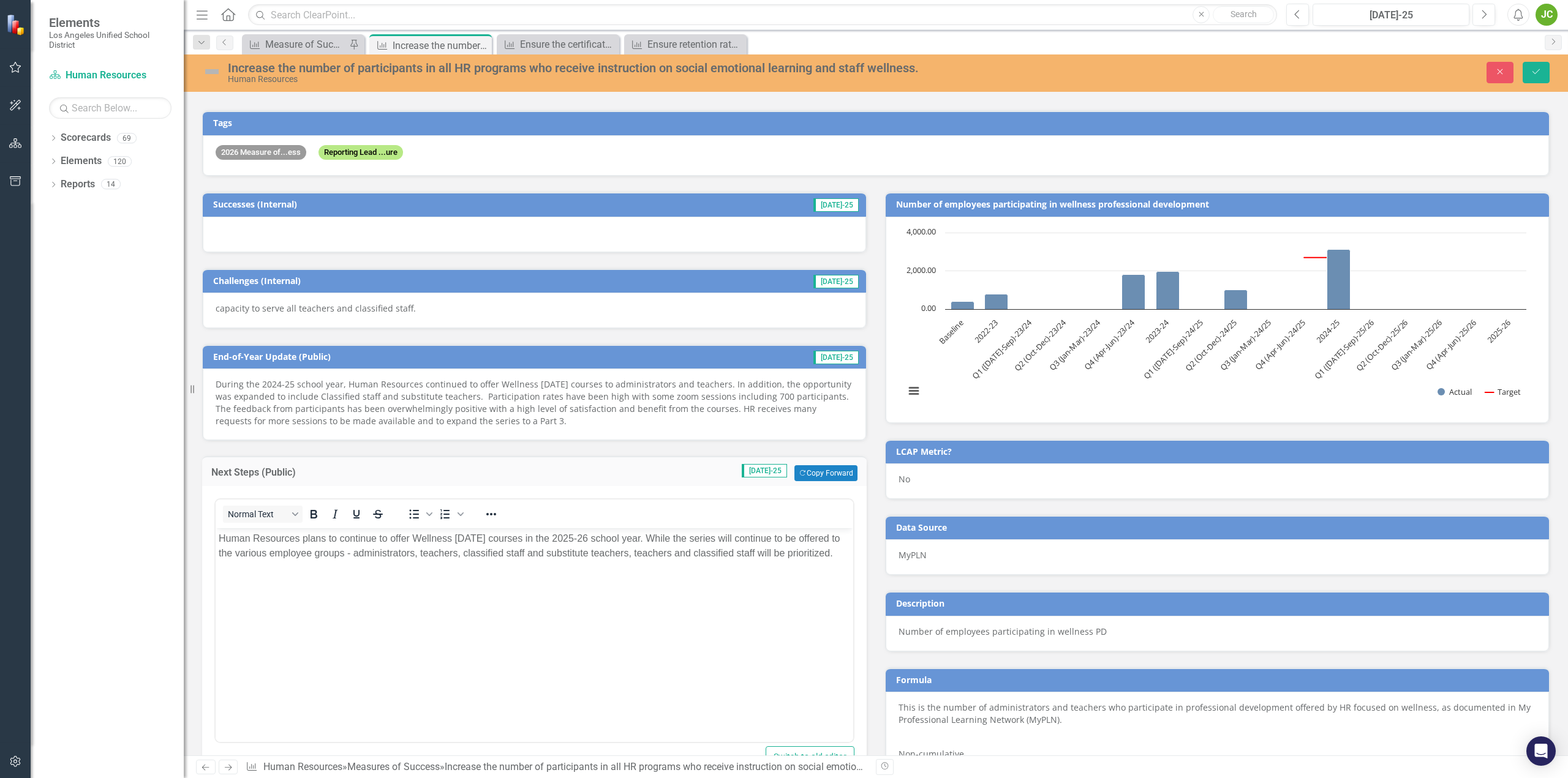 scroll, scrollTop: 0, scrollLeft: 0, axis: both 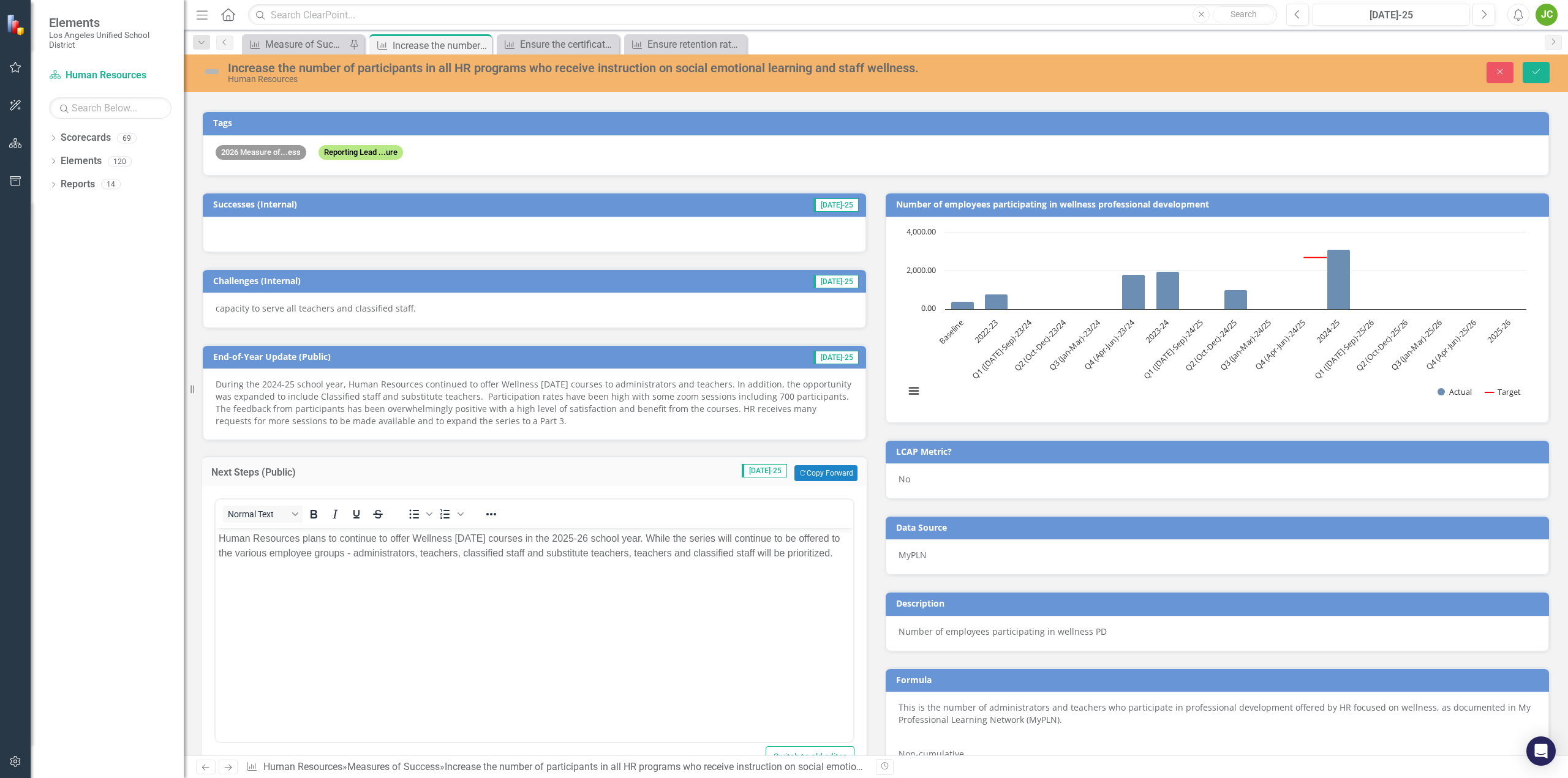 click on "Human Resources plans to continue to offer Wellness Wednesday courses in the 2025-26 school year. While the series will continue to be offered to the various employee groups - administrators, teachers, classified staff and substitute teachers, teachers and classified staff will be prioritized." at bounding box center (534, 546) 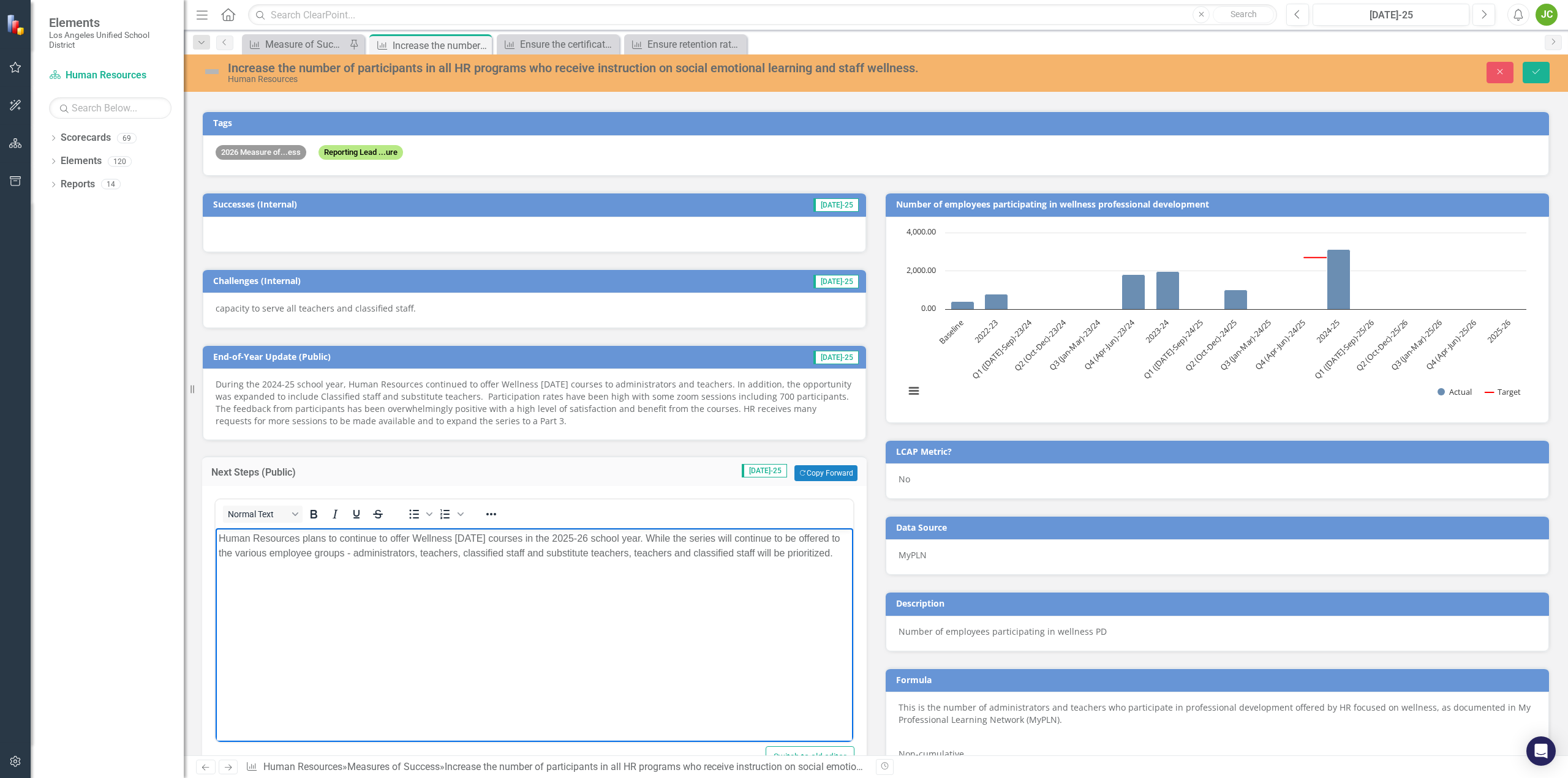 type 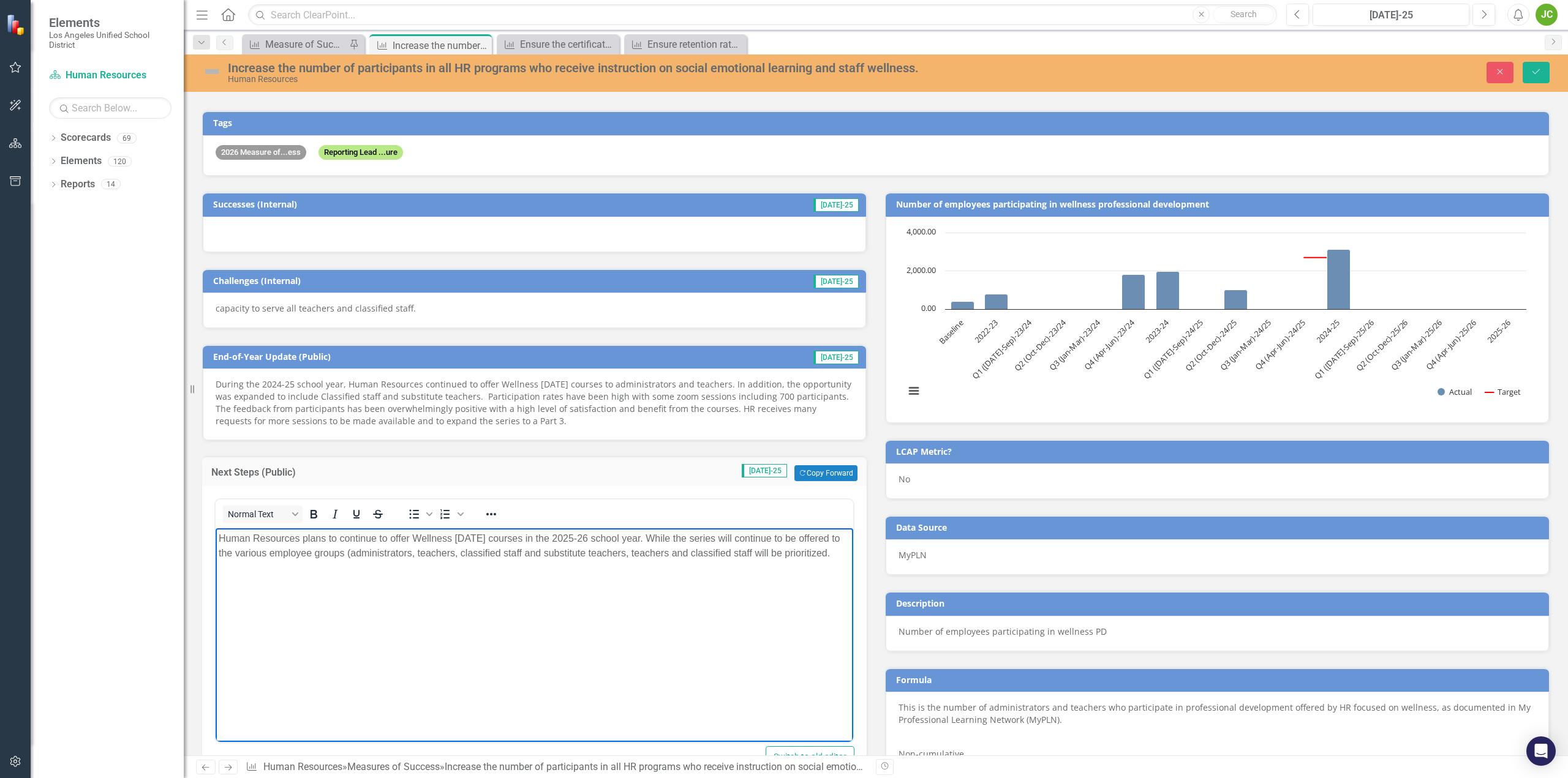 click on "Human Resources plans to continue to offer Wellness Wednesday courses in the 2025-26 school year. While the series will continue to be offered to the various employee groups (administrators, teachers, classified staff and substitute teachers, teachers and classified staff will be prioritized." at bounding box center [534, 546] 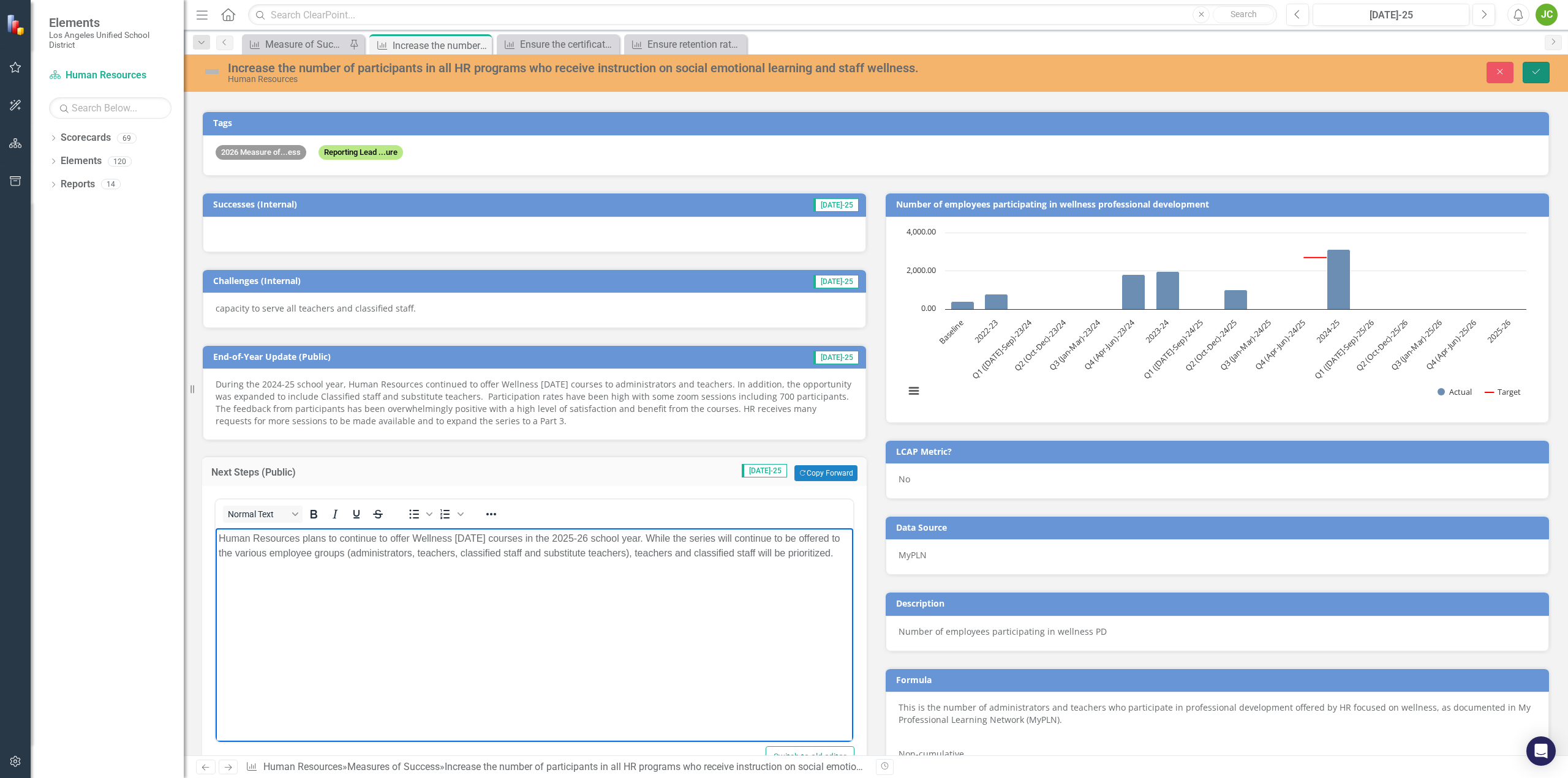 click on "Save" at bounding box center [1536, 72] 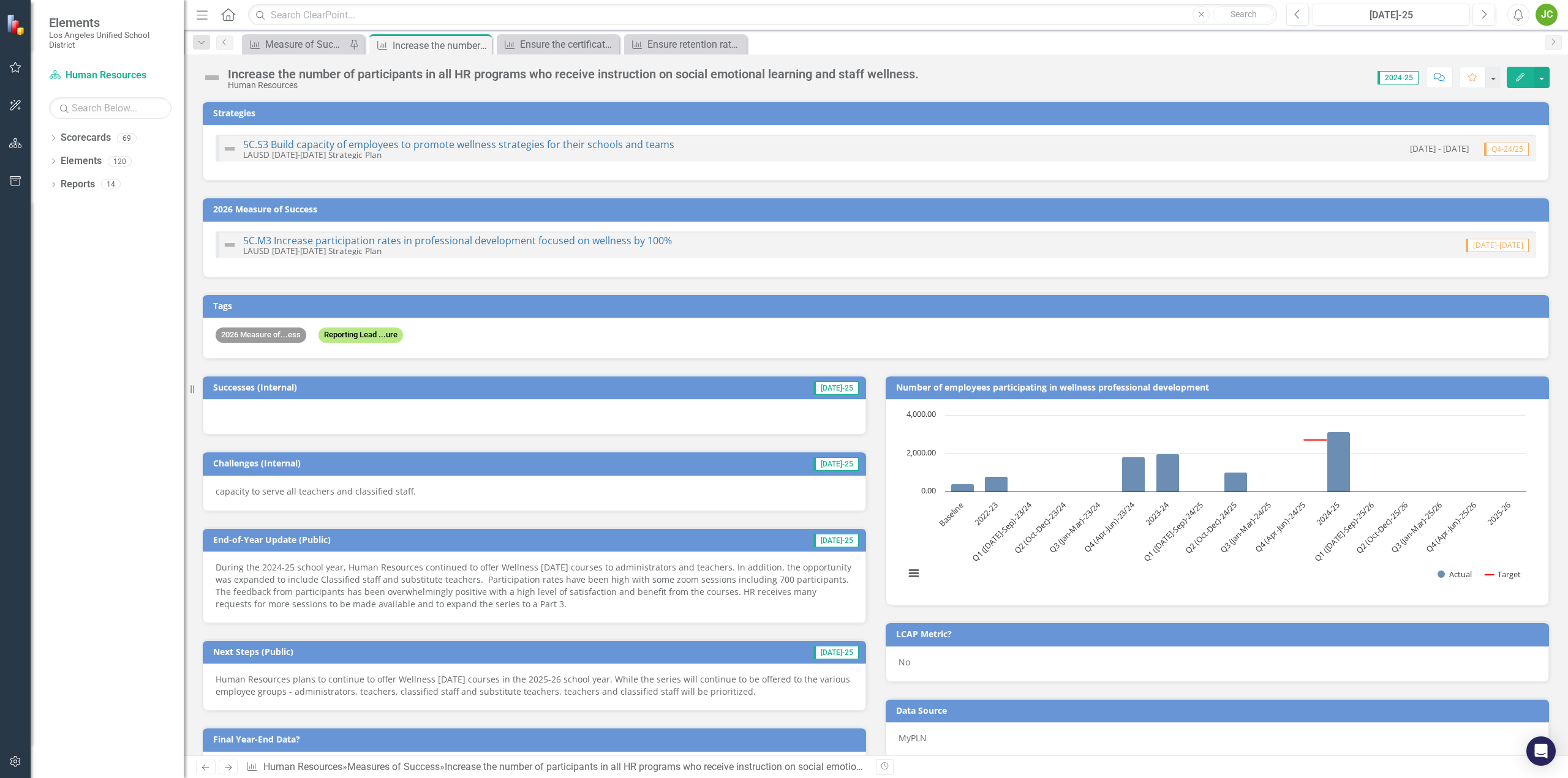 checkbox on "true" 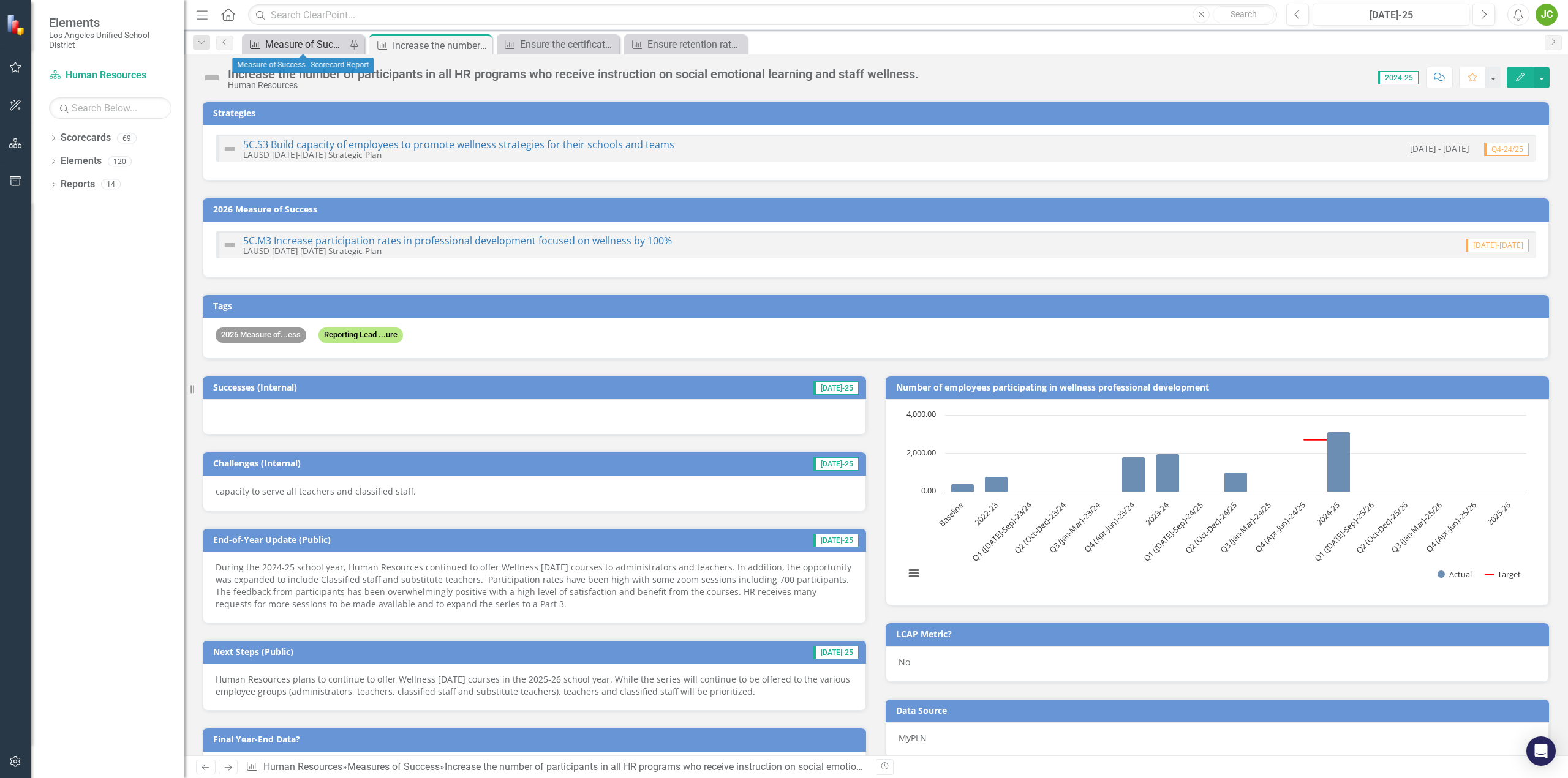 click on "Measure of Success - Scorecard Report" at bounding box center [306, 44] 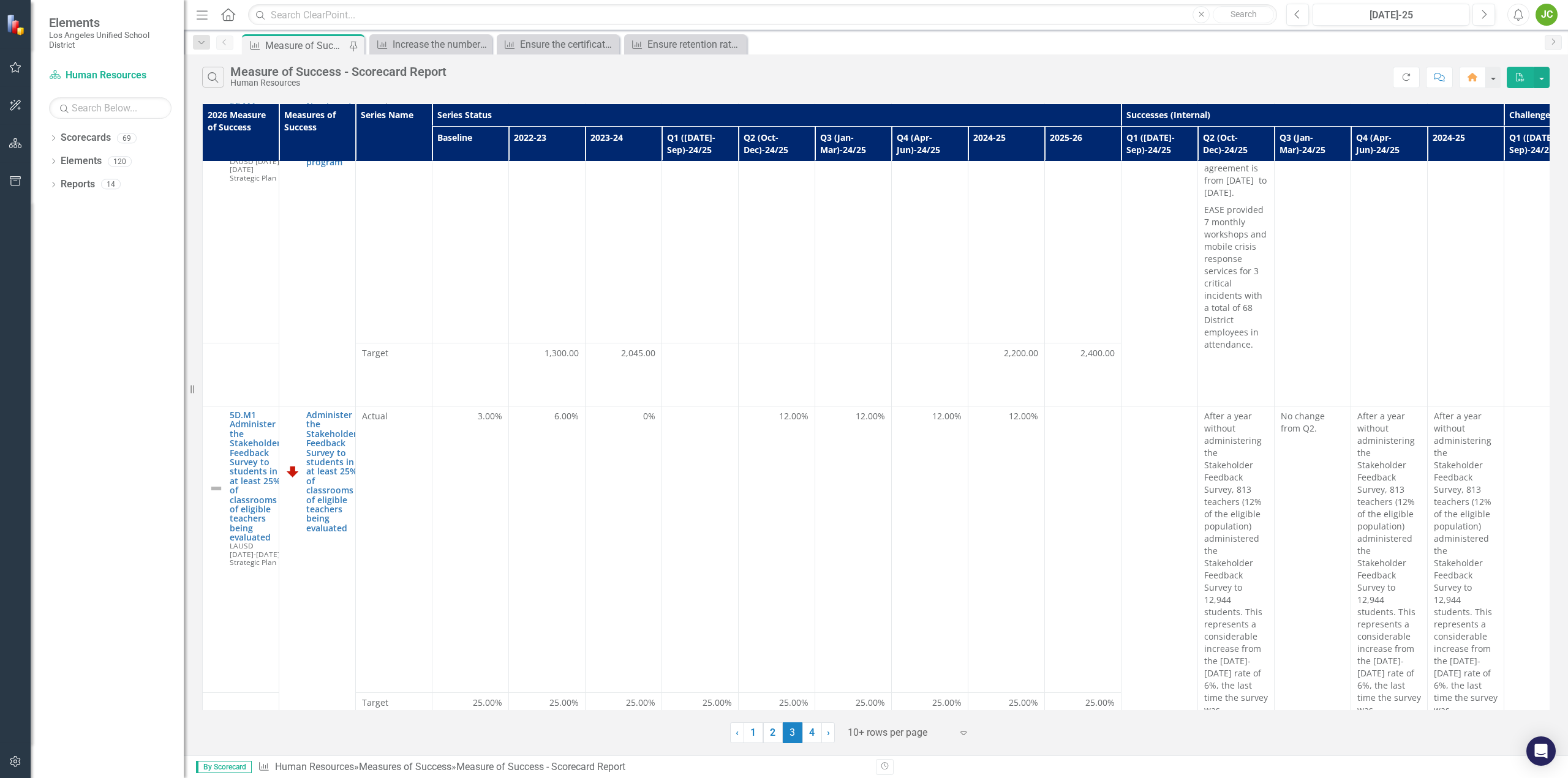 scroll, scrollTop: 903, scrollLeft: 0, axis: vertical 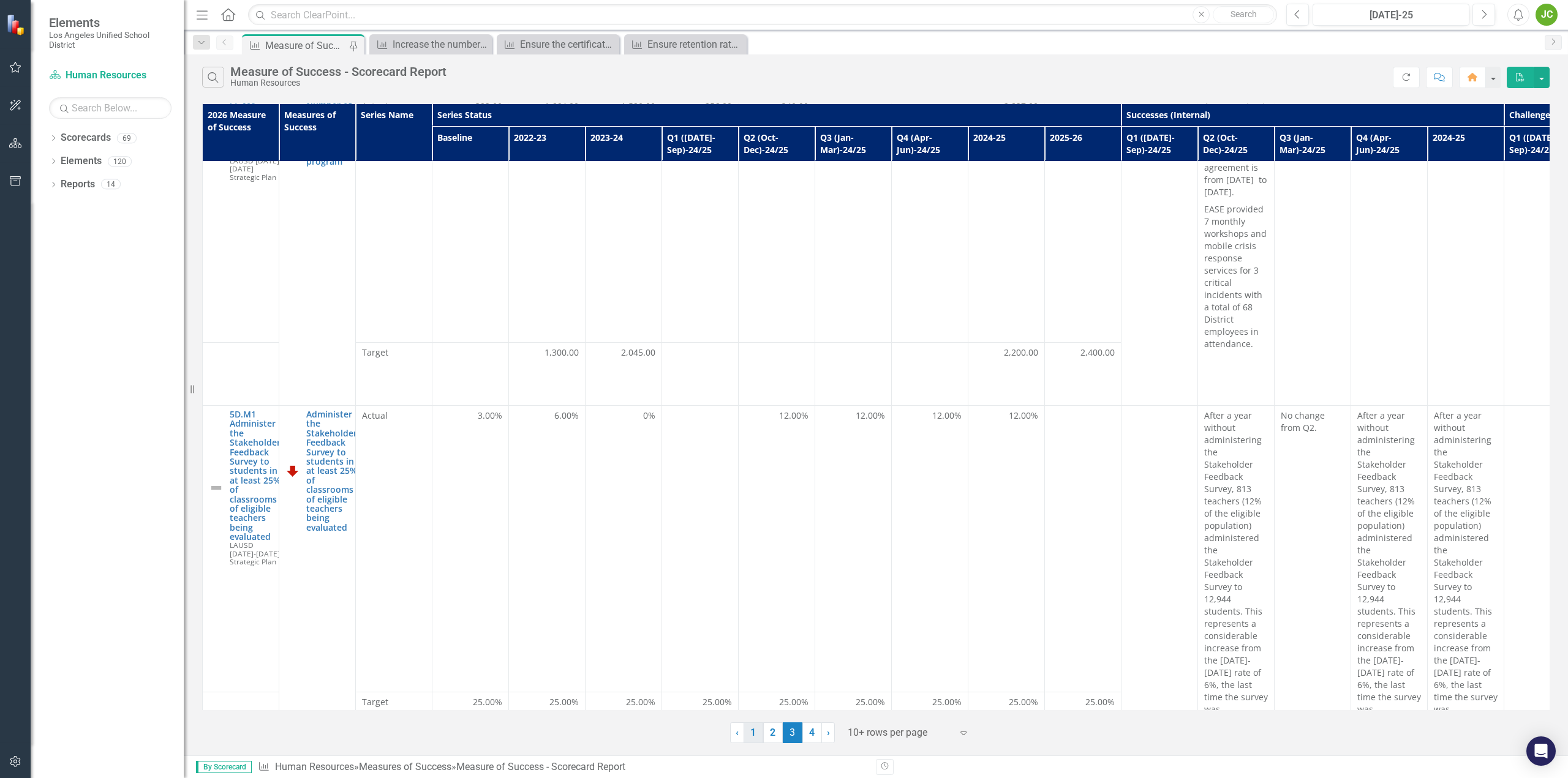 click on "1" at bounding box center [753, 733] 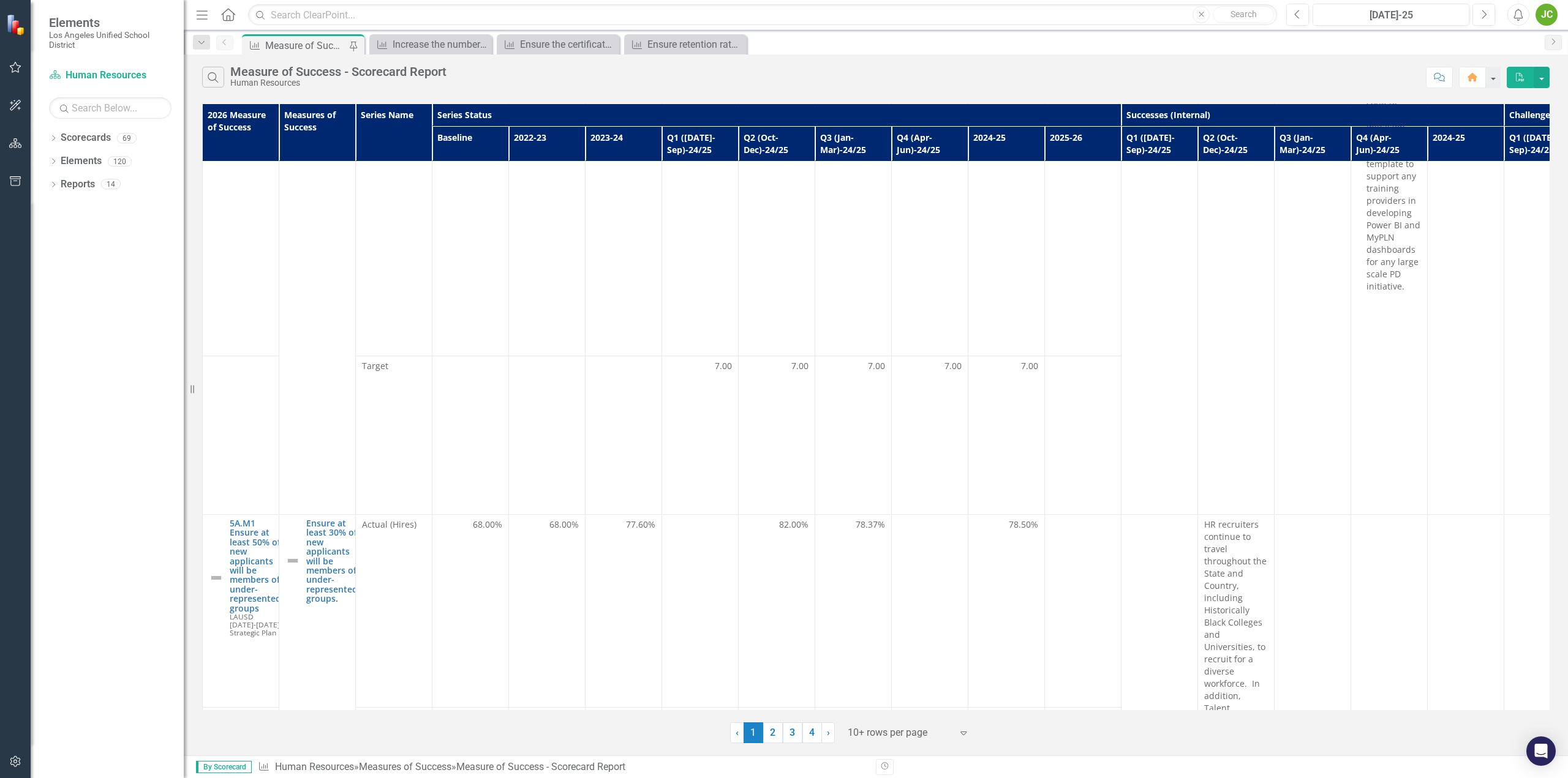 scroll, scrollTop: 2059, scrollLeft: 0, axis: vertical 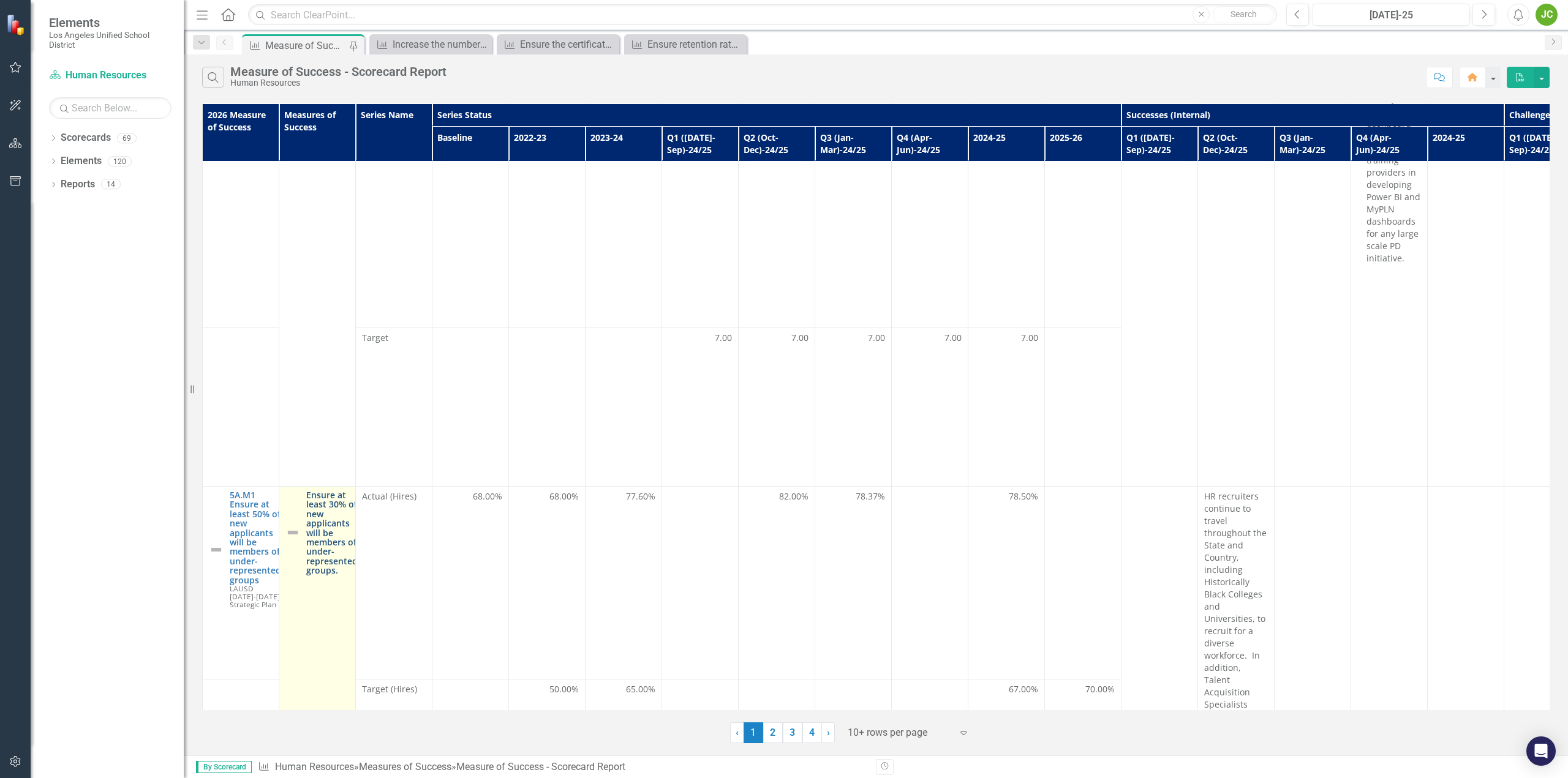 click on "Ensure at least 30% of new applicants will be members of under-represented groups." at bounding box center (332, 533) 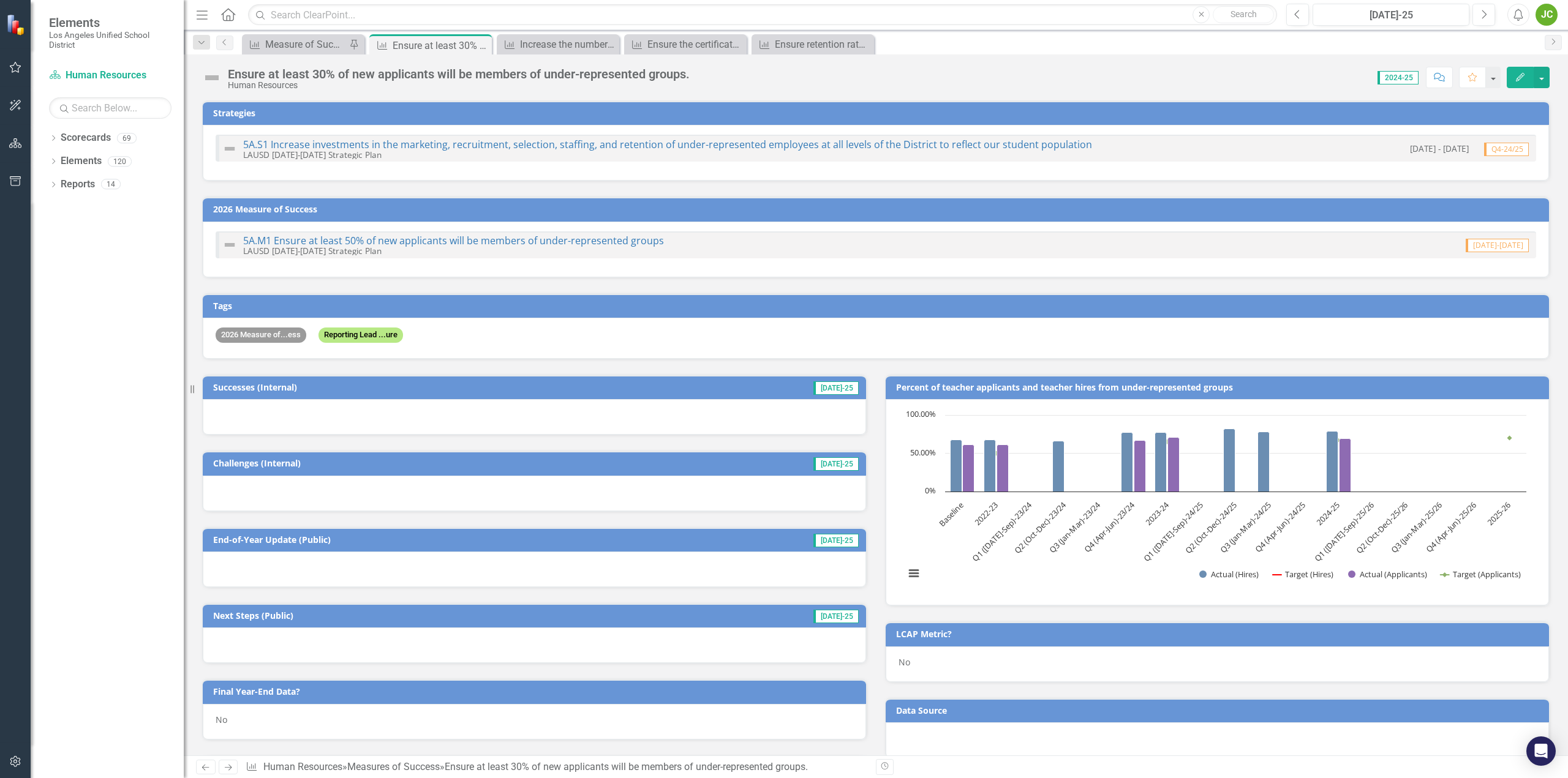 click at bounding box center [534, 569] 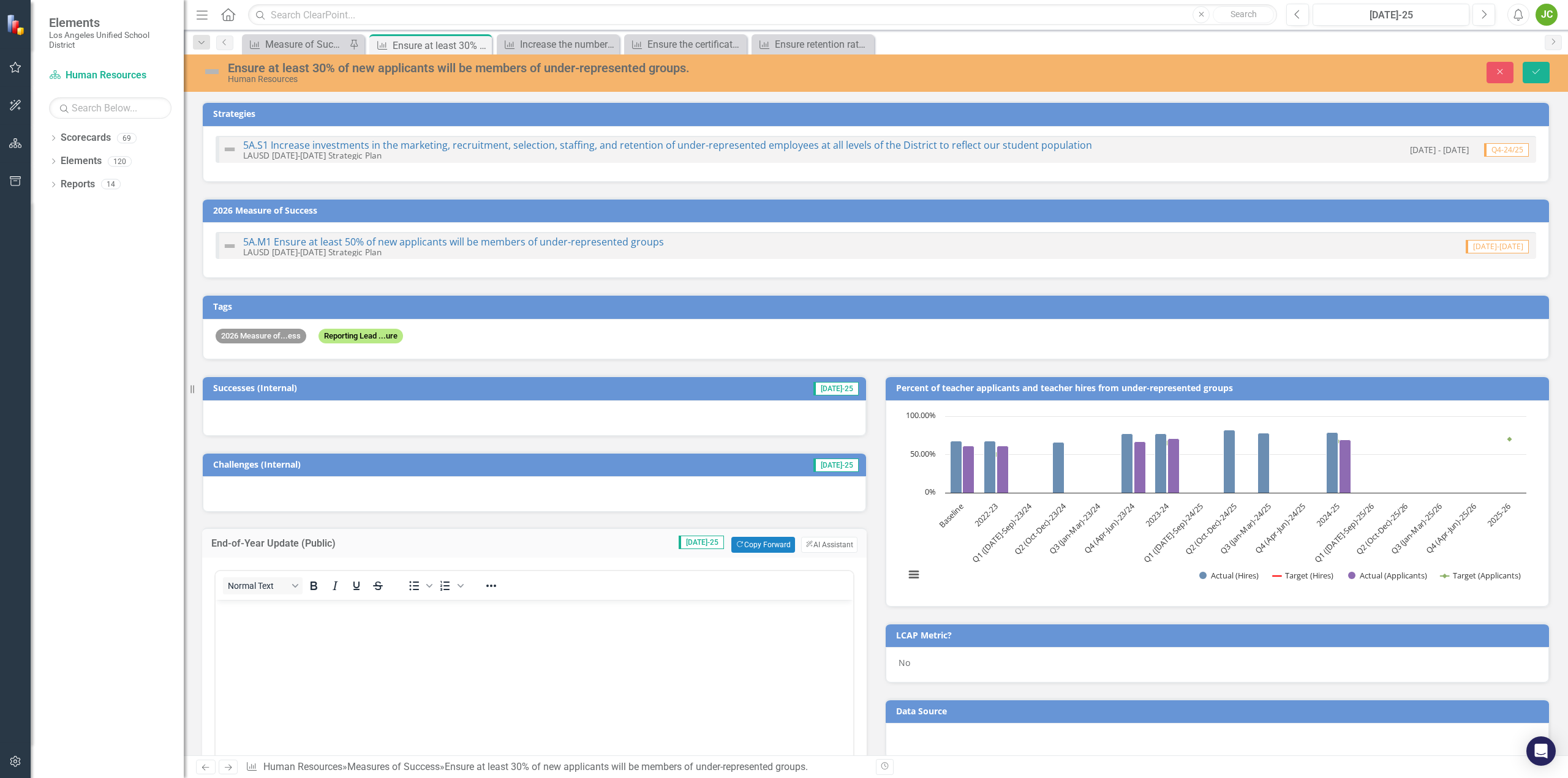 scroll, scrollTop: 0, scrollLeft: 0, axis: both 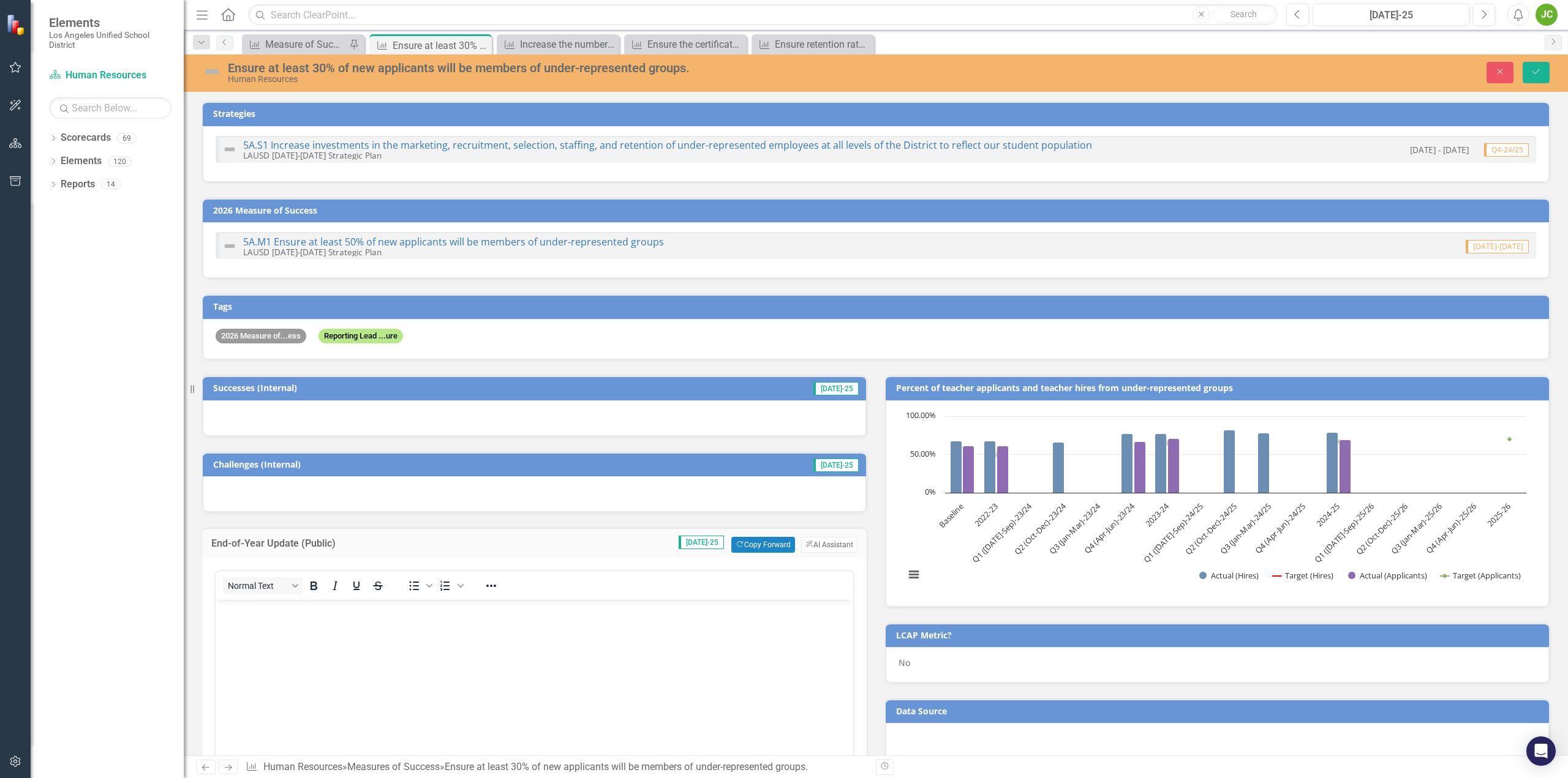 click at bounding box center (534, 691) 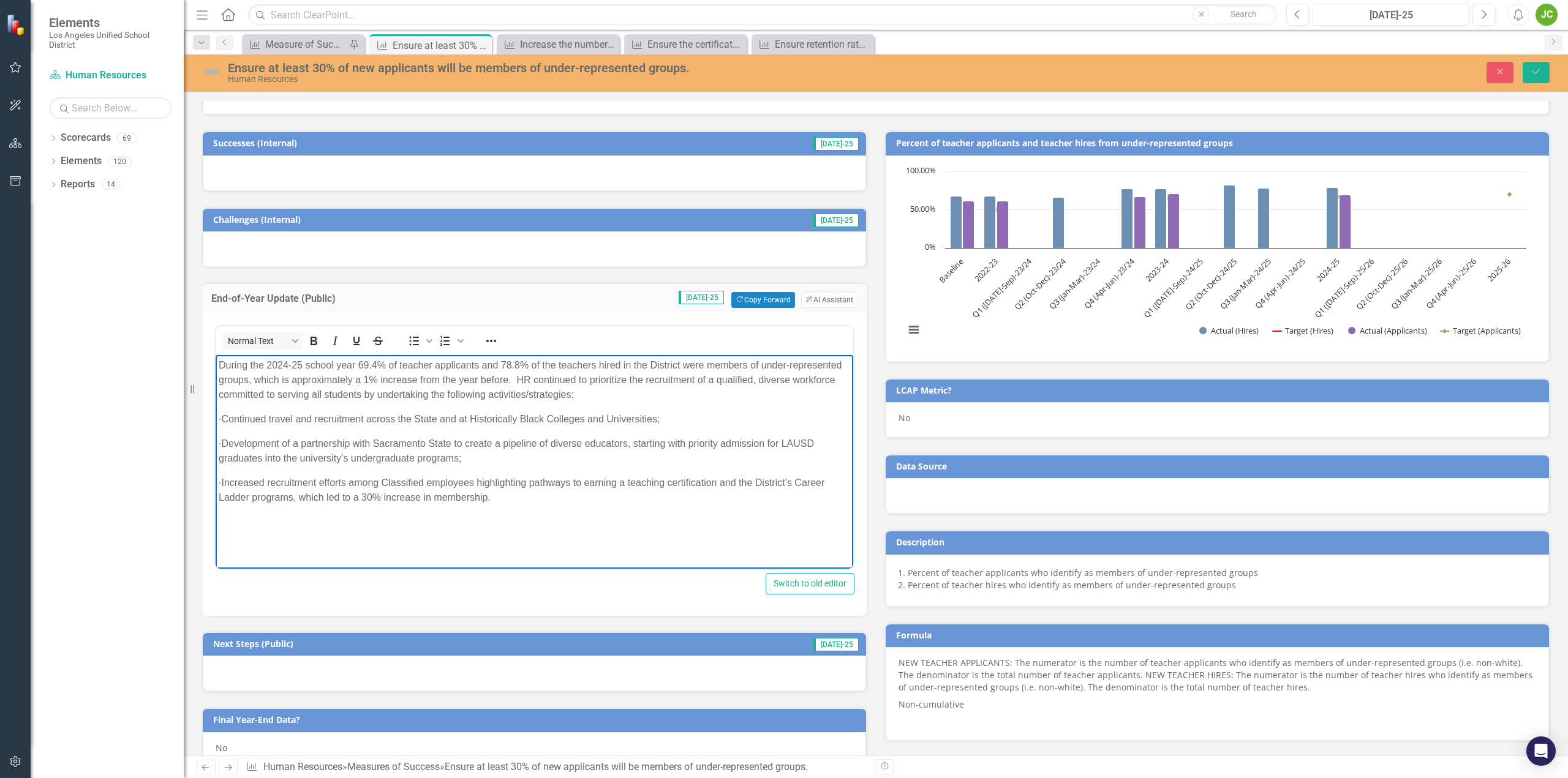 scroll, scrollTop: 184, scrollLeft: 0, axis: vertical 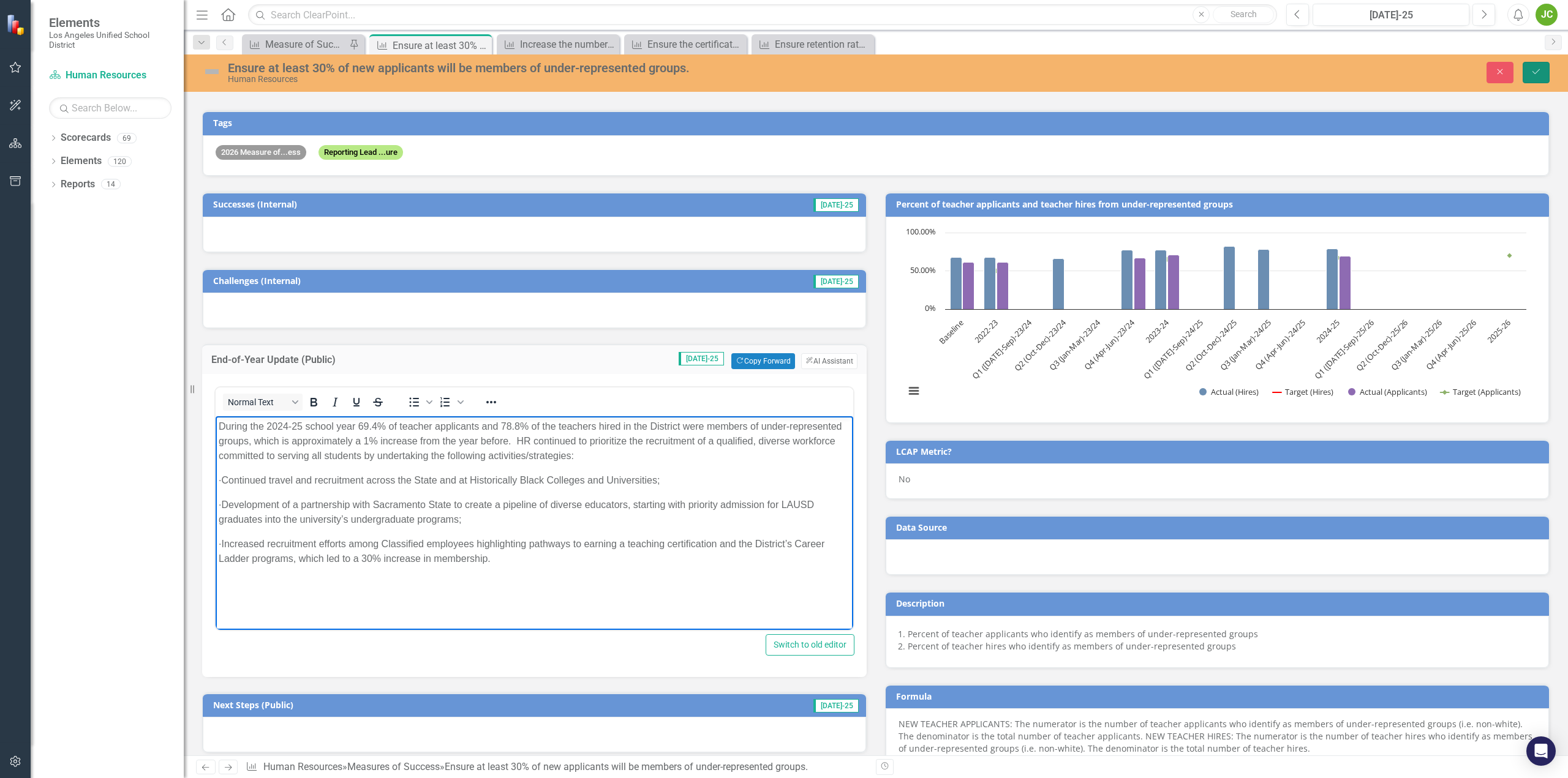 click on "Save" 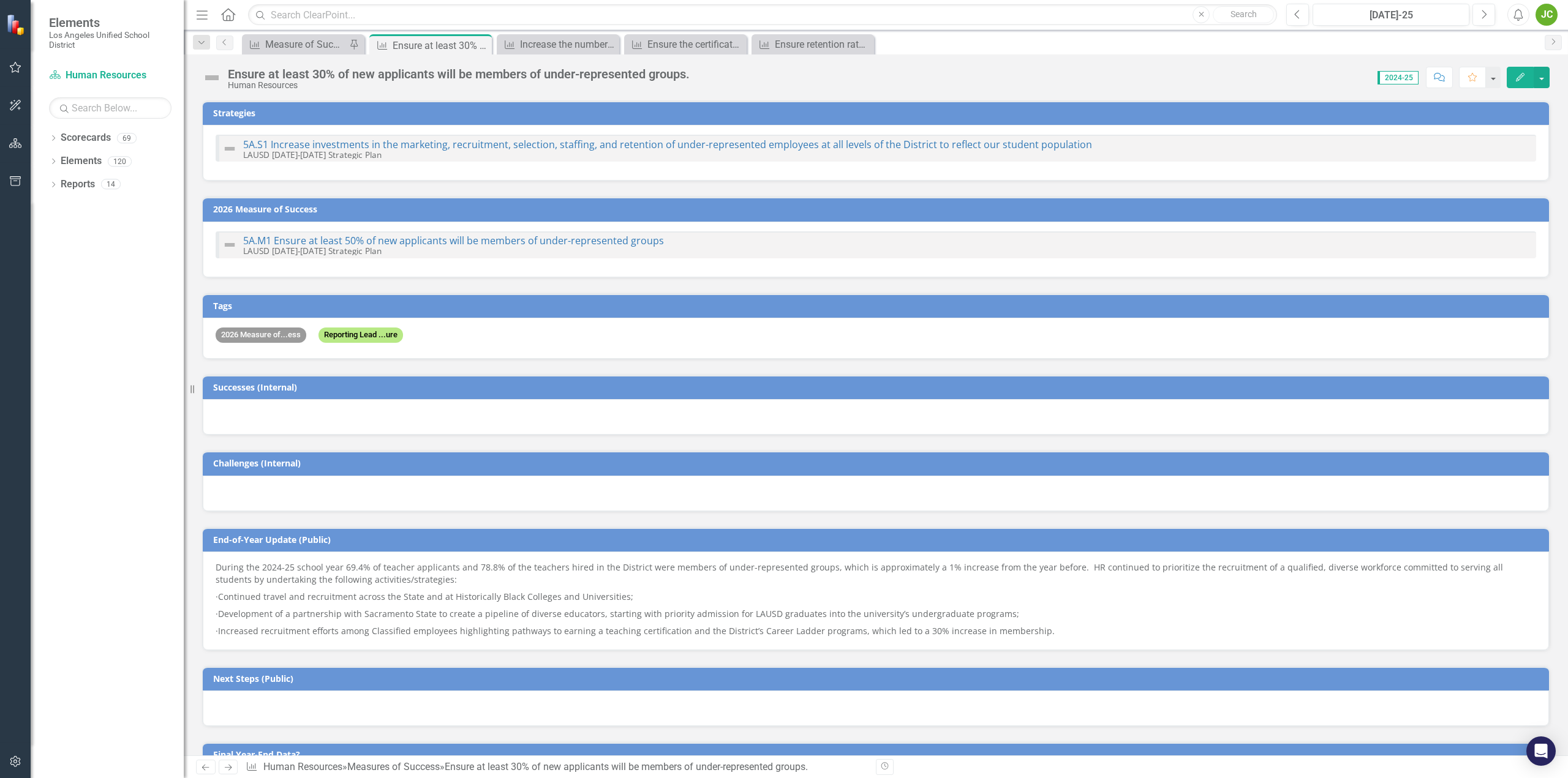 checkbox on "false" 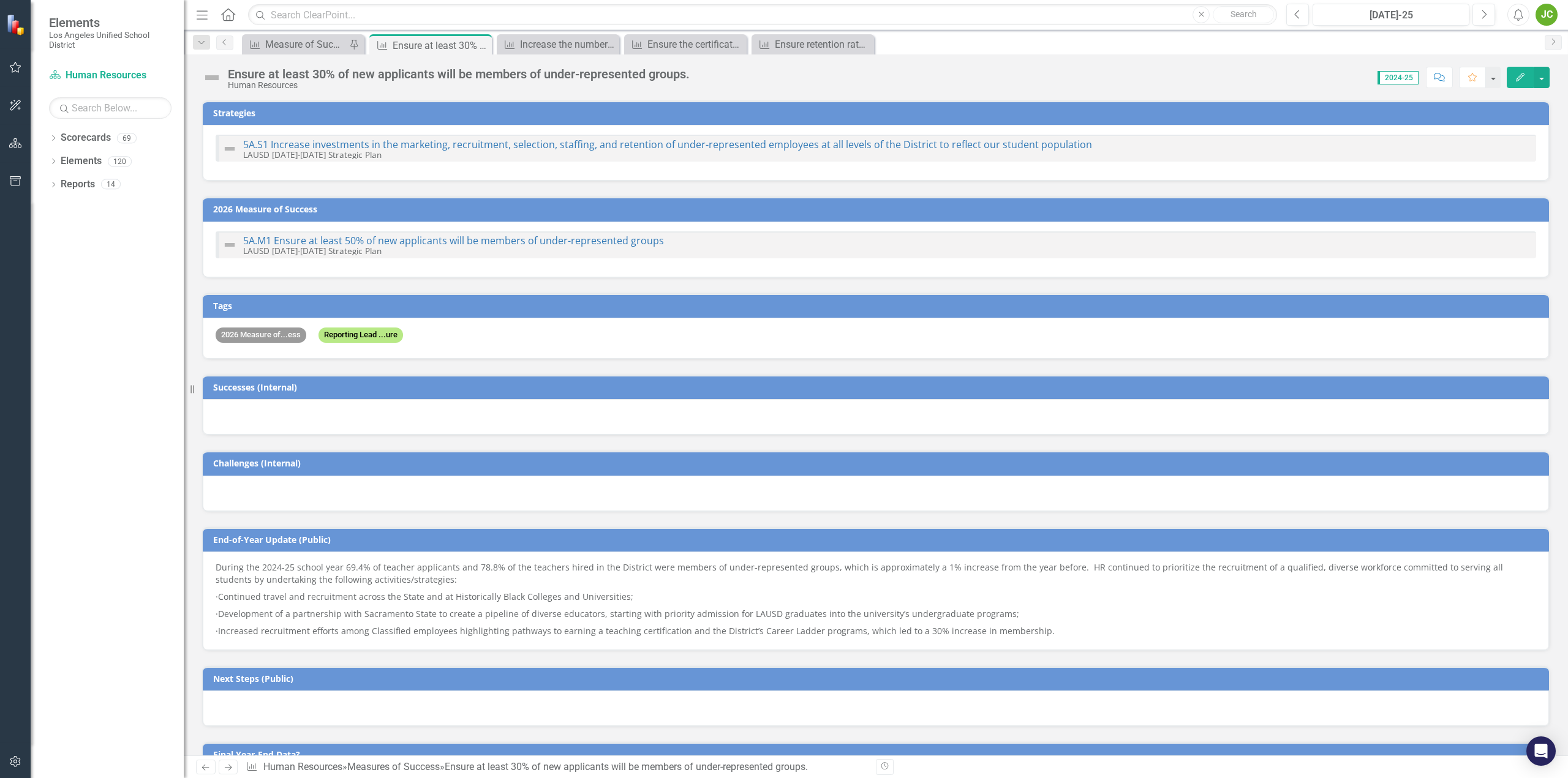 checkbox on "false" 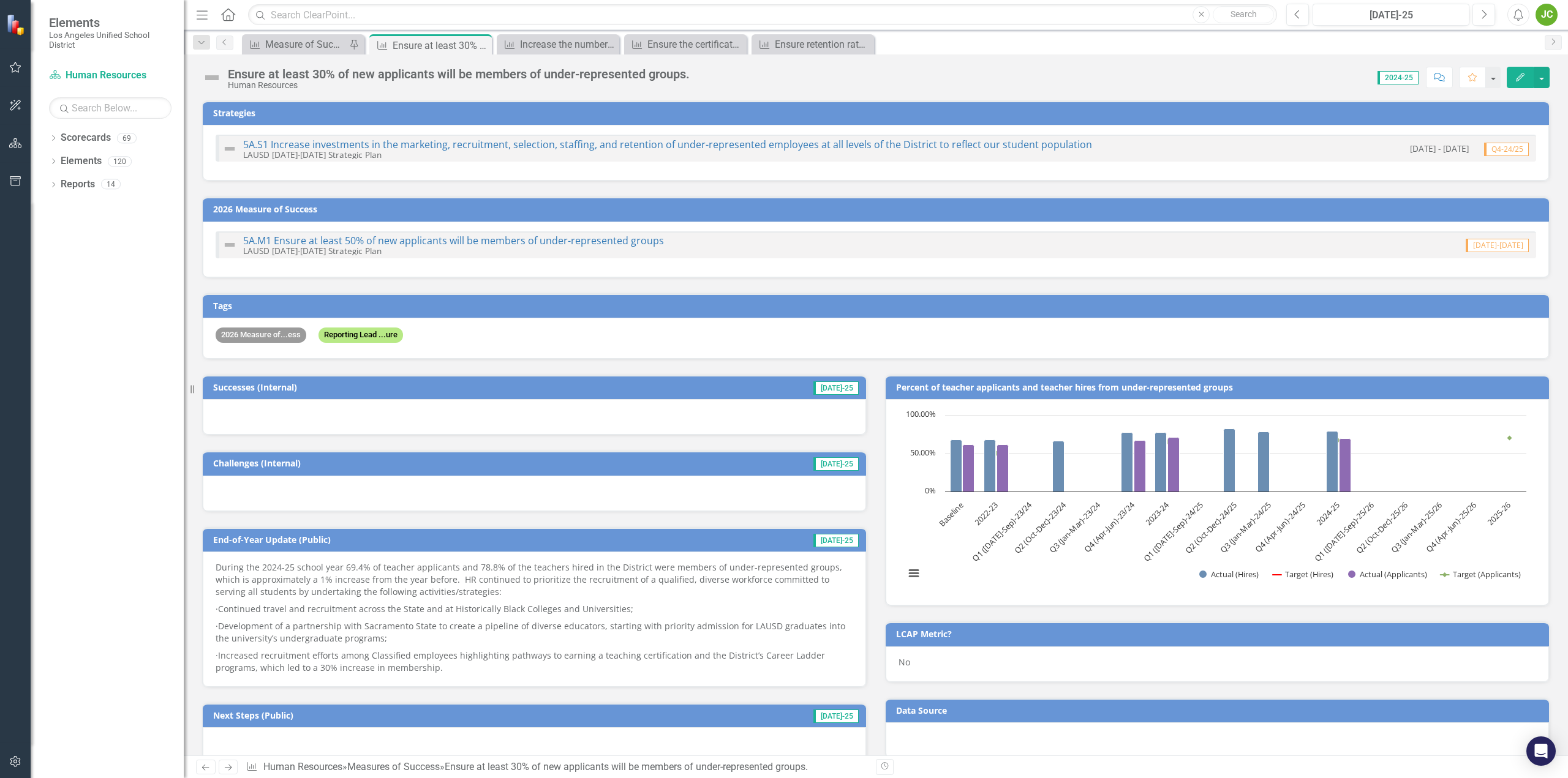 checkbox on "true" 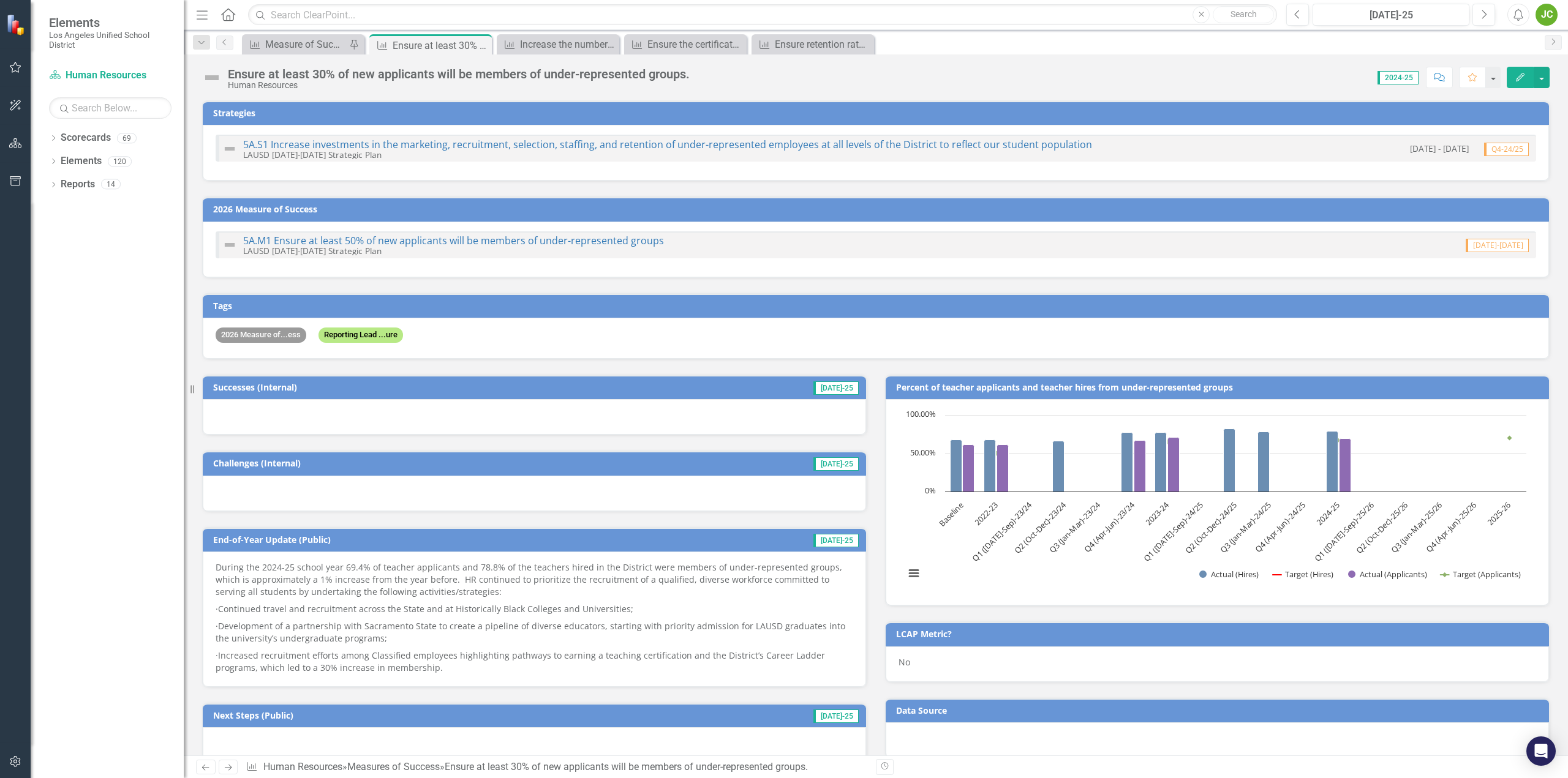checkbox on "true" 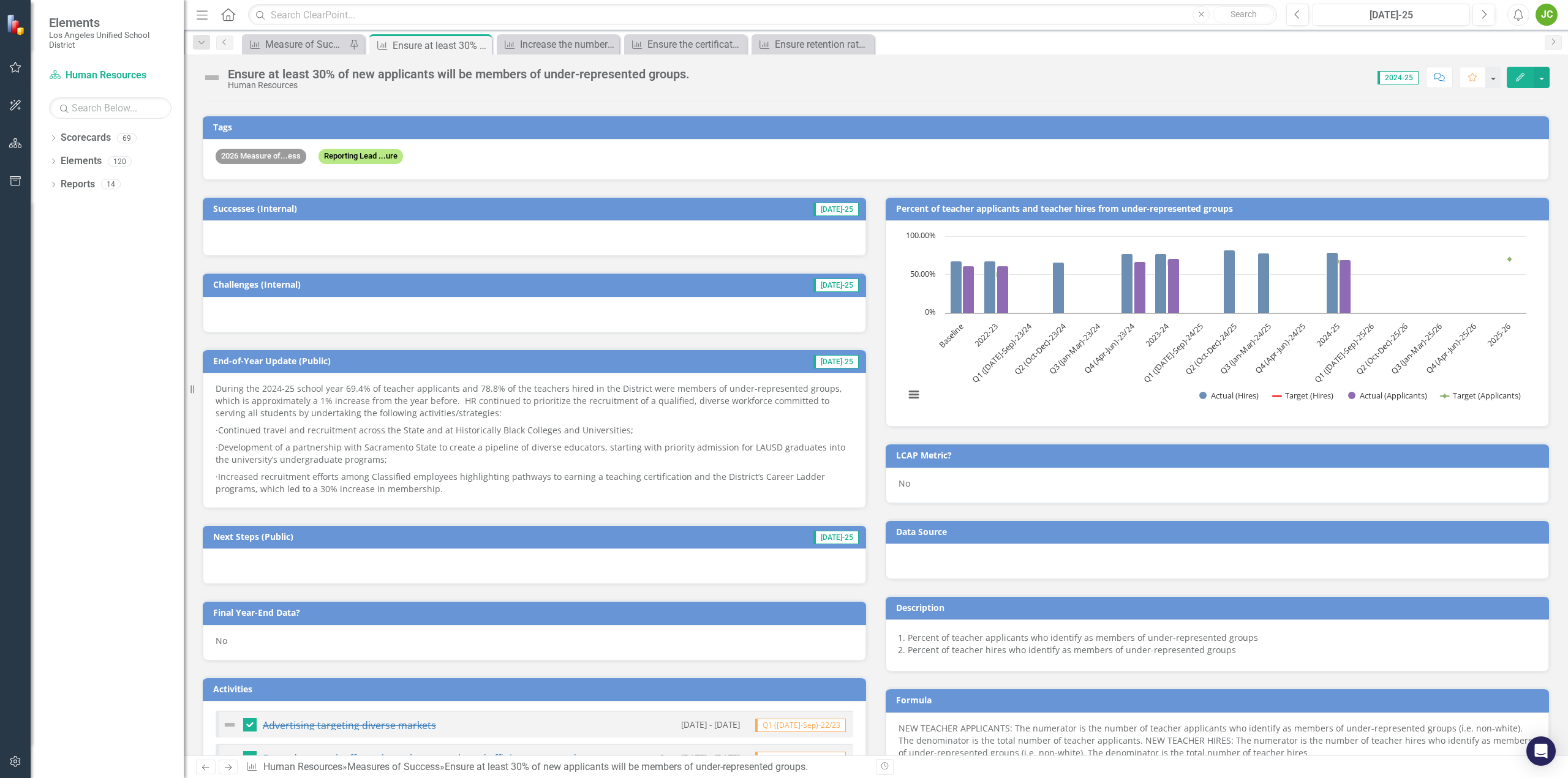 scroll, scrollTop: 306, scrollLeft: 0, axis: vertical 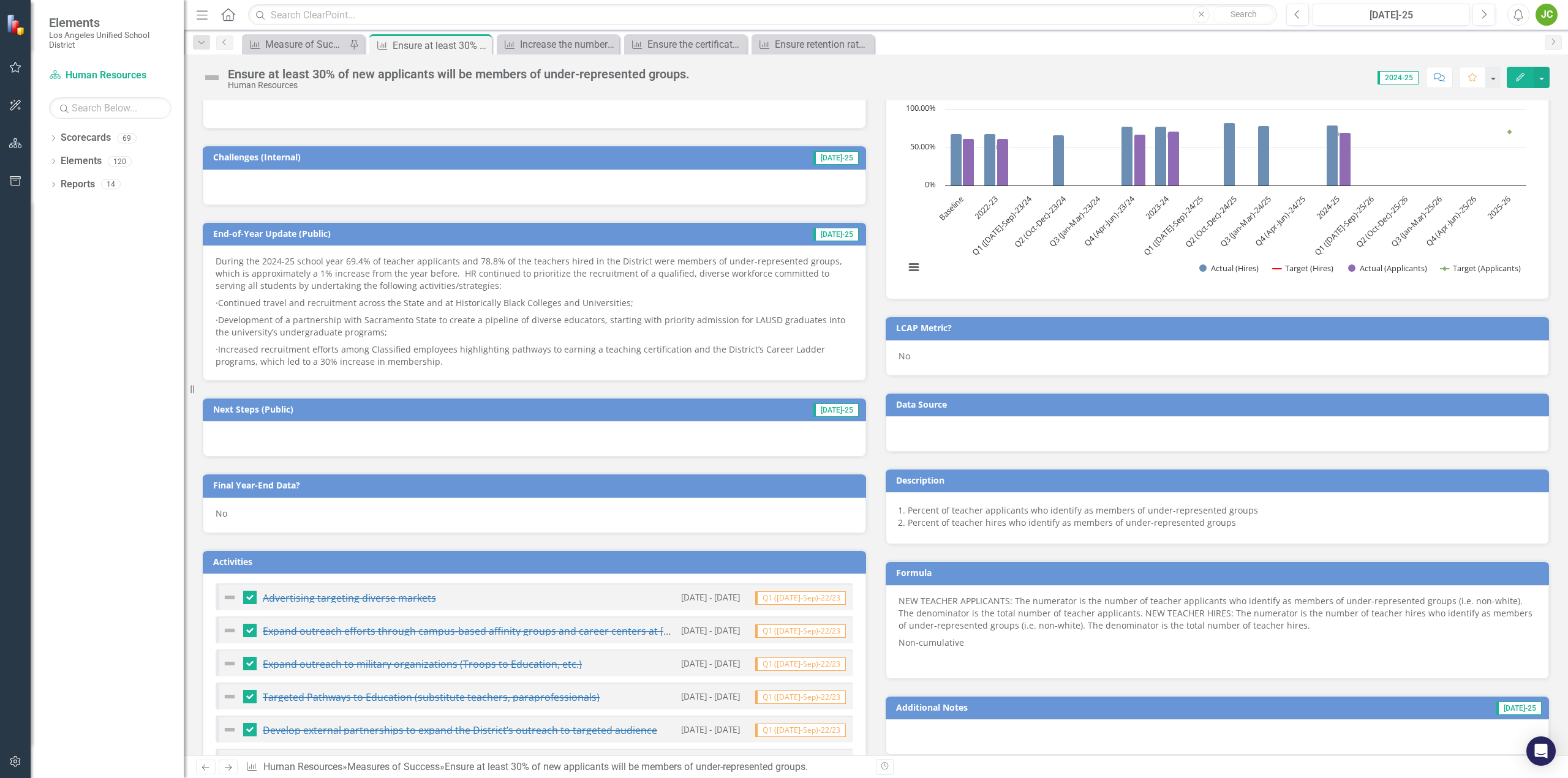 click at bounding box center (534, 439) 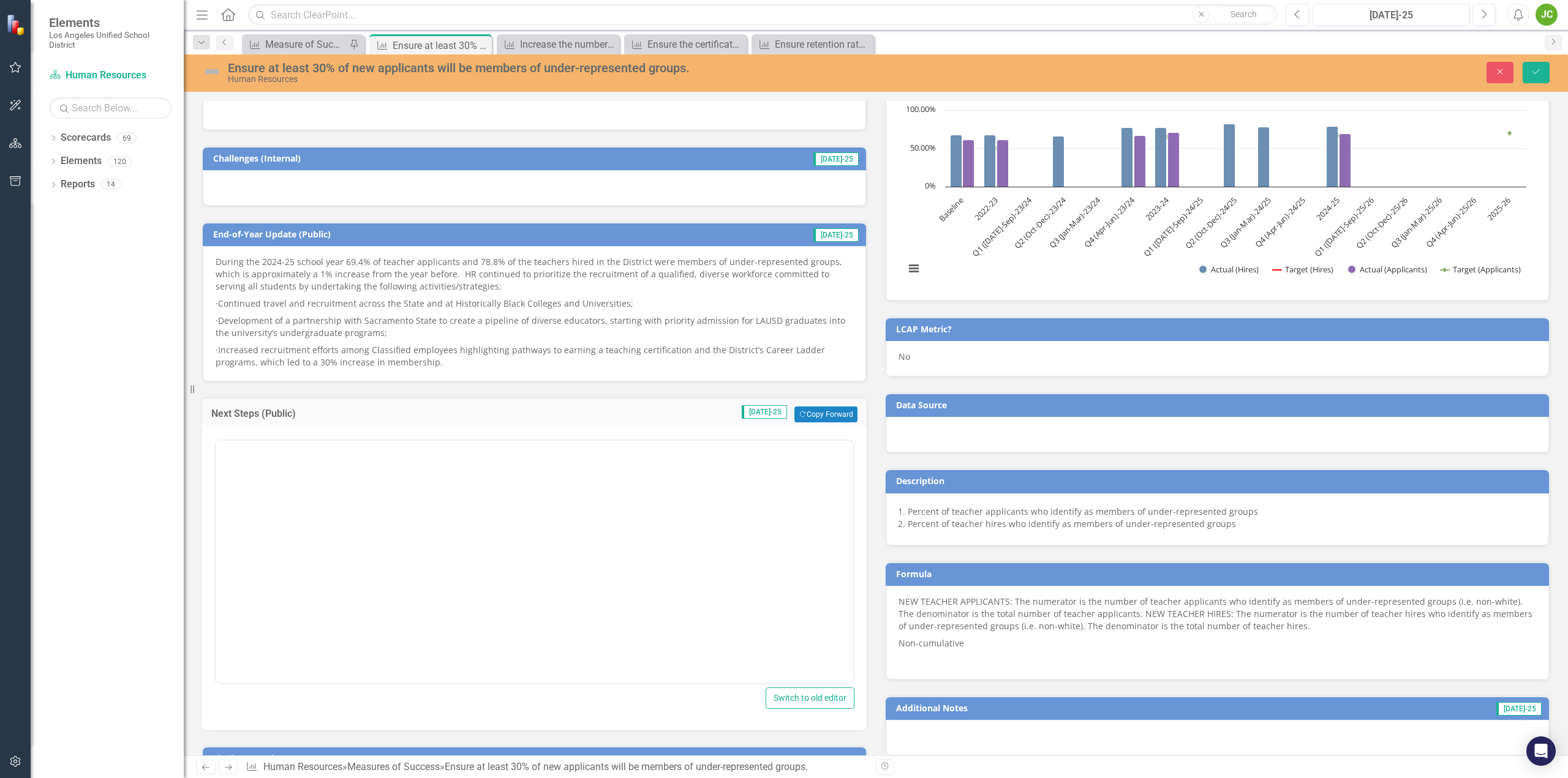 scroll, scrollTop: 0, scrollLeft: 0, axis: both 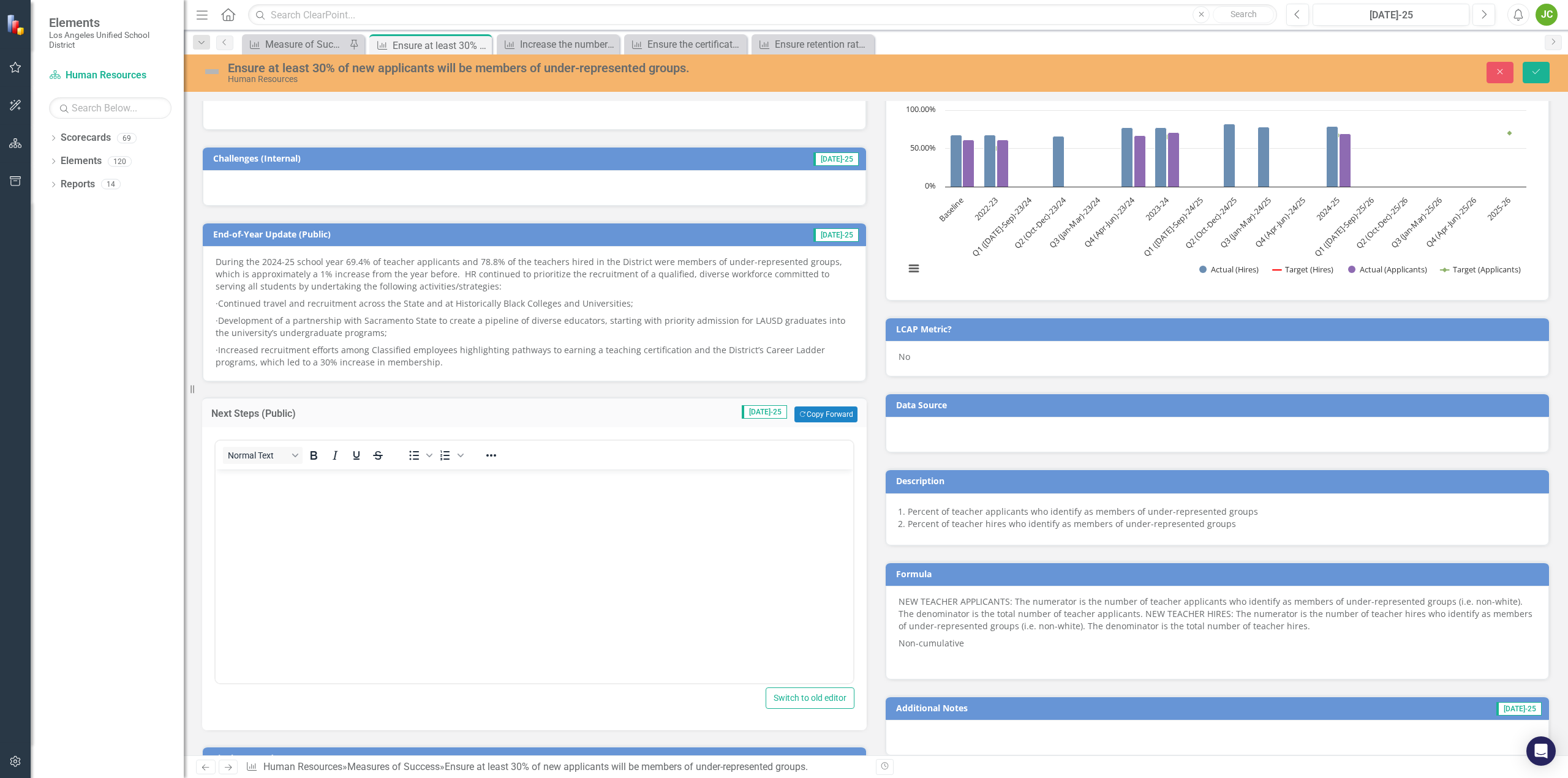 click at bounding box center (534, 561) 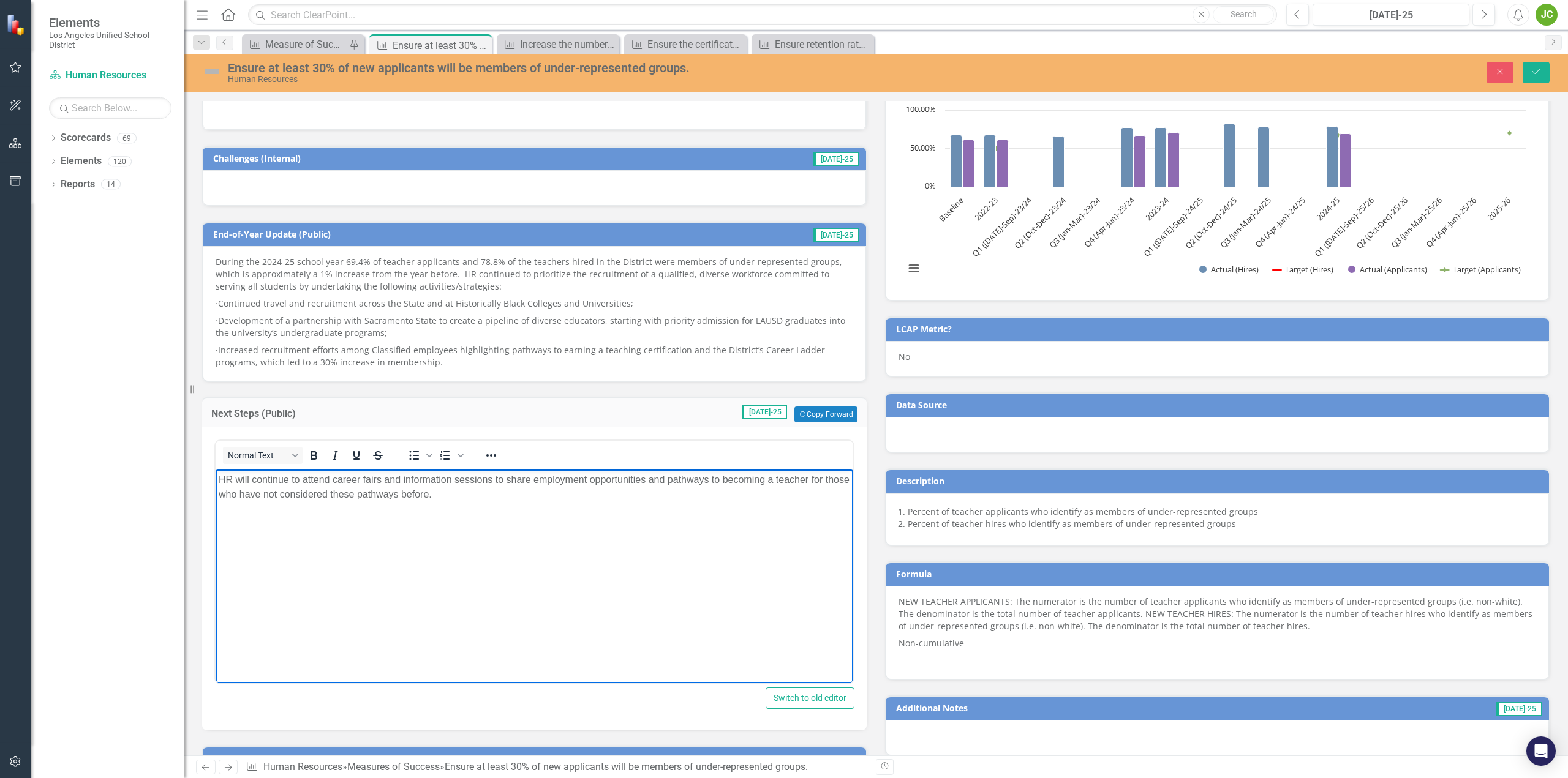 click on "HR will continue to attend career fairs and information sessions to share employment opportunities and pathways to becoming a teacher for those who have not considered these pathways before." at bounding box center (534, 561) 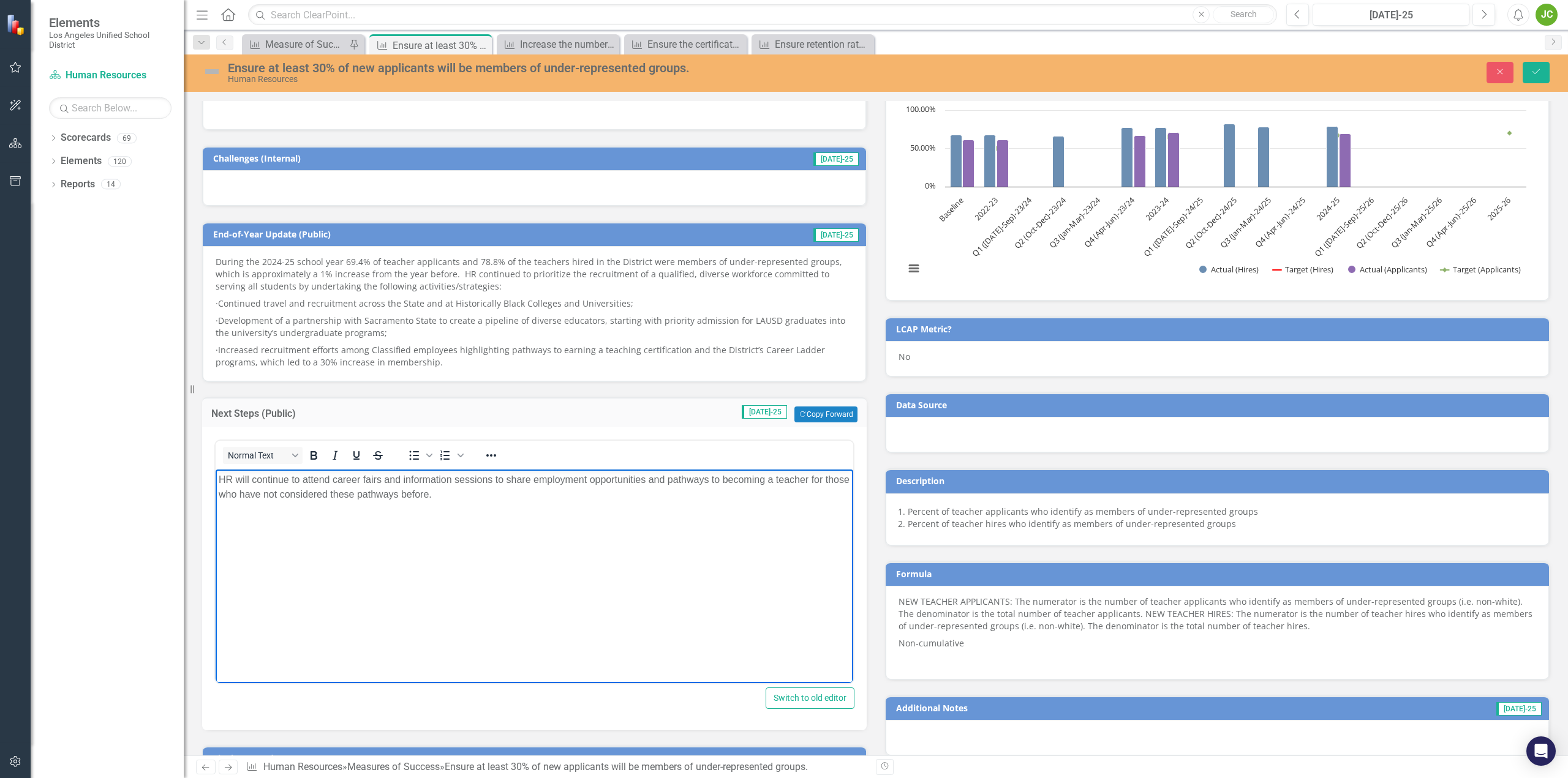 paste 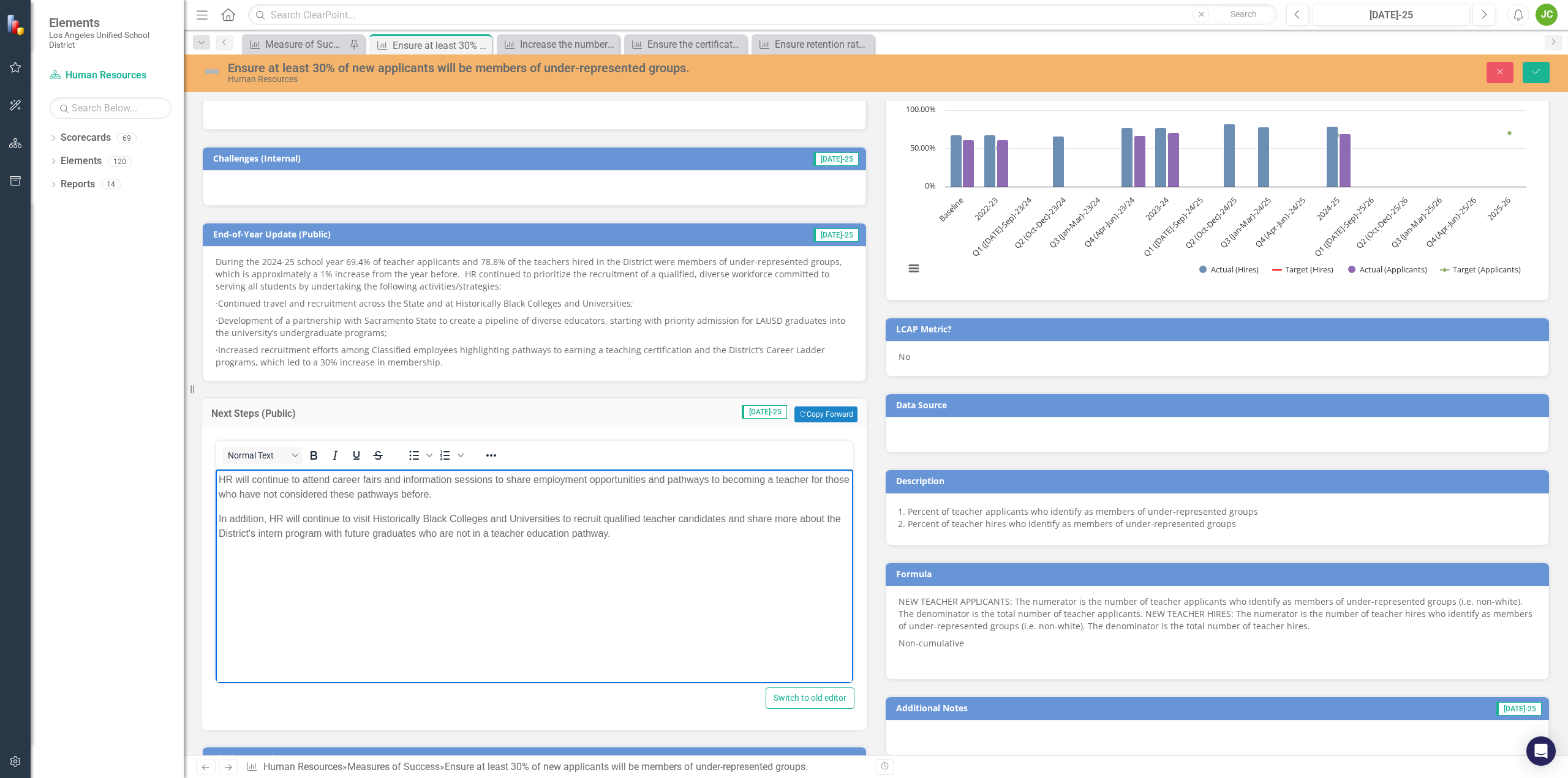 click on "HR will continue to attend career fairs and information sessions to share employment opportunities and pathways to becoming a teacher for those who have not considered these pathways before." at bounding box center (534, 487) 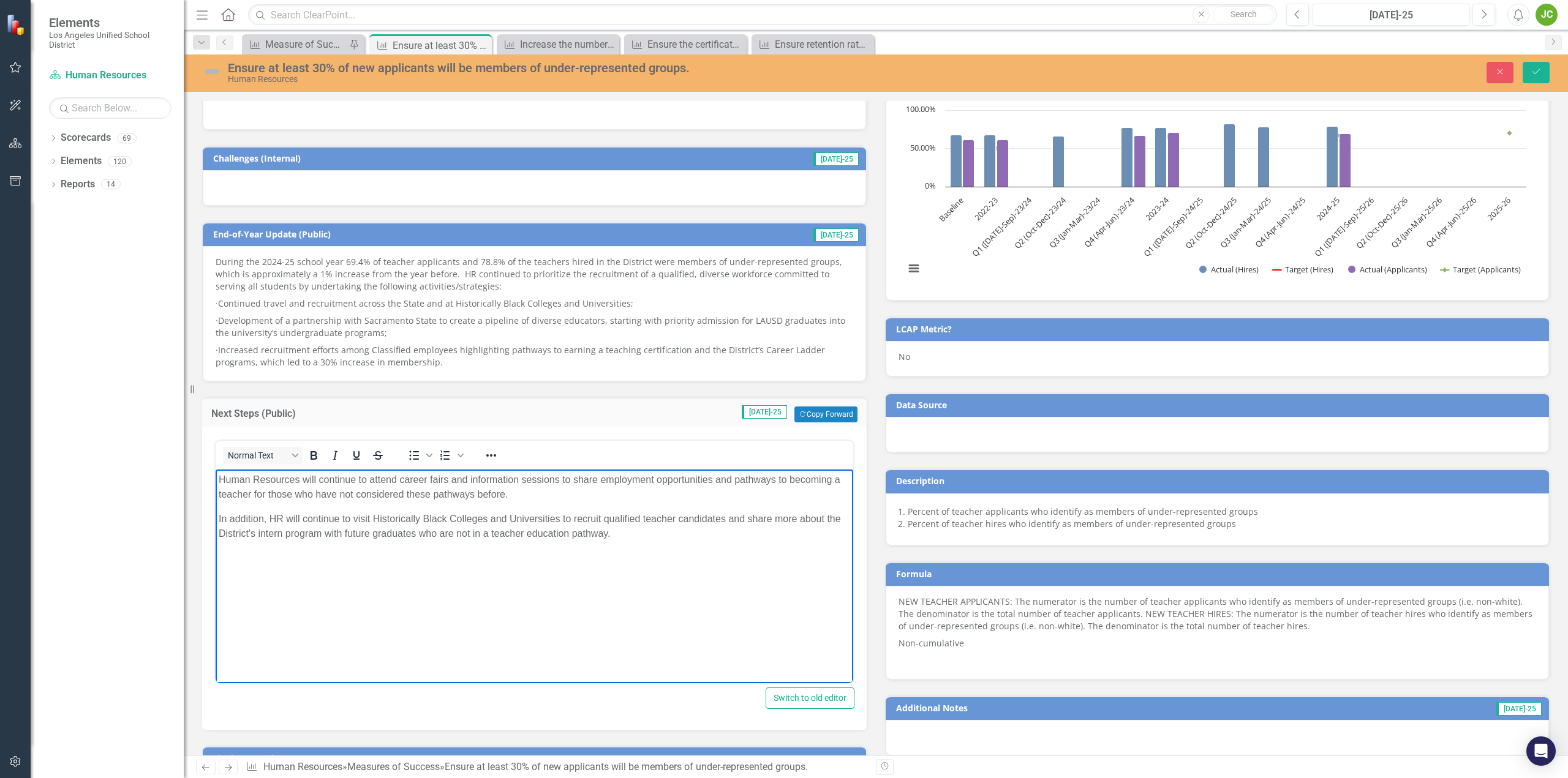 click on "Human Resources will continue to attend career fairs and information sessions to share employment opportunities and pathways to becoming a teacher for those who have not considered these pathways before.  In addition, HR will continue to visit Historically Black Colleges and Universities to recruit qualified teacher candidates and share more about the District's intern program with future graduates who are not in a teacher education pathway." at bounding box center [534, 561] 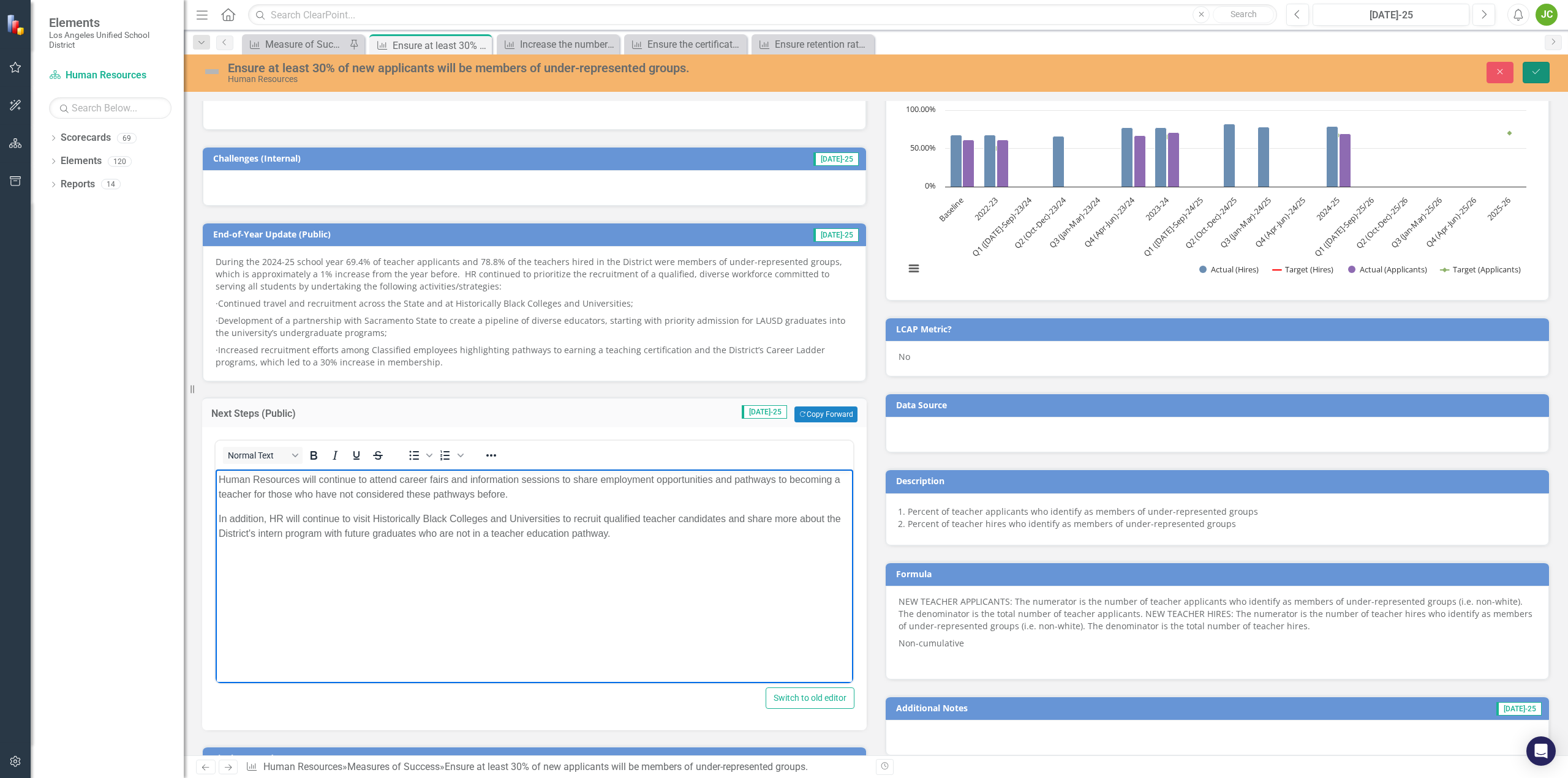 click 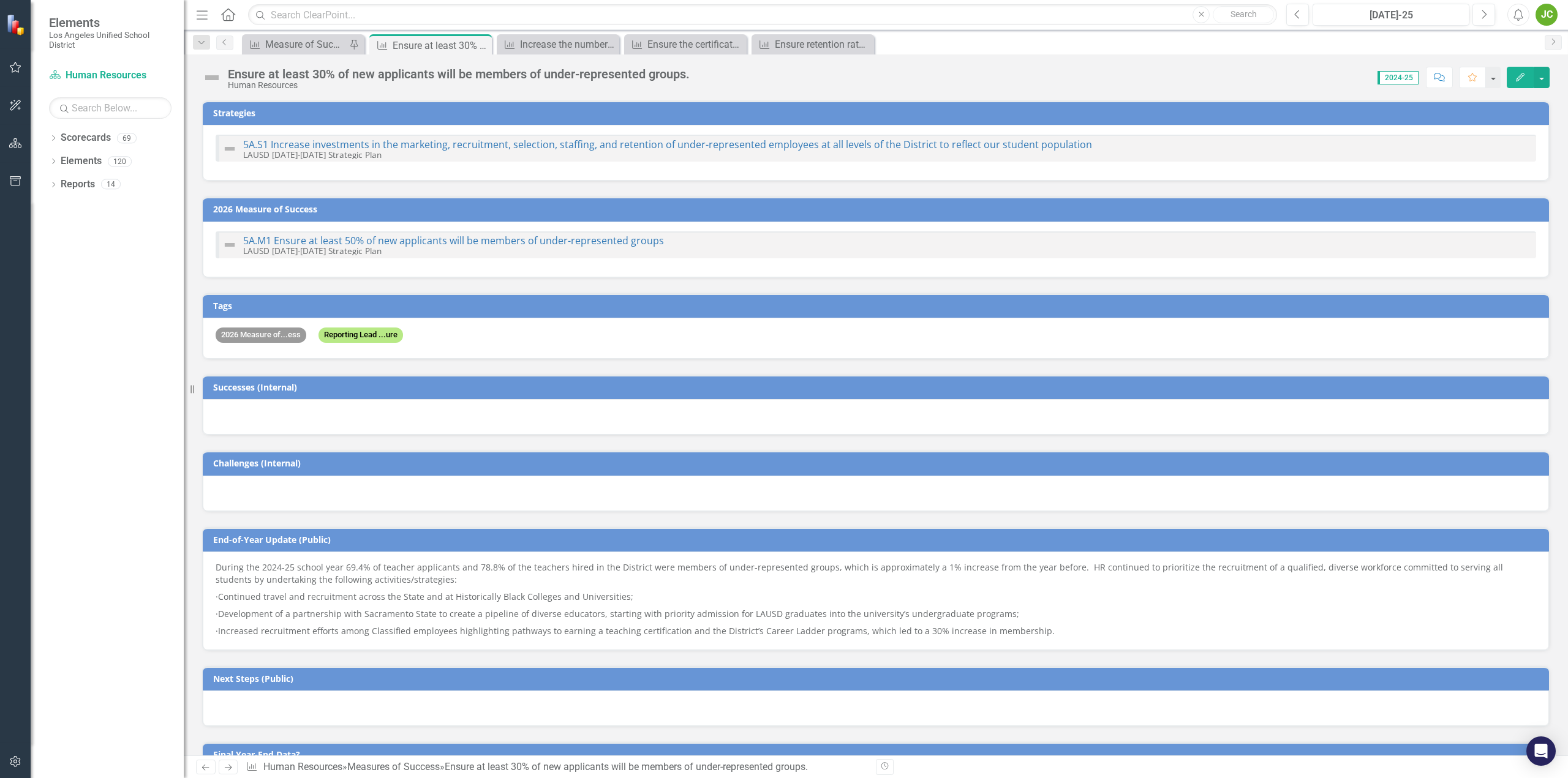 checkbox on "false" 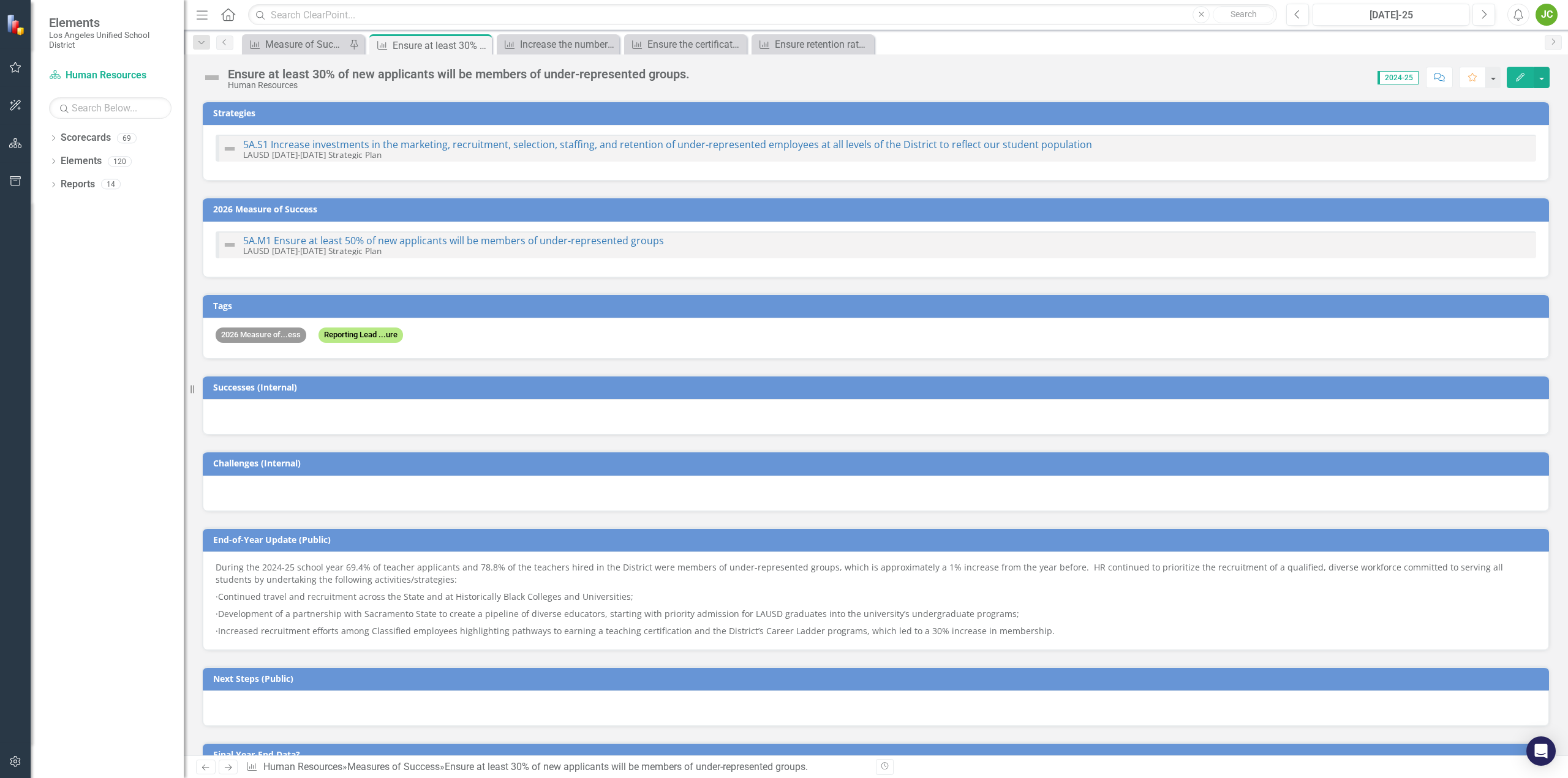 checkbox on "false" 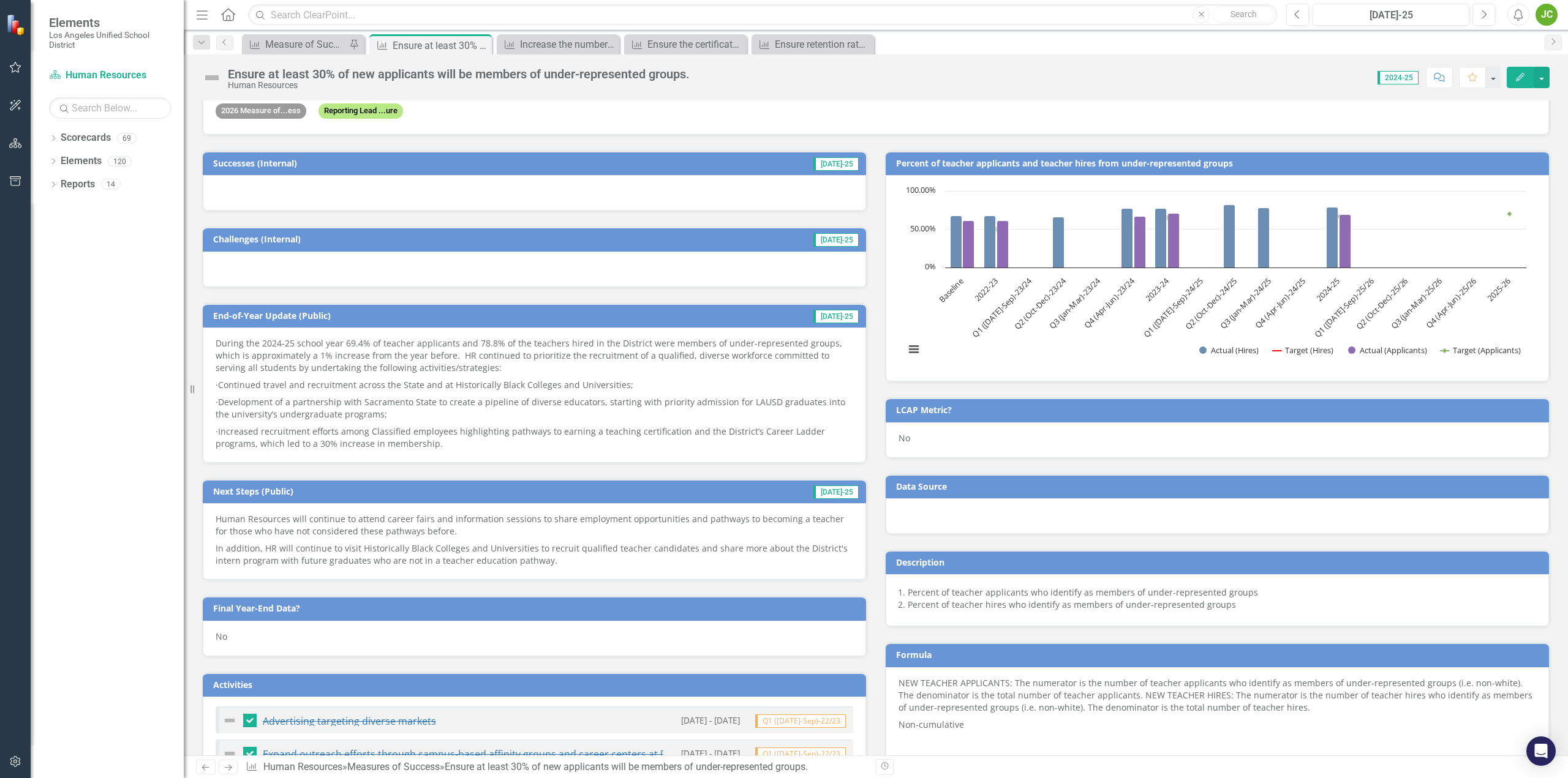 scroll, scrollTop: 0, scrollLeft: 0, axis: both 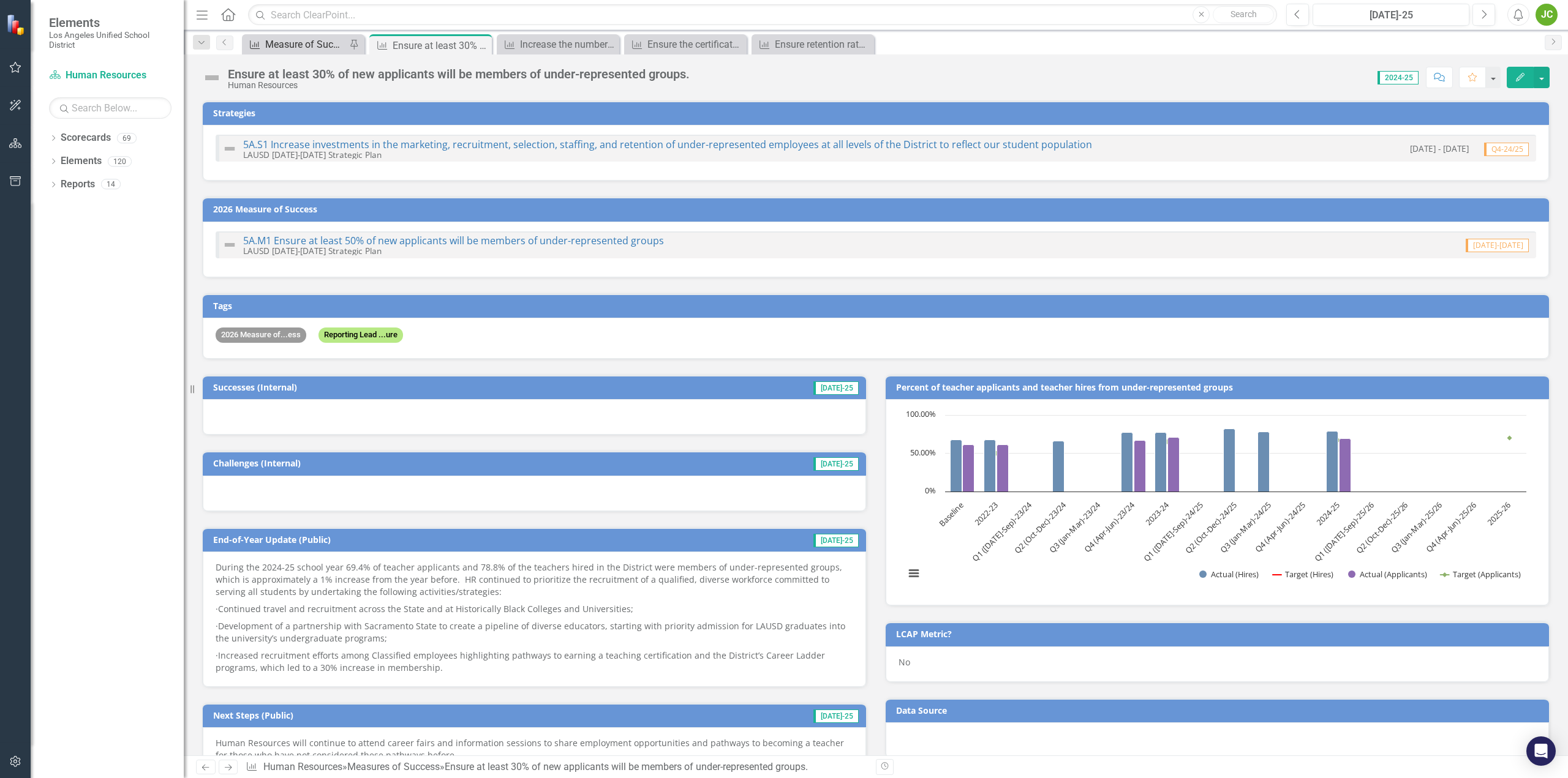 click on "Measure of Success - Scorecard Report" at bounding box center [306, 44] 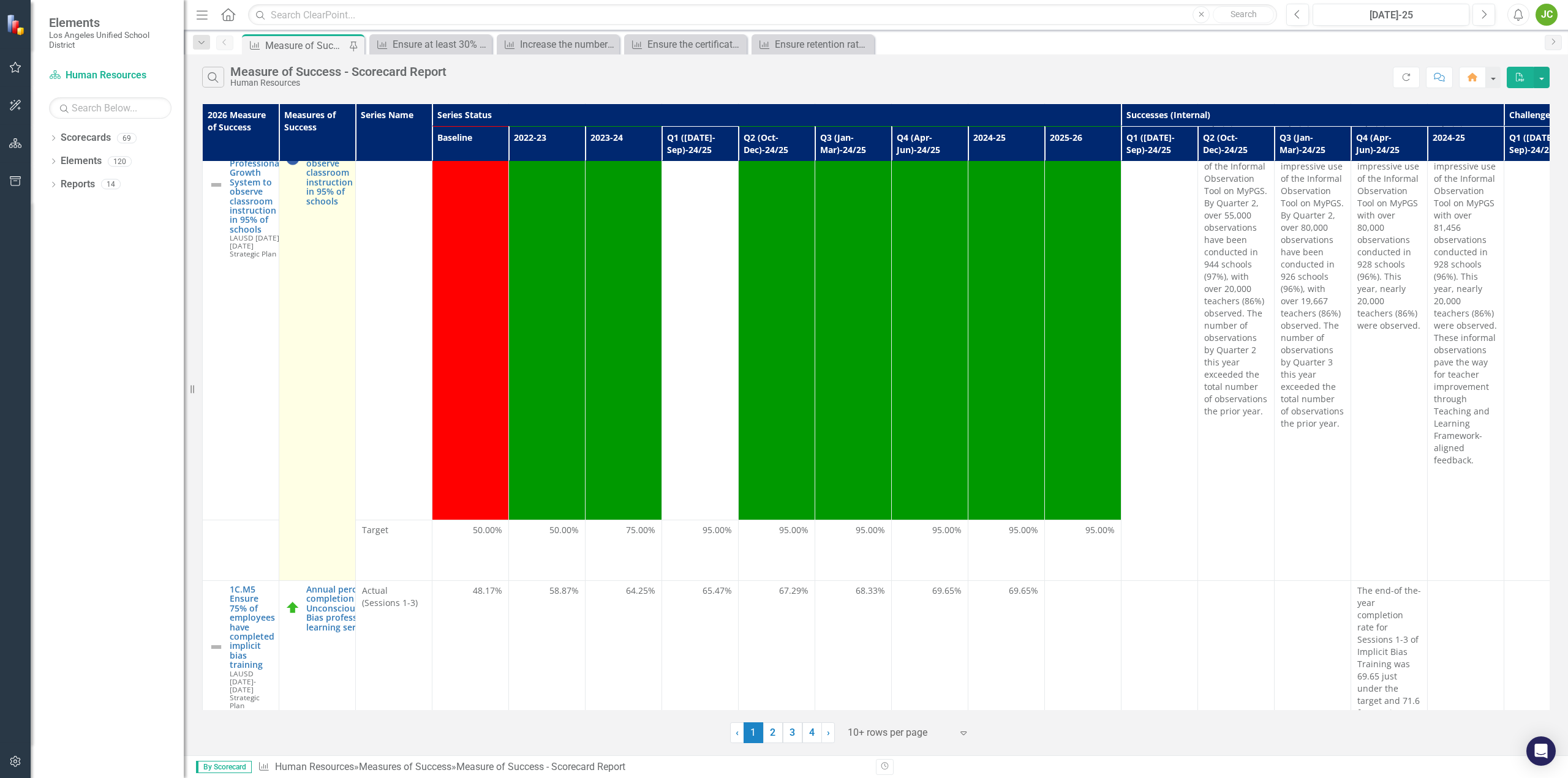 scroll, scrollTop: 122, scrollLeft: 0, axis: vertical 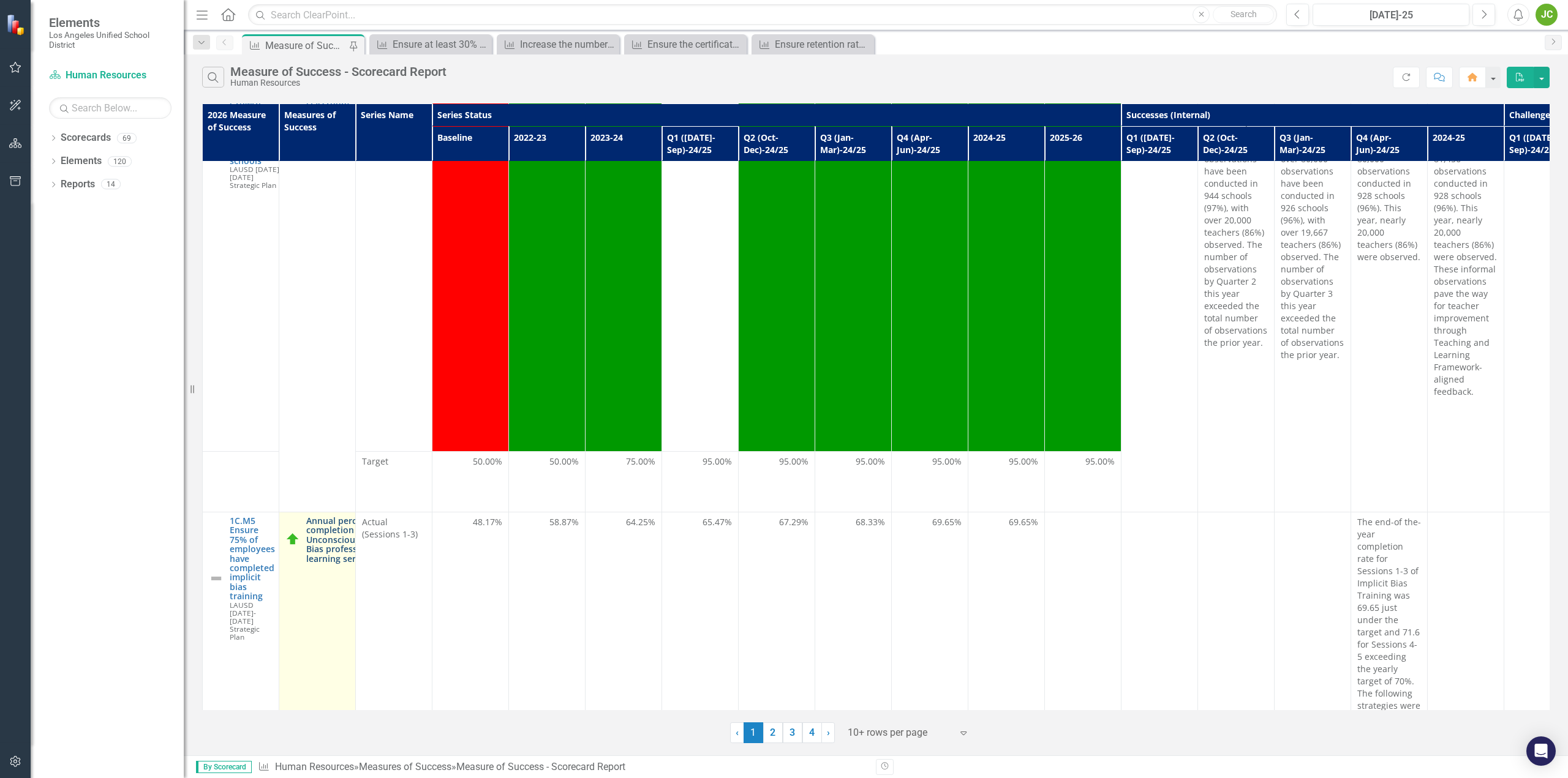 click on "Annual percentage completion of Unconscious/Implicit Bias professional learning series" at bounding box center (350, 539) 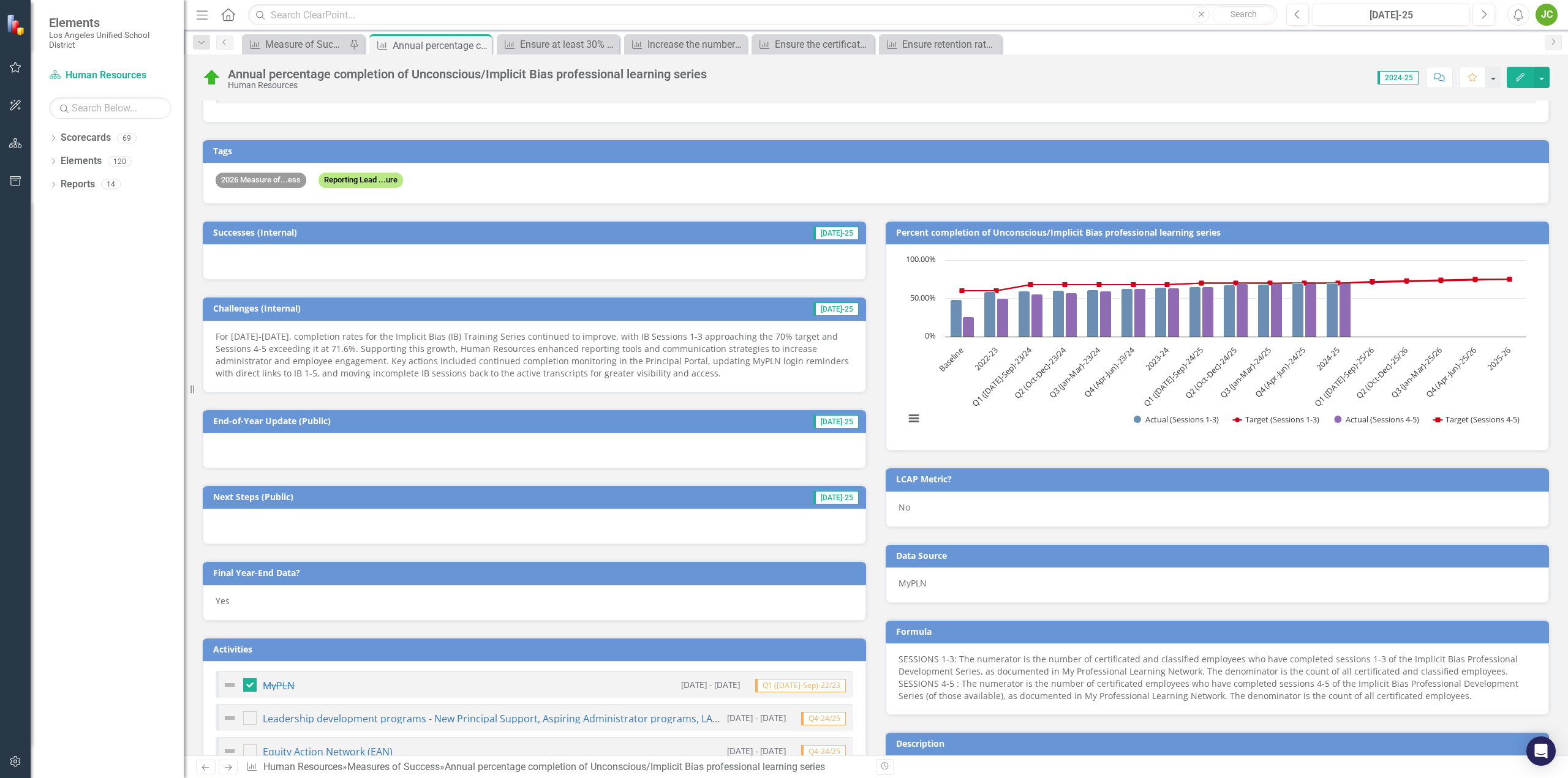 scroll, scrollTop: 187, scrollLeft: 0, axis: vertical 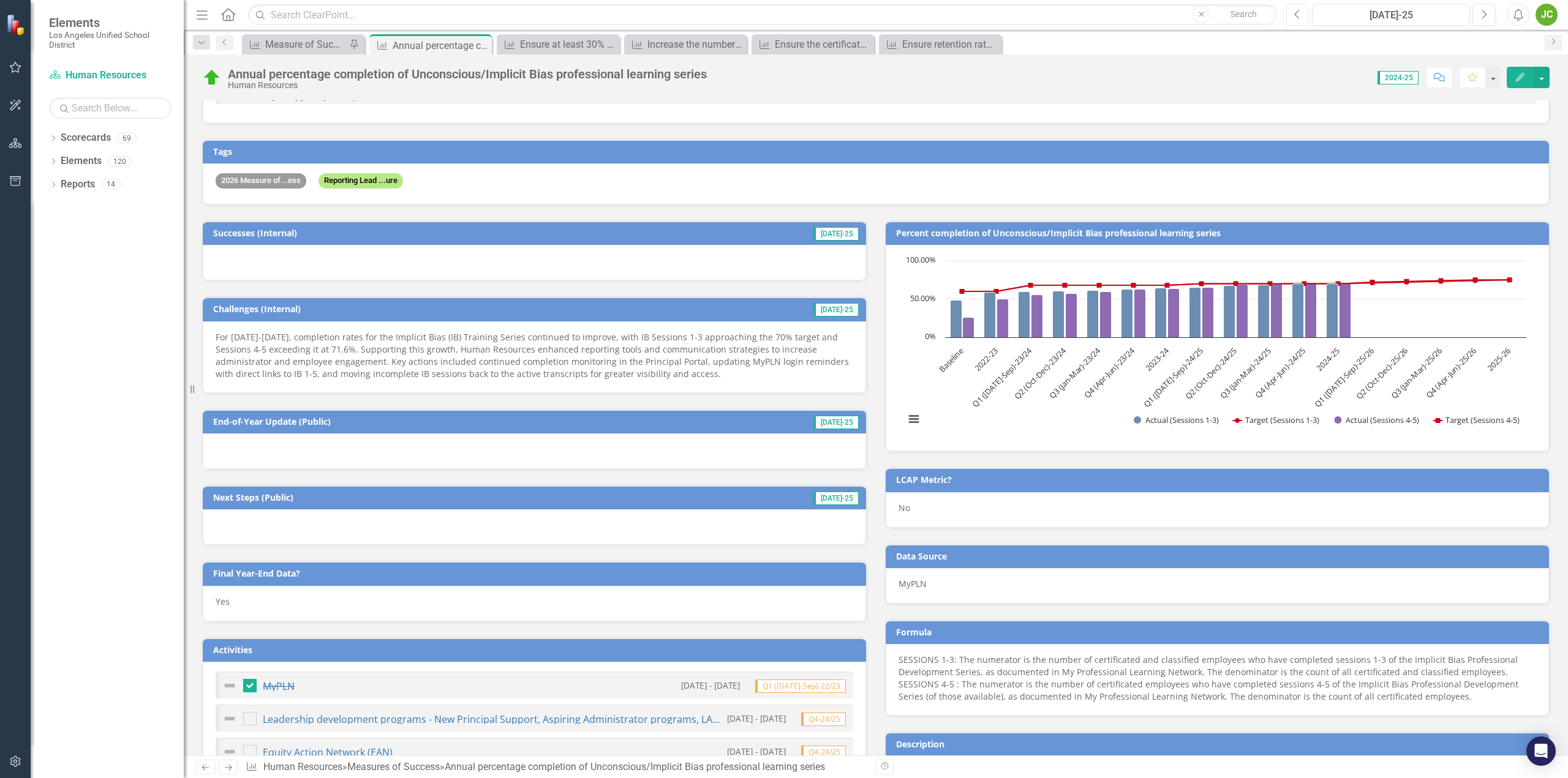 click on "Previous" 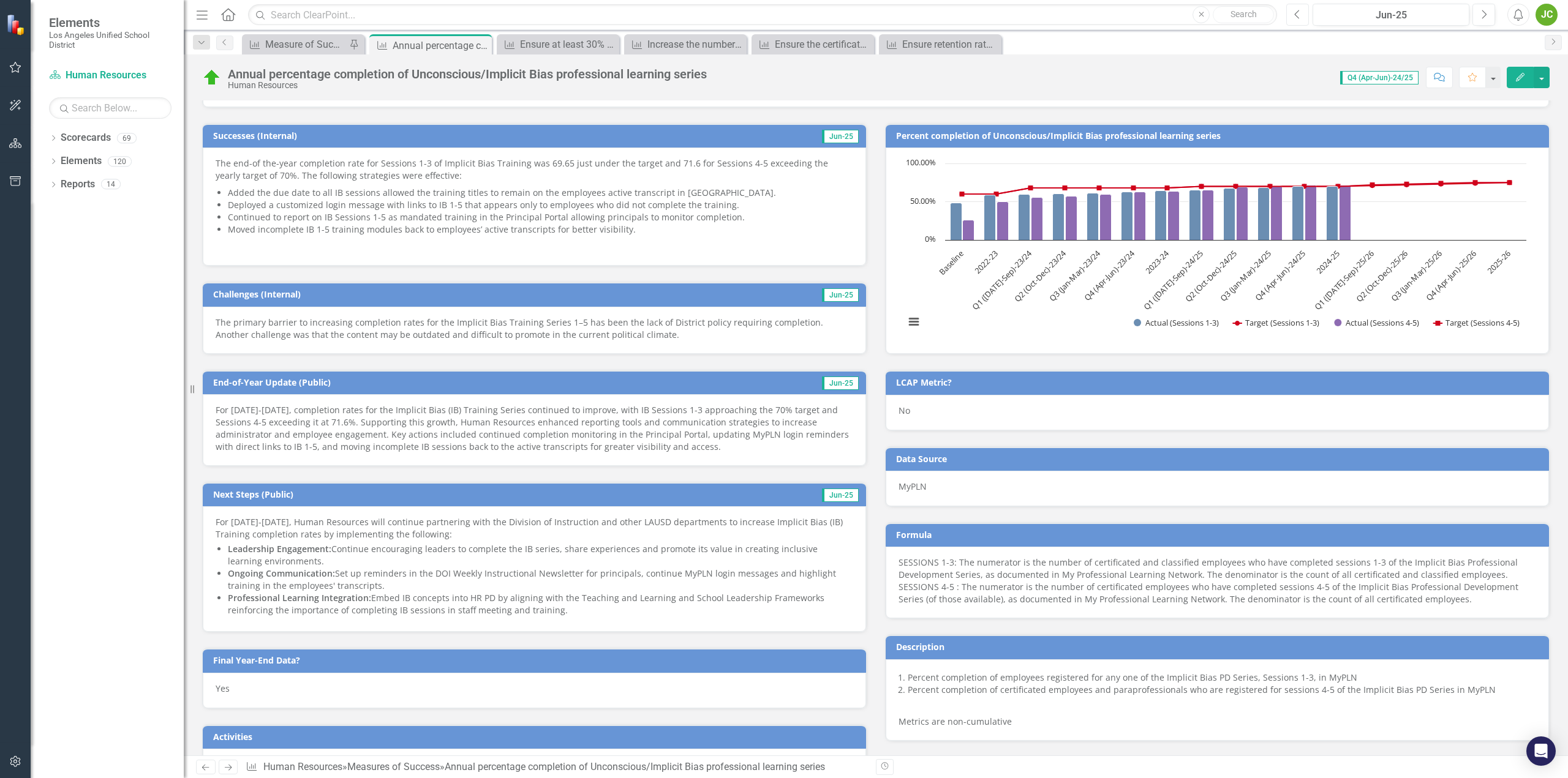 scroll, scrollTop: 306, scrollLeft: 0, axis: vertical 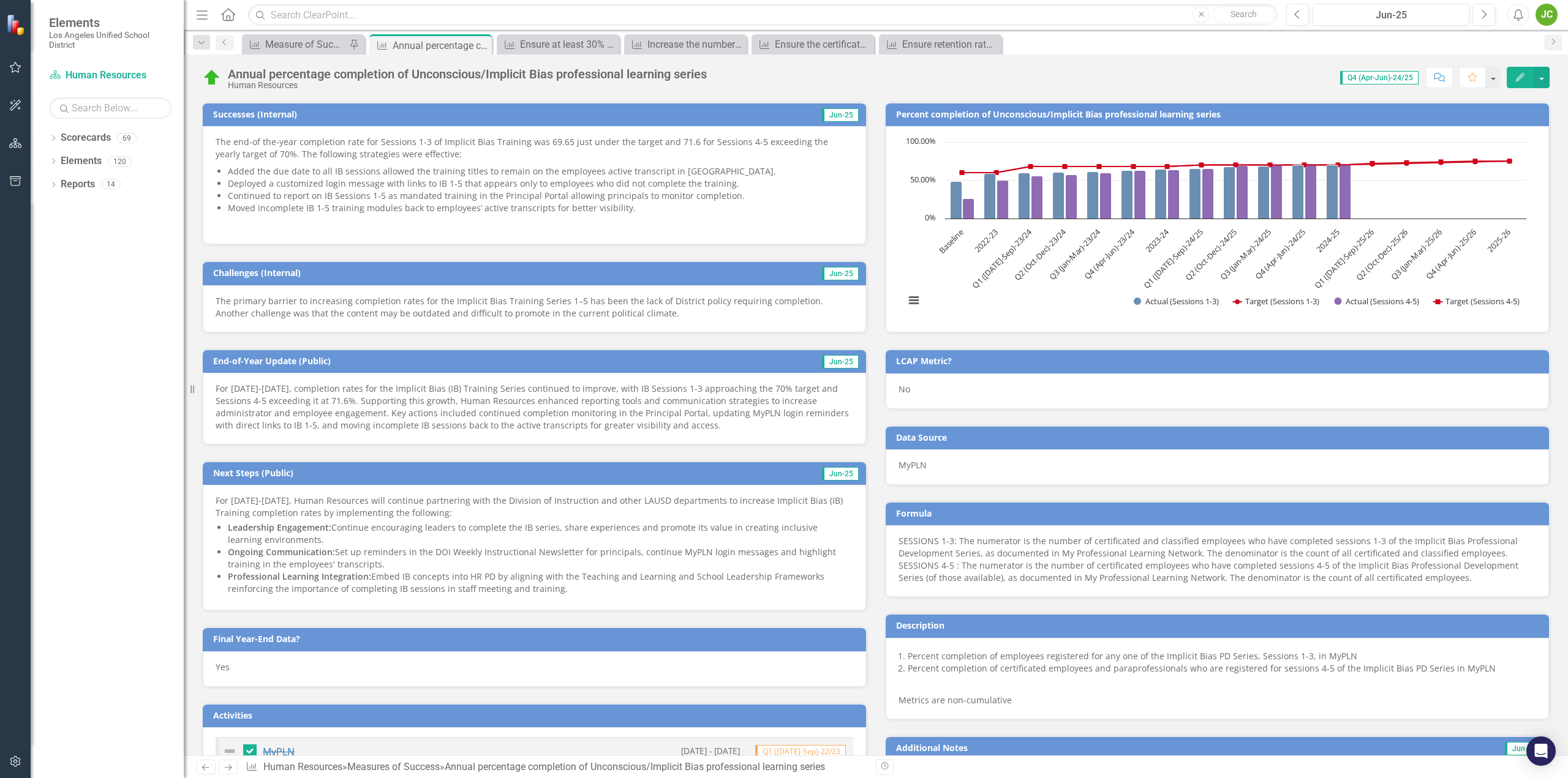 click on "For [DATE]-[DATE], completion rates for the Implicit Bias (IB) Training Series continued to improve, with IB Sessions 1-3 approaching the 70% target and Sessions 4-5 exceeding it at 71.6%. Supporting this growth, Human Resources enhanced reporting tools and communication strategies to increase administrator and employee engagement. Key actions included continued completion monitoring in the Principal Portal, updating MyPLN login reminders with direct links to IB 1-5, and moving incomplete IB sessions back to the active transcripts for greater visibility and access." at bounding box center (534, 407) 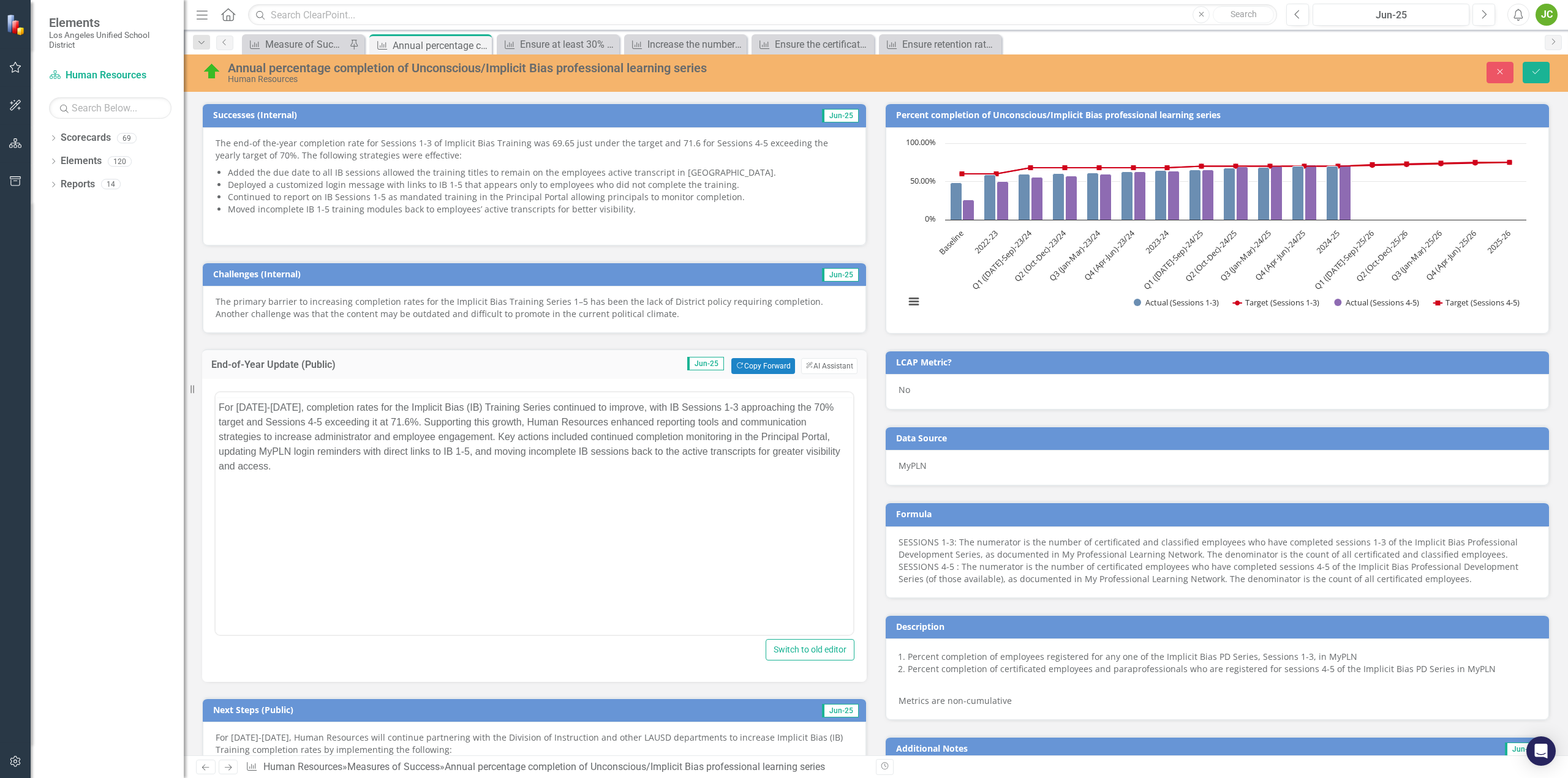 scroll, scrollTop: 0, scrollLeft: 0, axis: both 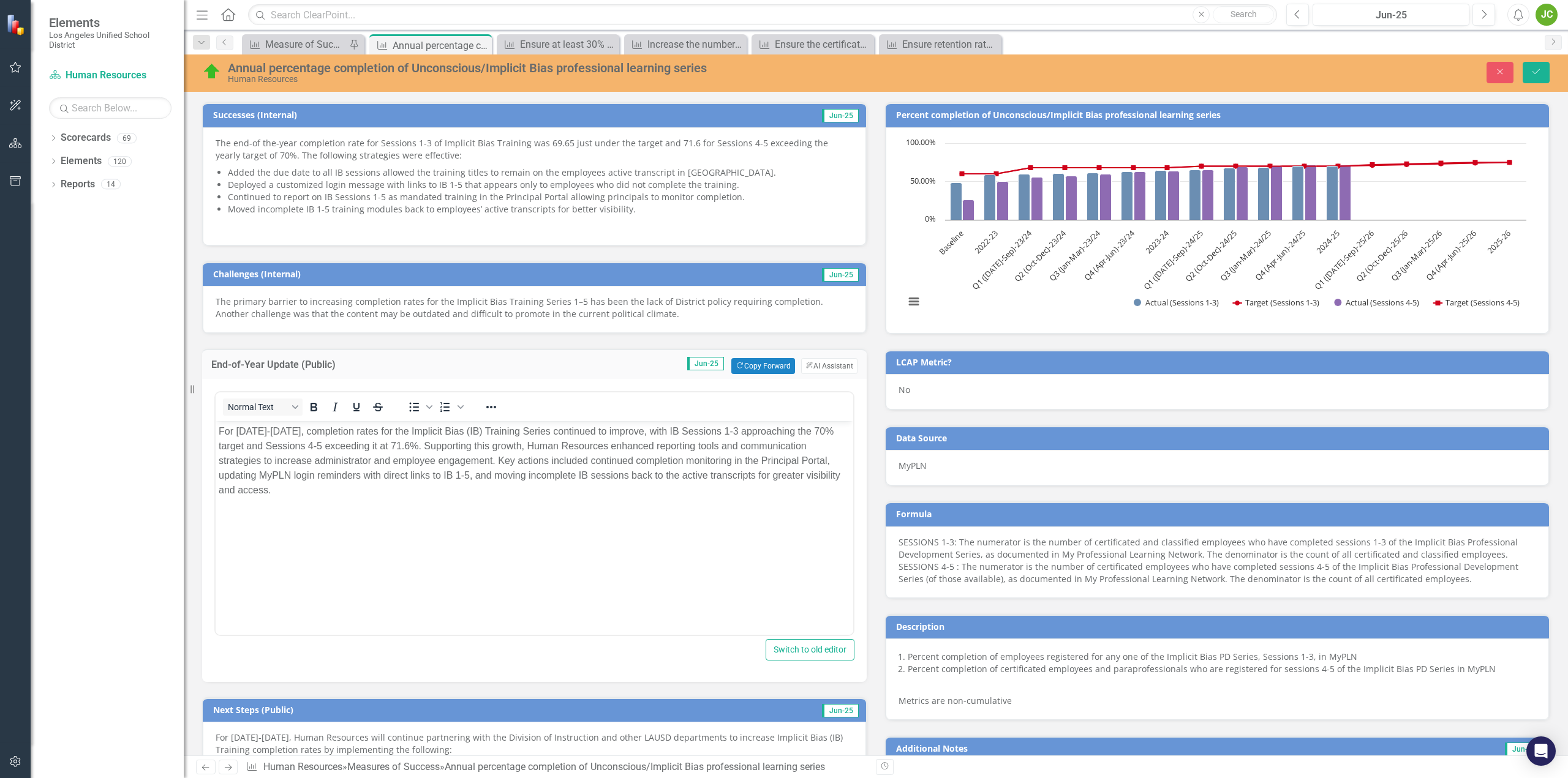 click on "For [DATE]-[DATE], completion rates for the Implicit Bias (IB) Training Series continued to improve, with IB Sessions 1-3 approaching the 70% target and Sessions 4-5 exceeding it at 71.6%. Supporting this growth, Human Resources enhanced reporting tools and communication strategies to increase administrator and employee engagement. Key actions included continued completion monitoring in the Principal Portal, updating MyPLN login reminders with direct links to IB 1-5, and moving incomplete IB sessions back to the active transcripts for greater visibility and access." at bounding box center [534, 460] 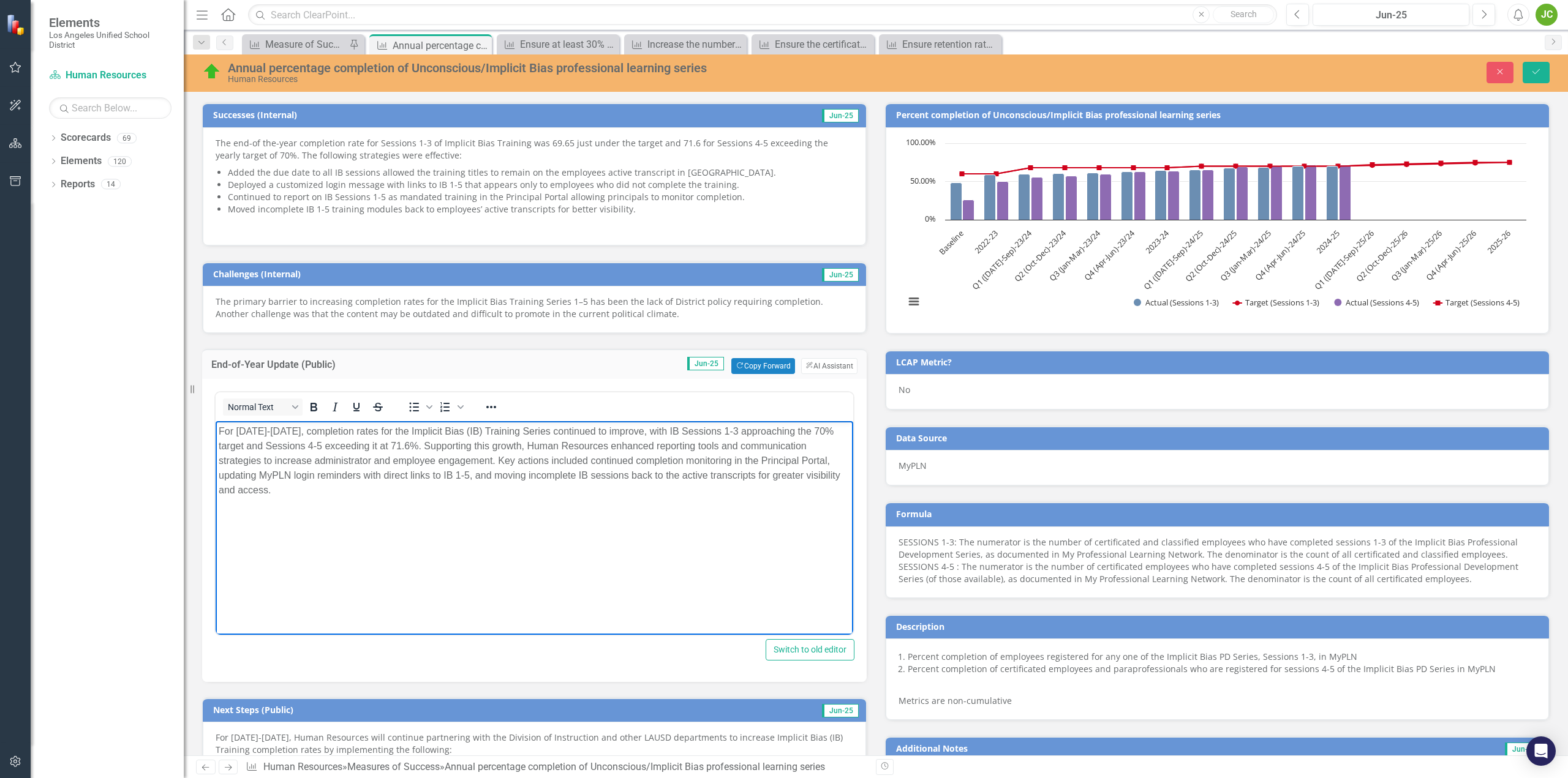 type 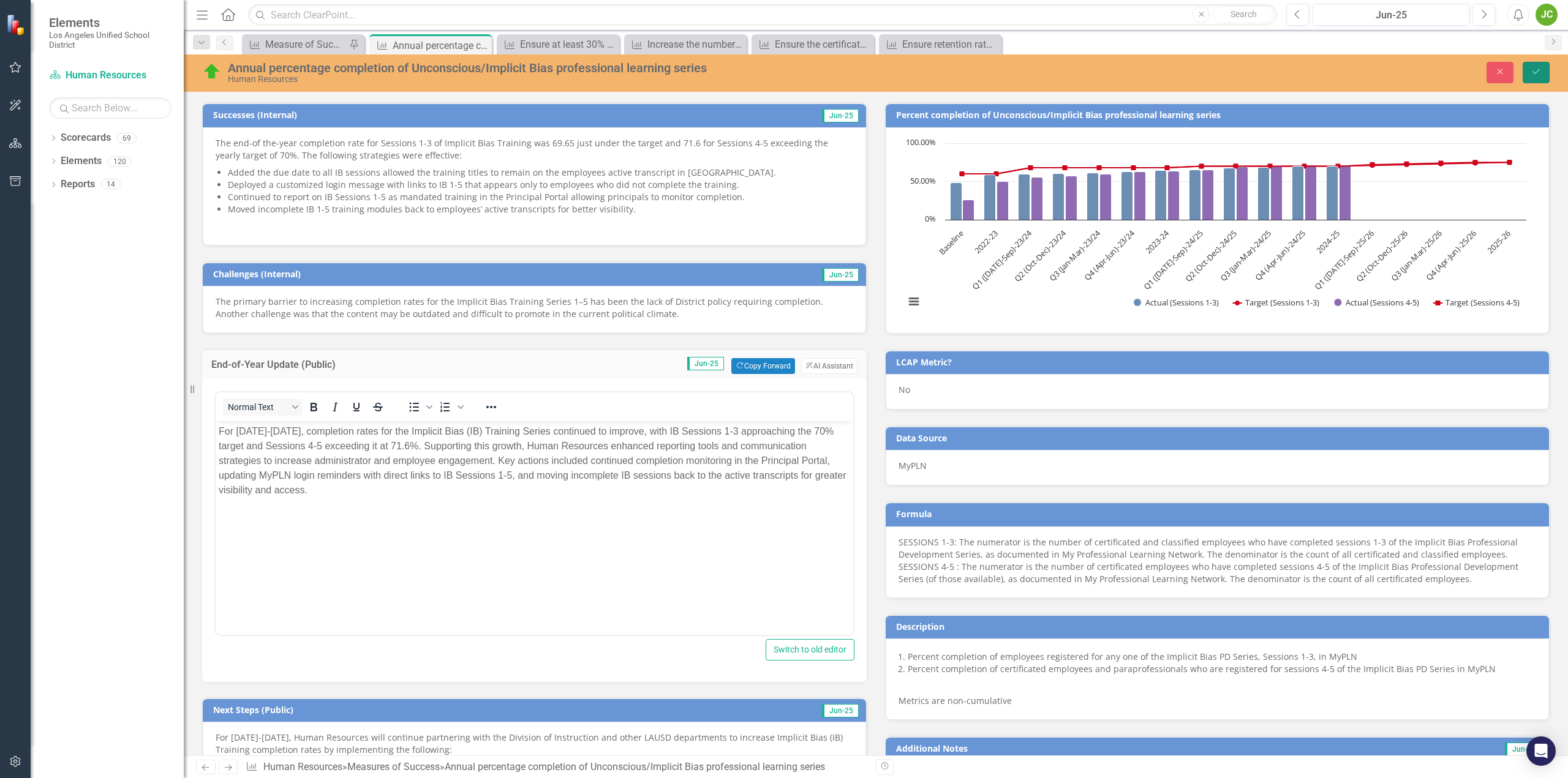 click on "Save" 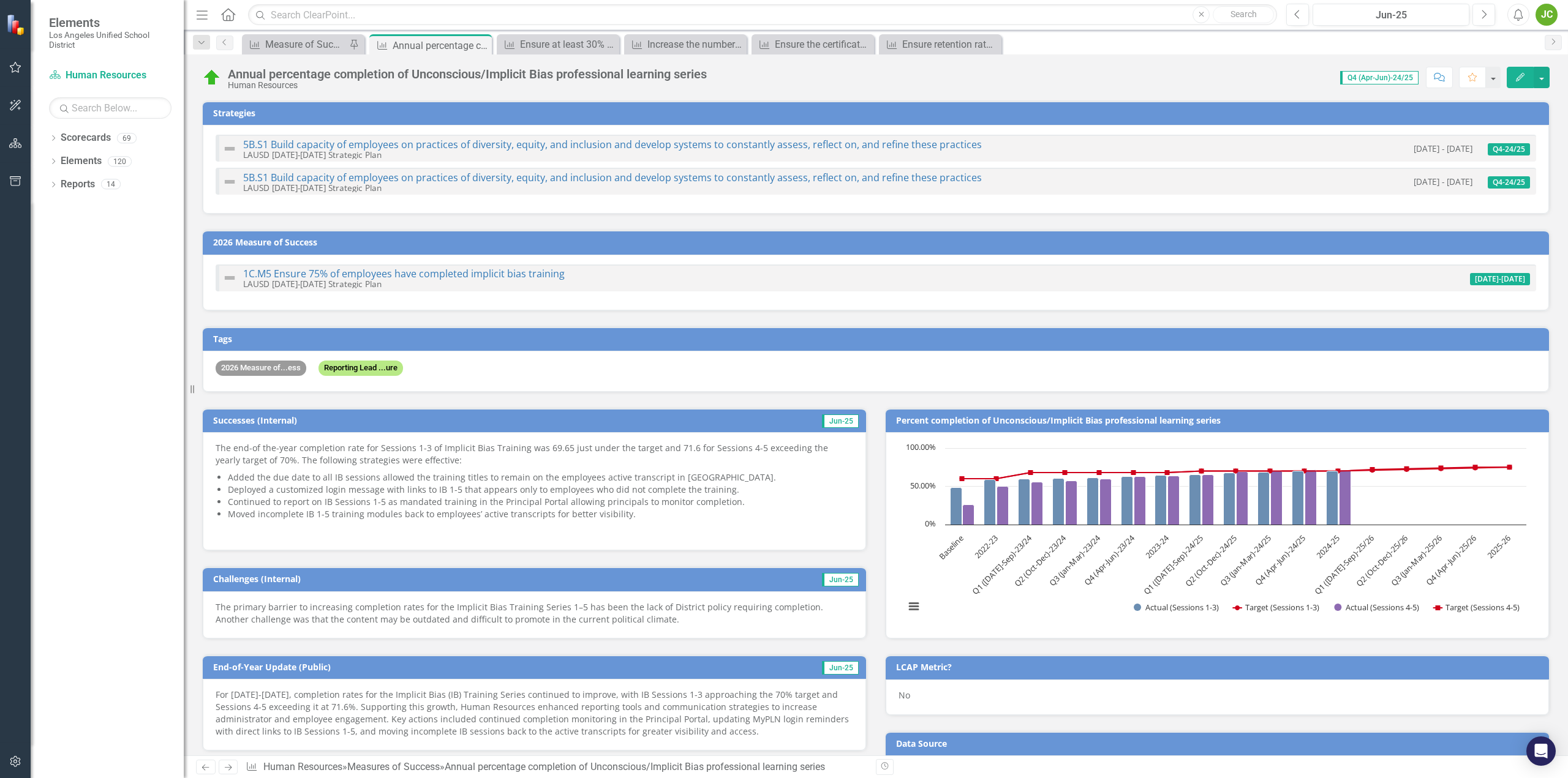 checkbox on "true" 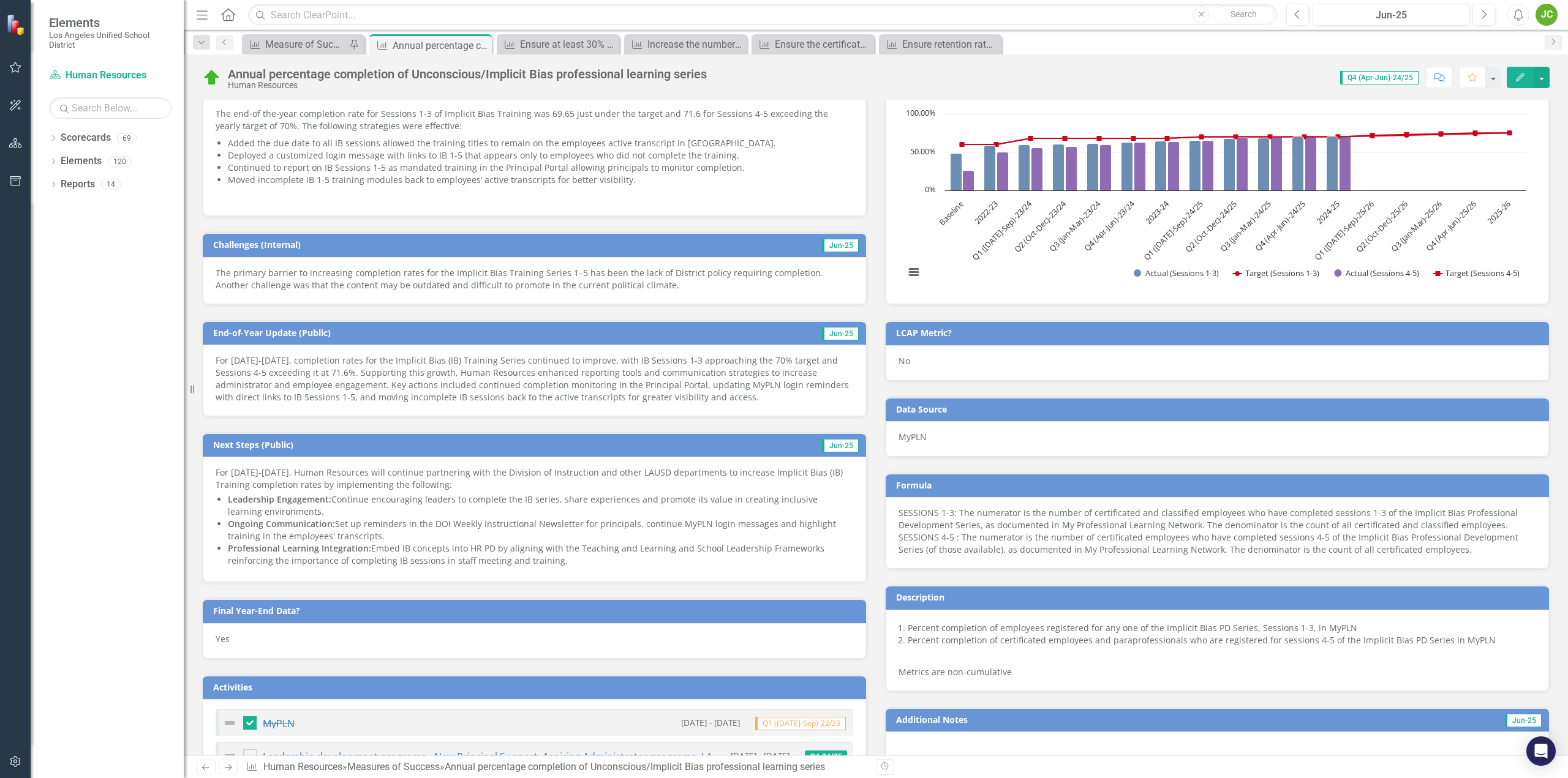 scroll, scrollTop: 367, scrollLeft: 0, axis: vertical 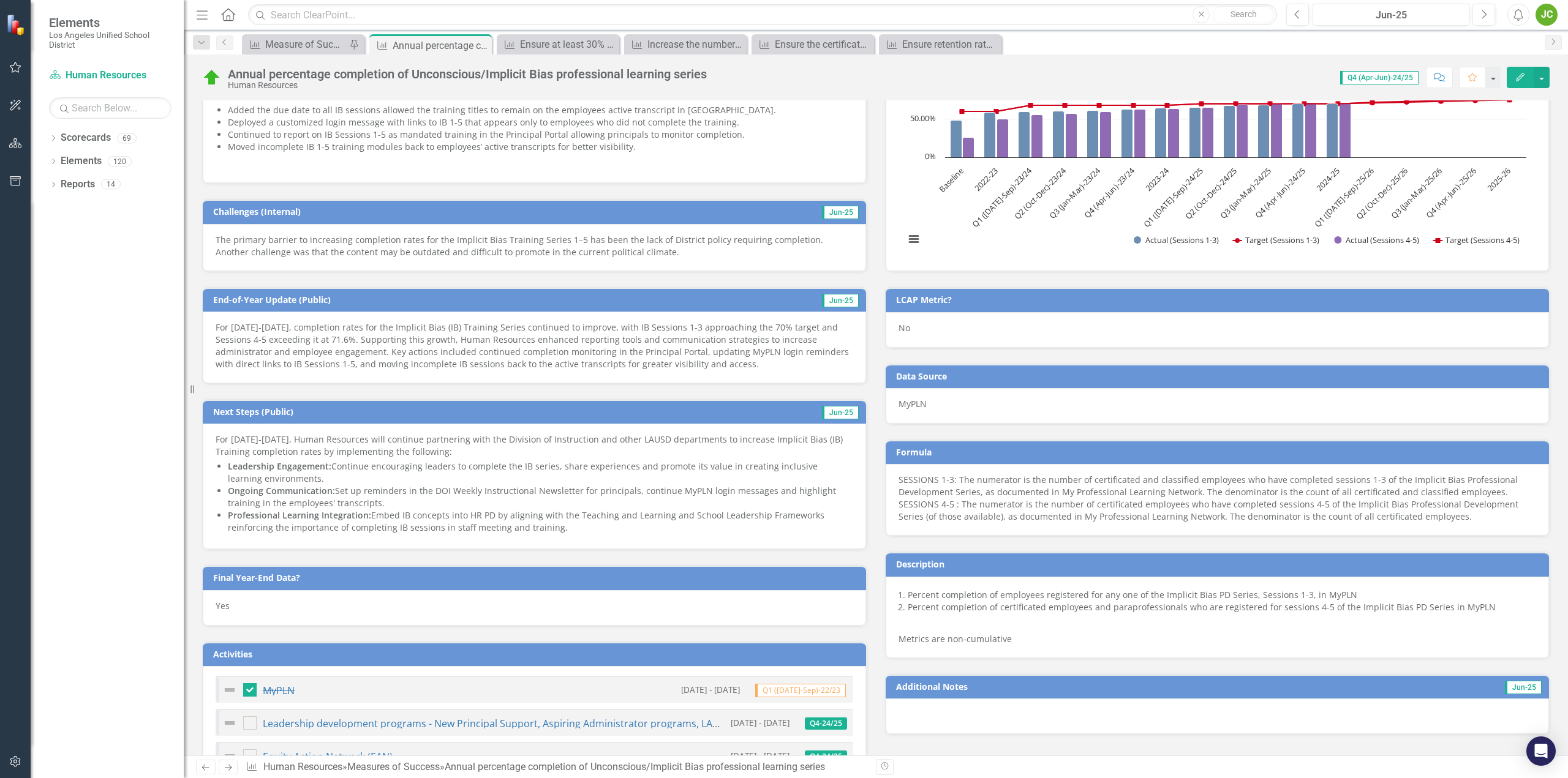 click on "Professional Learning Integration:  Embed IB concepts into HR PD by aligning with the Teaching and Learning and School Leadership Frameworks reinforcing the importance of completing IB sessions in staff meeting and training." at bounding box center (540, 522) 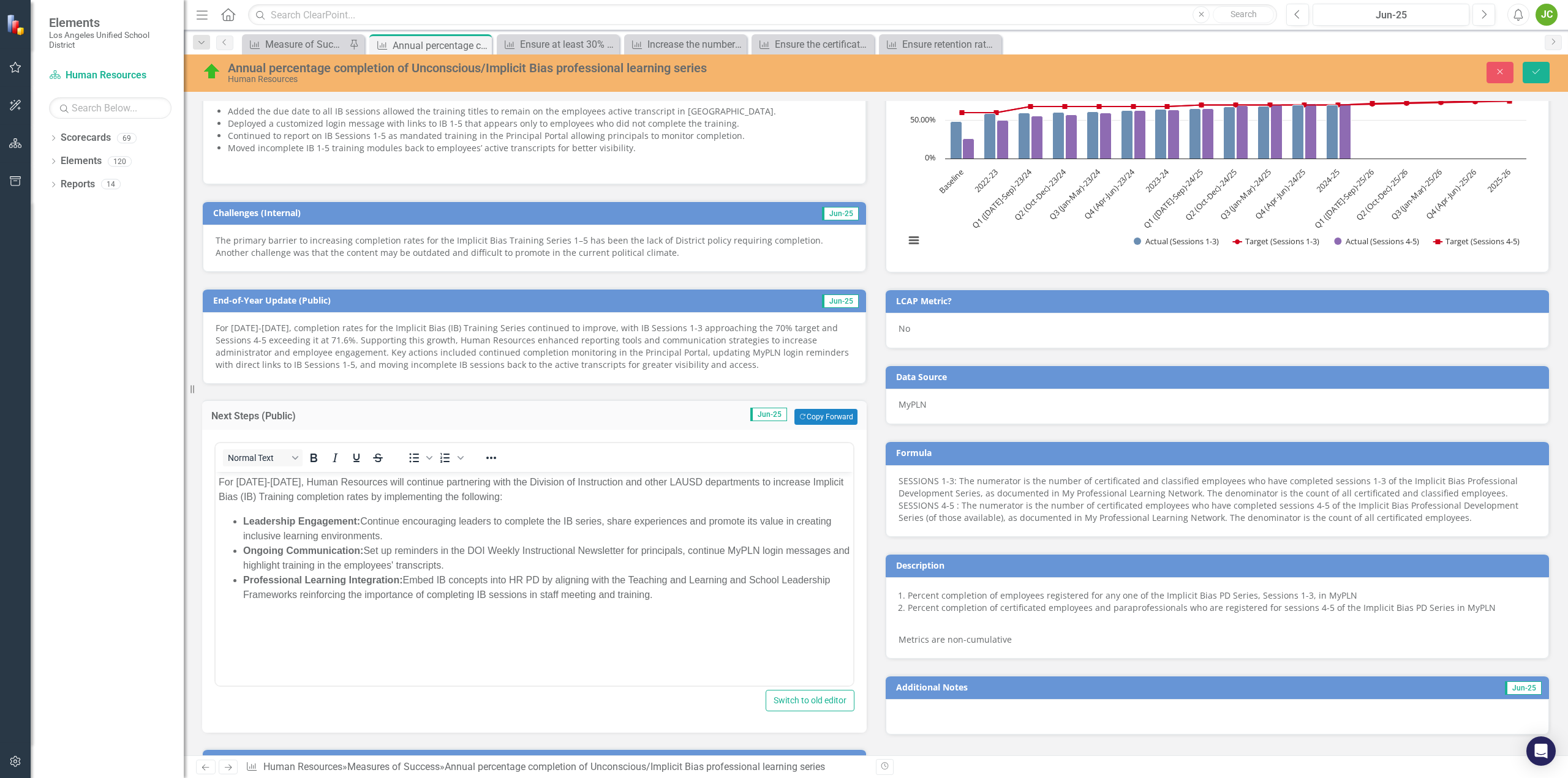 scroll, scrollTop: 0, scrollLeft: 0, axis: both 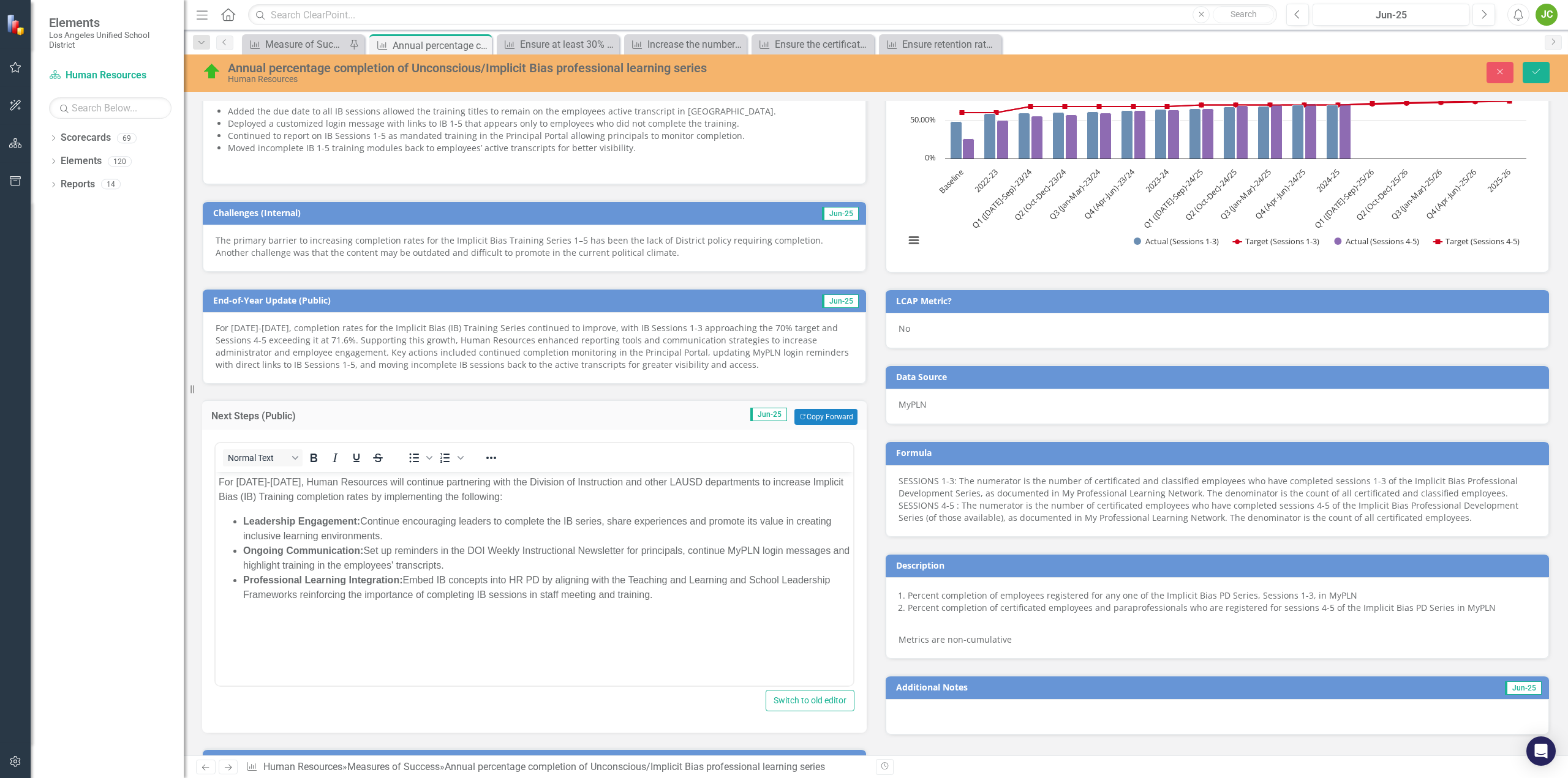 click on "Professional Learning Integration:  Embed IB concepts into HR PD by aligning with the Teaching and Learning and School Leadership Frameworks reinforcing the importance of completing IB sessions in staff meeting and training." at bounding box center [546, 588] 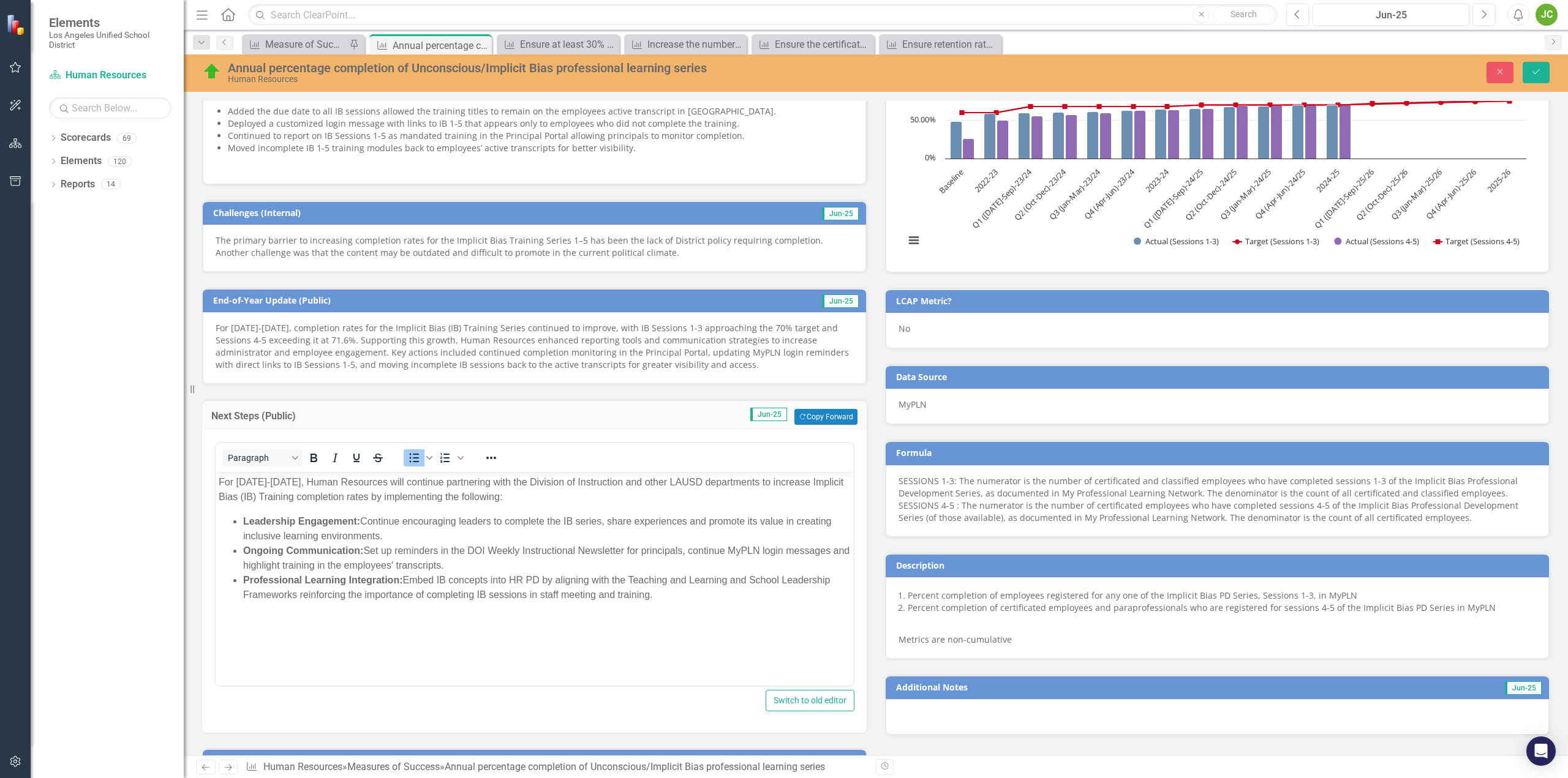 type 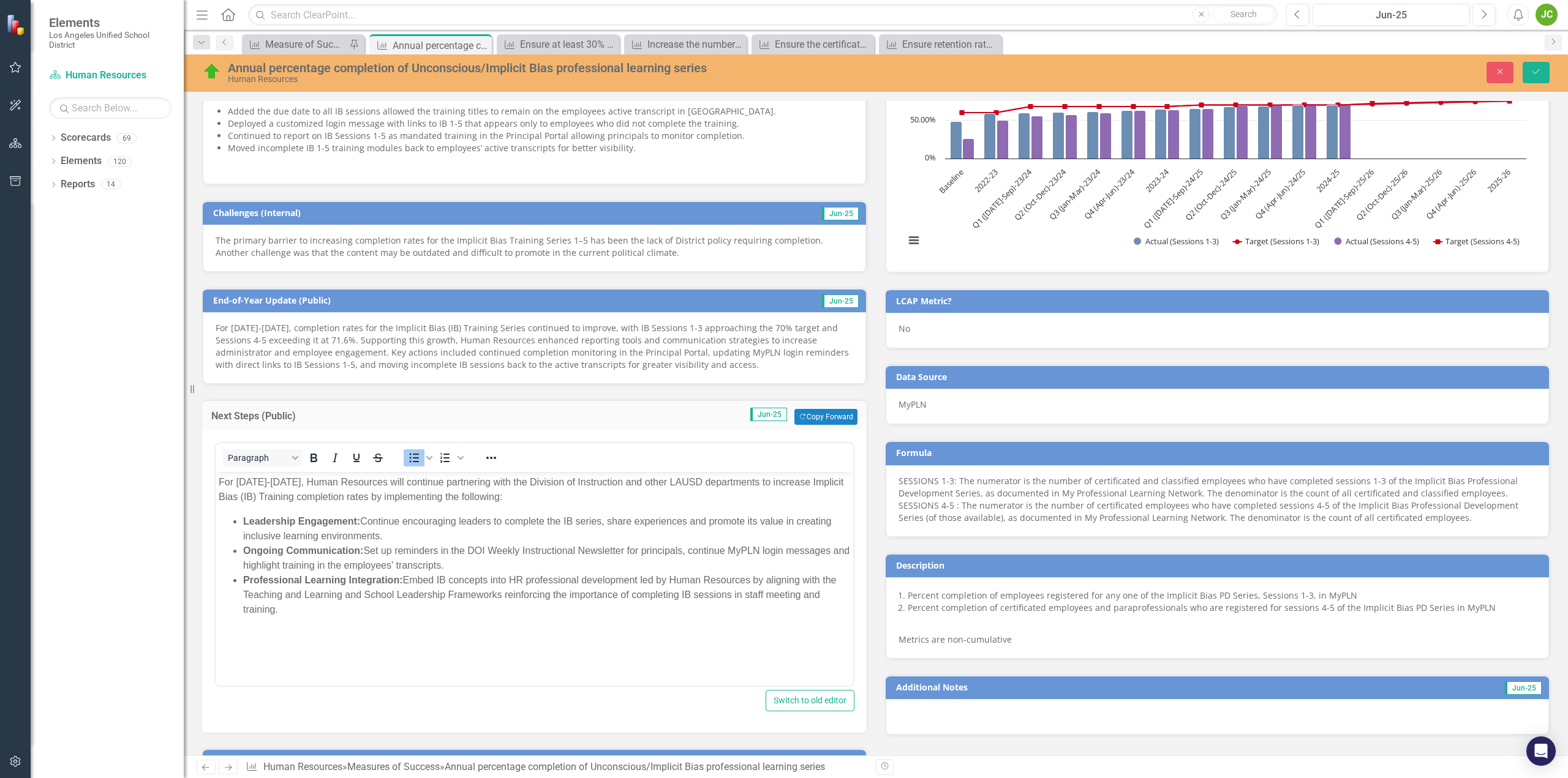 click on "Professional Learning Integration:  Embed IB concepts into HR professional development led by Human Resources by aligning with the Teaching and Learning and School Leadership Frameworks reinforcing the importance of completing IB sessions in staff meeting and training." at bounding box center [546, 595] 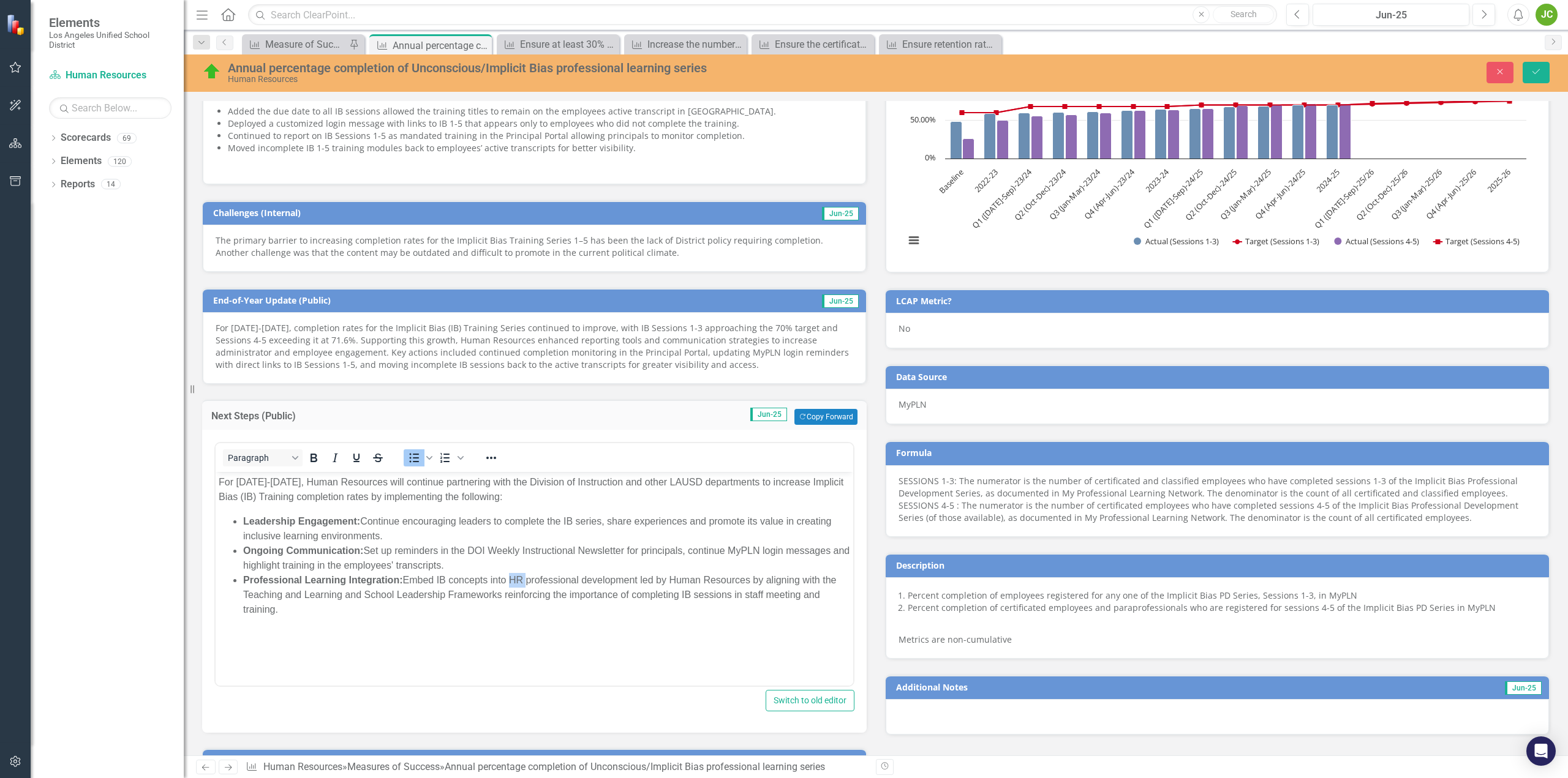 click on "Professional Learning Integration:  Embed IB concepts into HR professional development led by Human Resources by aligning with the Teaching and Learning and School Leadership Frameworks reinforcing the importance of completing IB sessions in staff meeting and training." at bounding box center (546, 595) 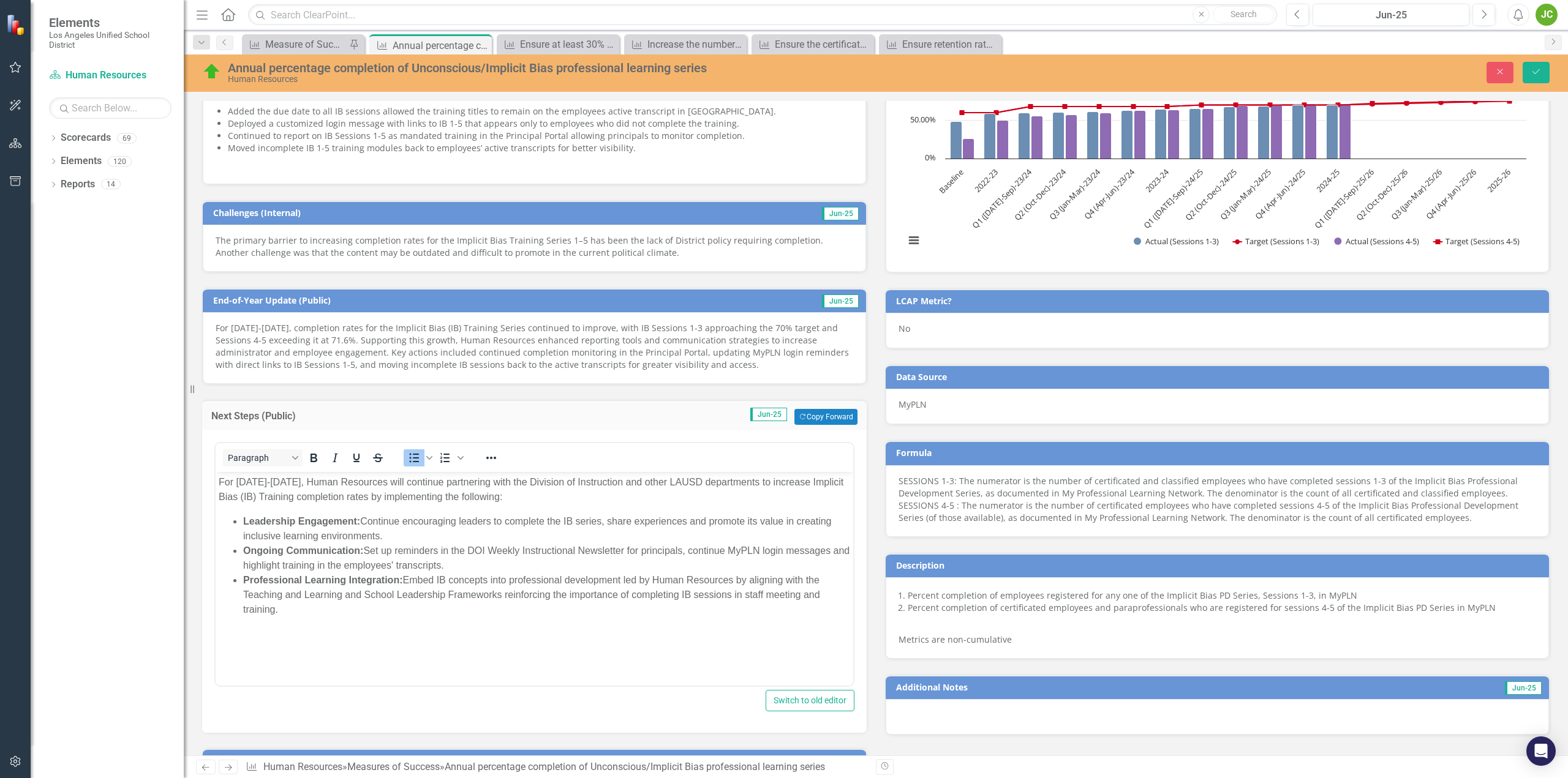 click on "Professional Learning Integration:  Embed IB concepts into professional development led by Human Resources by aligning with the Teaching and Learning and School Leadership Frameworks reinforcing the importance of completing IB sessions in staff meeting and training." at bounding box center (546, 595) 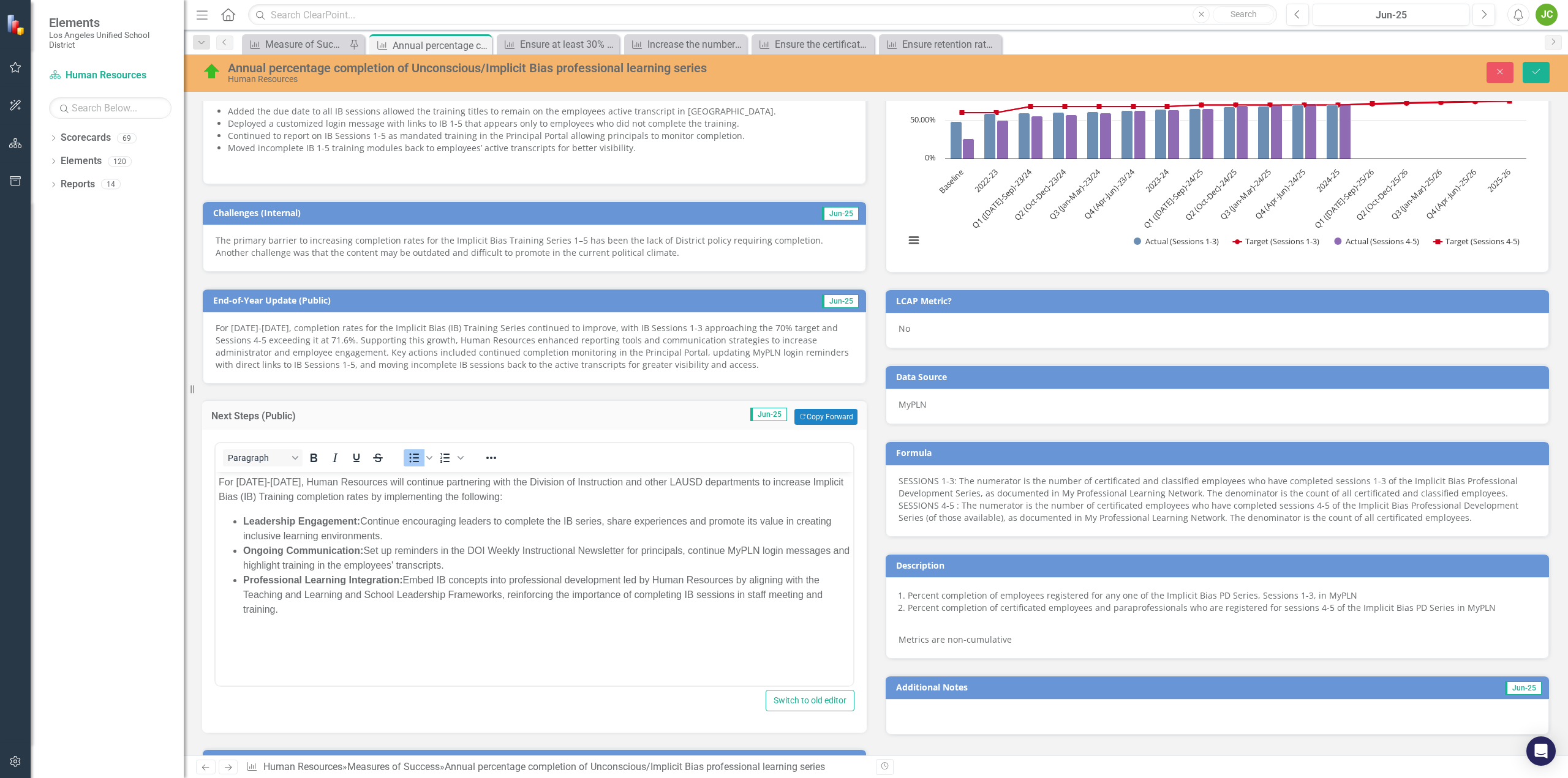 click on "Professional Learning Integration:  Embed IB concepts into professional development led by Human Resources by aligning with the Teaching and Learning and School Leadership Frameworks, reinforcing the importance of completing IB sessions in staff meeting and training." at bounding box center (546, 595) 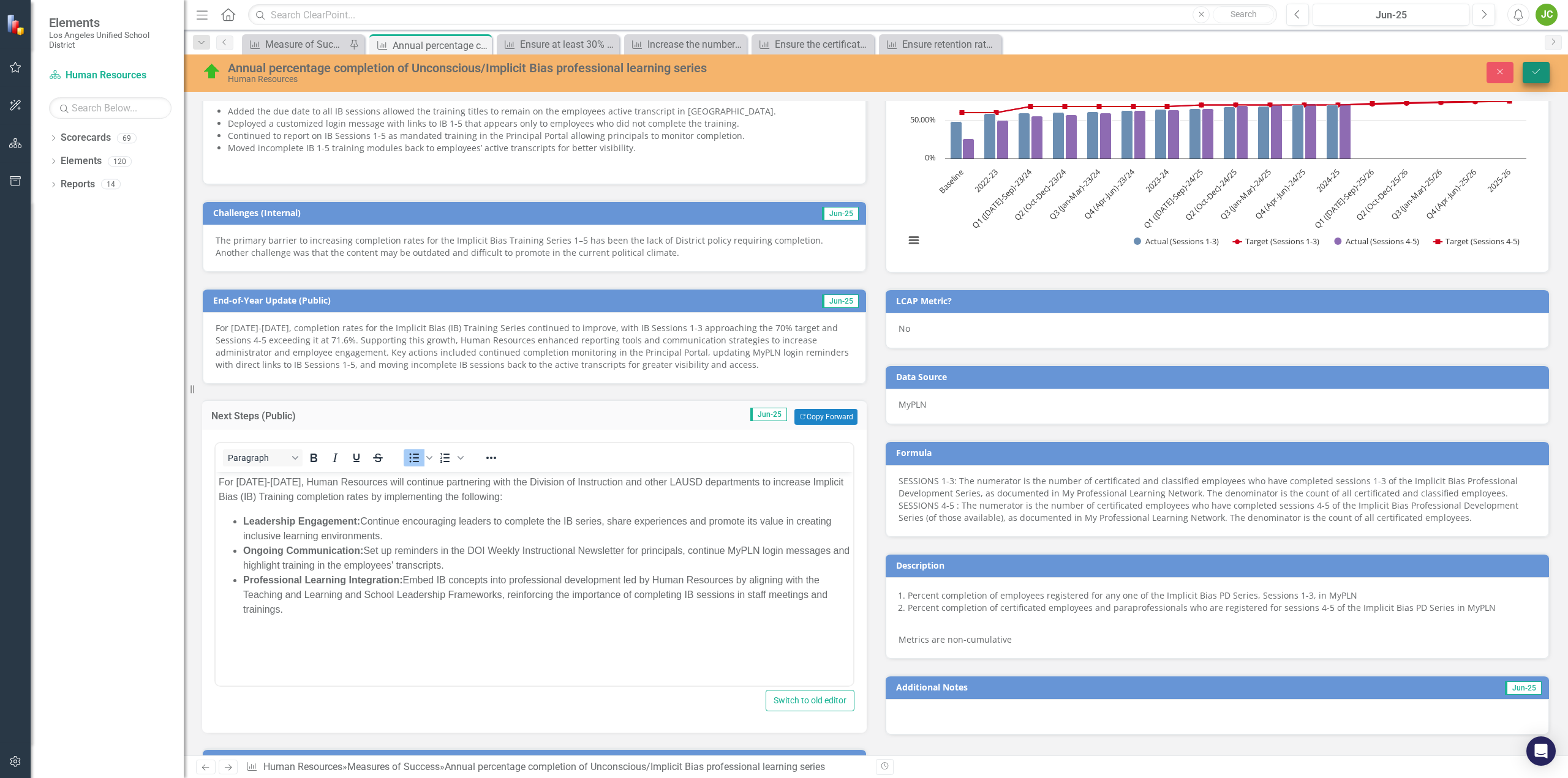 click on "Save" 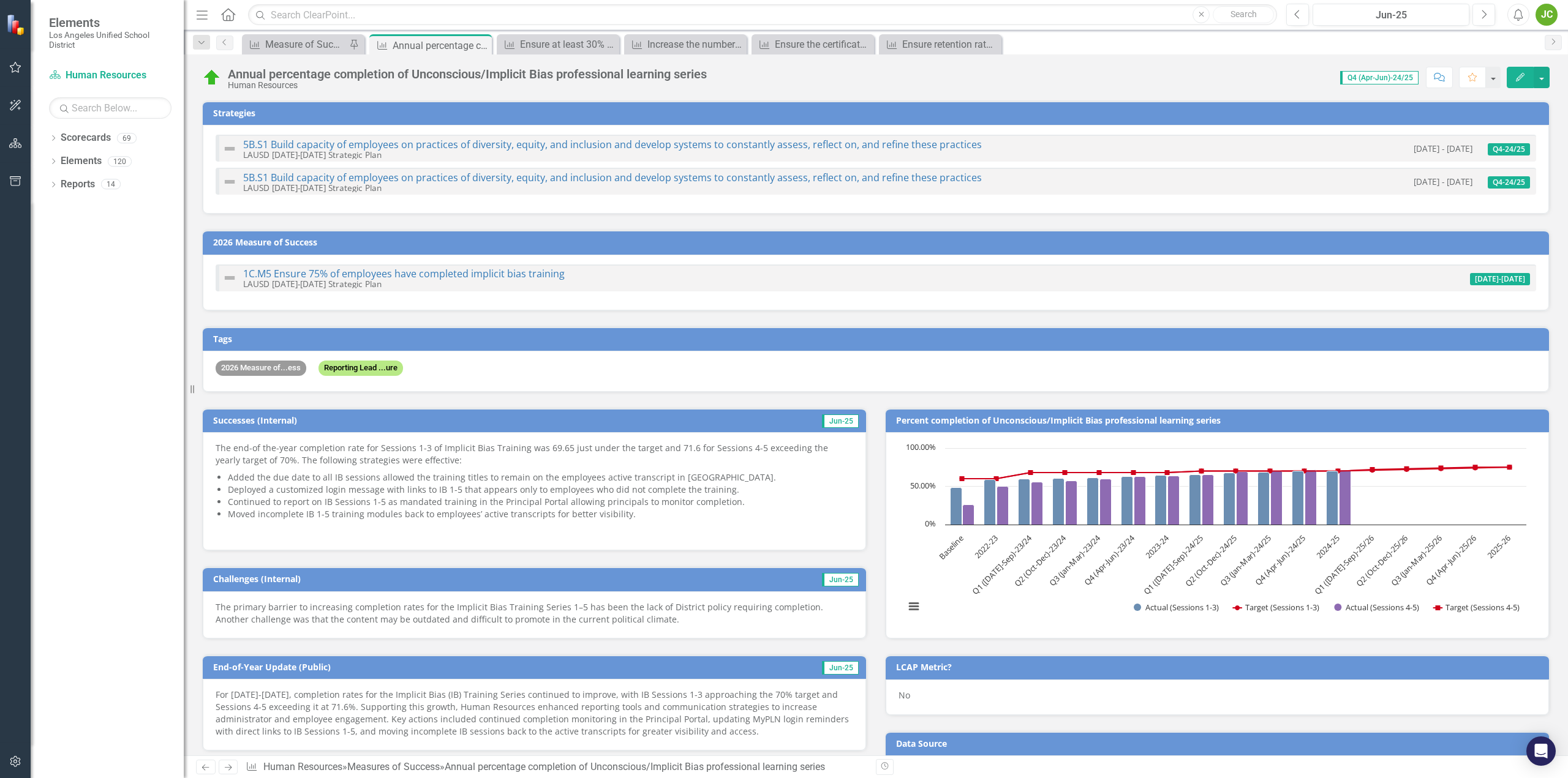 checkbox on "true" 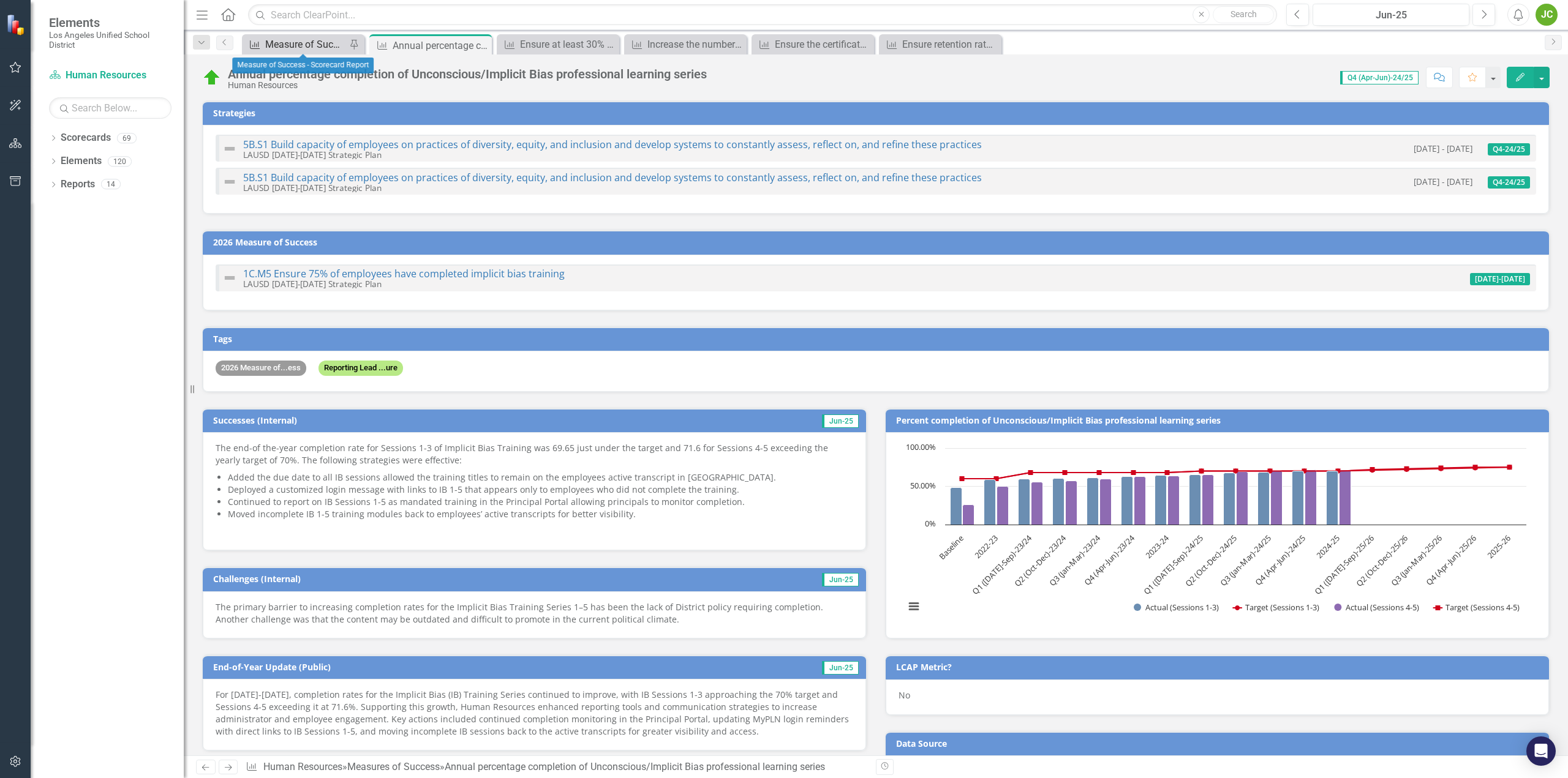 click on "Measure of Success - Scorecard Report" at bounding box center (306, 44) 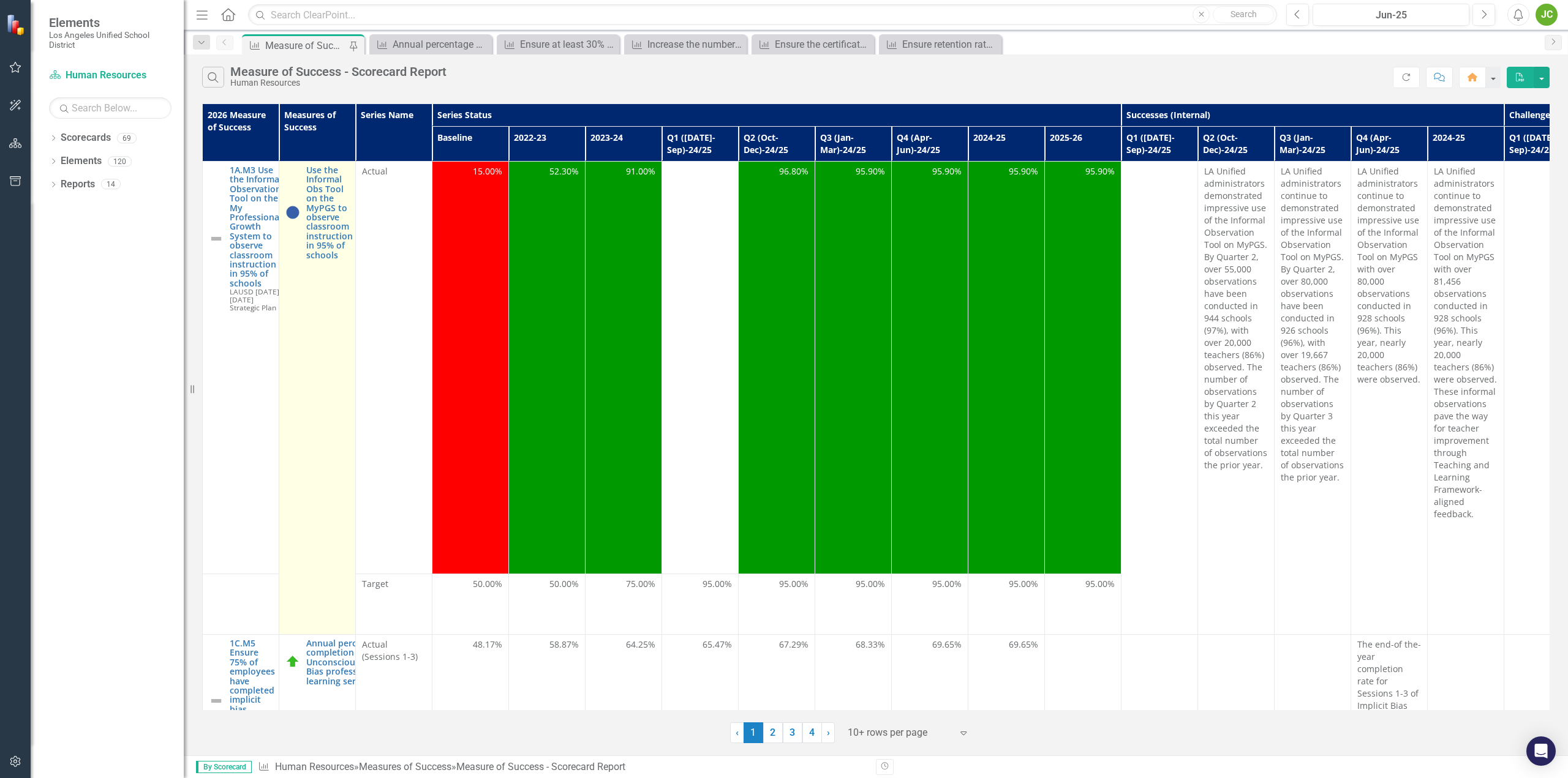 scroll, scrollTop: 0, scrollLeft: 0, axis: both 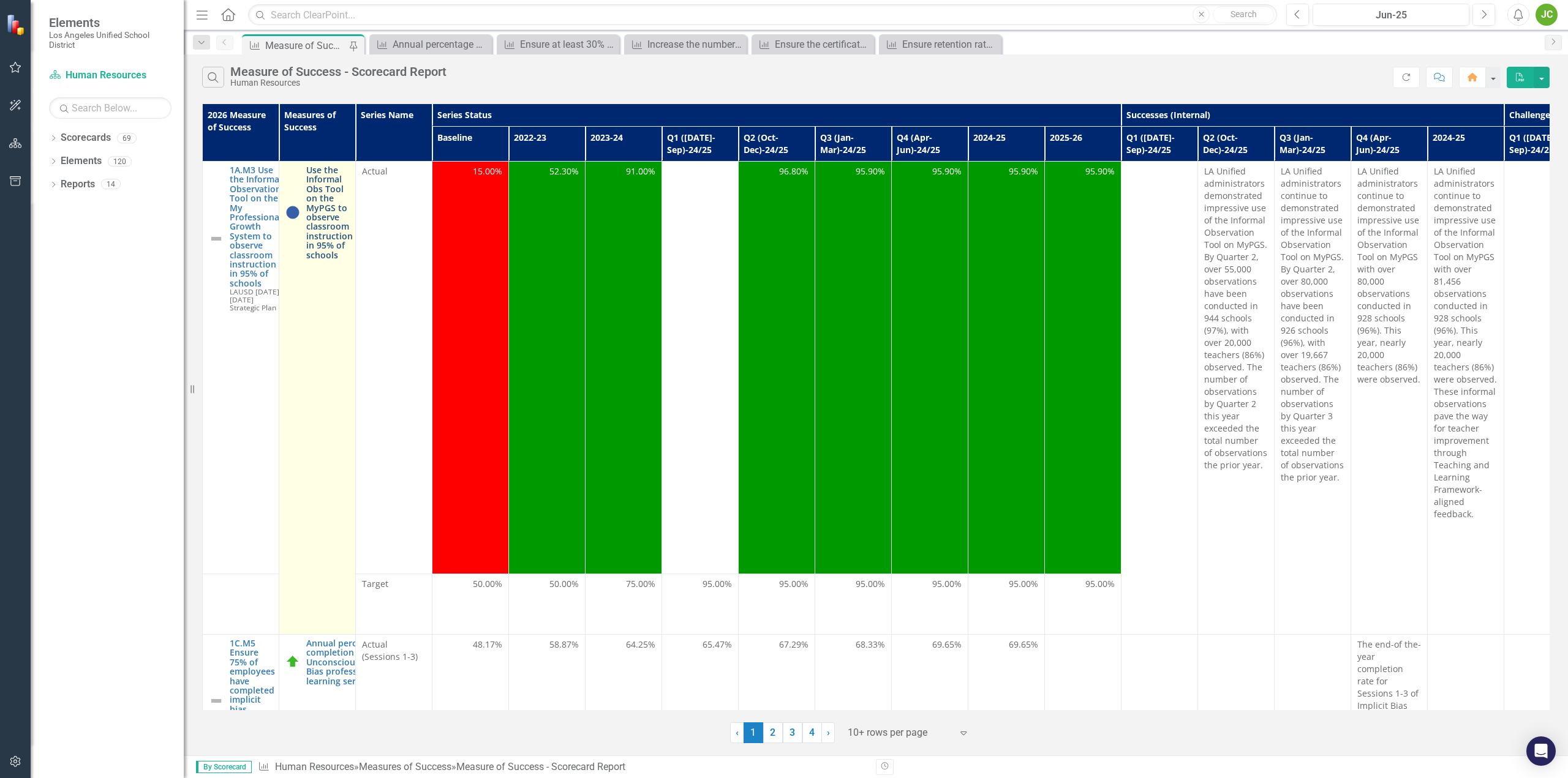 click on "Use the Informal Obs Tool on the MyPGS to observe classroom instruction in 95% of schools" at bounding box center [330, 212] 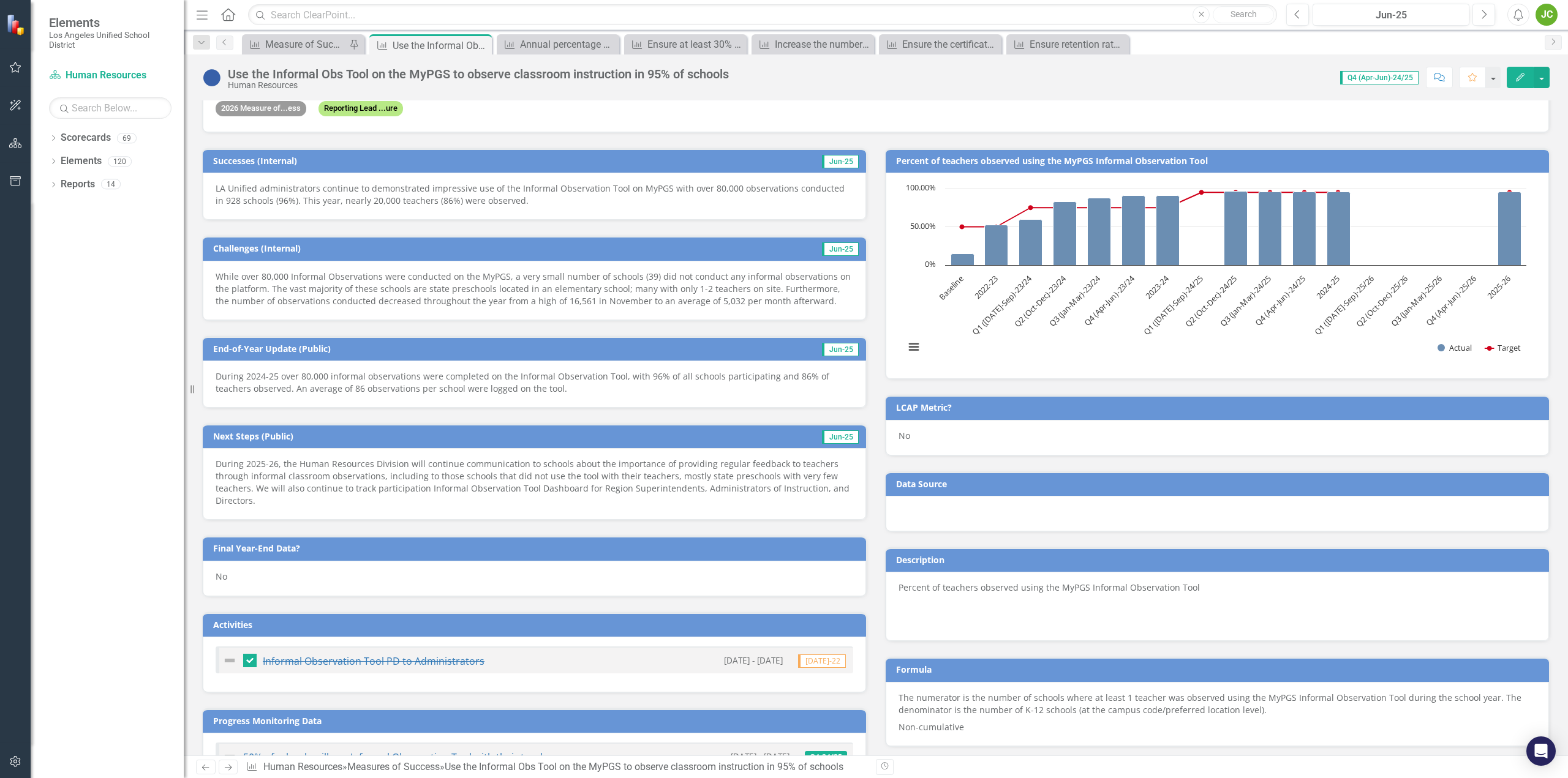 scroll, scrollTop: 193, scrollLeft: 0, axis: vertical 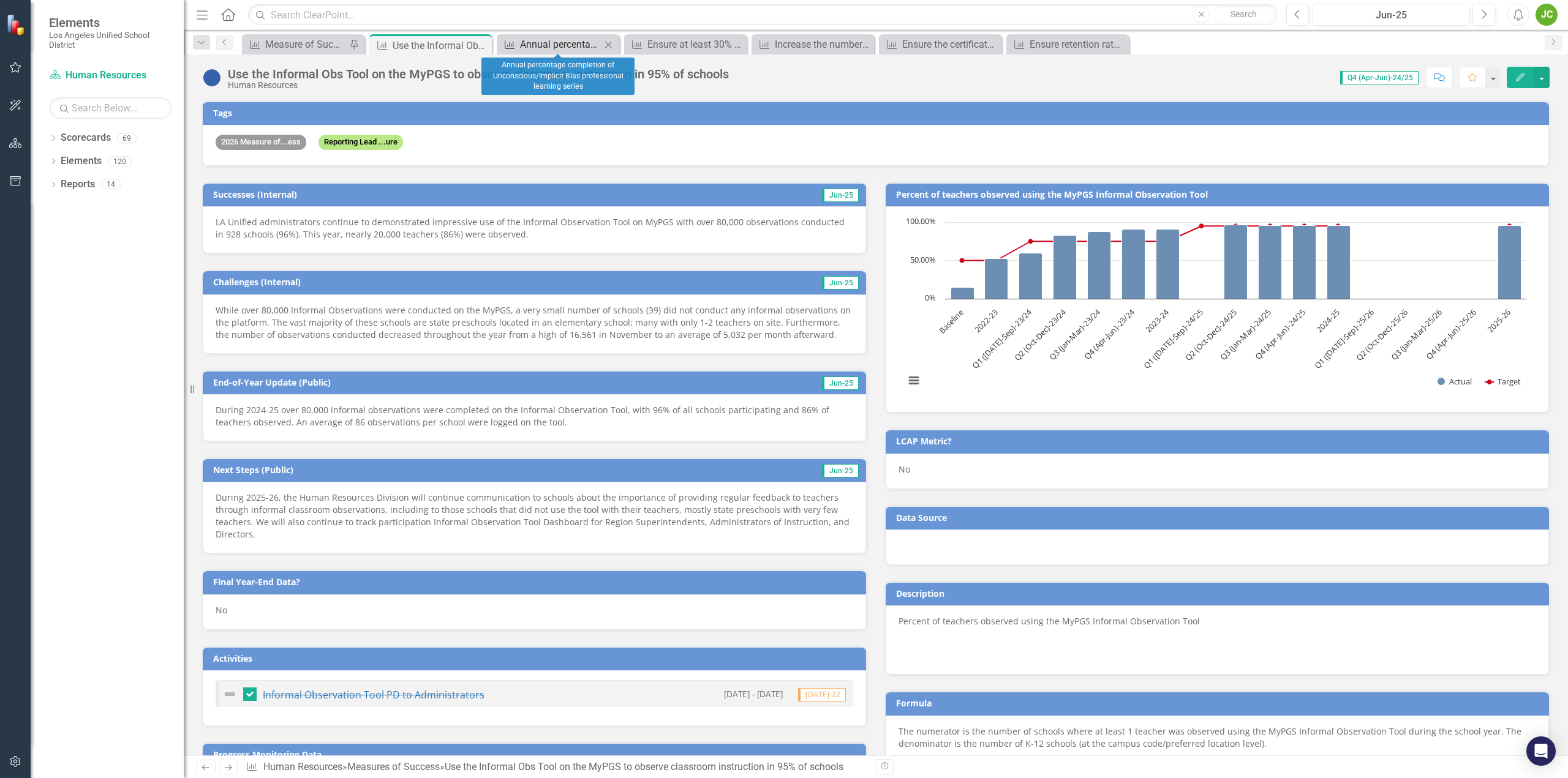 click on "Annual percentage completion of Unconscious/Implicit Bias professional learning series" at bounding box center (560, 44) 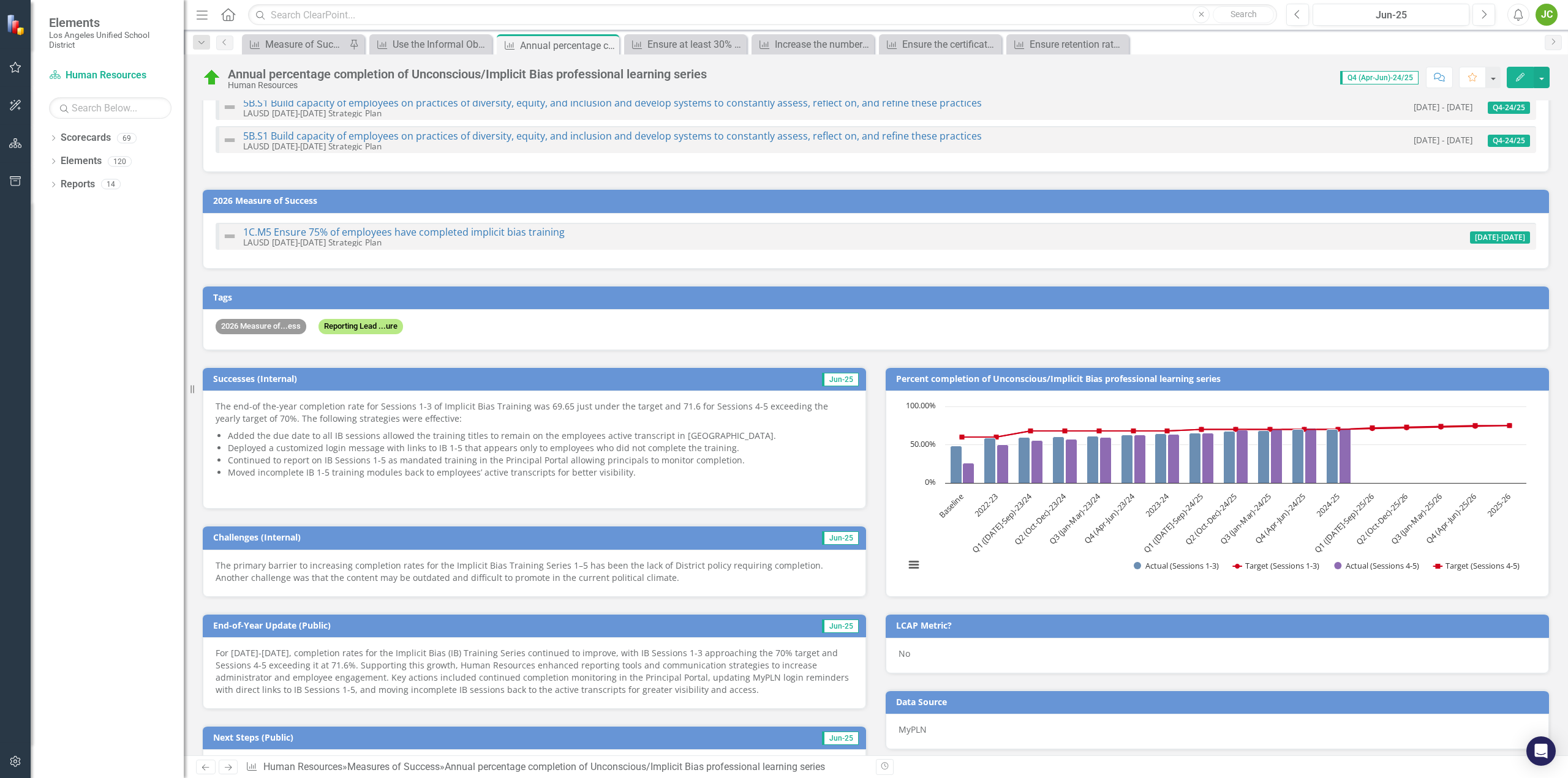 scroll, scrollTop: 61, scrollLeft: 0, axis: vertical 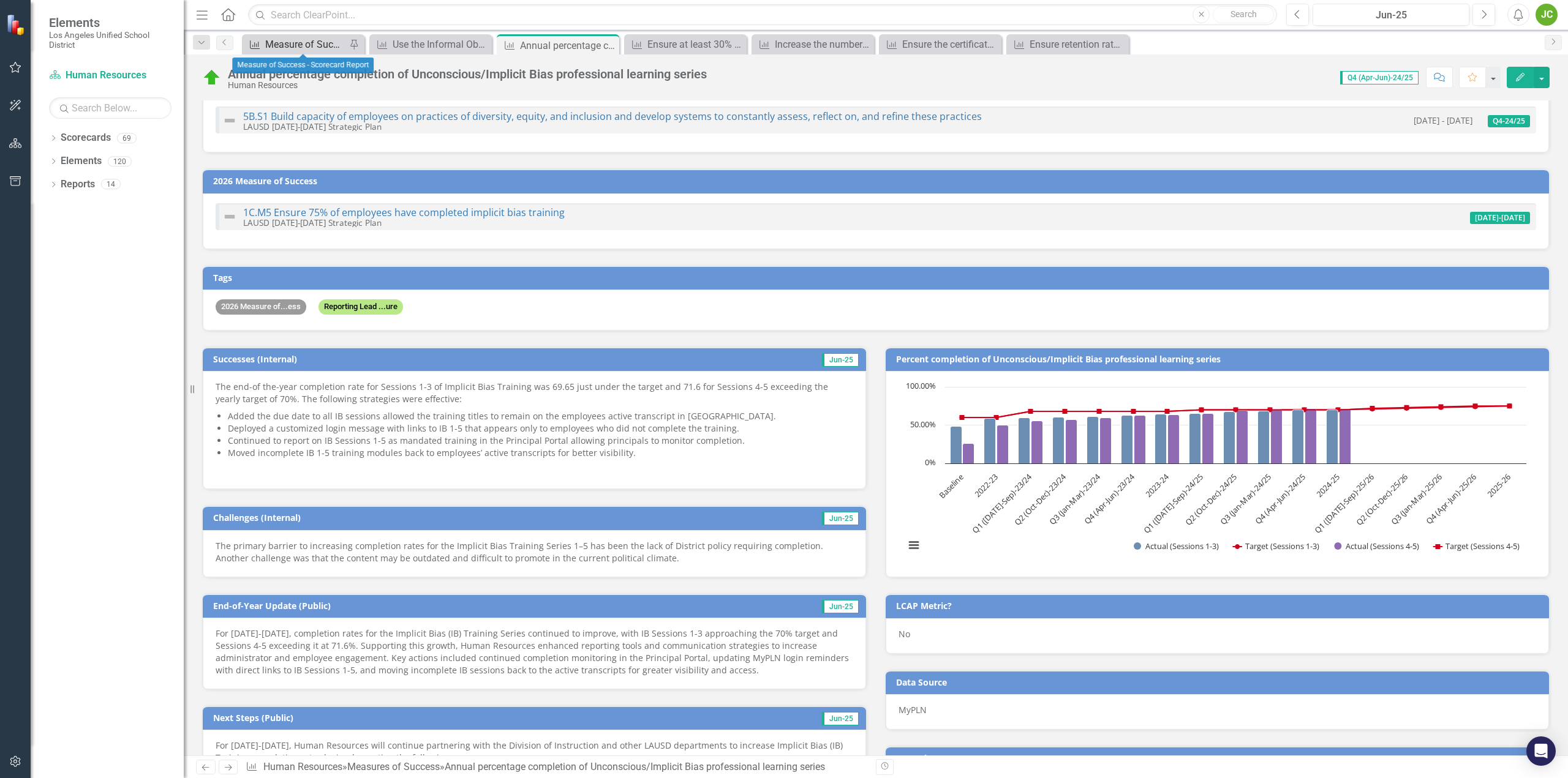 click on "Measure of Success - Scorecard Report" at bounding box center (306, 44) 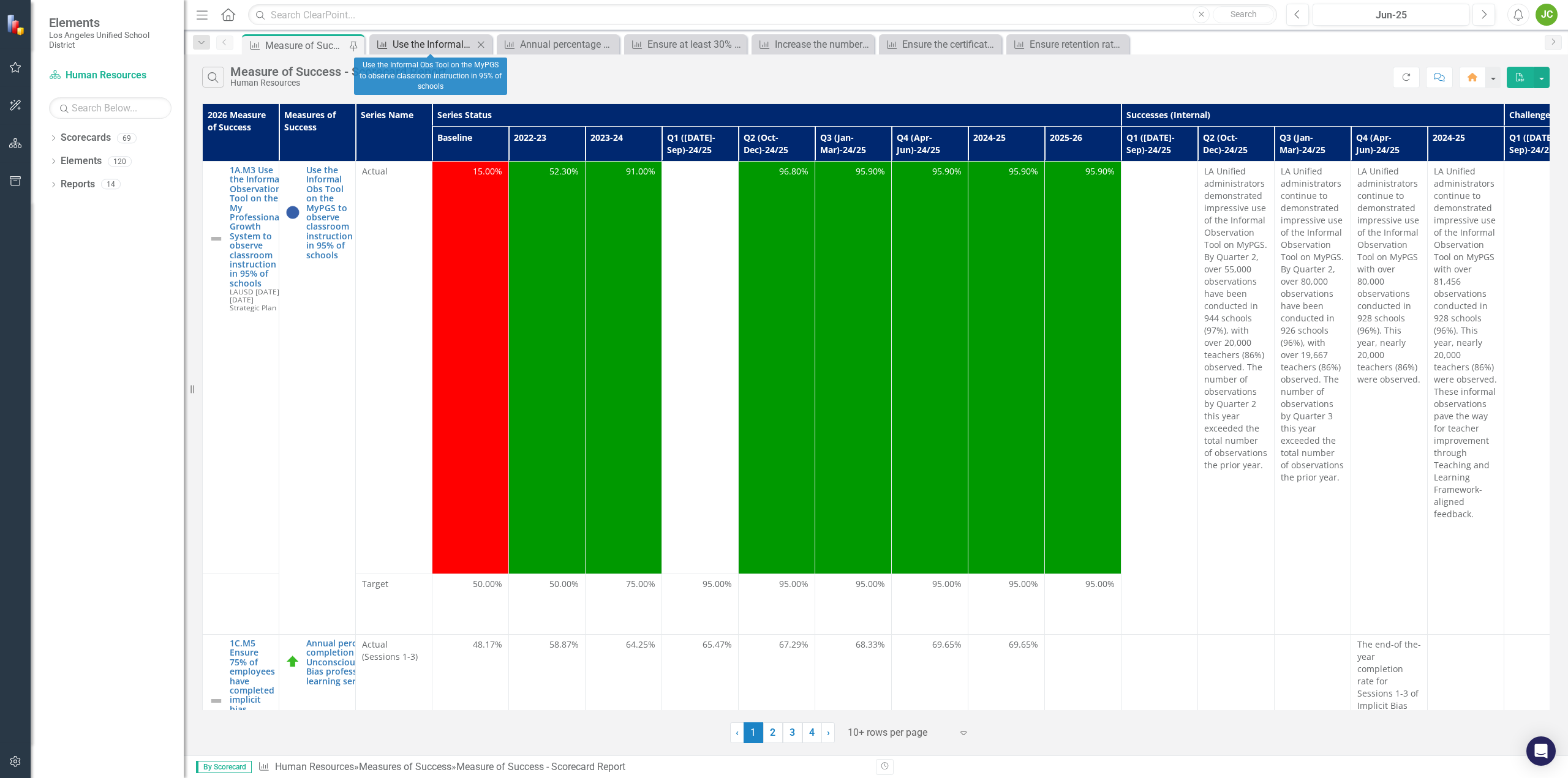 click on "Use the Informal Obs Tool on the MyPGS to observe classroom instruction in 95% of schools" at bounding box center (433, 44) 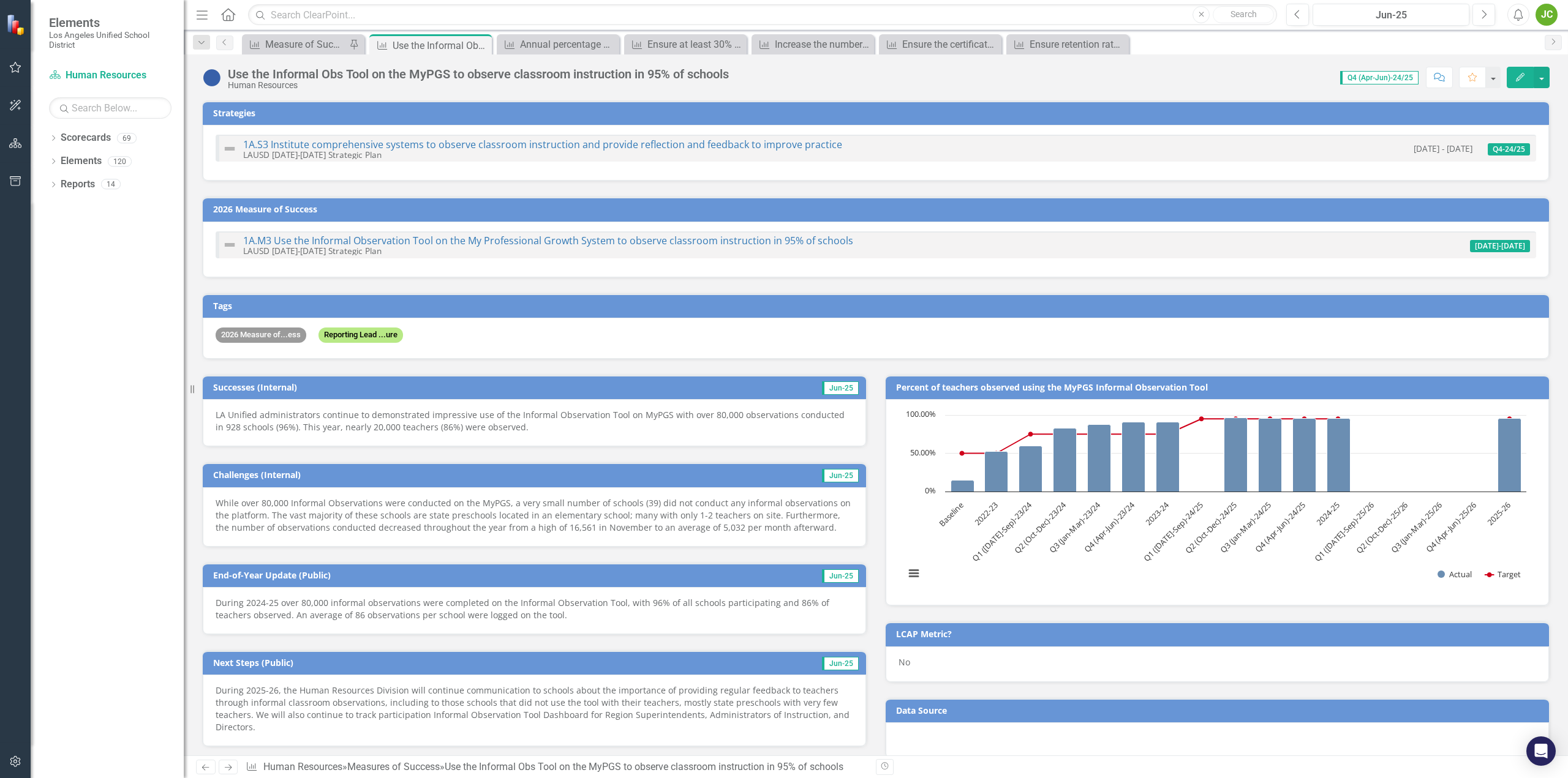 click on "During 2024-25 over 80,000 informal observations were completed on the Informal Observation Tool, with 96% of all schools participating and 86% of teachers observed. An average of 86 observations per school were logged on the tool." at bounding box center (534, 609) 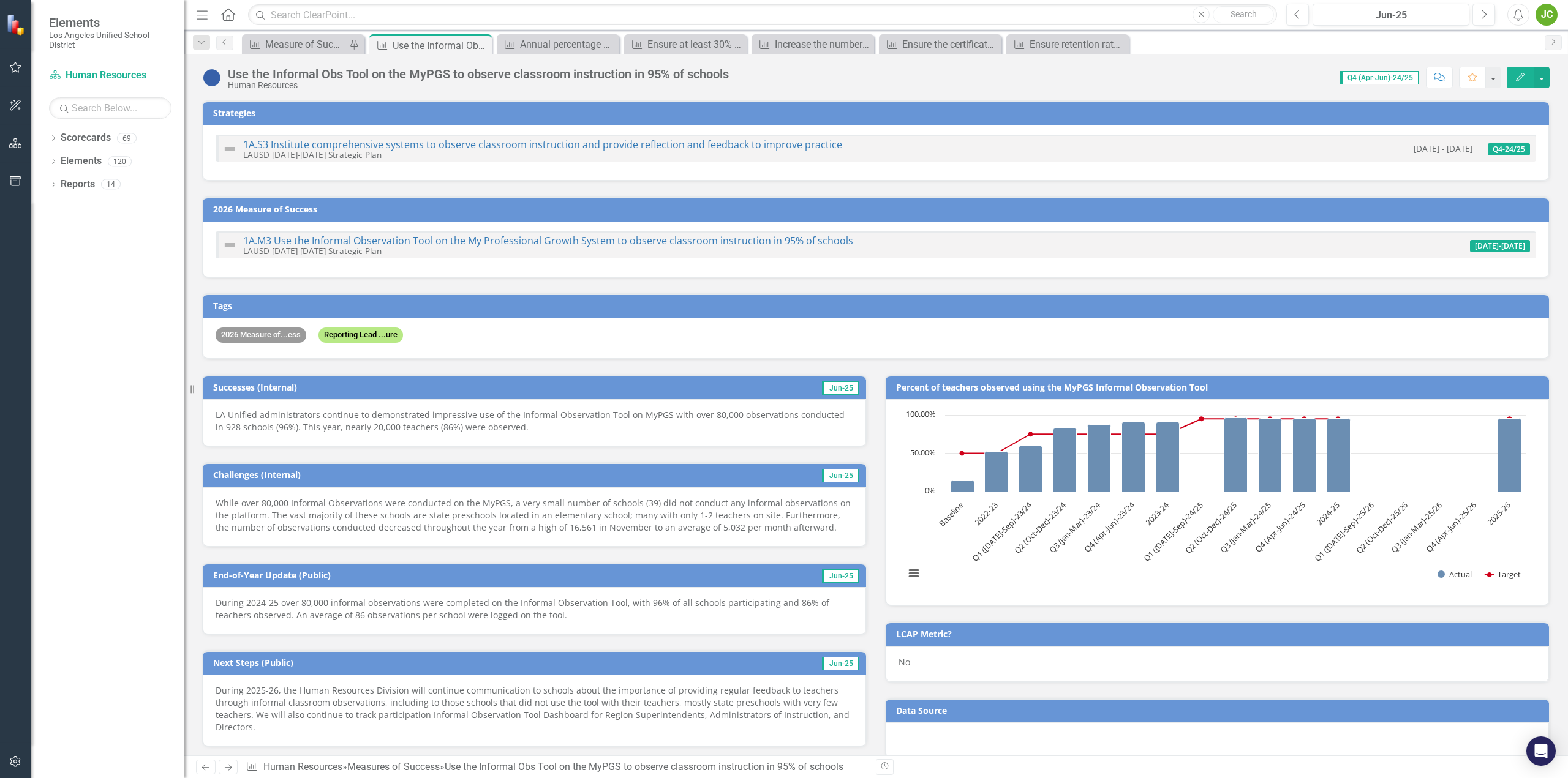 scroll, scrollTop: 61, scrollLeft: 0, axis: vertical 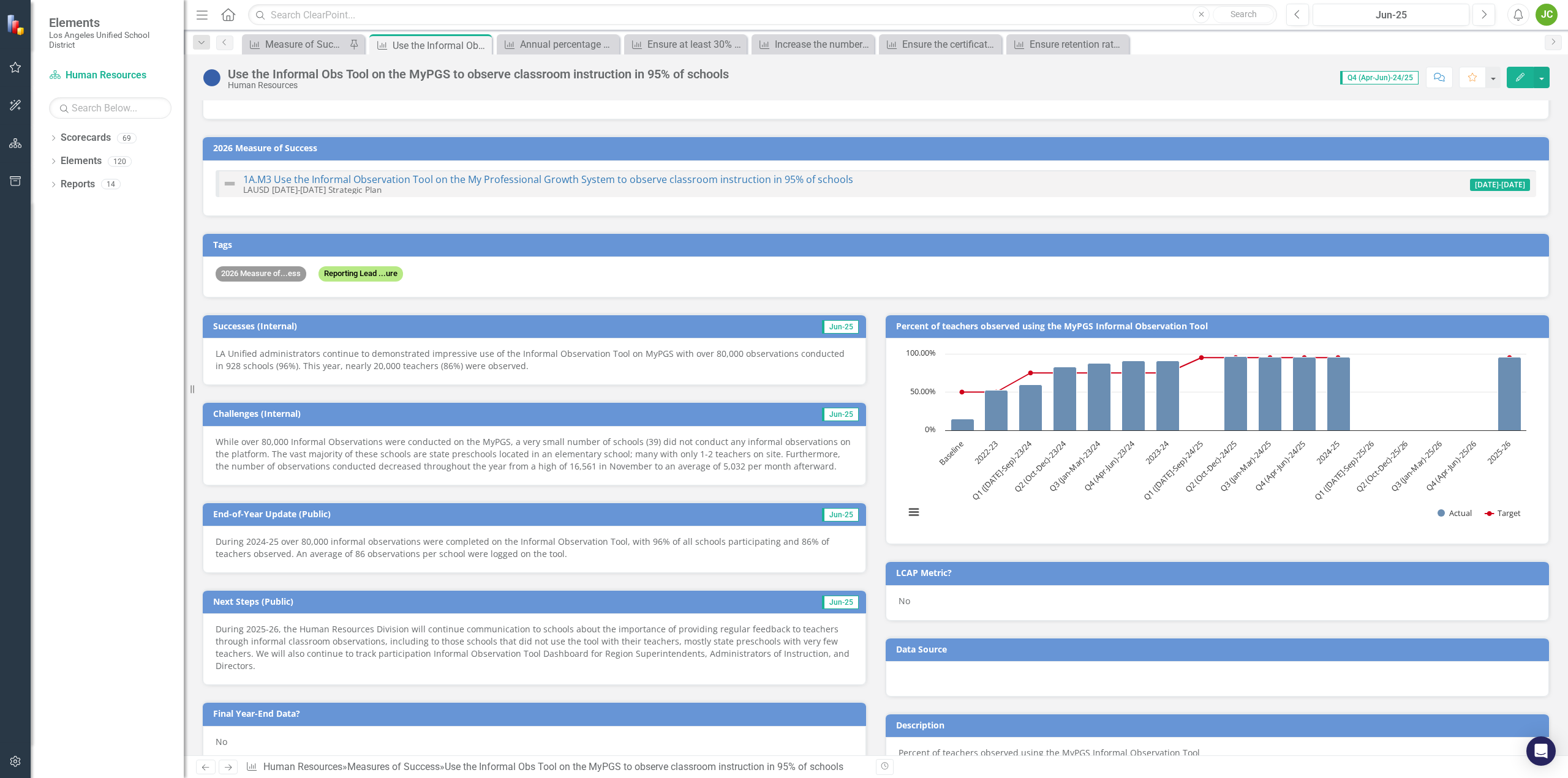 click on "During 2024-25 over 80,000 informal observations were completed on the Informal Observation Tool, with 96% of all schools participating and 86% of teachers observed. An average of 86 observations per school were logged on the tool." at bounding box center (534, 548) 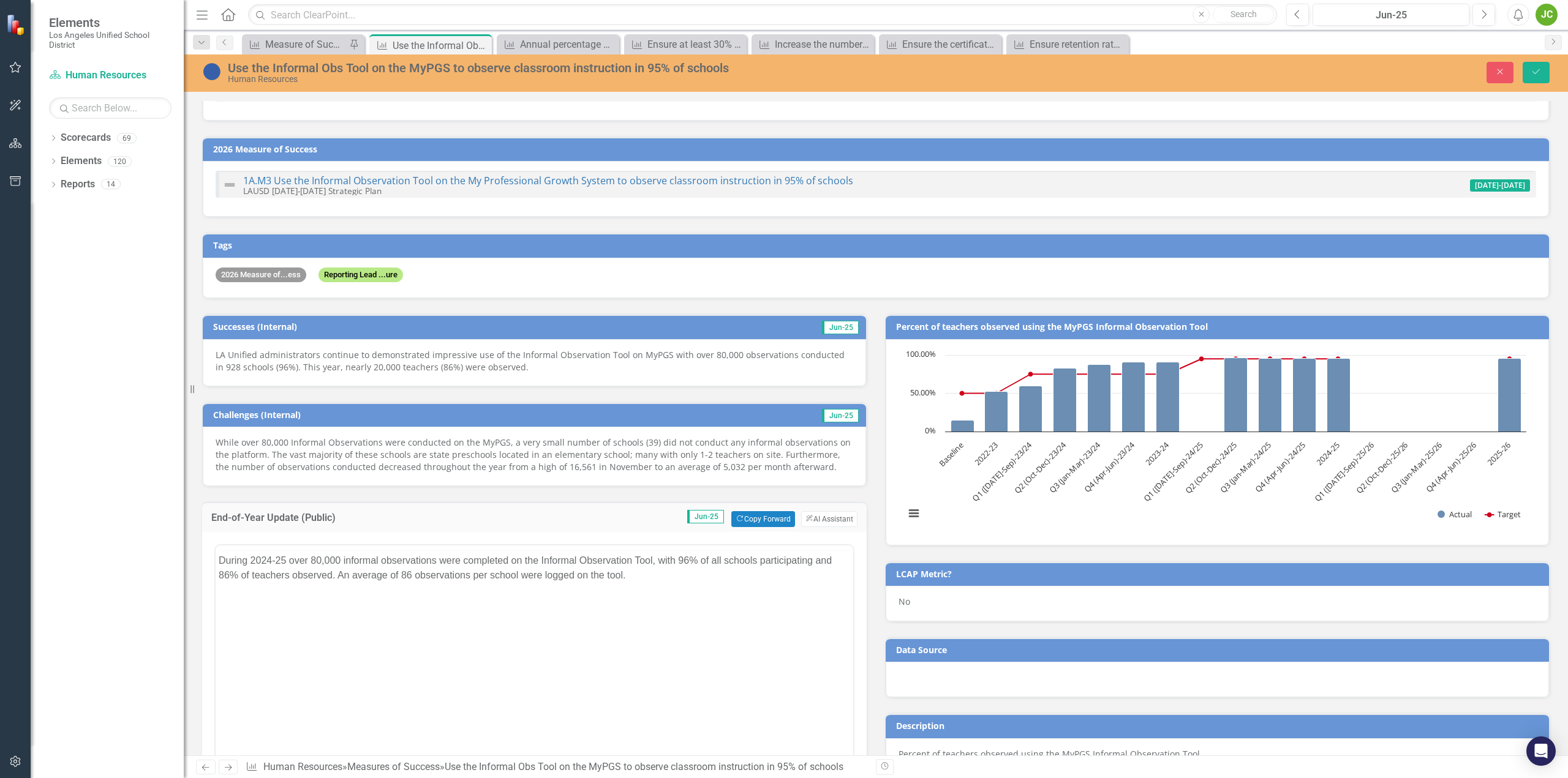 scroll, scrollTop: 0, scrollLeft: 0, axis: both 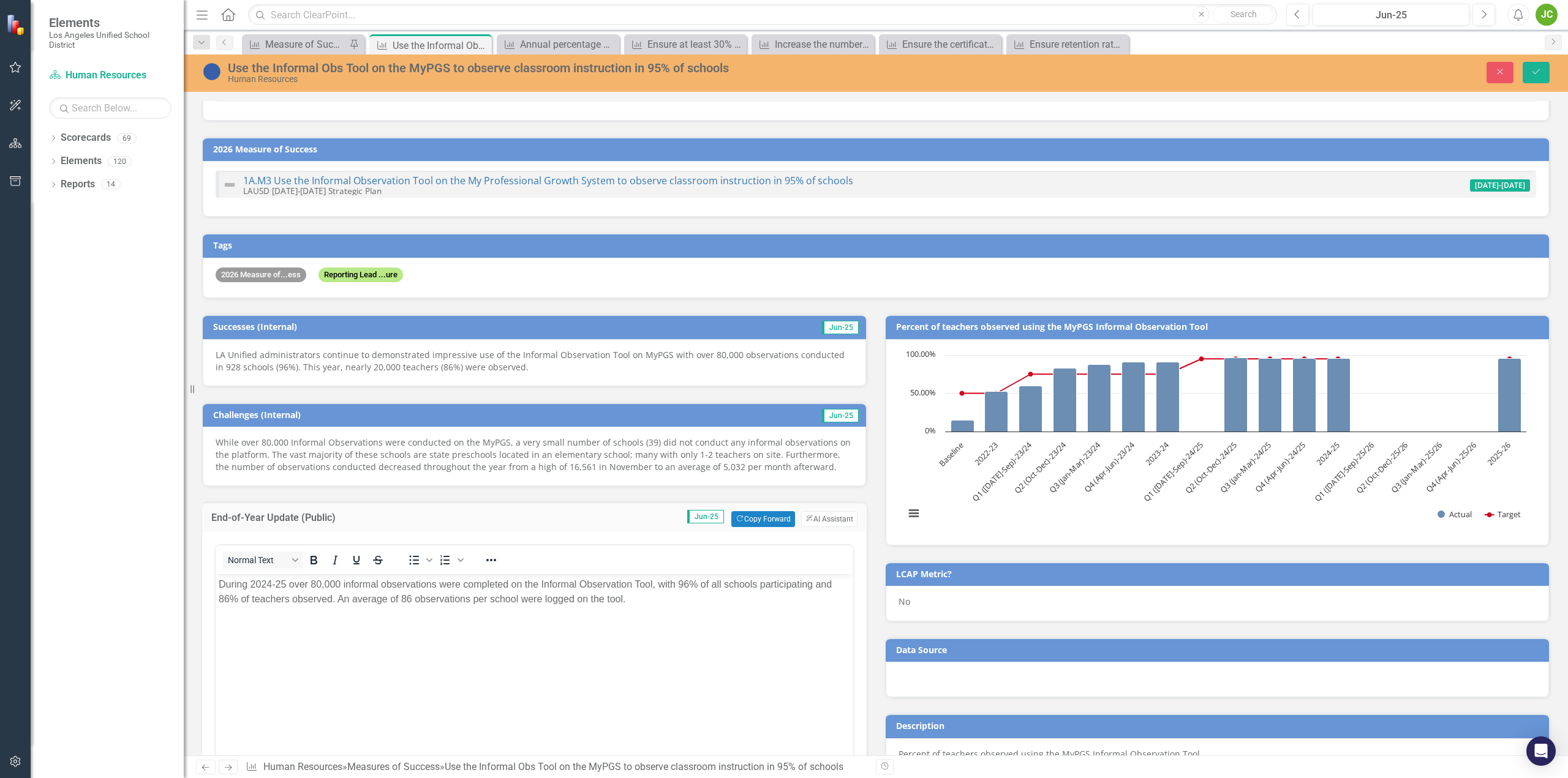 click on "During 2024-25 over 80,000 informal observations were completed on the Informal Observation Tool, with 96% of all schools participating and 86% of teachers observed. An average of 86 observations per school were logged on the tool." at bounding box center (534, 591) 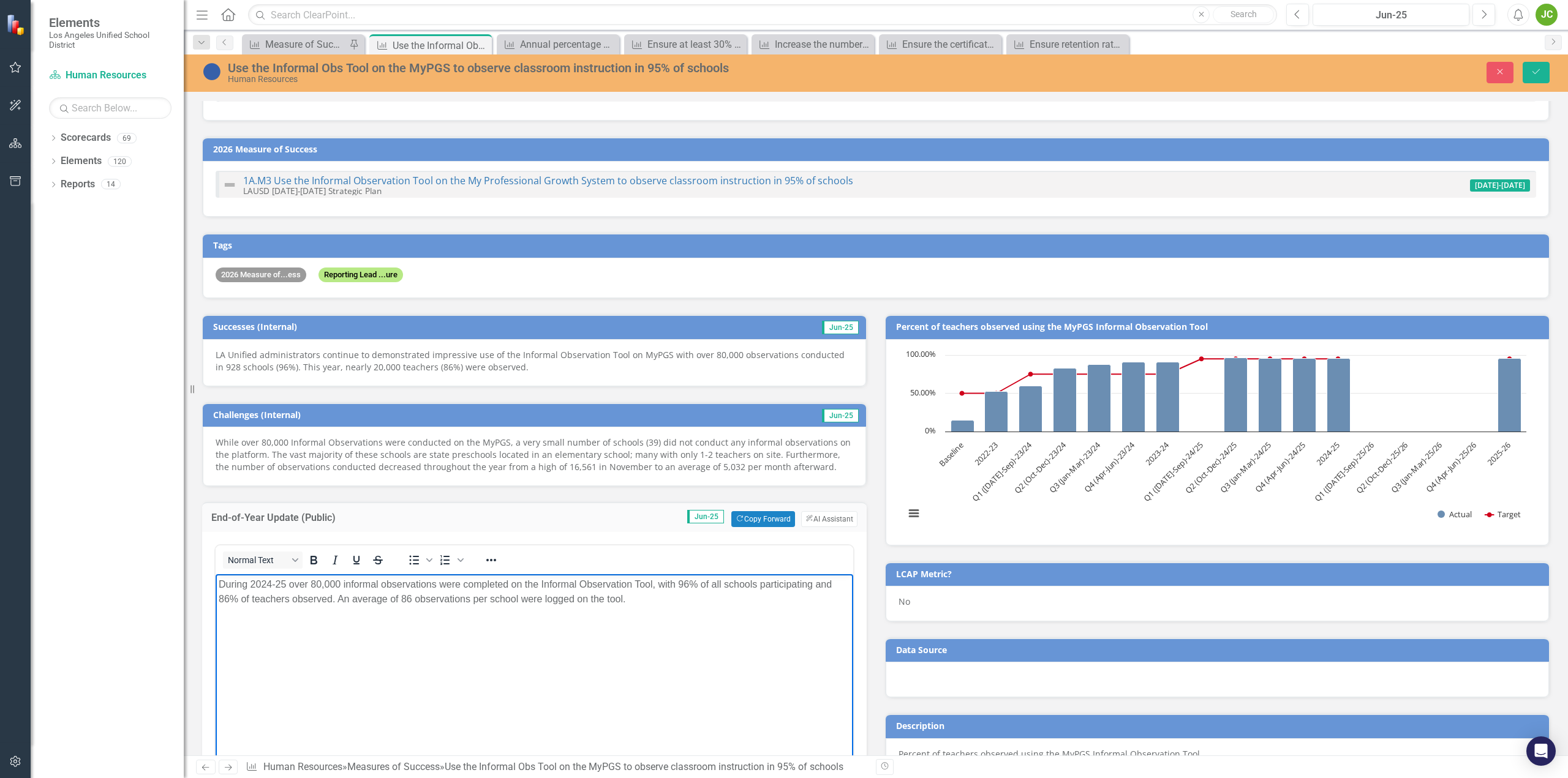 click on "During 2024-25 over 80,000 informal observations were completed on the Informal Observation Tool, with 96% of all schools participating and 86% of teachers observed. An average of 86 observations per school were logged on the tool." at bounding box center [534, 665] 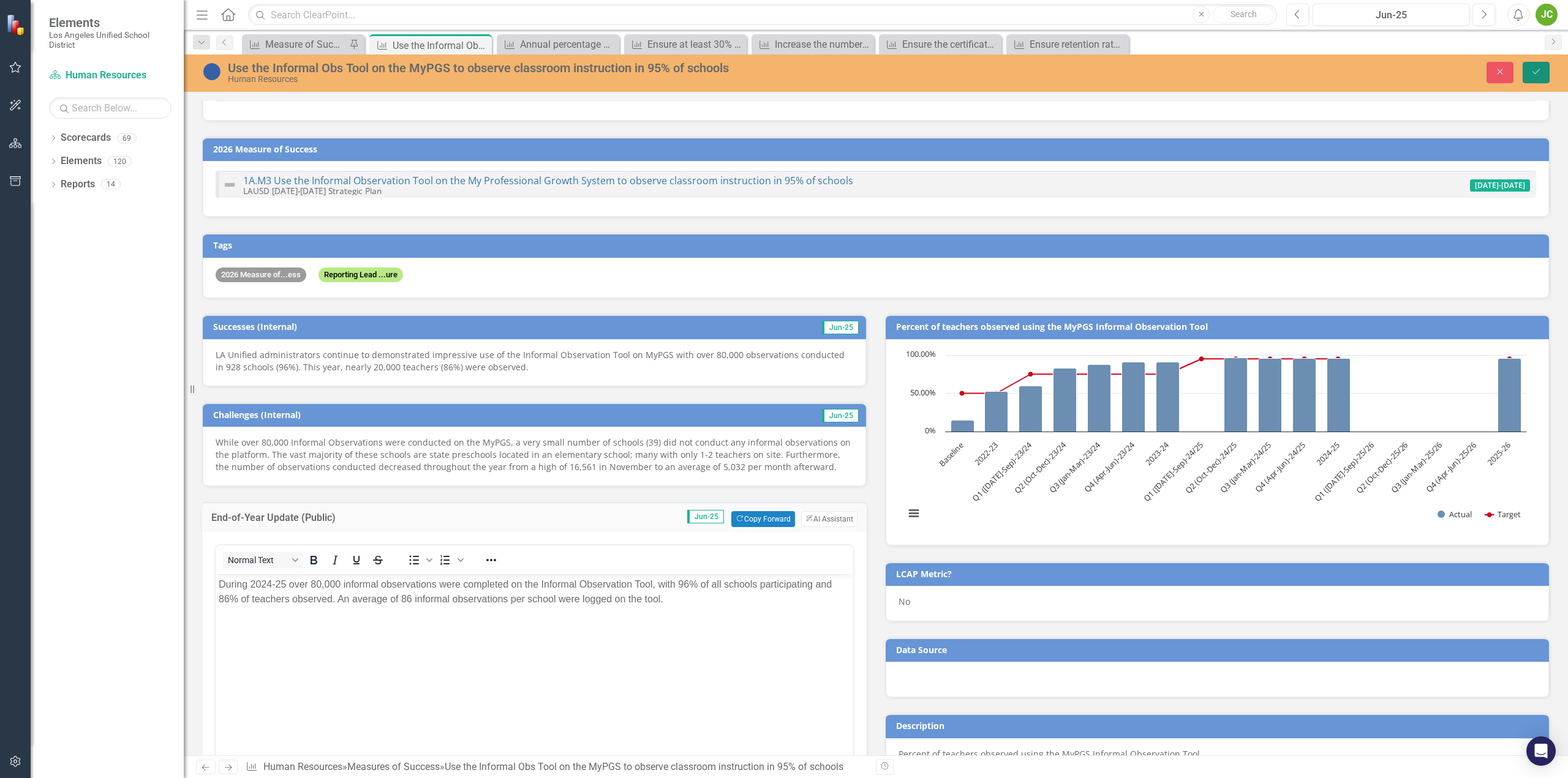 click on "Save" at bounding box center (1536, 72) 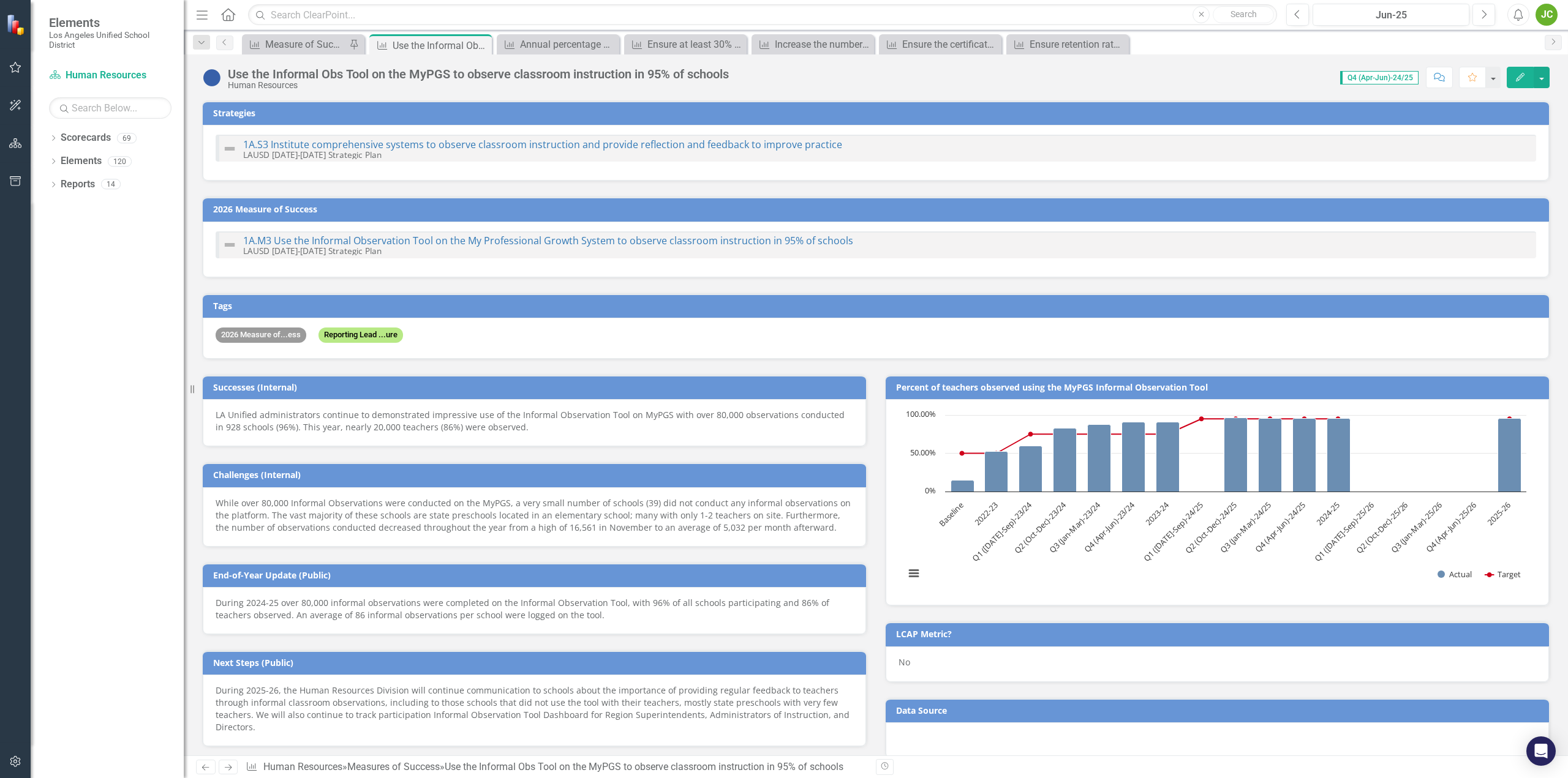 checkbox on "true" 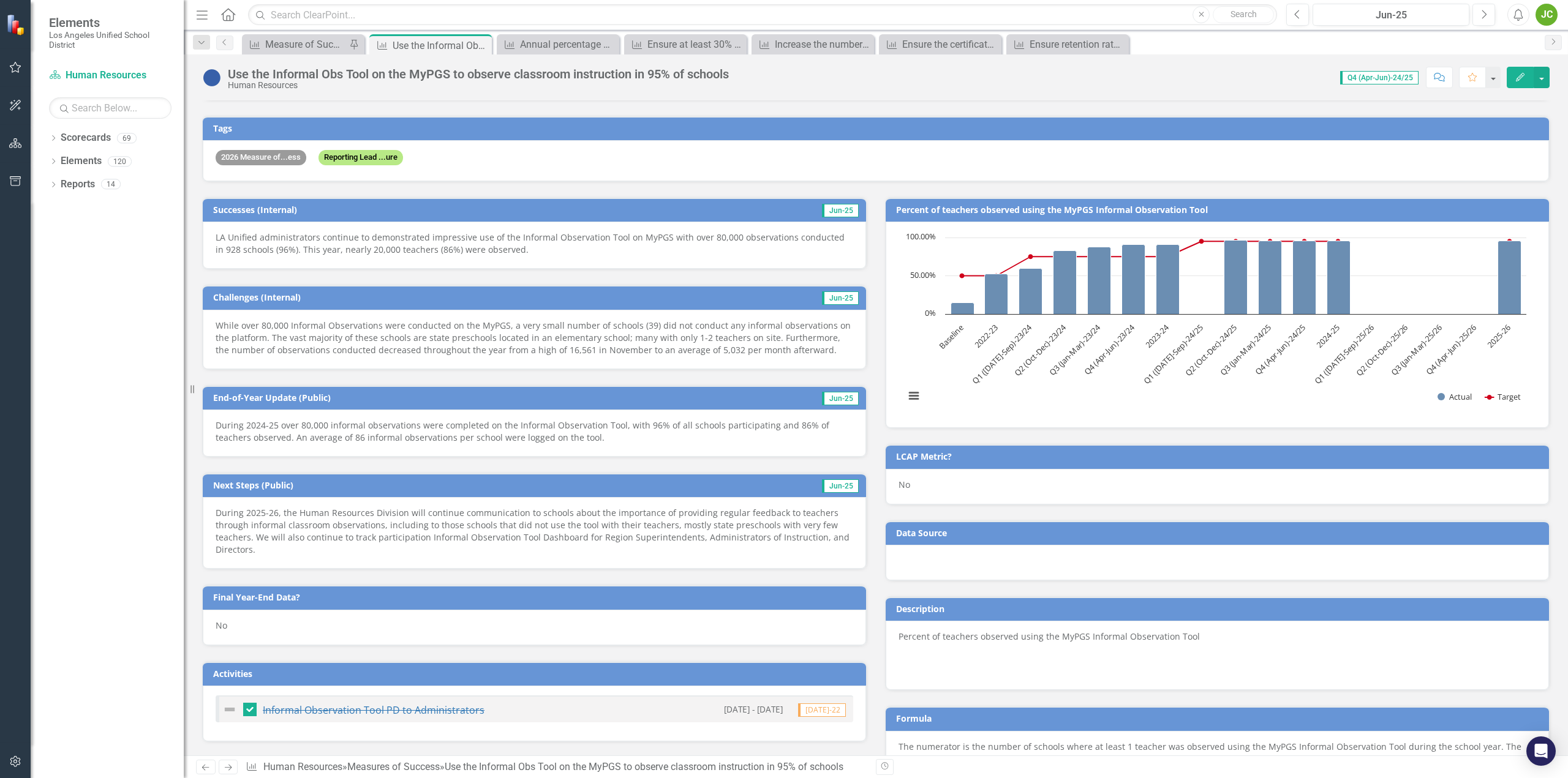 scroll, scrollTop: 184, scrollLeft: 0, axis: vertical 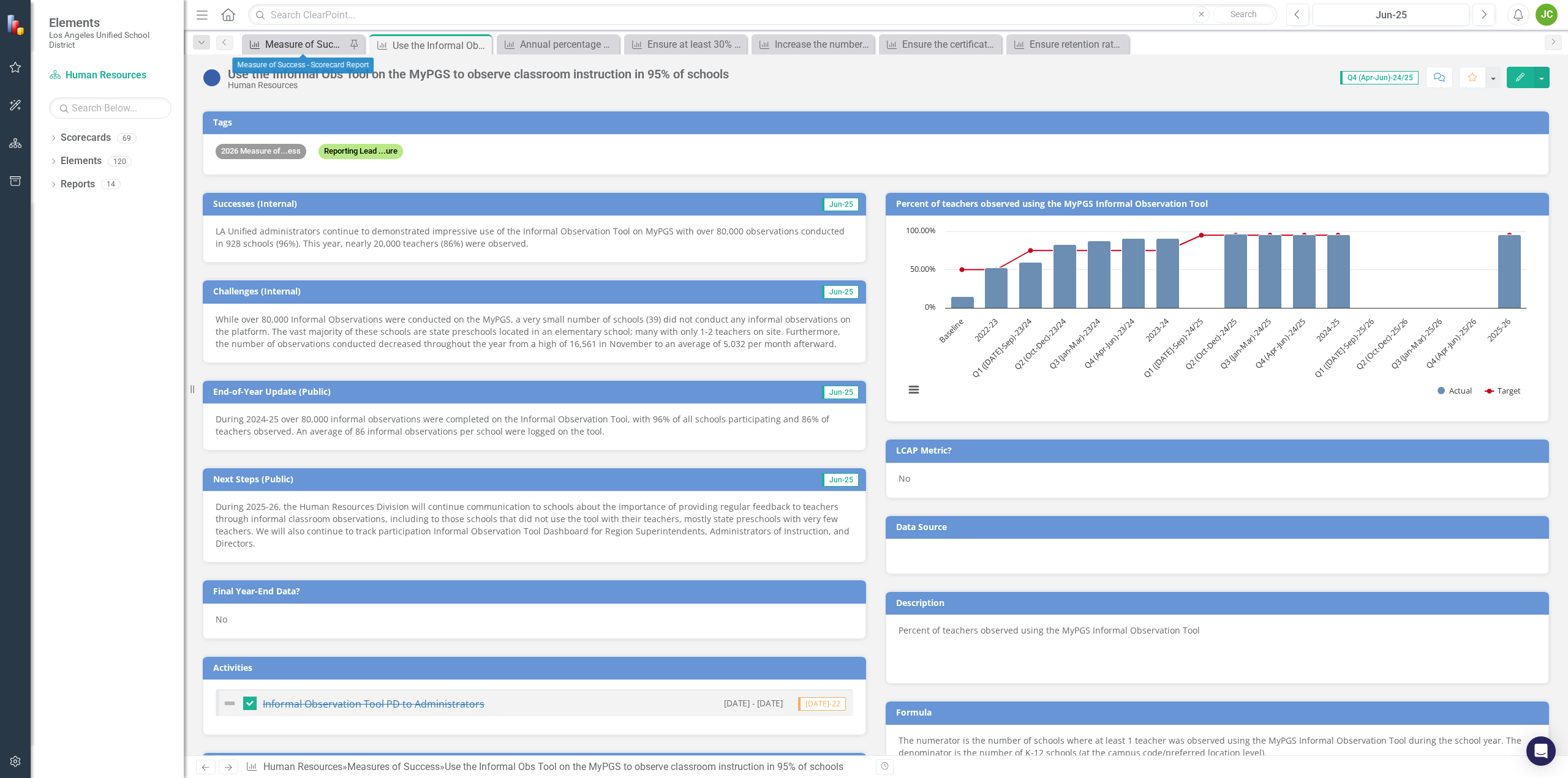 click on "Measure of Success - Scorecard Report" at bounding box center (306, 44) 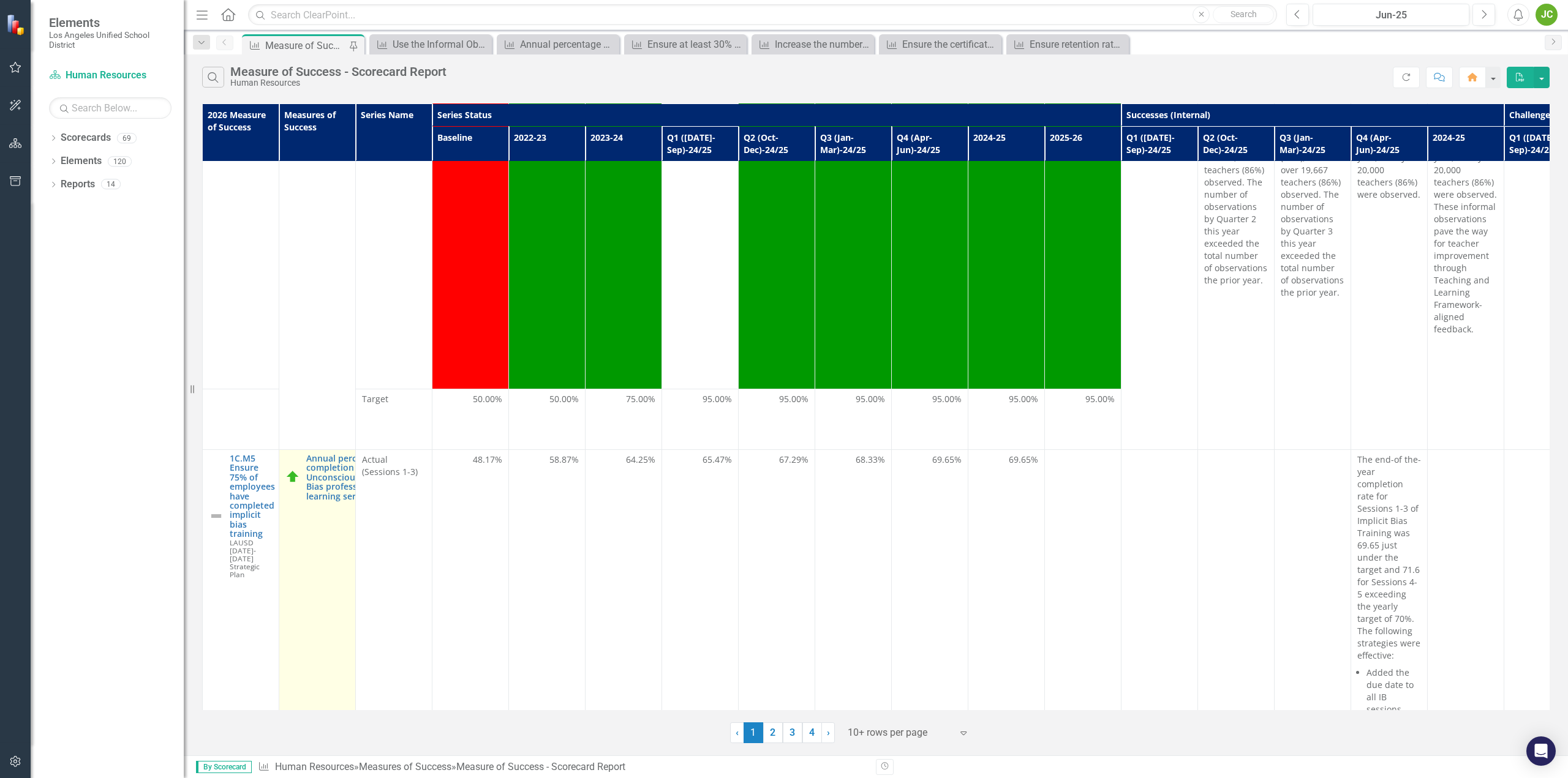 scroll, scrollTop: 184, scrollLeft: 0, axis: vertical 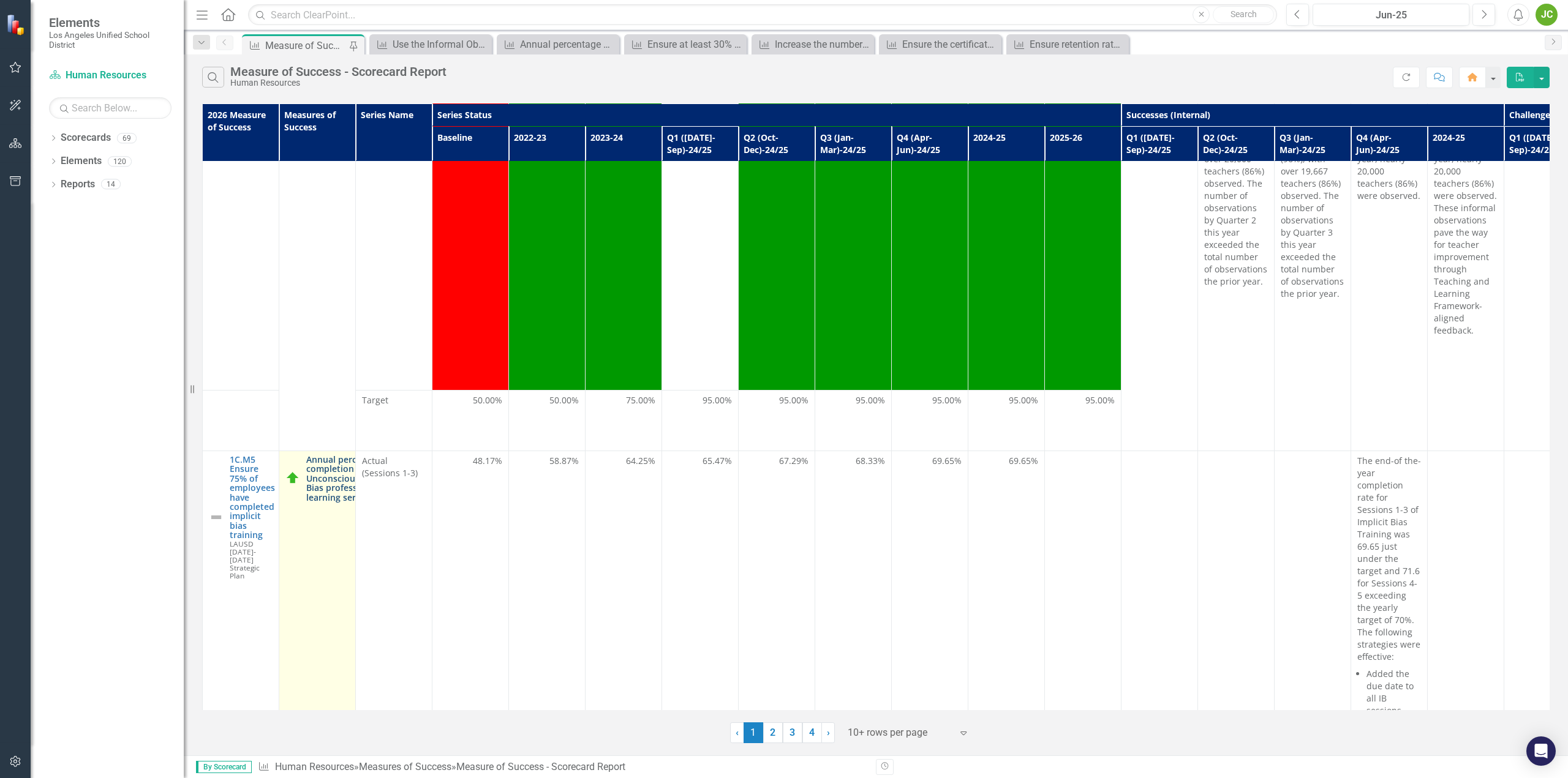 click on "Annual percentage completion of Unconscious/Implicit Bias professional learning series" at bounding box center (350, 478) 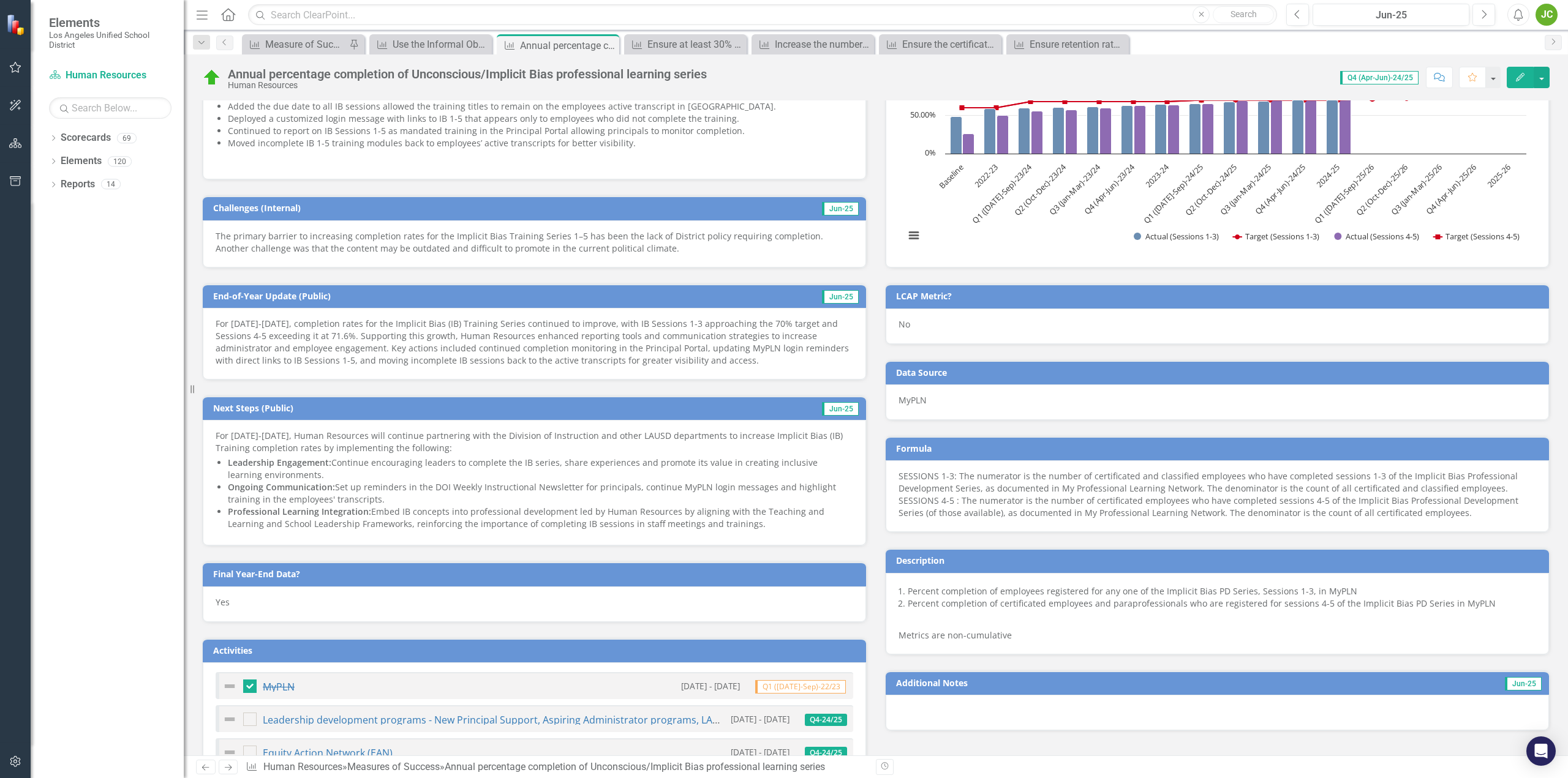 scroll, scrollTop: 428, scrollLeft: 0, axis: vertical 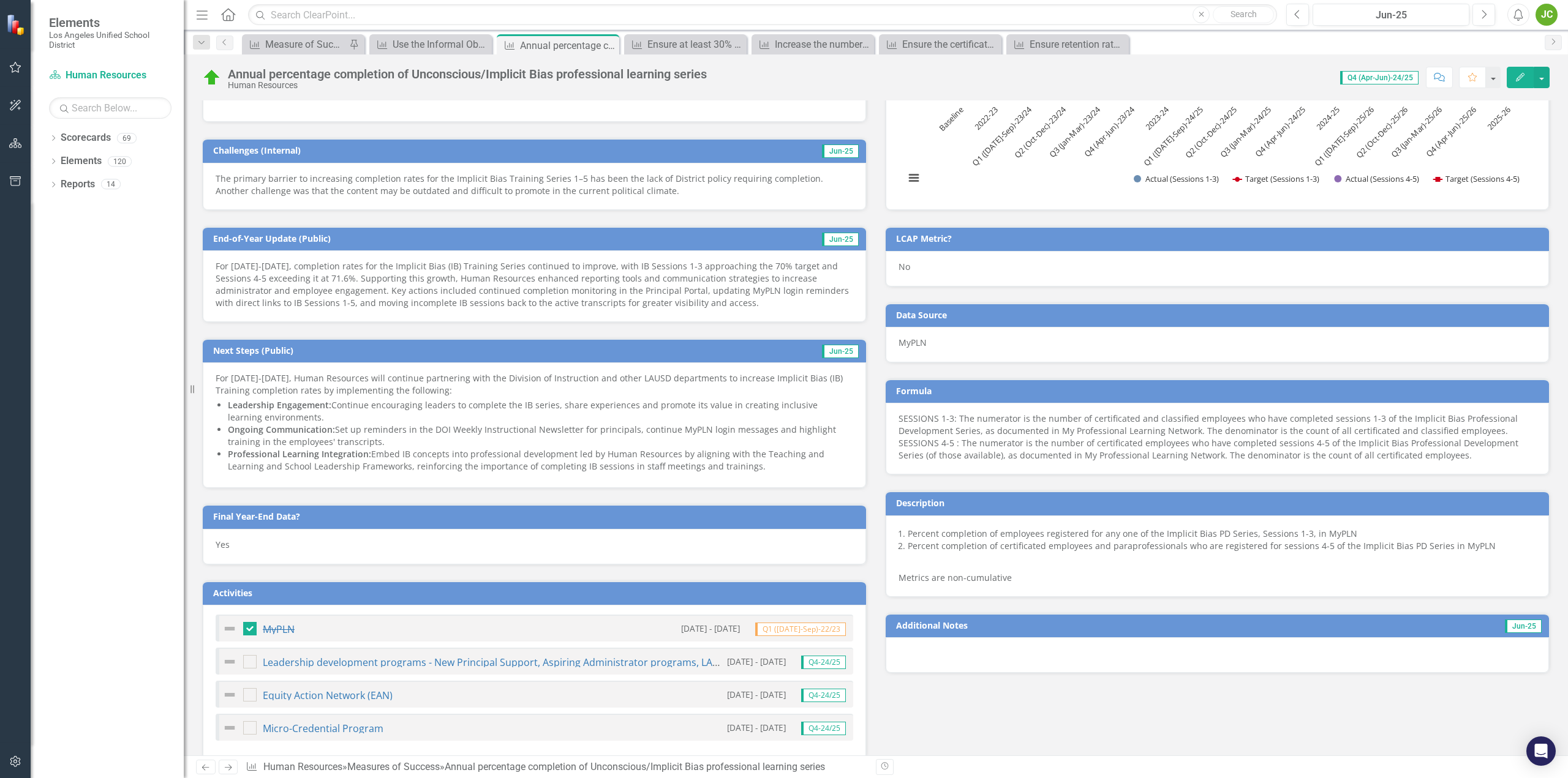 click on "Professional Learning Integration:  Embed IB concepts into professional development led by Human Resources by aligning with the Teaching and Learning and School Leadership Frameworks, reinforcing the importance of completing IB sessions in staff meetings and trainings." at bounding box center (540, 460) 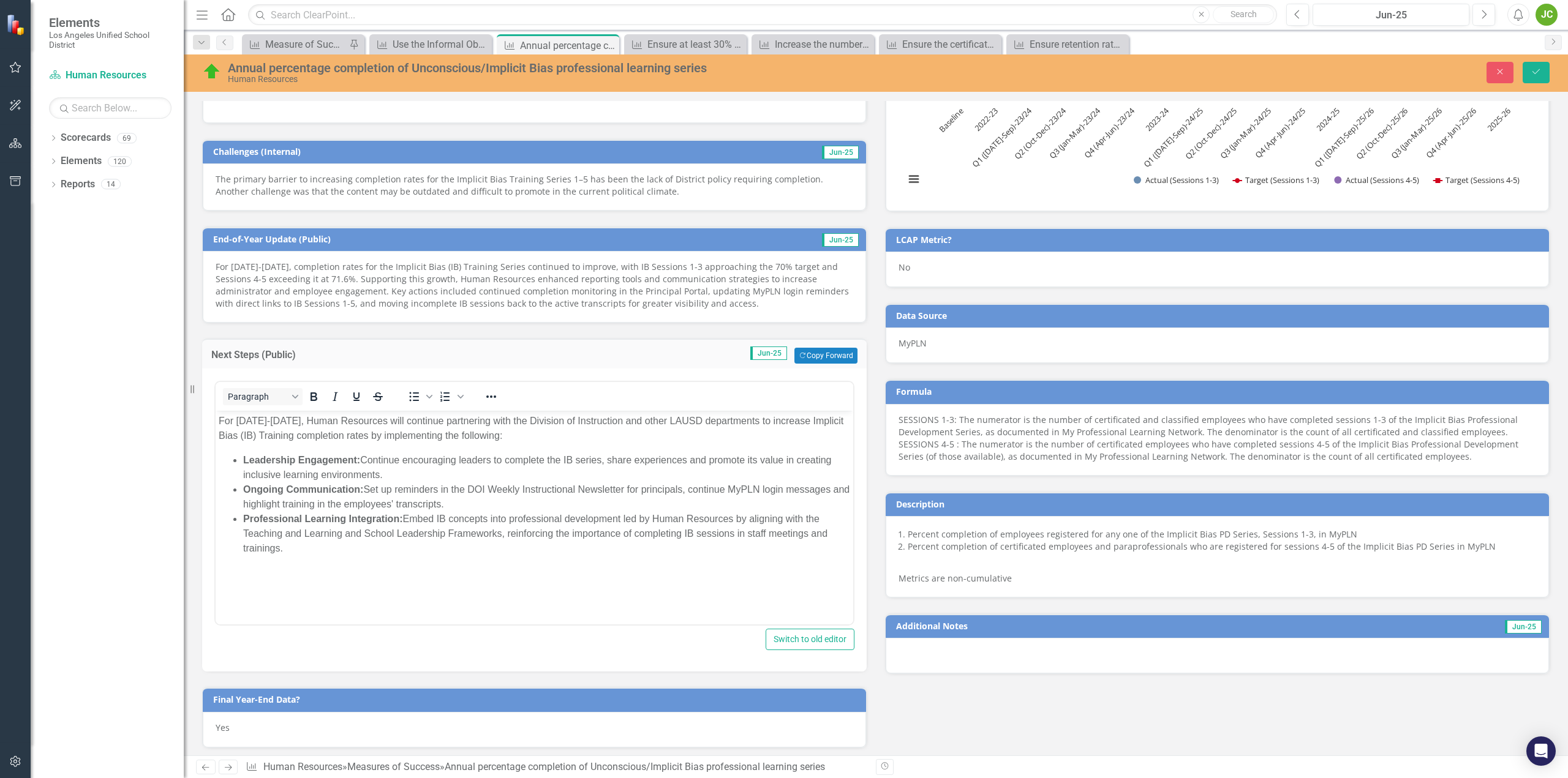 scroll, scrollTop: 0, scrollLeft: 0, axis: both 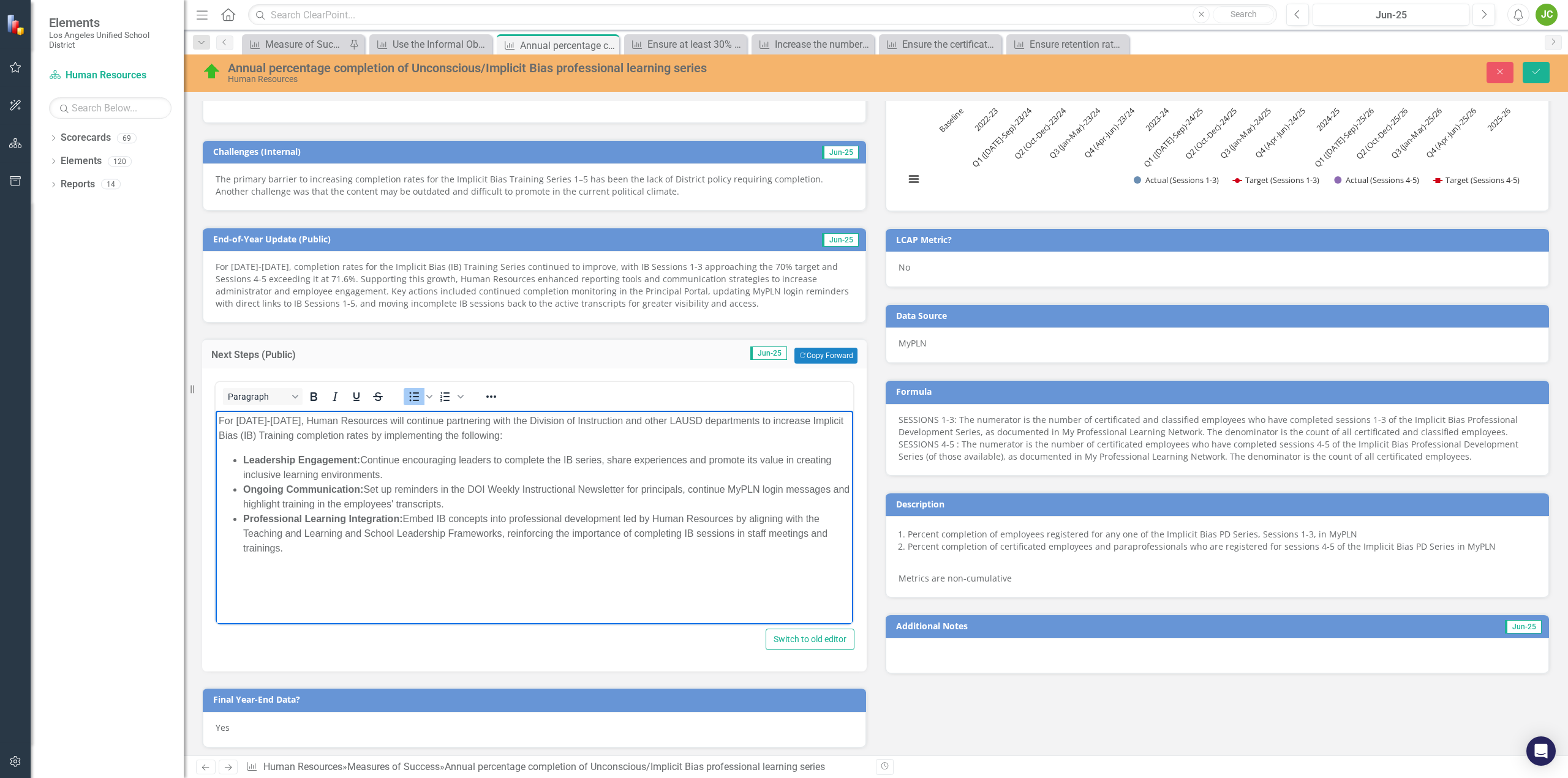 click on "Professional Learning Integration:  Embed IB concepts into professional development led by Human Resources by aligning with the Teaching and Learning and School Leadership Frameworks, reinforcing the importance of completing IB sessions in staff meetings and trainings." at bounding box center [546, 534] 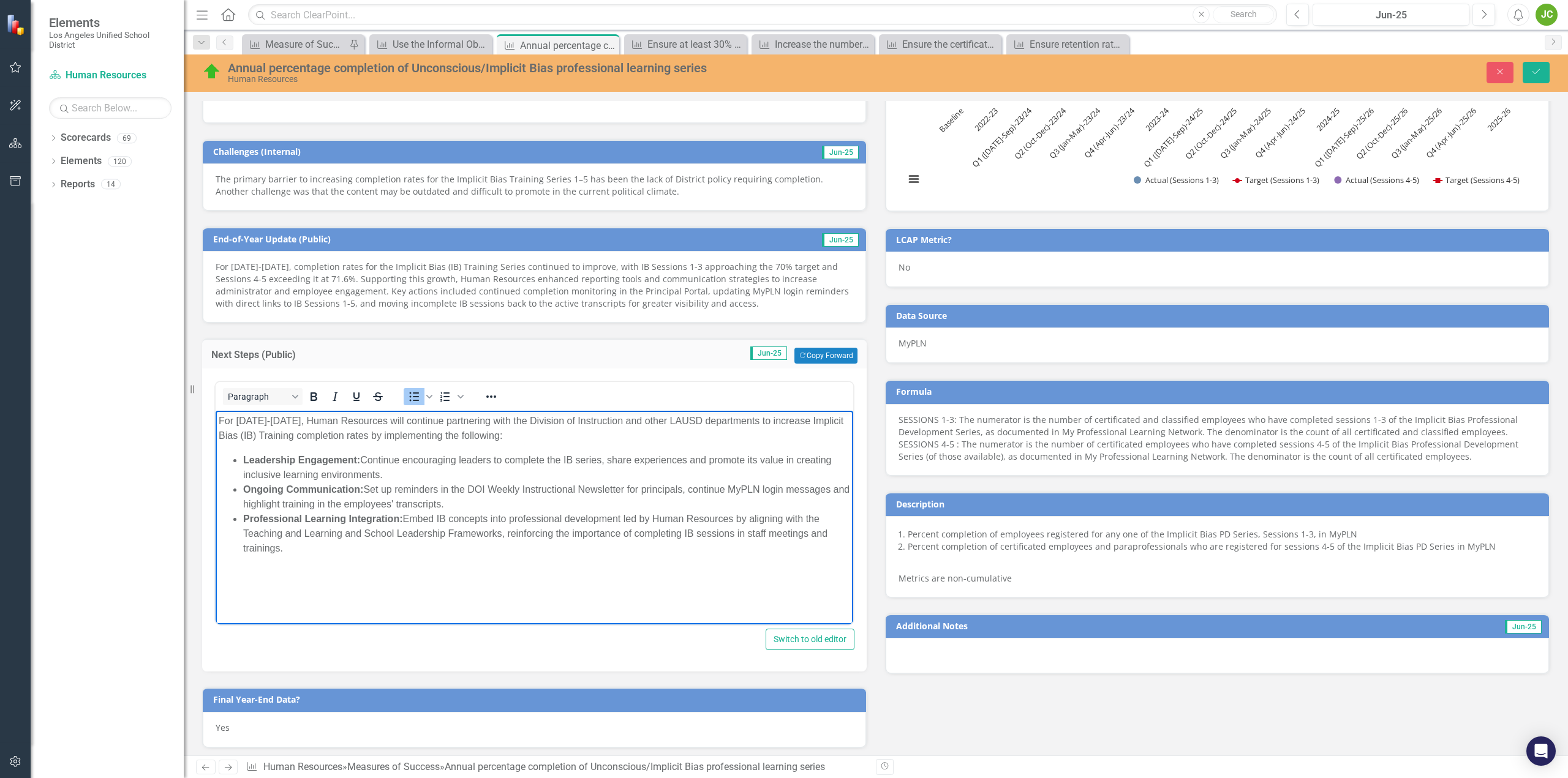 type 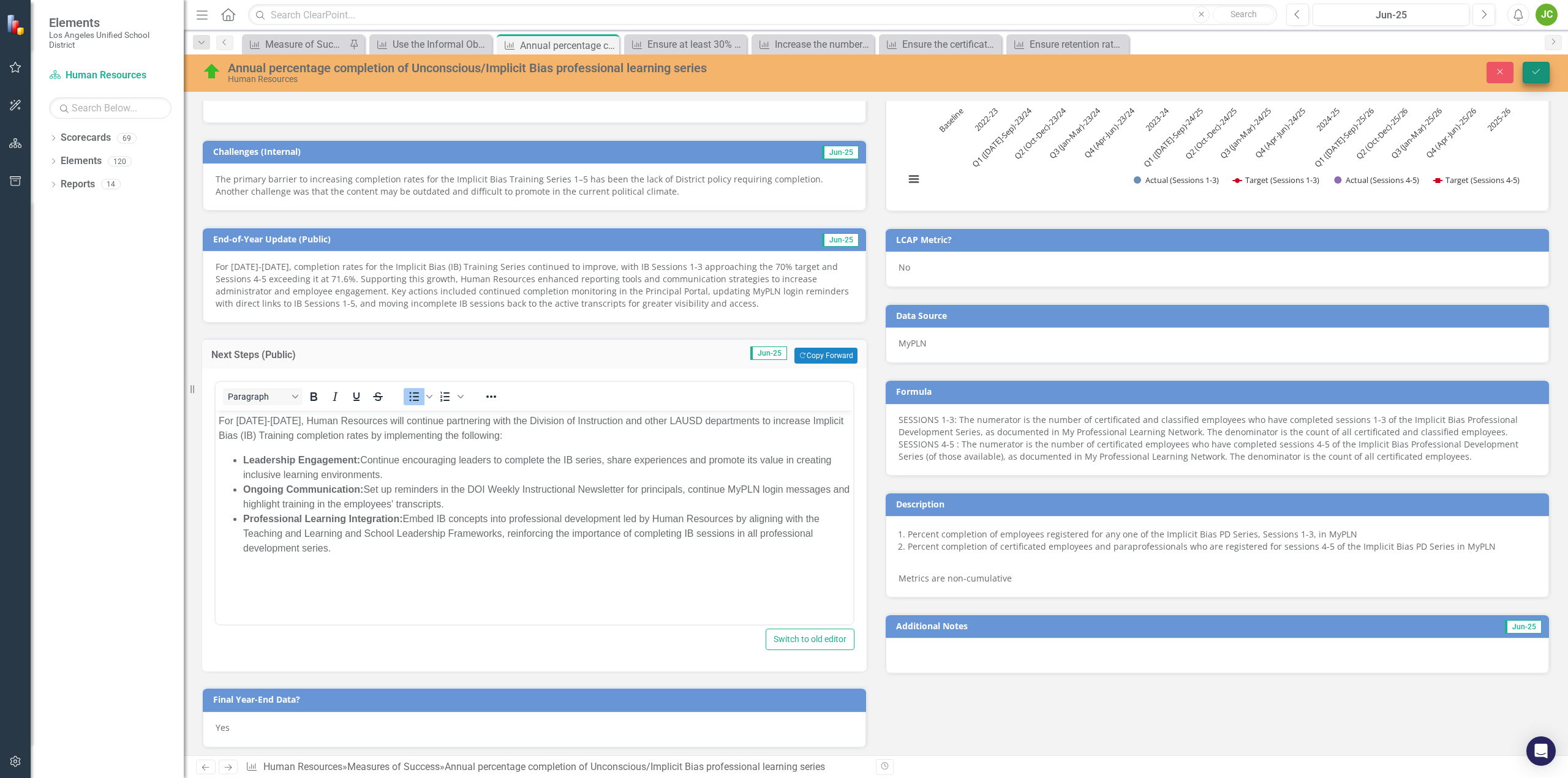 click on "Save" at bounding box center (1536, 72) 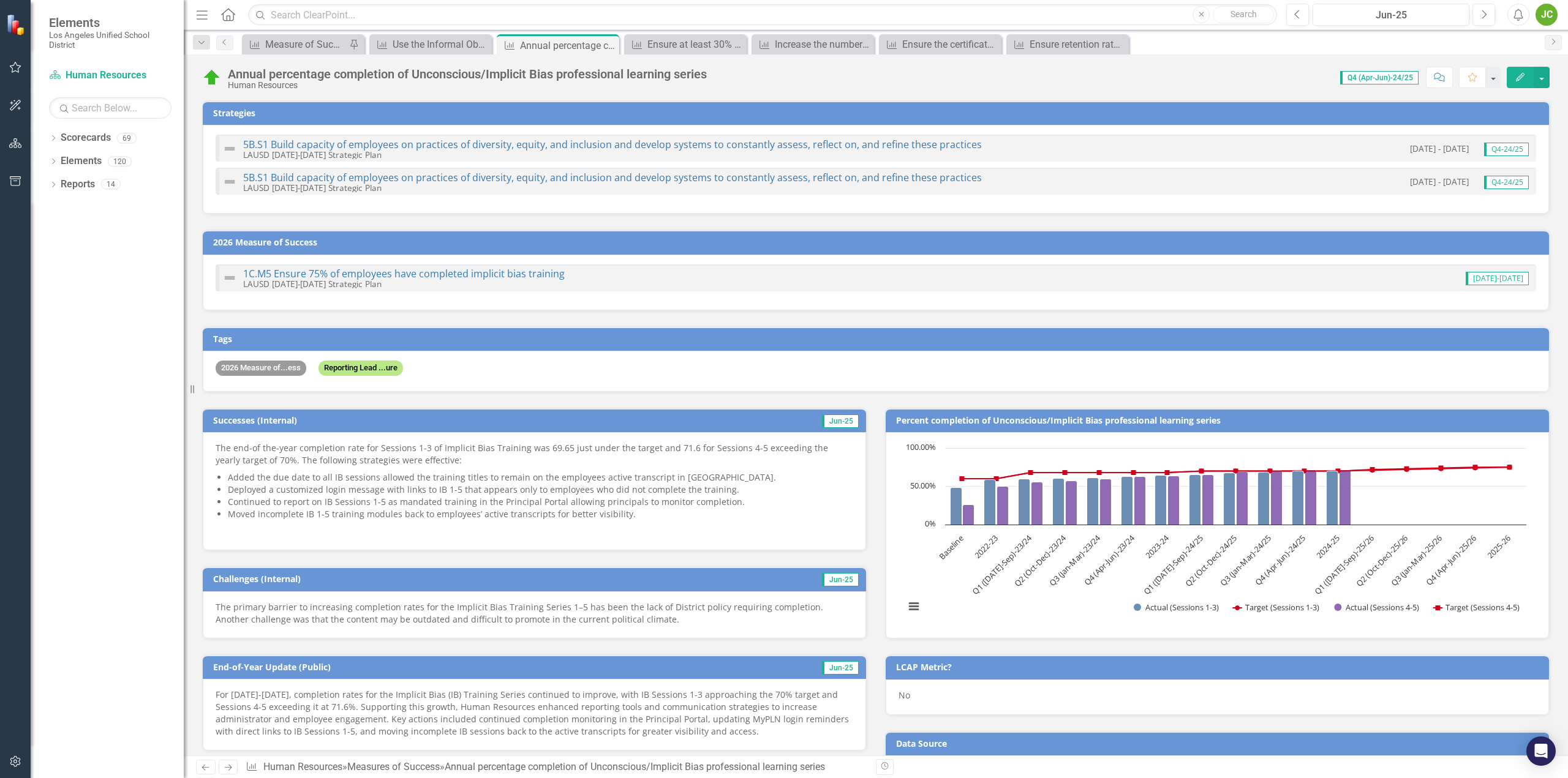 checkbox on "true" 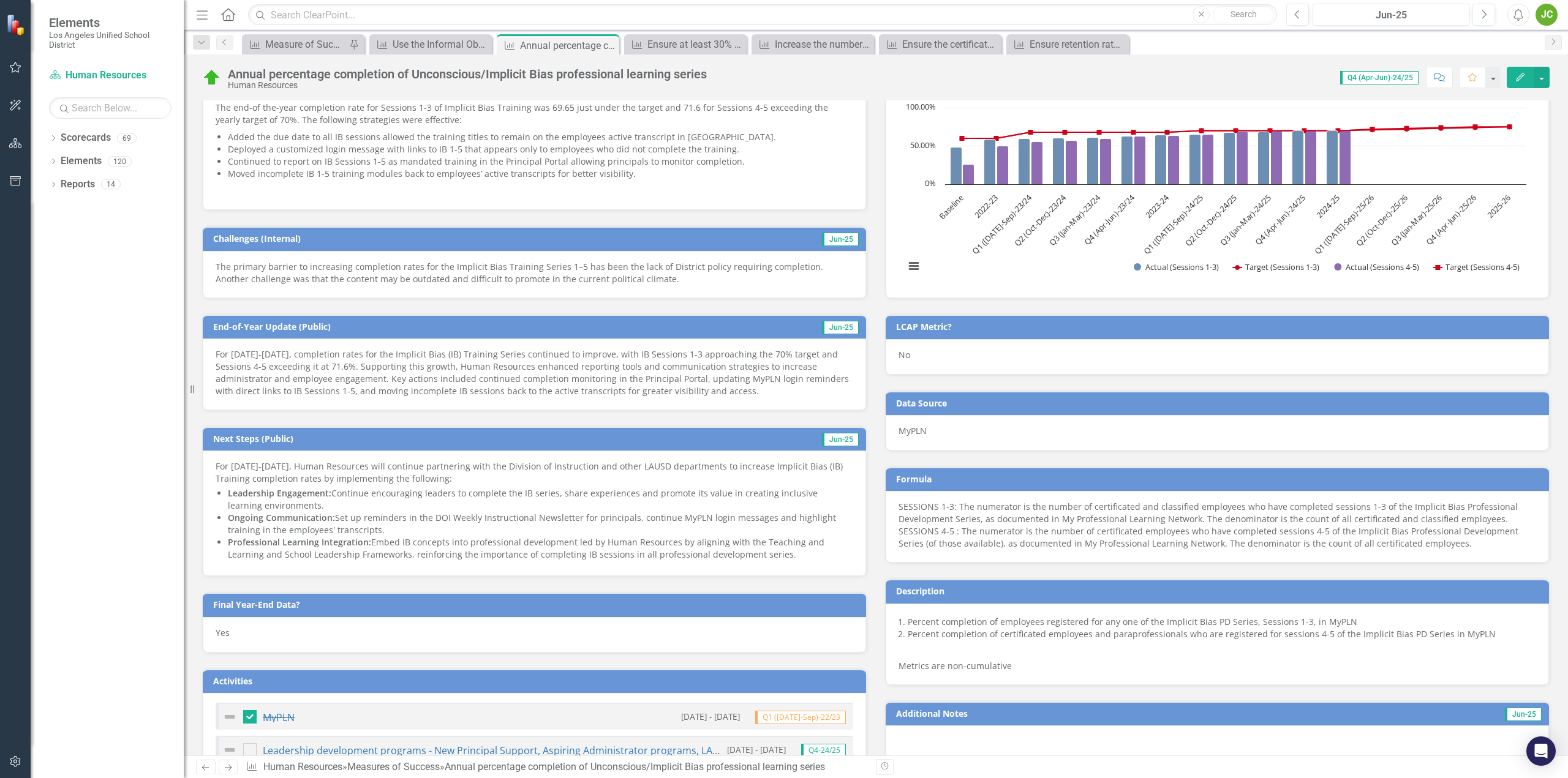 scroll, scrollTop: 367, scrollLeft: 0, axis: vertical 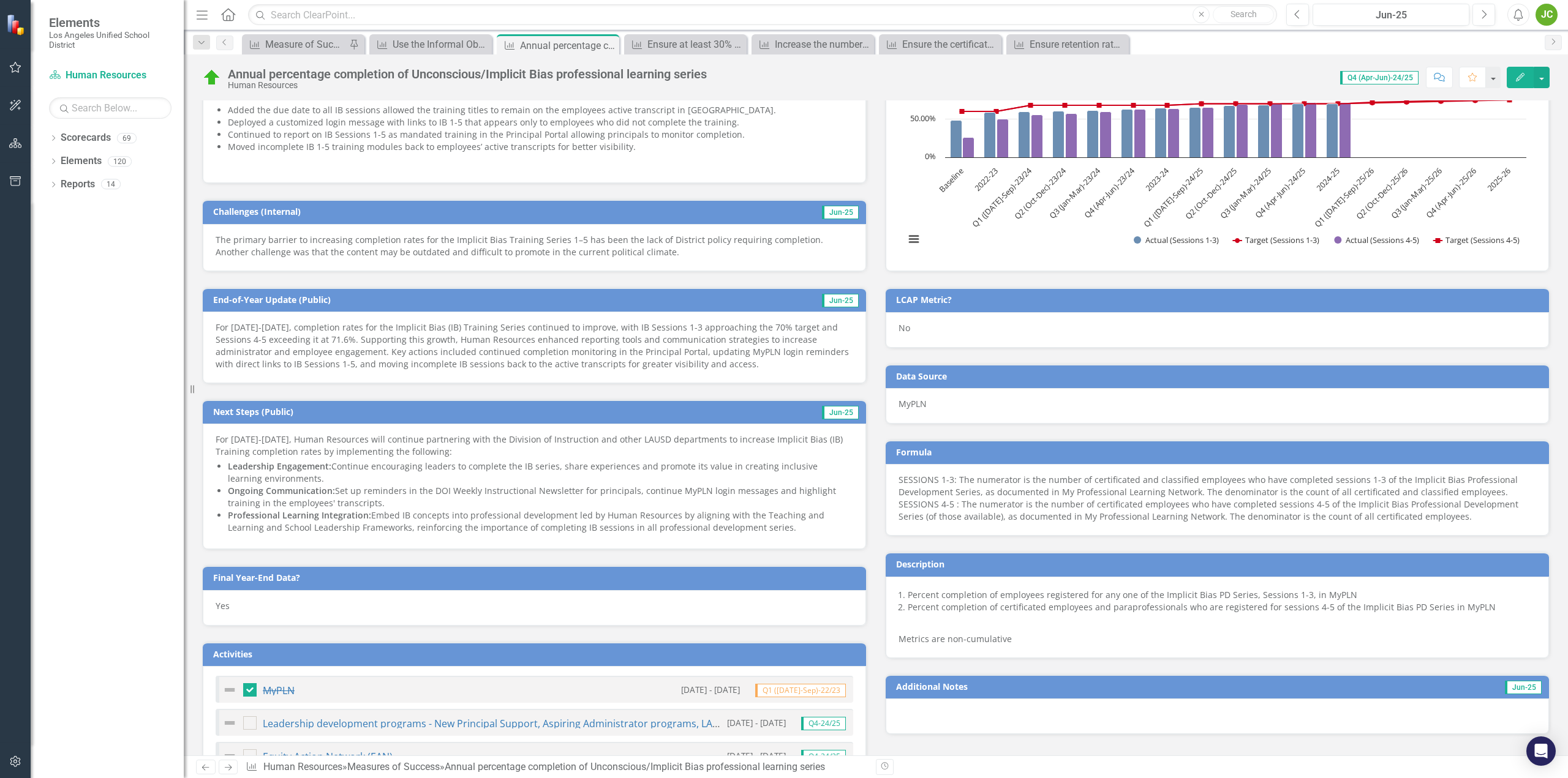 click on "For 2024-2025, completion rates for the Implicit Bias (IB) Training Series continued to improve, with IB Sessions 1-3 approaching the 70% target and Sessions 4-5 exceeding it at 71.6%. Supporting this growth, Human Resources enhanced reporting tools and communication strategies to increase administrator and employee engagement. Key actions included continued completion monitoring in the Principal Portal, updating MyPLN login reminders with direct links to IB Sessions 1-5, and moving incomplete IB sessions back to the active transcripts for greater visibility and access." at bounding box center (534, 347) 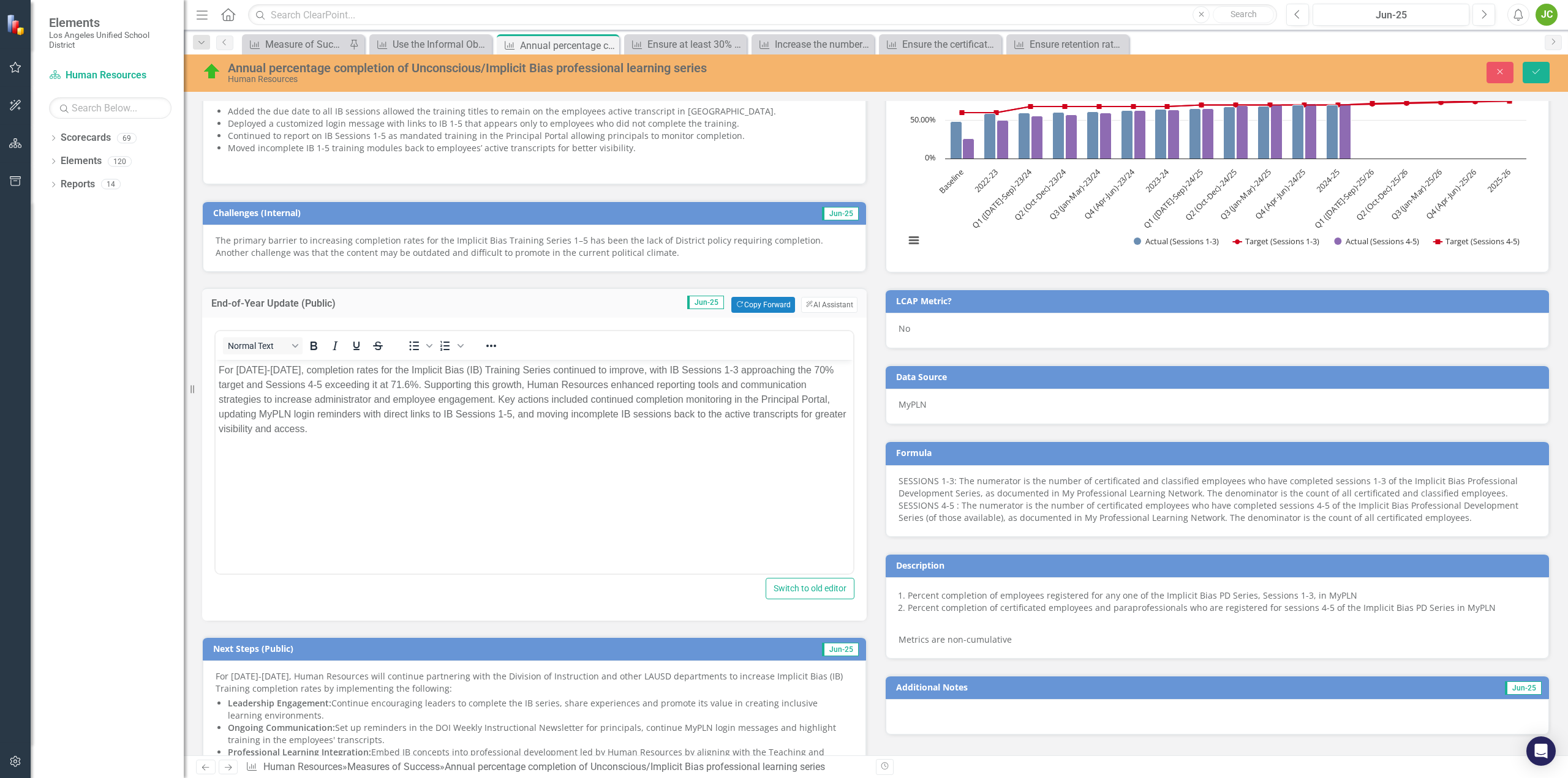 scroll, scrollTop: 0, scrollLeft: 0, axis: both 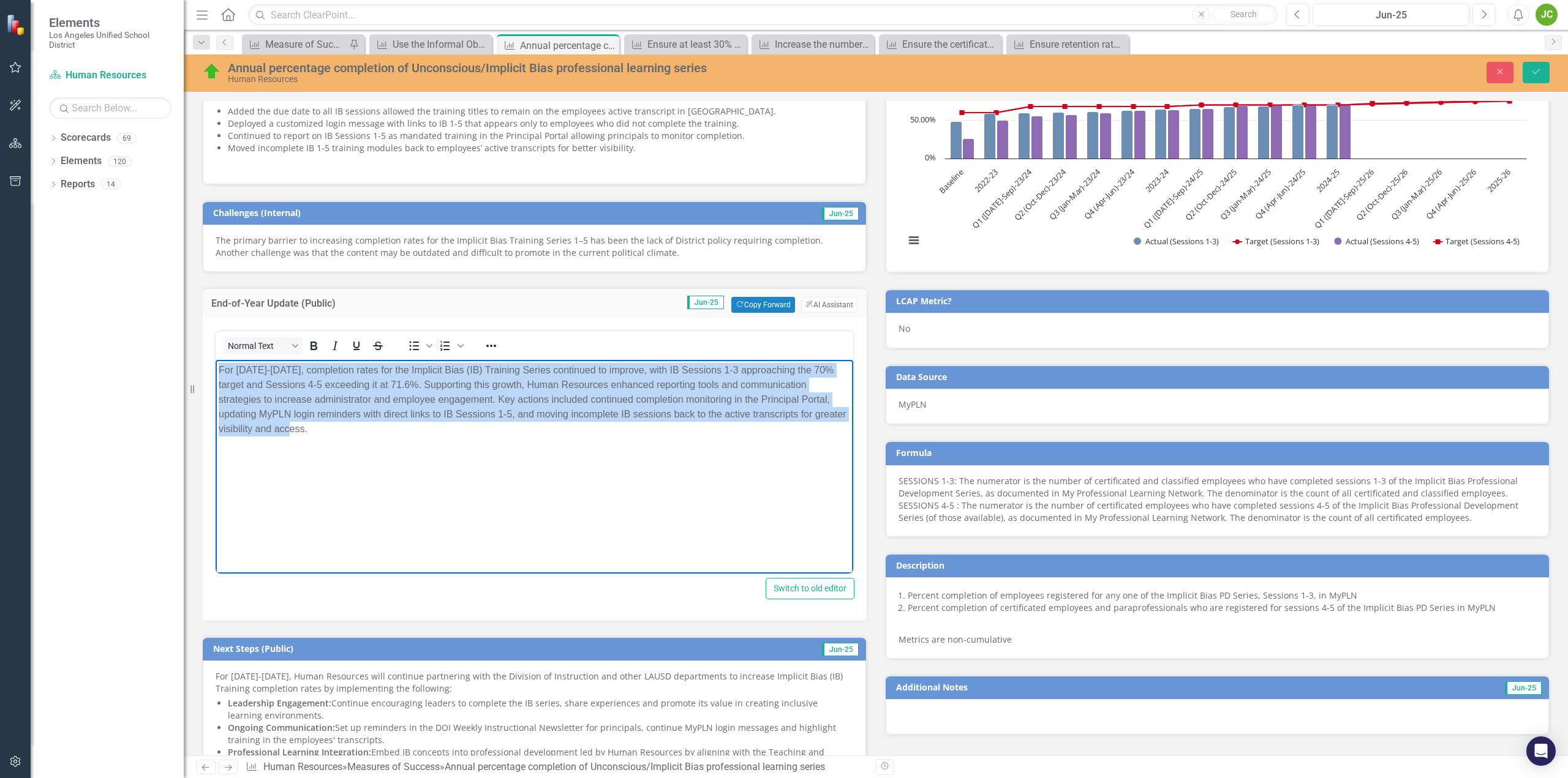 drag, startPoint x: 220, startPoint y: 368, endPoint x: 285, endPoint y: 425, distance: 86.4523 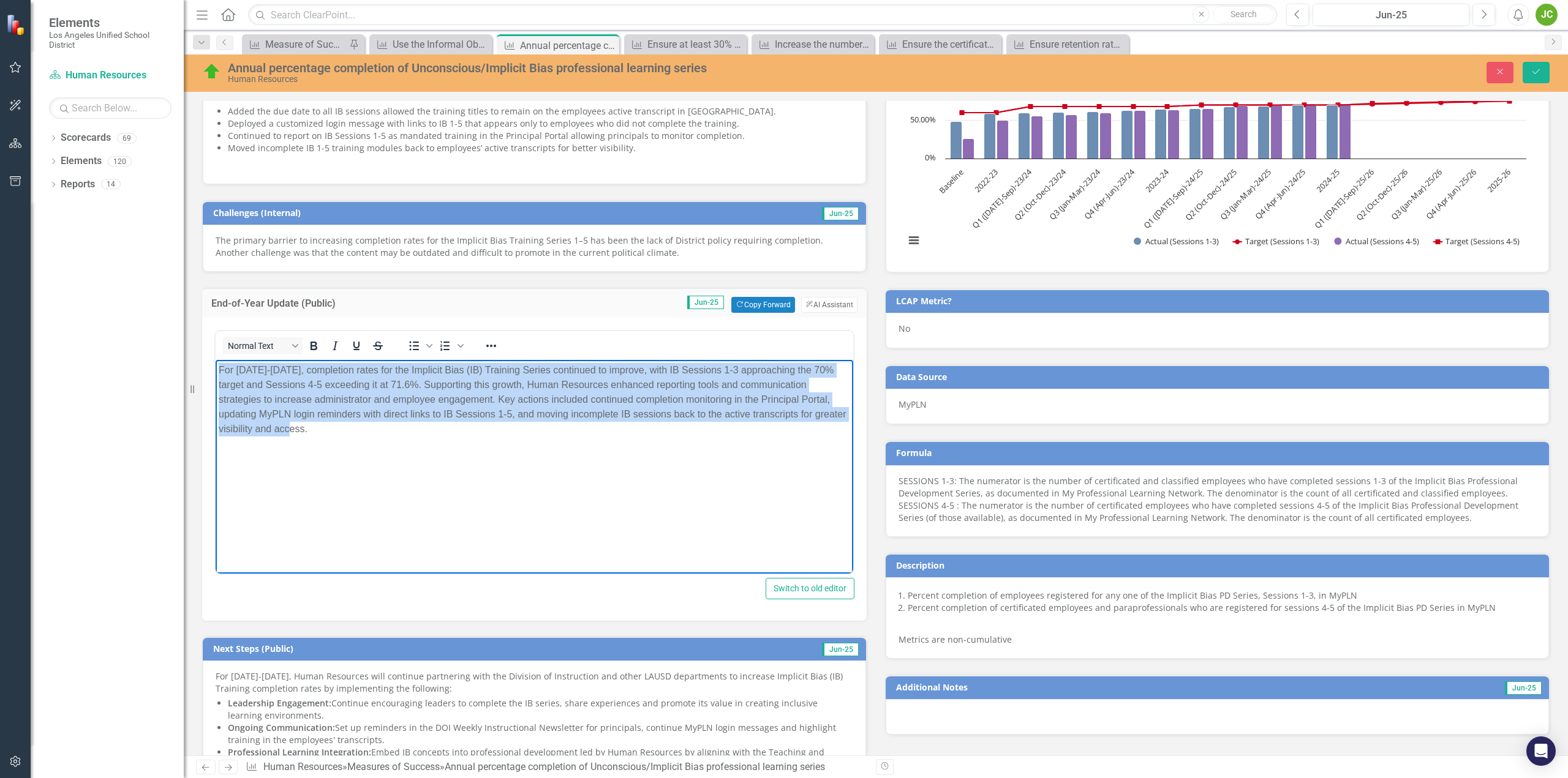 click on "For 2024-2025, completion rates for the Implicit Bias (IB) Training Series continued to improve, with IB Sessions 1-3 approaching the 70% target and Sessions 4-5 exceeding it at 71.6%. Supporting this growth, Human Resources enhanced reporting tools and communication strategies to increase administrator and employee engagement. Key actions included continued completion monitoring in the Principal Portal, updating MyPLN login reminders with direct links to IB Sessions 1-5, and moving incomplete IB sessions back to the active transcripts for greater visibility and access." at bounding box center [534, 399] 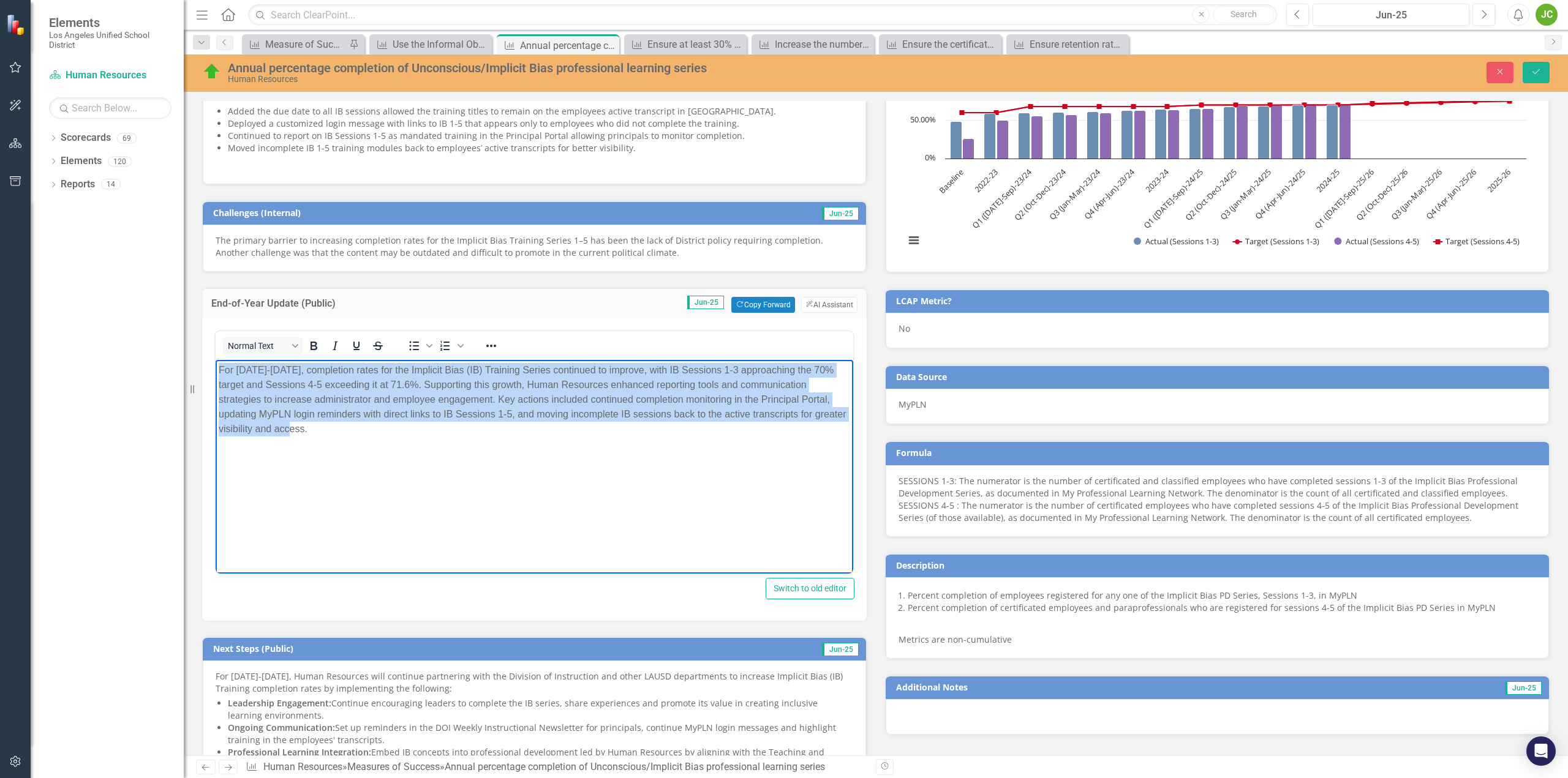 copy on "For 2024-2025, completion rates for the Implicit Bias (IB) Training Series continued to improve, with IB Sessions 1-3 approaching the 70% target and Sessions 4-5 exceeding it at 71.6%. Supporting this growth, Human Resources enhanced reporting tools and communication strategies to increase administrator and employee engagement. Key actions included continued completion monitoring in the Principal Portal, updating MyPLN login reminders with direct links to IB Sessions 1-5, and moving incomplete IB sessions back to the active transcripts for greater visibility and access." 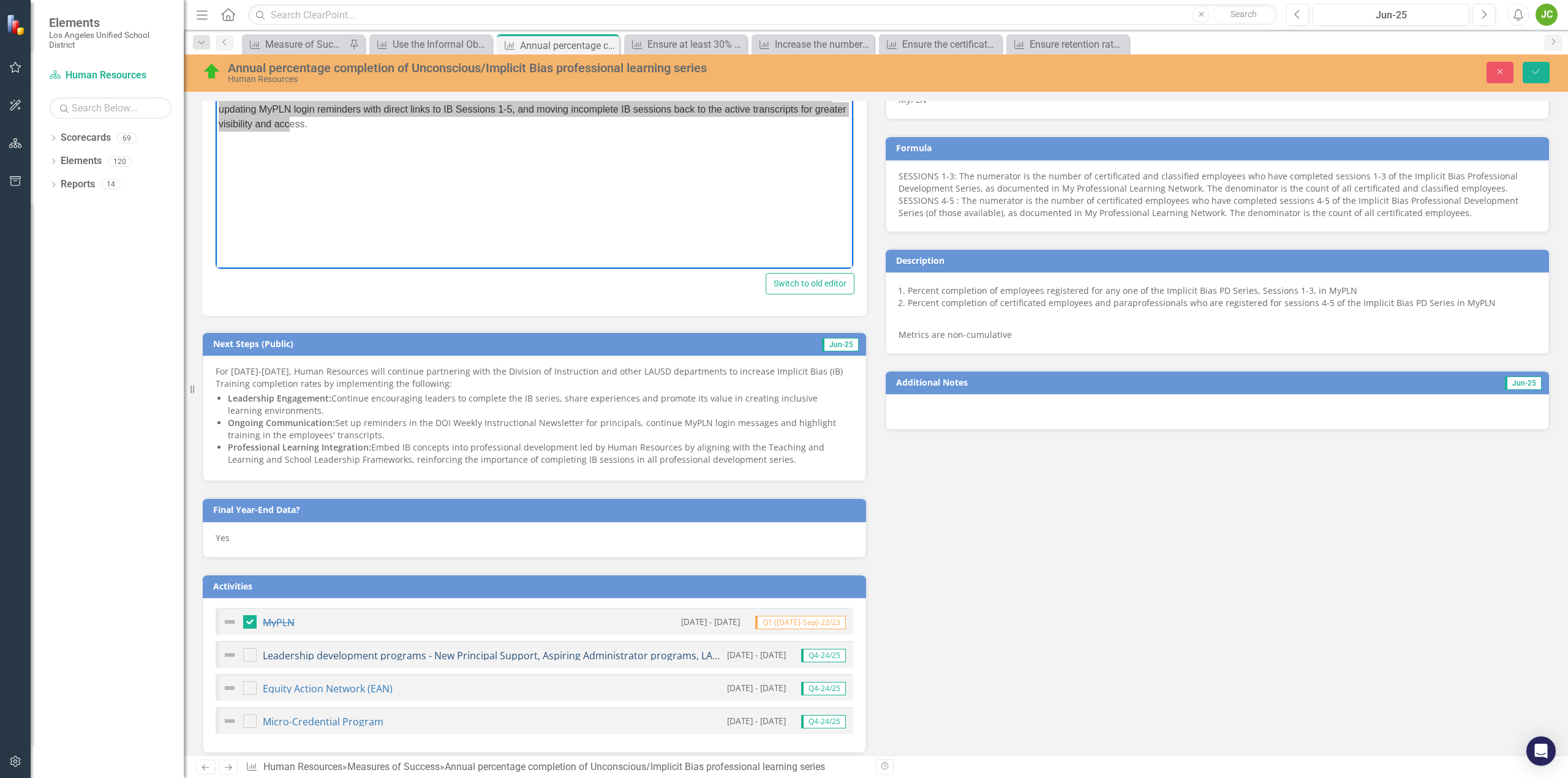 scroll, scrollTop: 673, scrollLeft: 0, axis: vertical 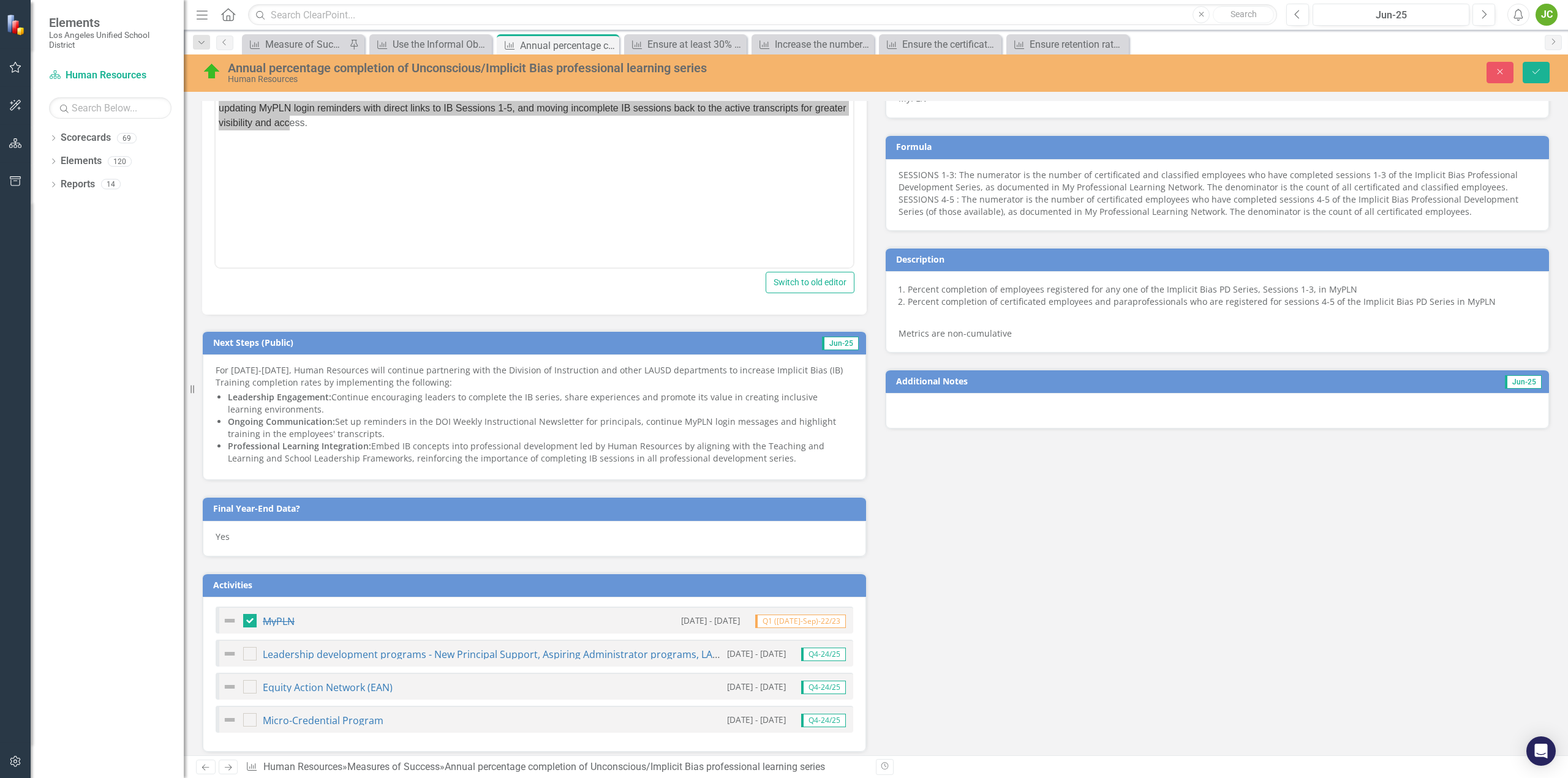 click on "Ongoing Communication:  Set up reminders in the DOI Weekly Instructional Newsletter for principals, continue MyPLN login messages and highlight training in the employees' transcripts." at bounding box center (540, 428) 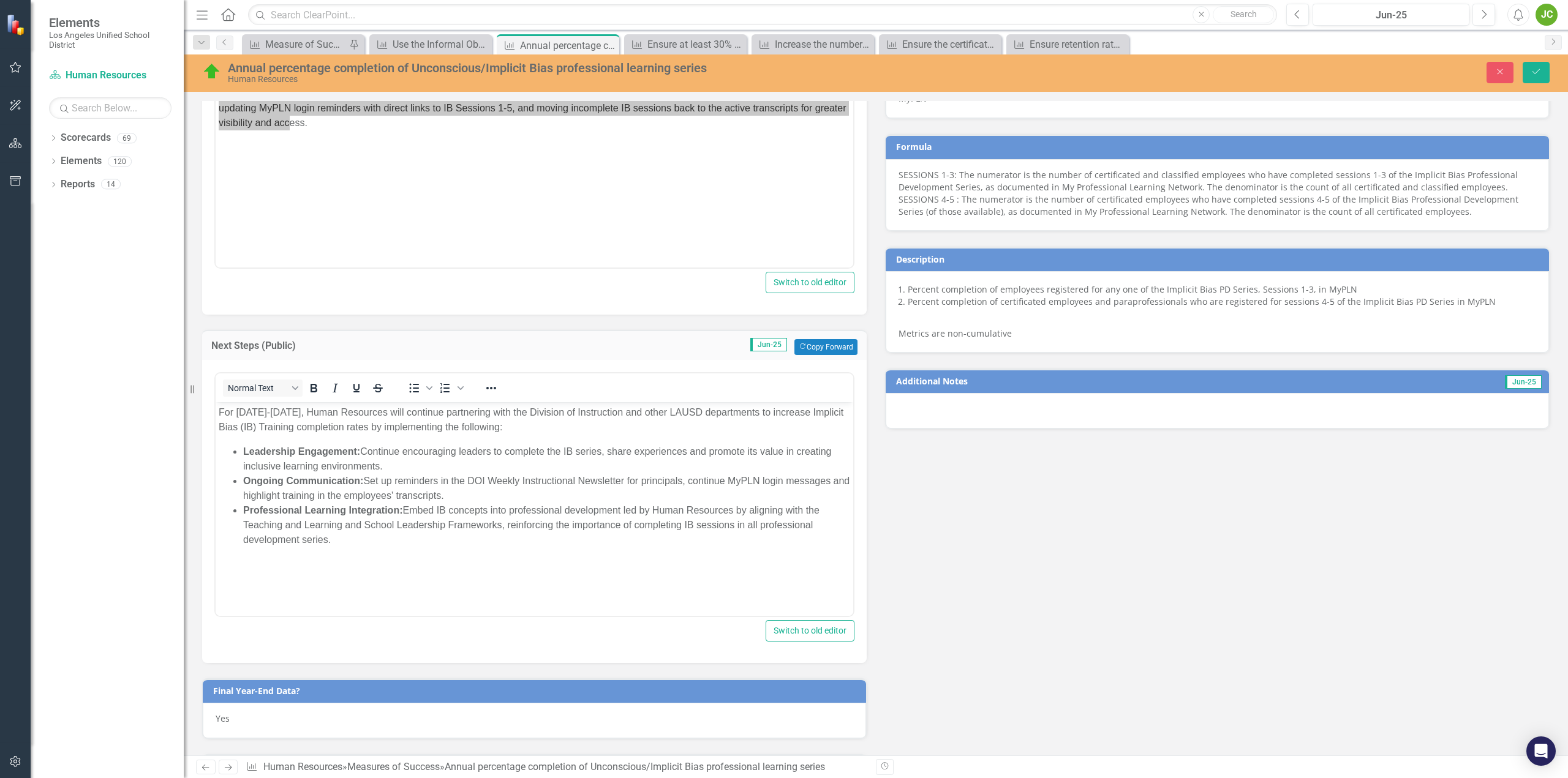 scroll, scrollTop: 0, scrollLeft: 0, axis: both 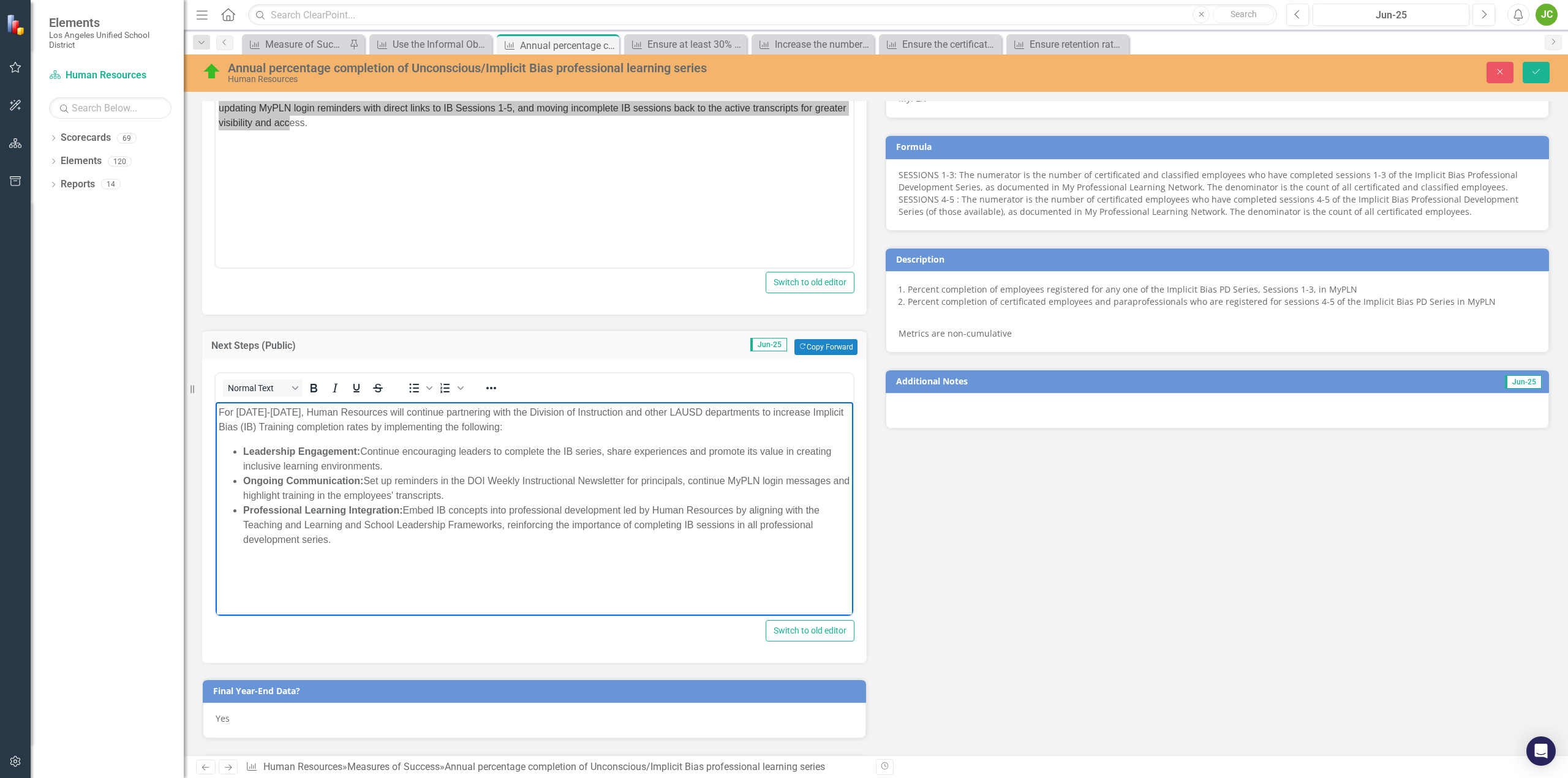 drag, startPoint x: 219, startPoint y: 414, endPoint x: 380, endPoint y: 540, distance: 204.44315 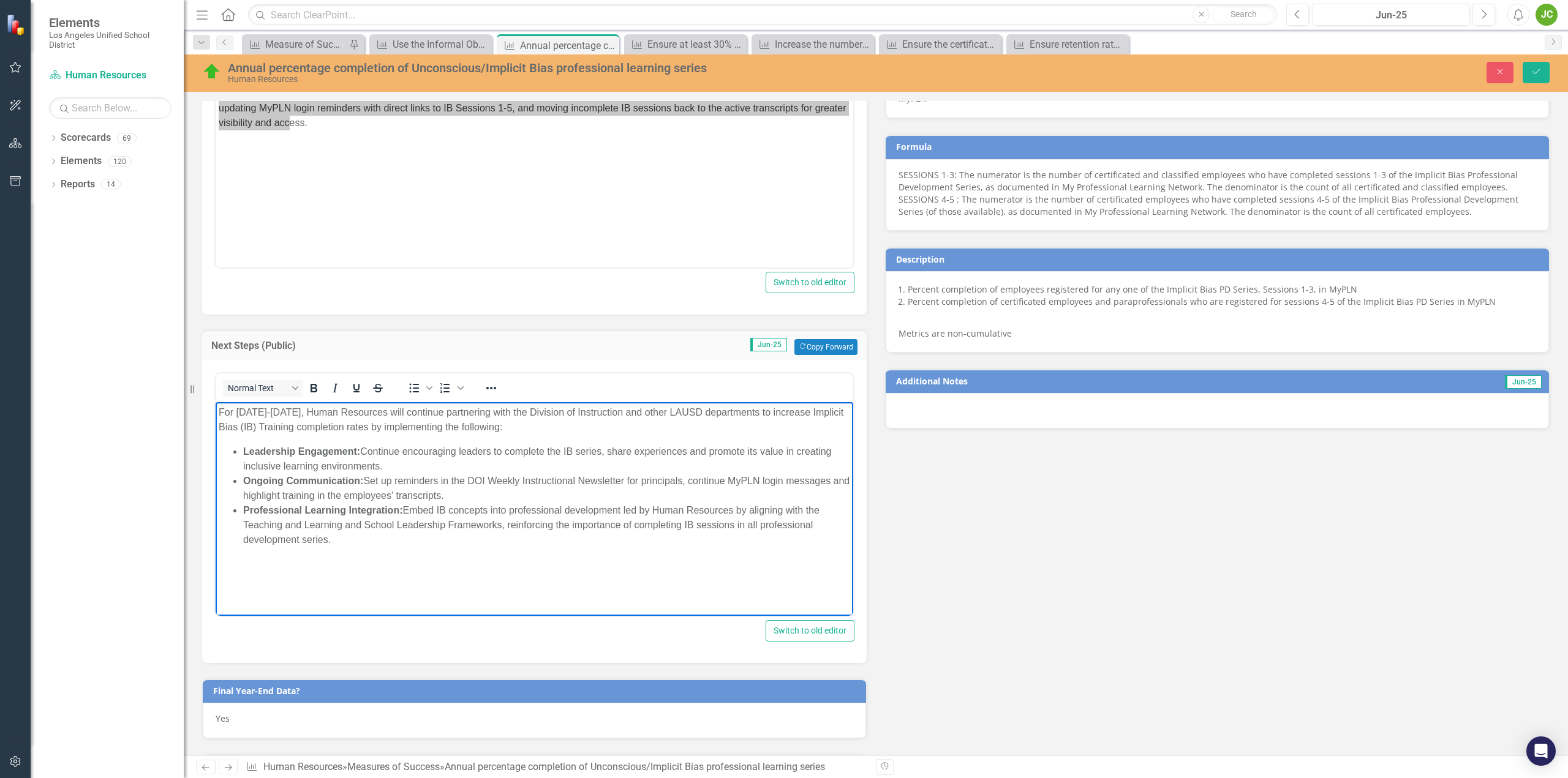 click on "For 2025-2026, Human Resources will continue partnering with the Division of Instruction and other LAUSD departments to increase Implicit Bias (IB) Training completion rates by implementing the following: Leadership Engagement:  Continue encouraging leaders to complete the IB series, share experiences and promote its value in creating inclusive learning environments. Ongoing Communication:  Set up reminders in the DOI Weekly Instructional Newsletter for principals, continue MyPLN login messages and highlight training in the employees' transcripts. Professional Learning Integration:  Embed IB concepts into professional development led by Human Resources by aligning with the Teaching and Learning and School Leadership Frameworks, reinforcing the importance of completing IB sessions in all professional development series." at bounding box center (534, 494) 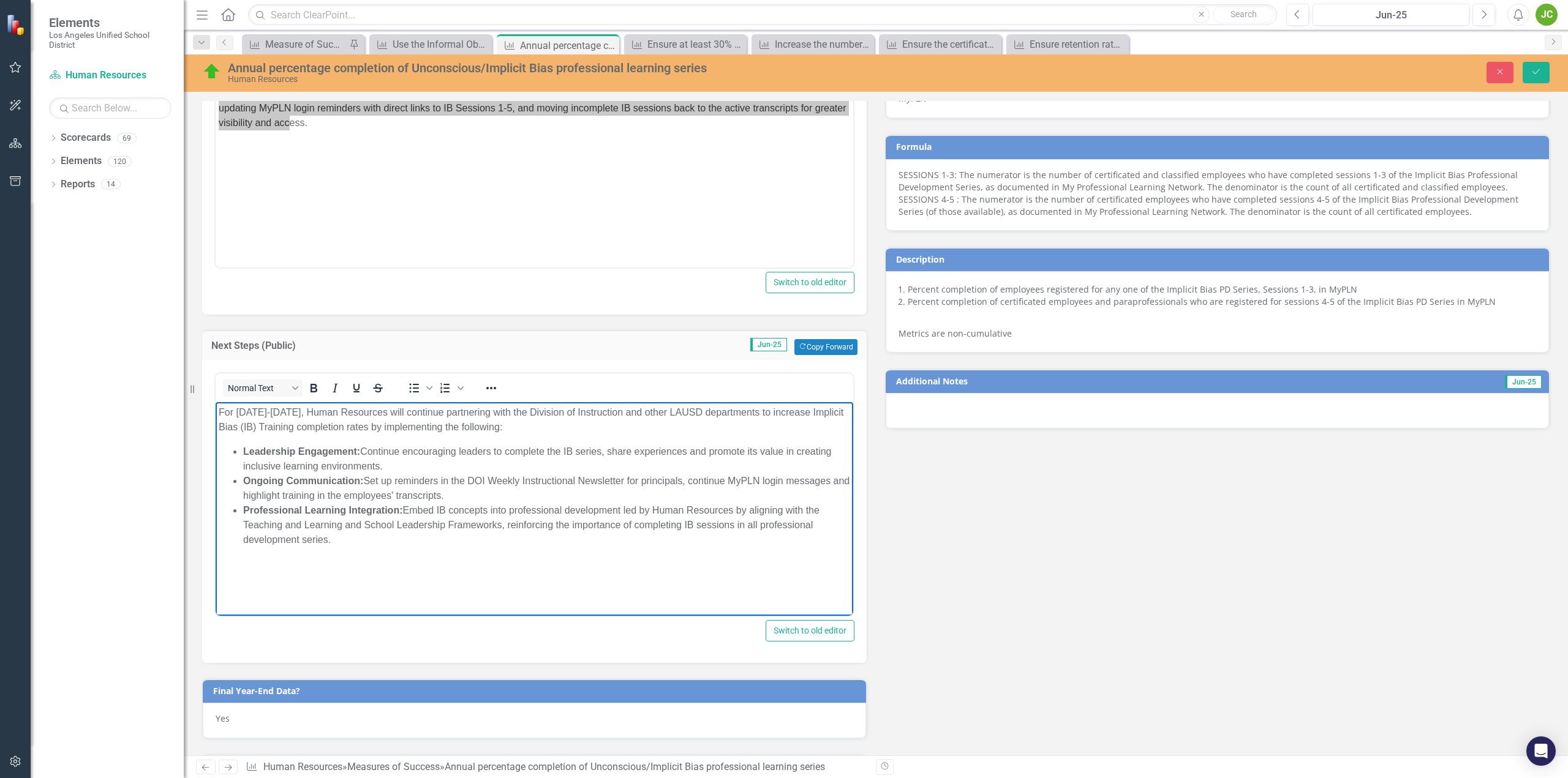 copy on "For 2025-2026, Human Resources will continue partnering with the Division of Instruction and other LAUSD departments to increase Implicit Bias (IB) Training completion rates by implementing the following: Leadership Engagement:  Continue encouraging leaders to complete the IB series, share experiences and promote its value in creating inclusive learning environments. Ongoing Communication:  Set up reminders in the DOI Weekly Instructional Newsletter for principals, continue MyPLN login messages and highlight training in the employees' transcripts. Professional Learning Integration:  Embed IB concepts into professional development led by Human Resources by aligning with the Teaching and Learning and School Leadership Frameworks, reinforcing the importance of completing IB sessions in all professional development series." 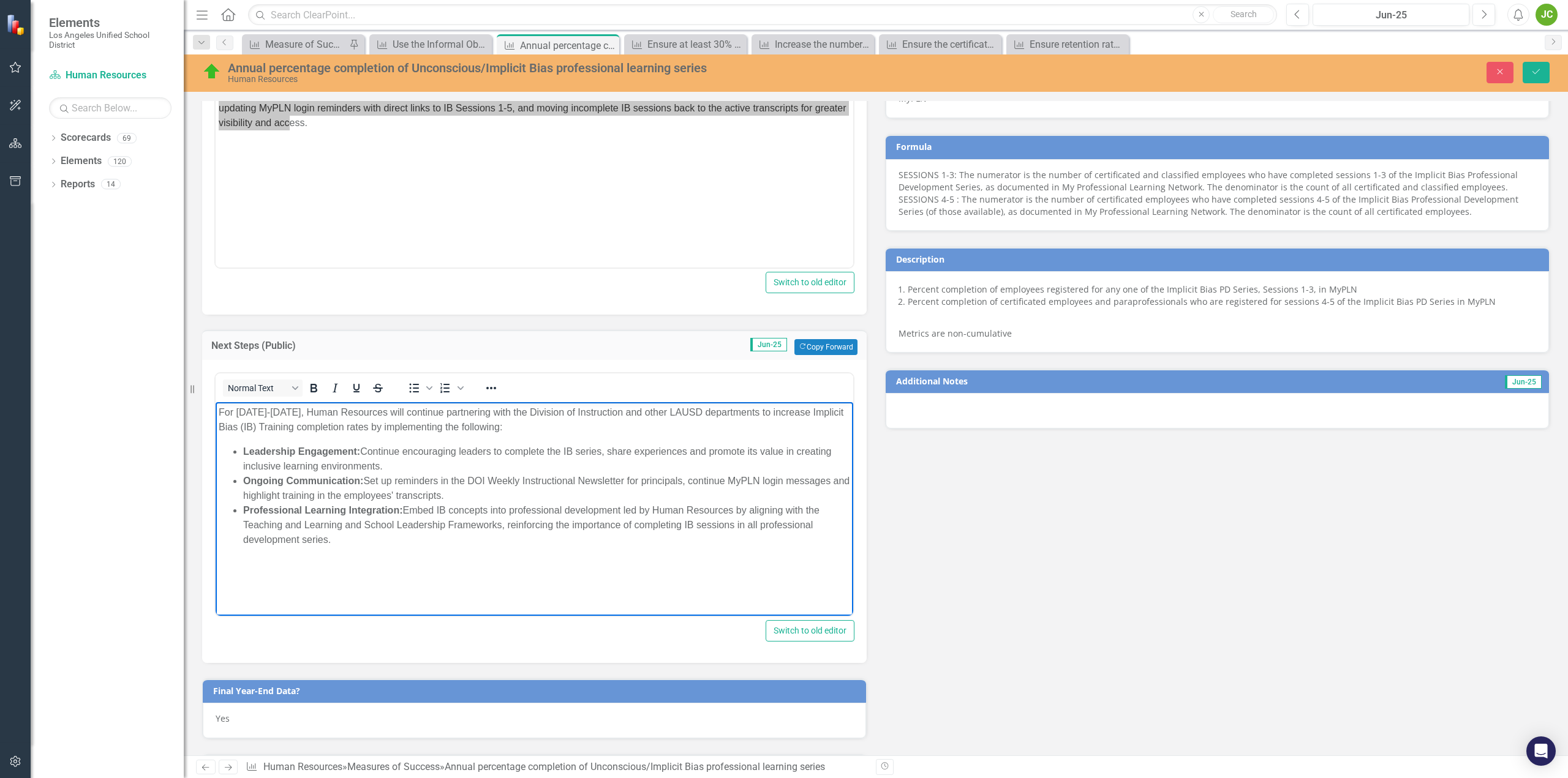 click on "For 2025-2026, Human Resources will continue partnering with the Division of Instruction and other LAUSD departments to increase Implicit Bias (IB) Training completion rates by implementing the following: Leadership Engagement:  Continue encouraging leaders to complete the IB series, share experiences and promote its value in creating inclusive learning environments. Ongoing Communication:  Set up reminders in the DOI Weekly Instructional Newsletter for principals, continue MyPLN login messages and highlight training in the employees' transcripts. Professional Learning Integration:  Embed IB concepts into professional development led by Human Resources by aligning with the Teaching and Learning and School Leadership Frameworks, reinforcing the importance of completing IB sessions in all professional development series." at bounding box center [534, 494] 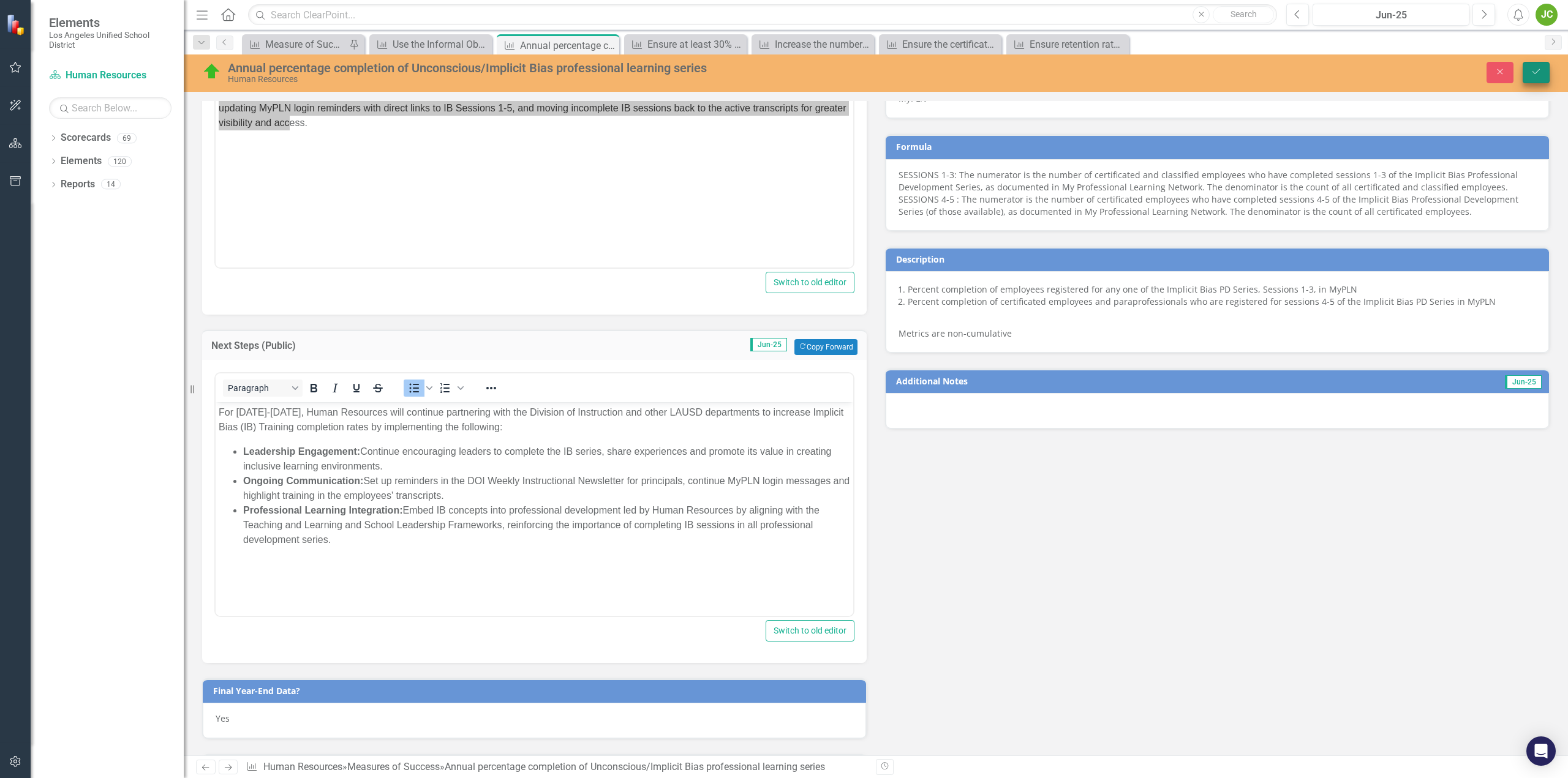 click on "Save" 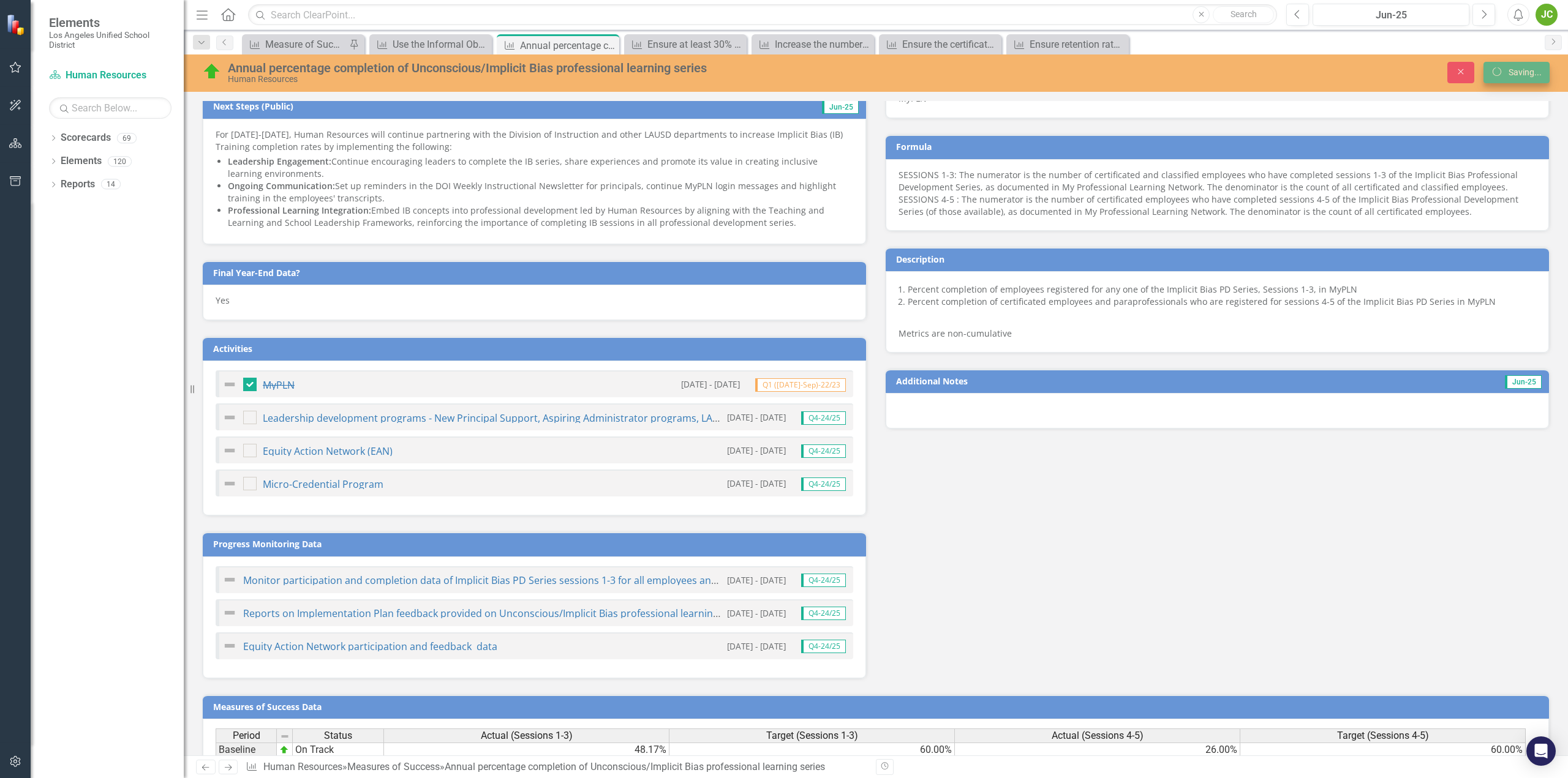 scroll, scrollTop: 668, scrollLeft: 0, axis: vertical 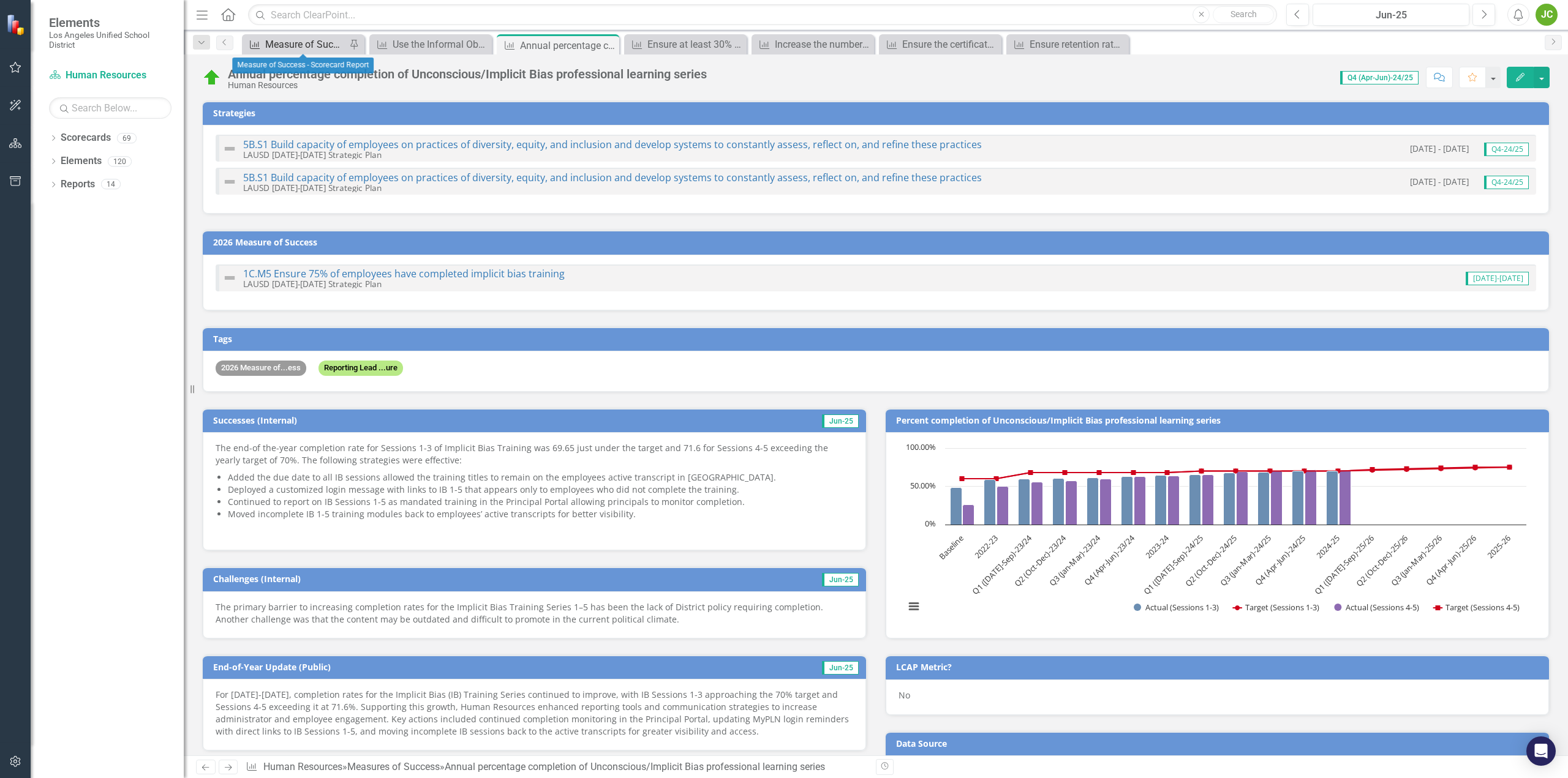click on "Measure of Success - Scorecard Report" at bounding box center (306, 44) 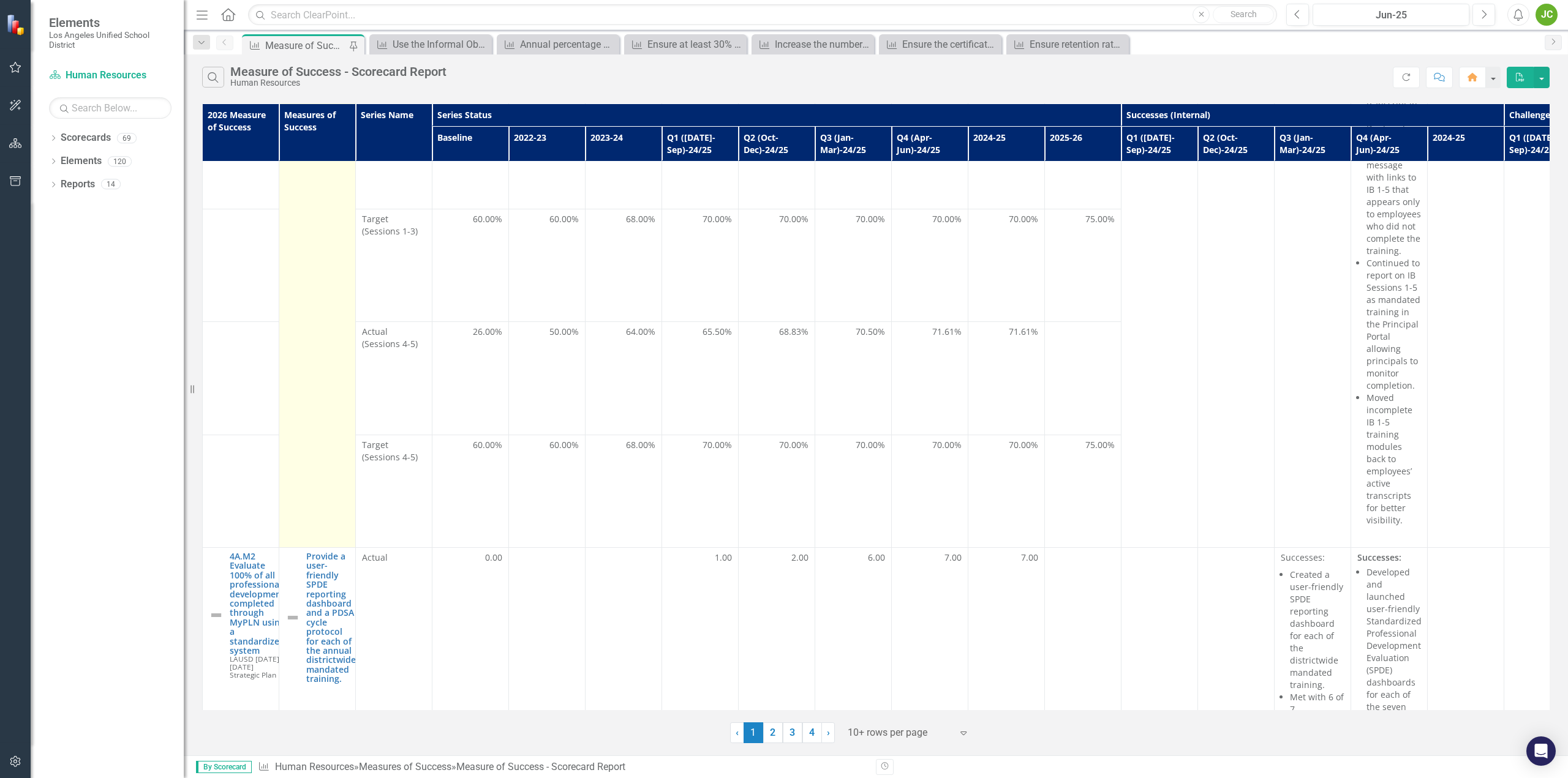 scroll, scrollTop: 918, scrollLeft: 0, axis: vertical 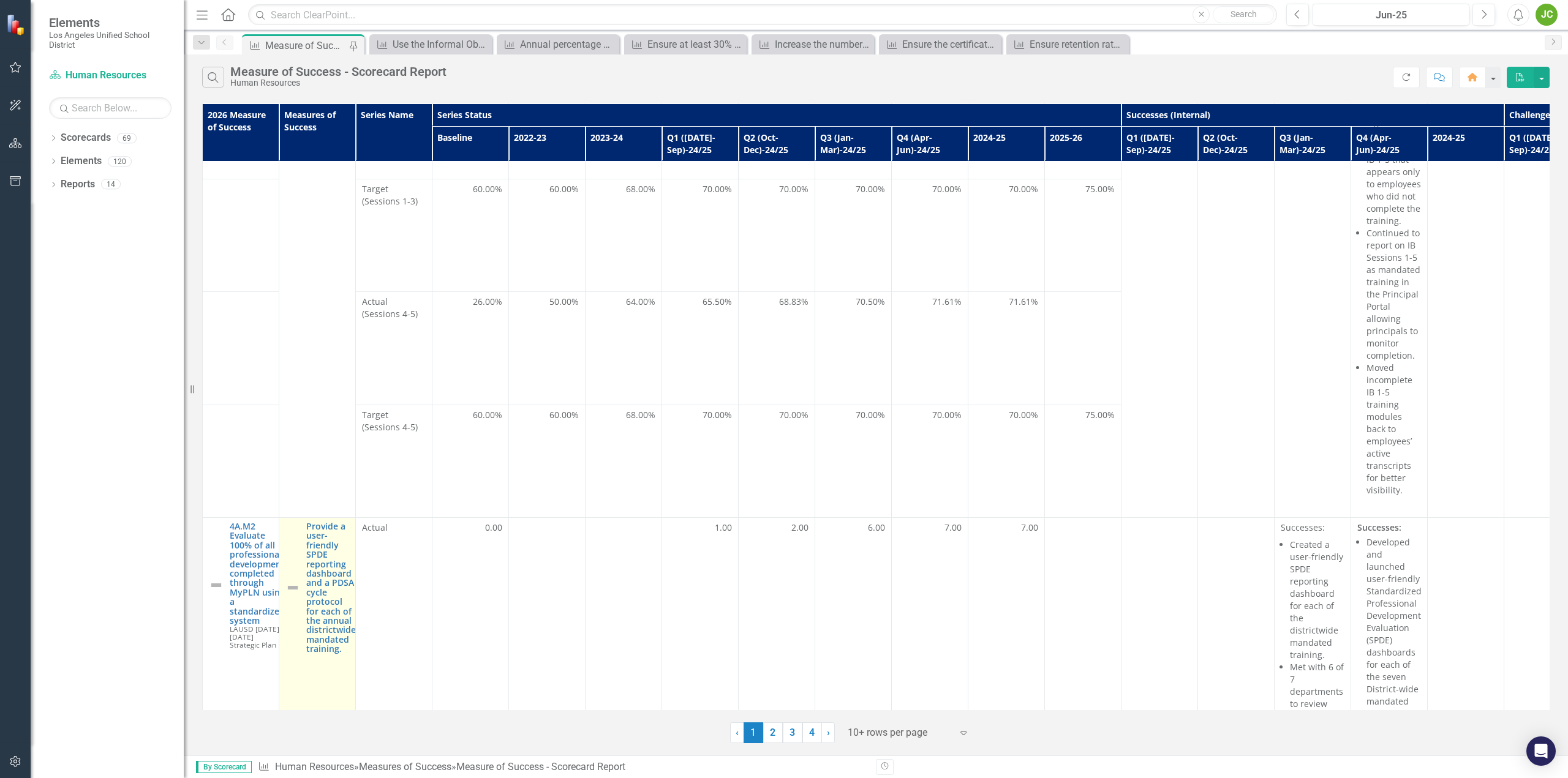 click on "Provide a user-friendly SPDE reporting dashboard and a PDSA cycle protocol for each of the annual districtwide mandated training." at bounding box center (317, 587) 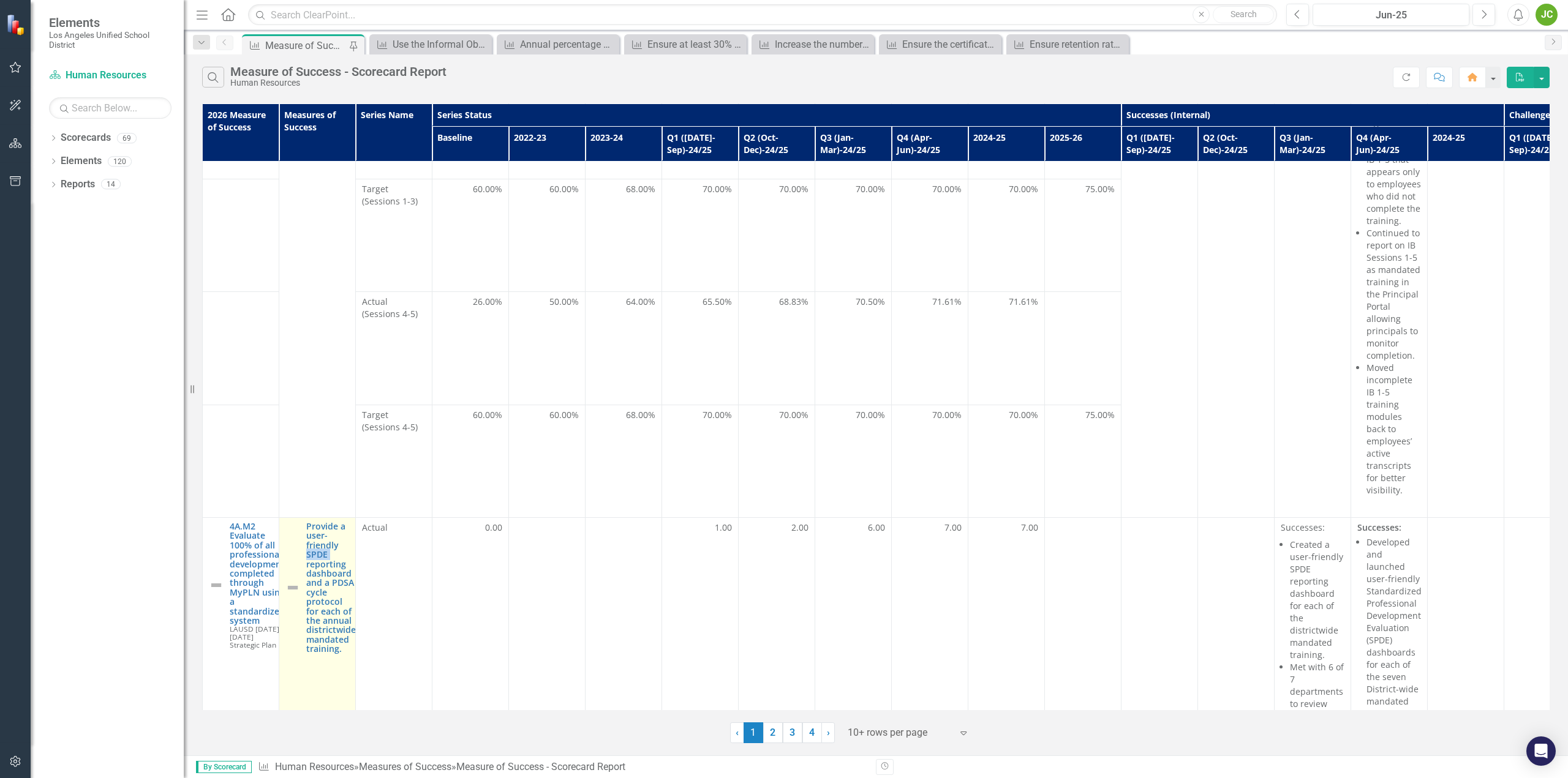 click on "Provide a user-friendly SPDE reporting dashboard and a PDSA cycle protocol for each of the annual districtwide mandated training." at bounding box center (317, 587) 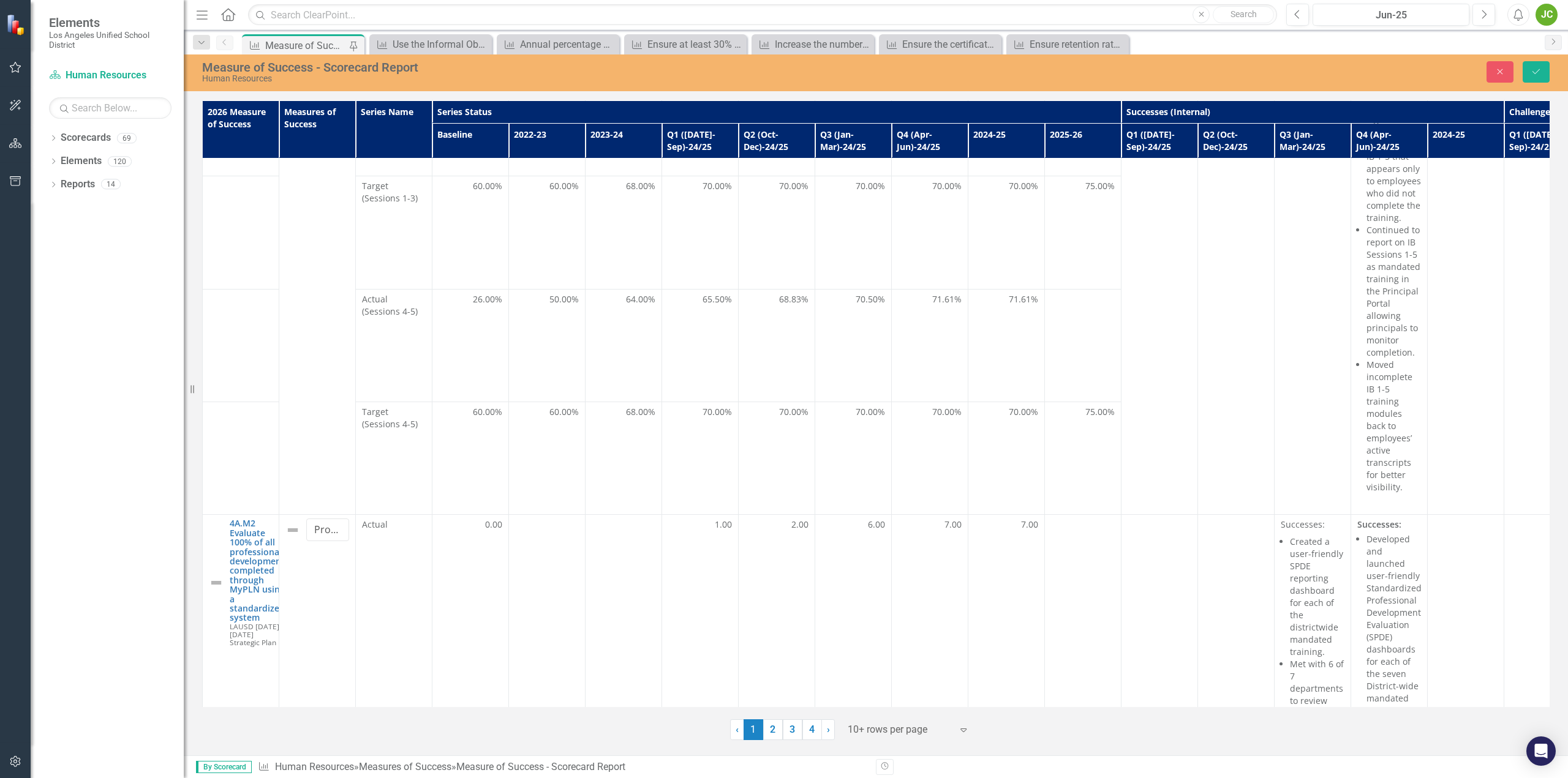 click on "Measures of Success" at bounding box center [317, 129] 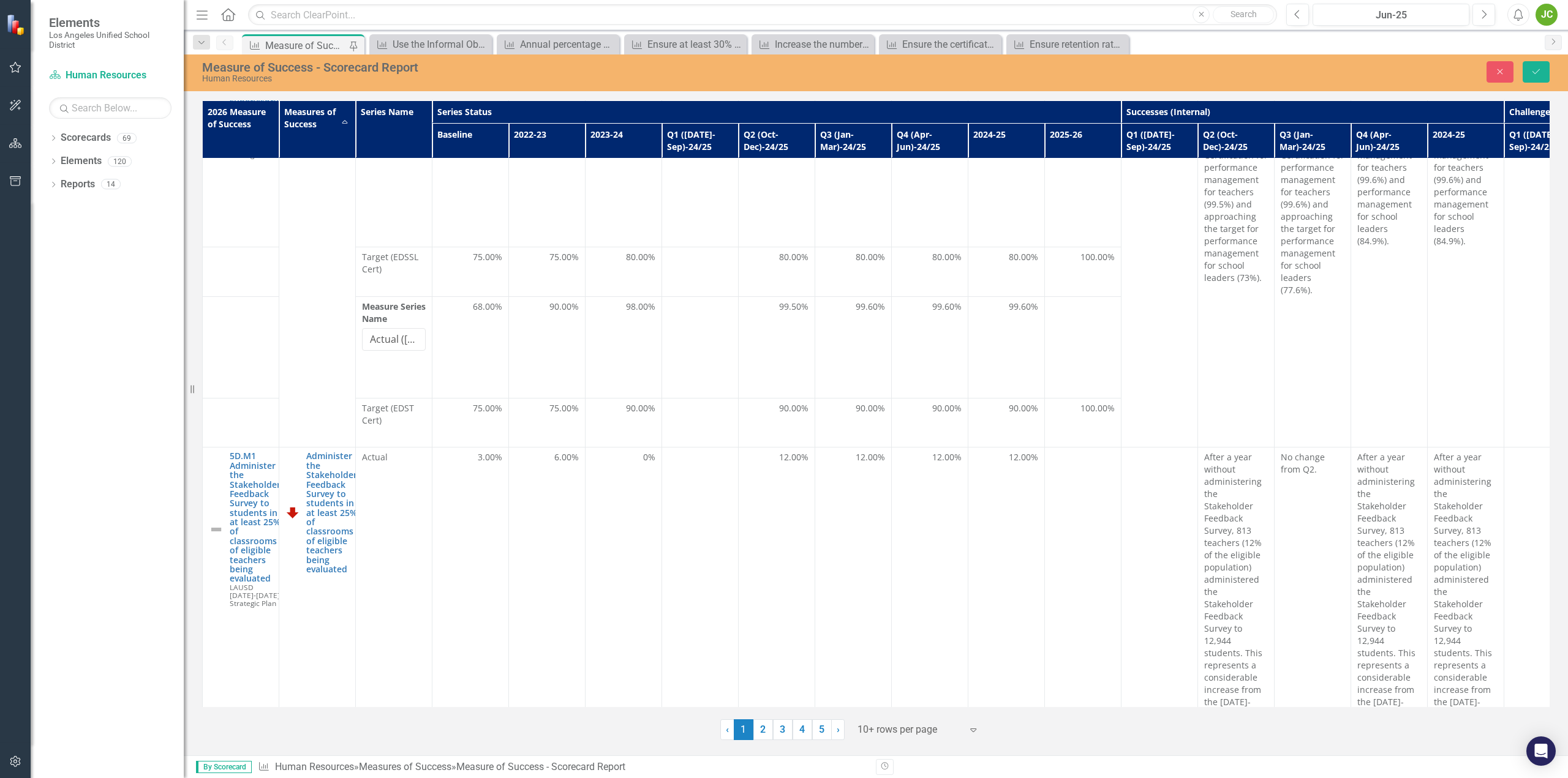 scroll, scrollTop: 39, scrollLeft: 0, axis: vertical 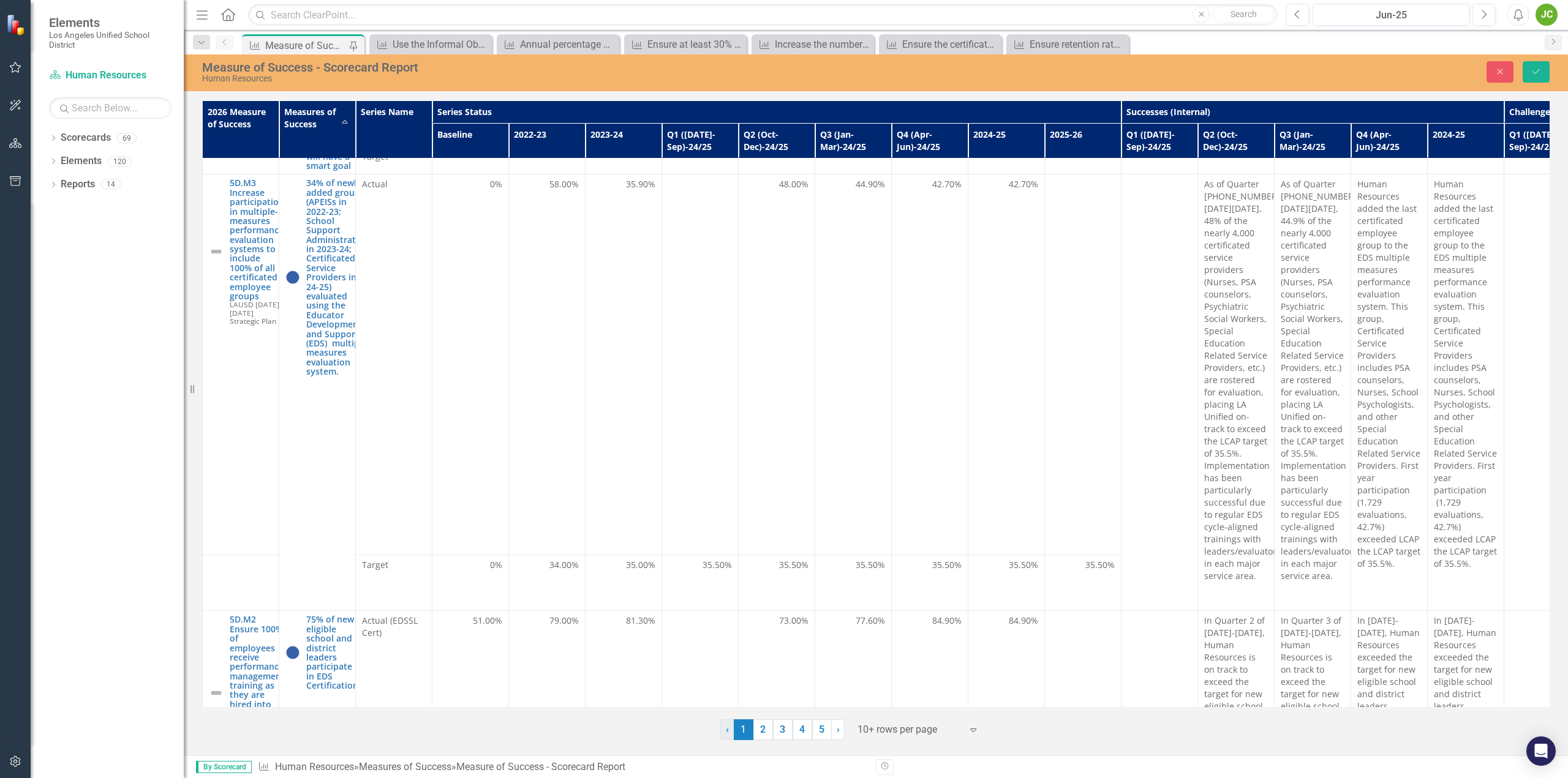 click on "‹" at bounding box center [727, 729] 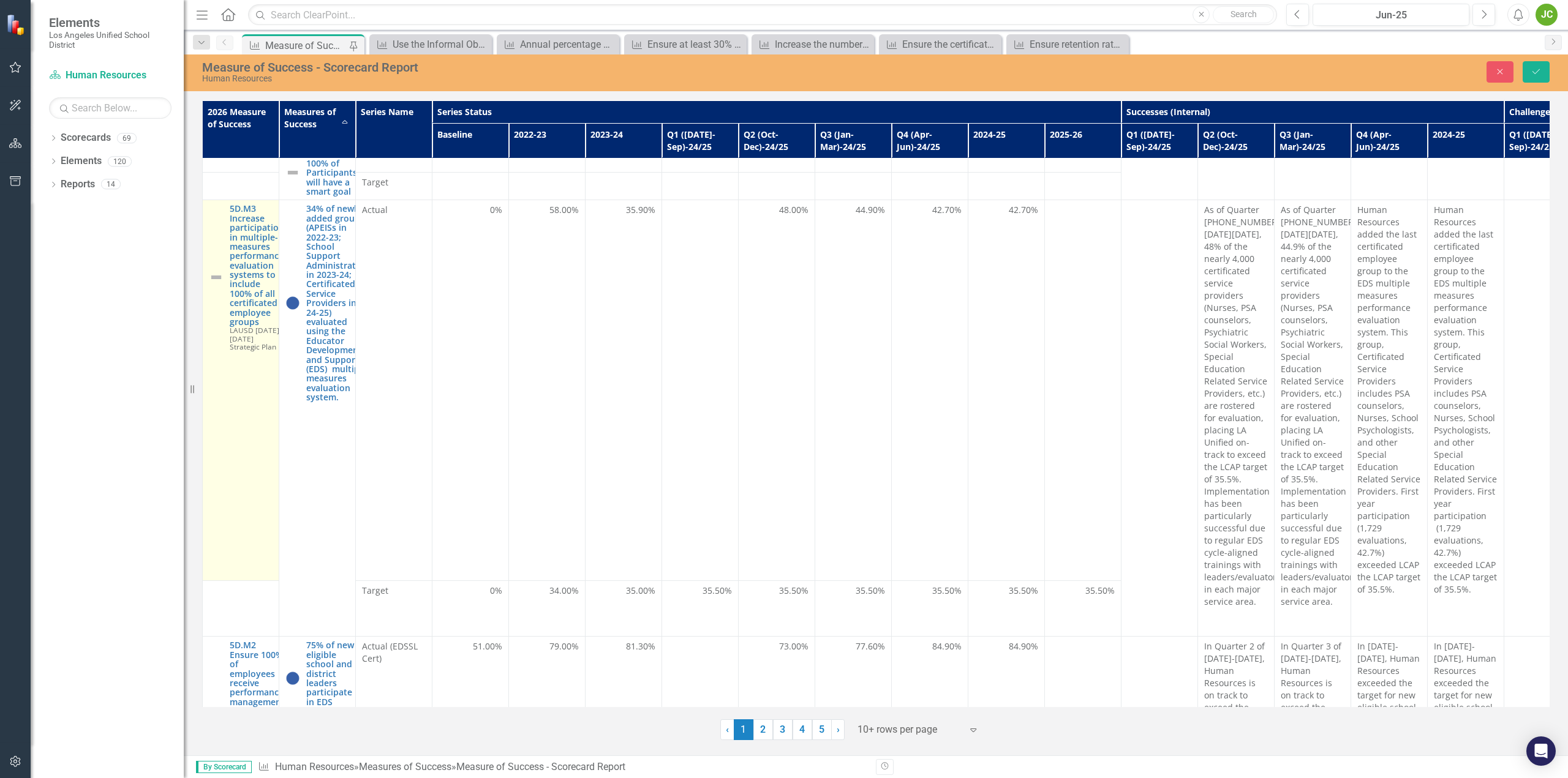 scroll, scrollTop: 0, scrollLeft: 0, axis: both 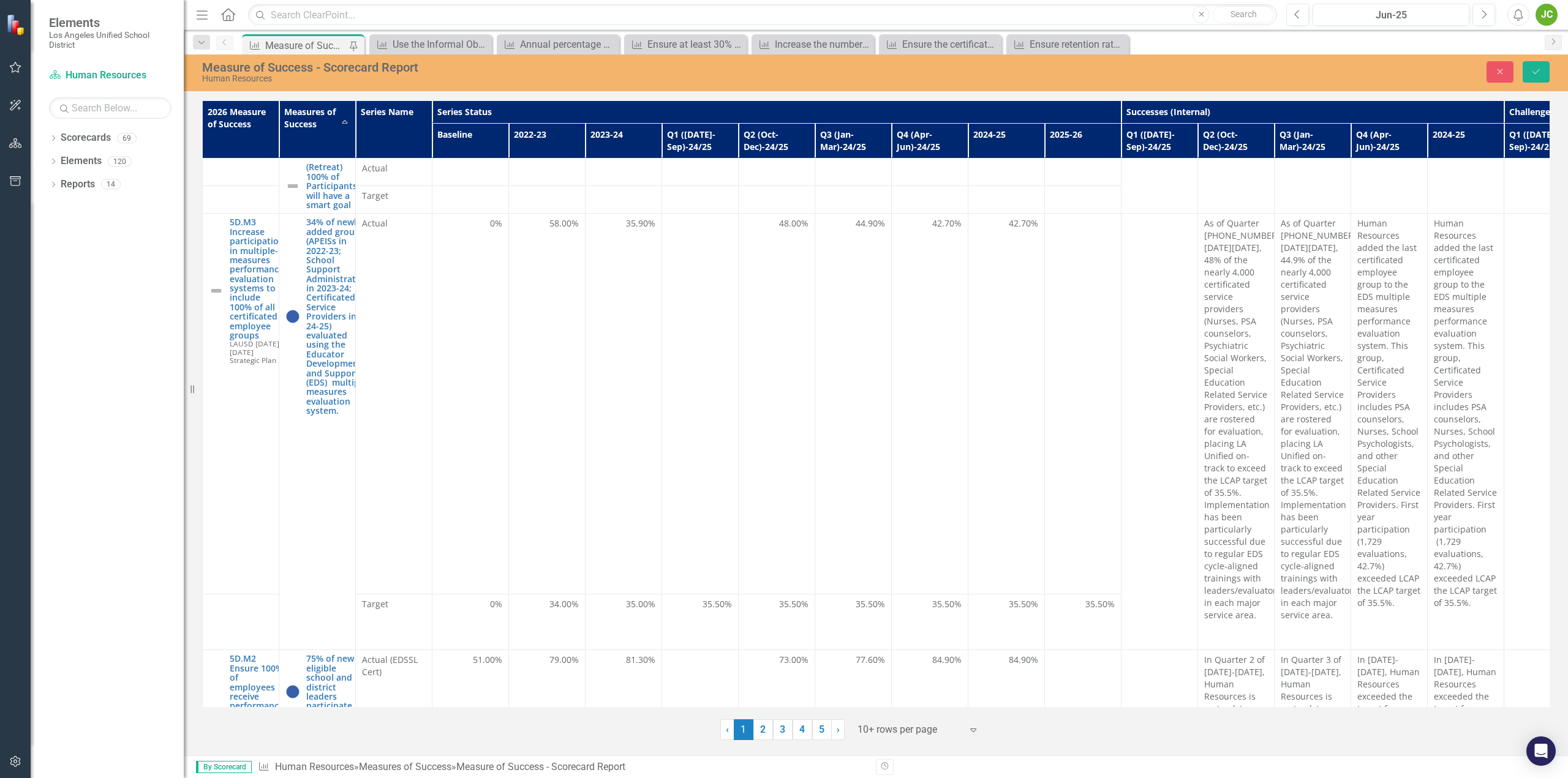 click on "2026 Measure of Success" at bounding box center [241, 130] 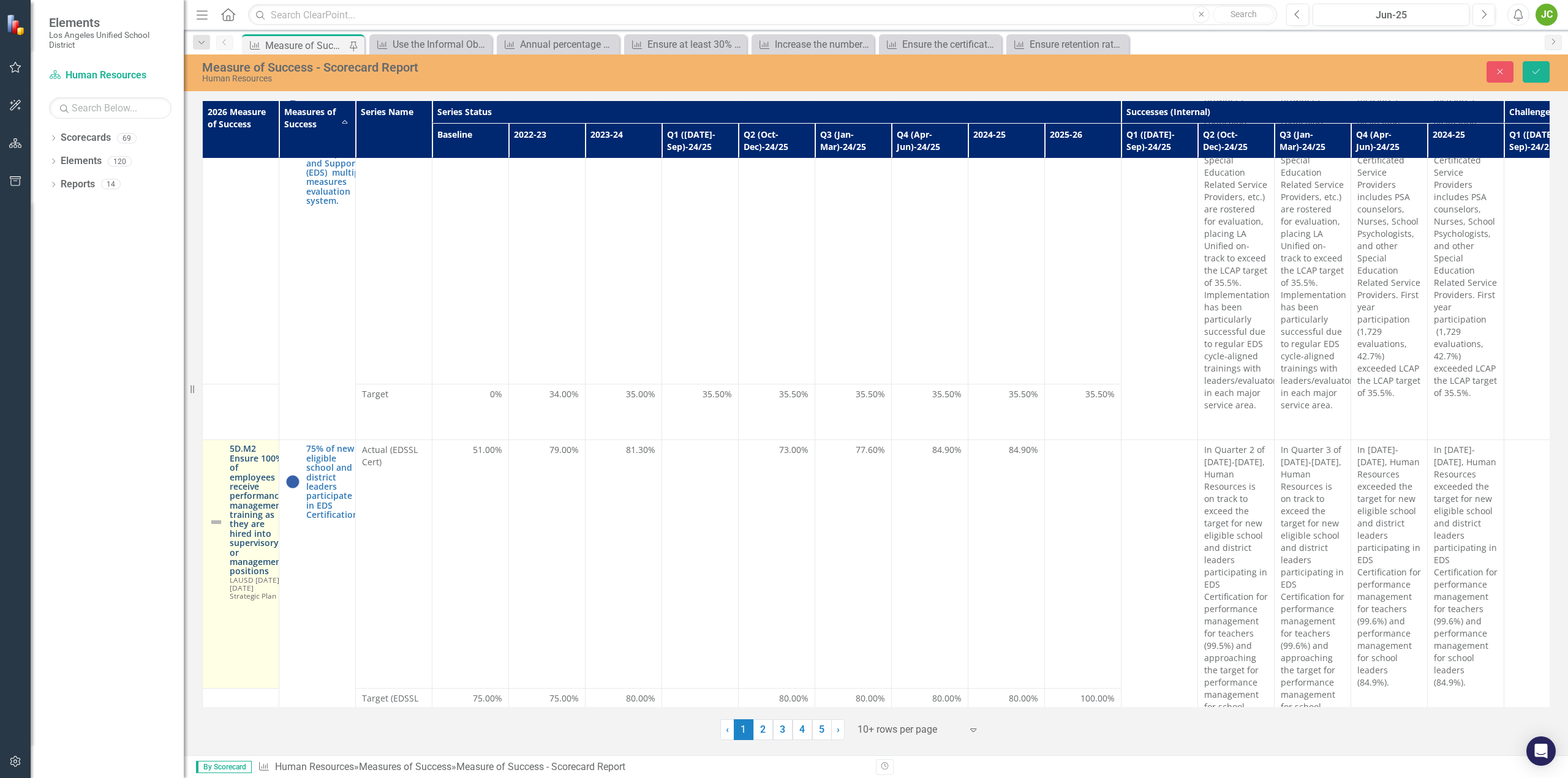 scroll, scrollTop: 245, scrollLeft: 0, axis: vertical 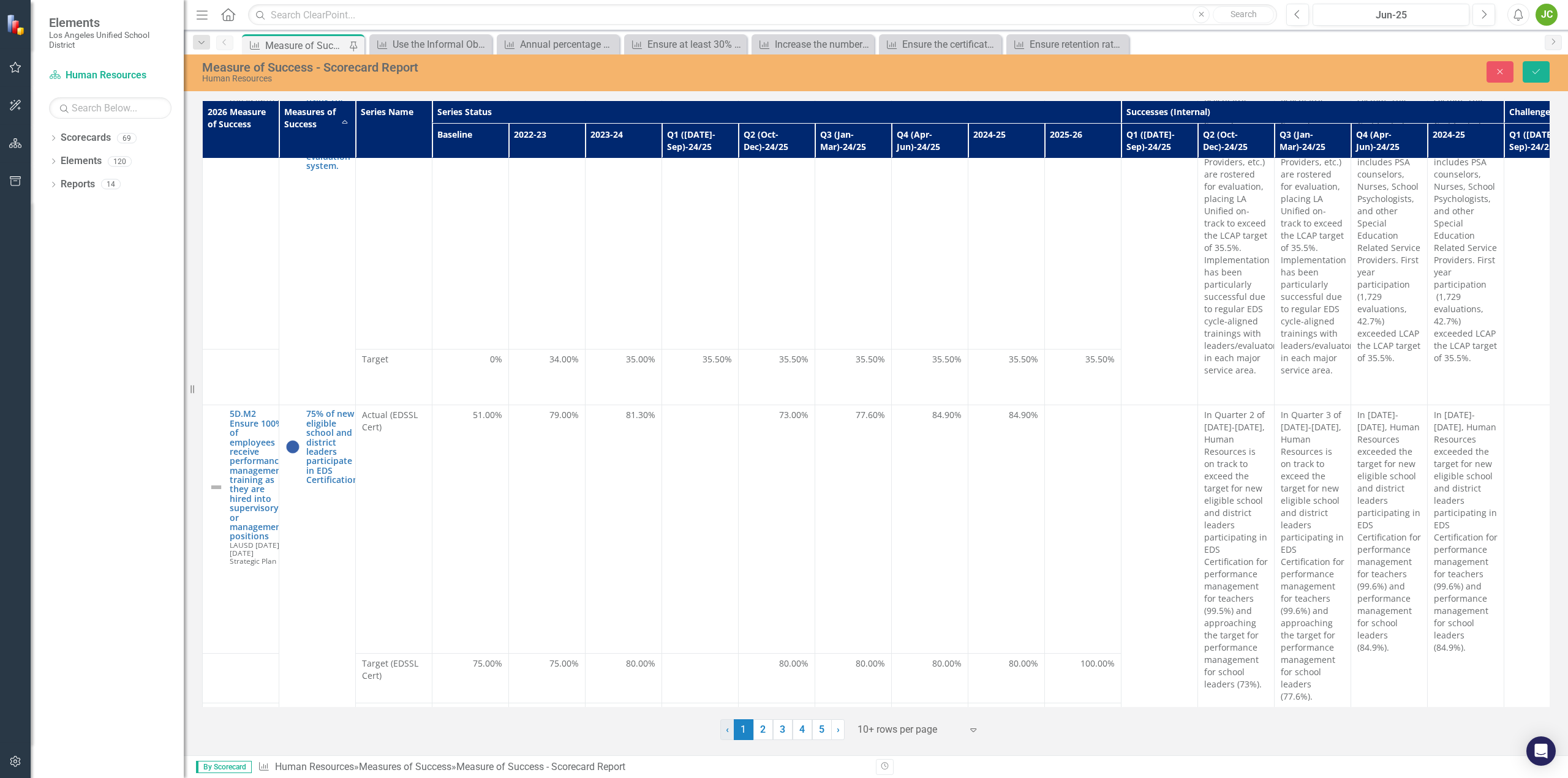 click on "‹" at bounding box center [727, 729] 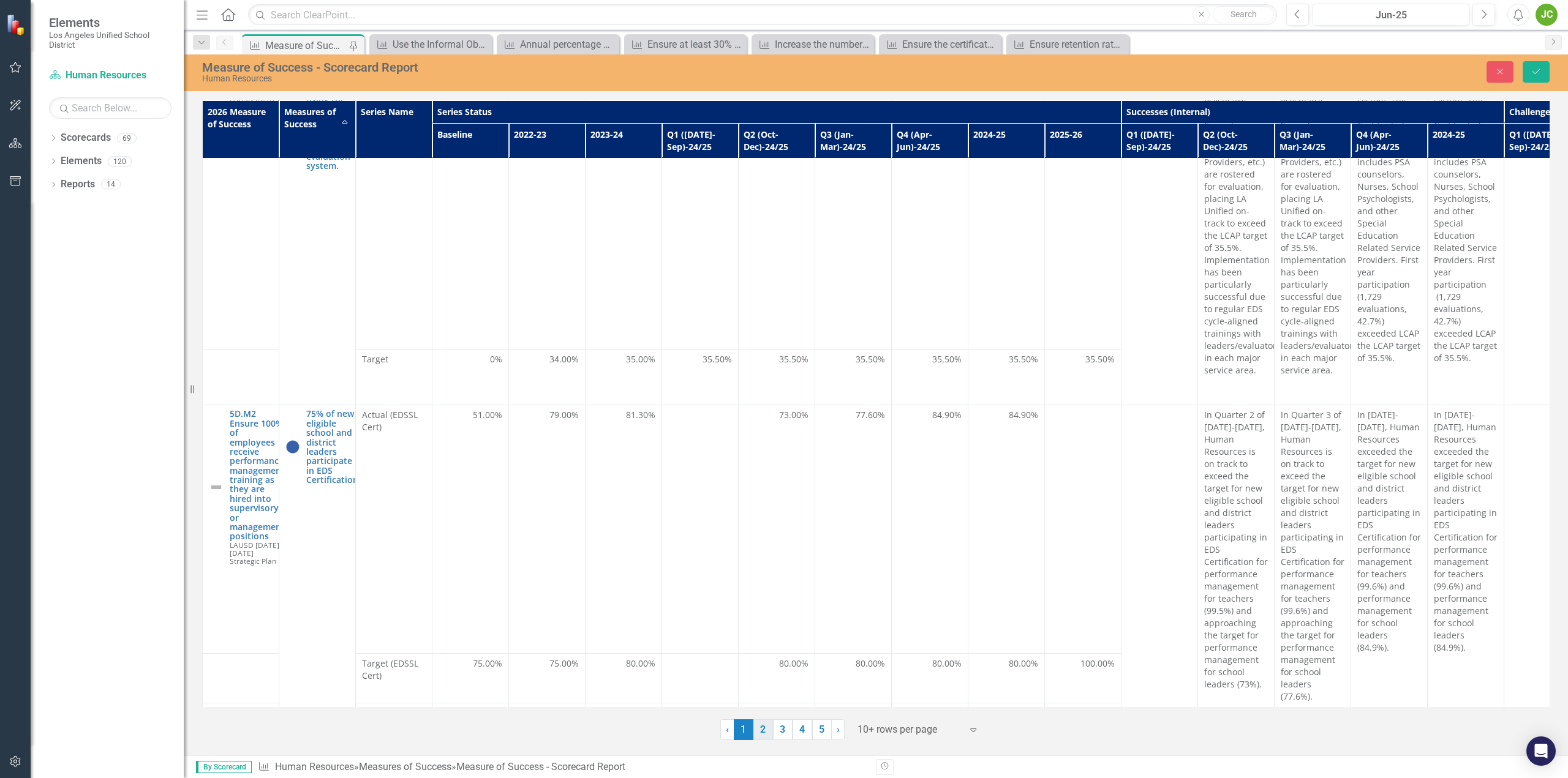 click on "2" at bounding box center [763, 730] 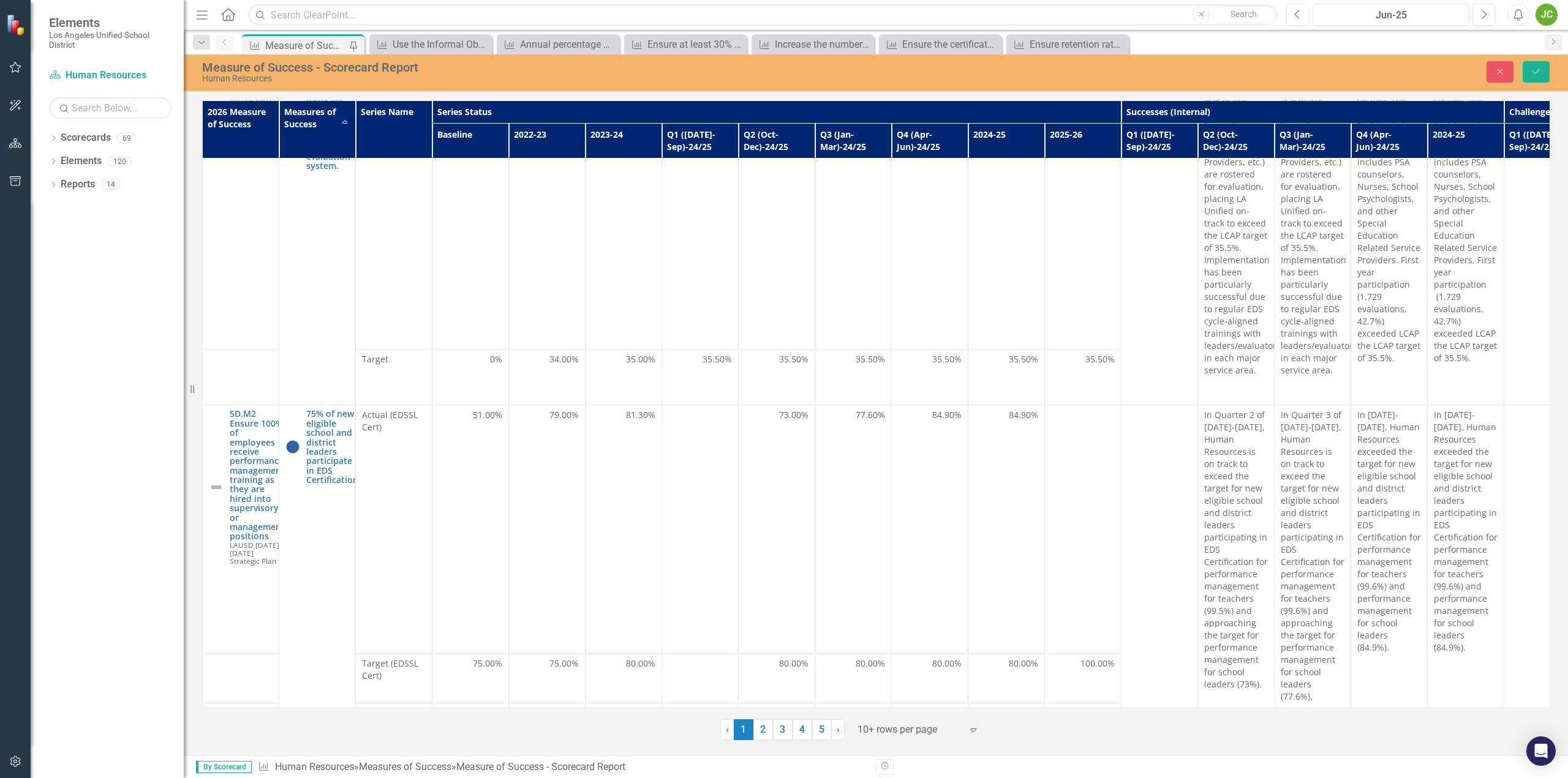 click on "Measure of Success - Scorecard Report" at bounding box center [306, 45] 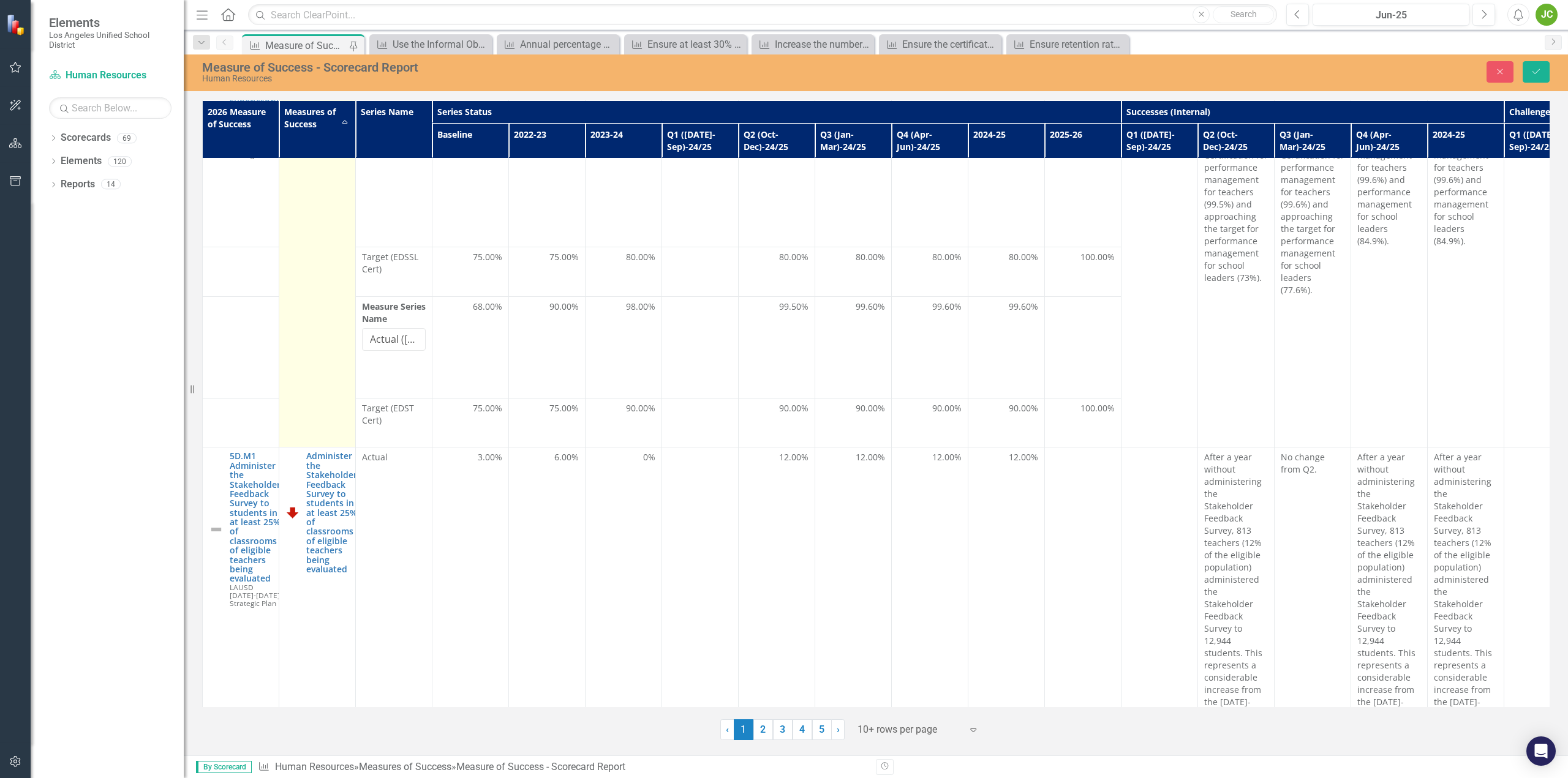 scroll, scrollTop: 0, scrollLeft: 0, axis: both 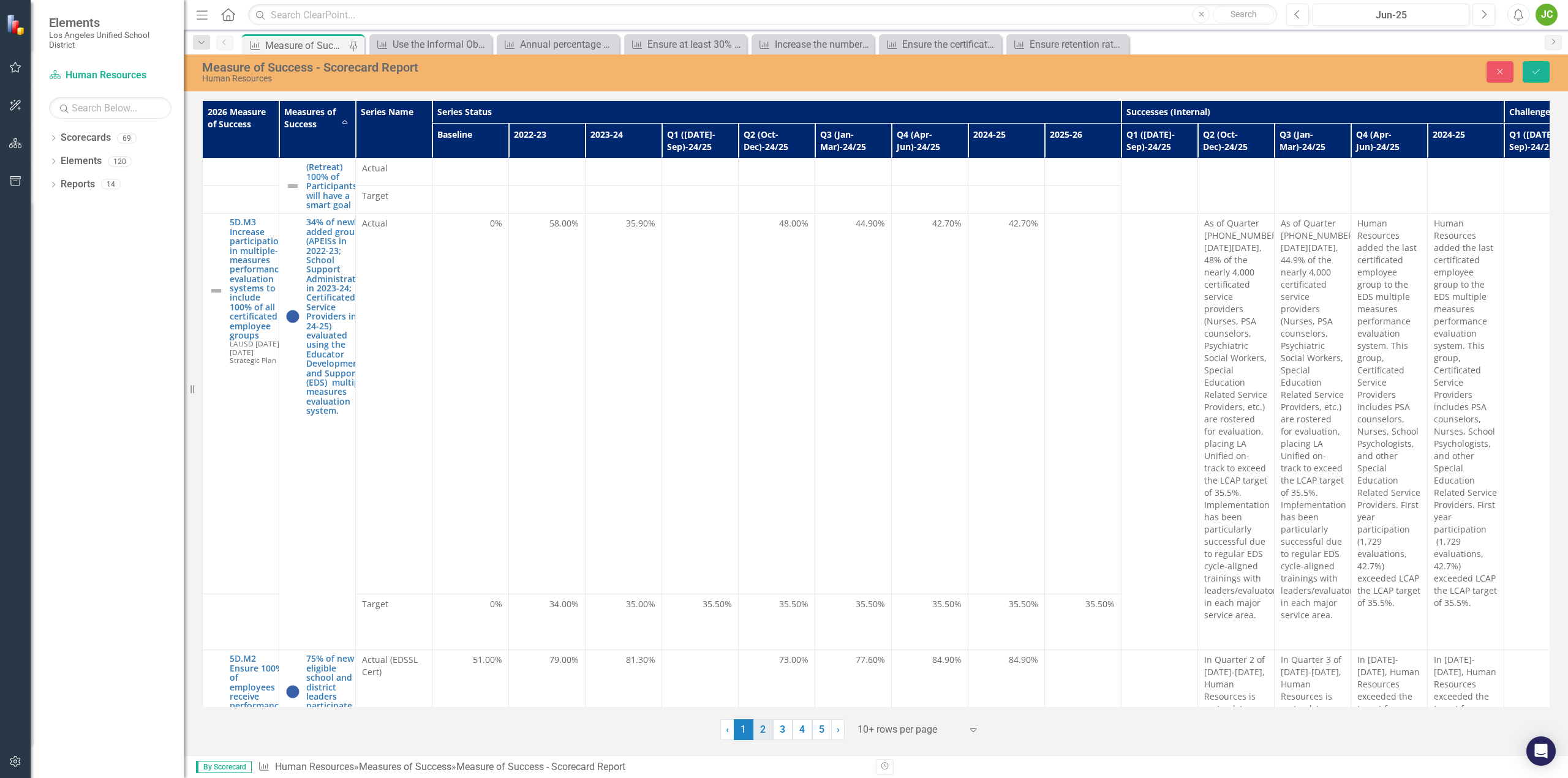 click on "2" at bounding box center [763, 730] 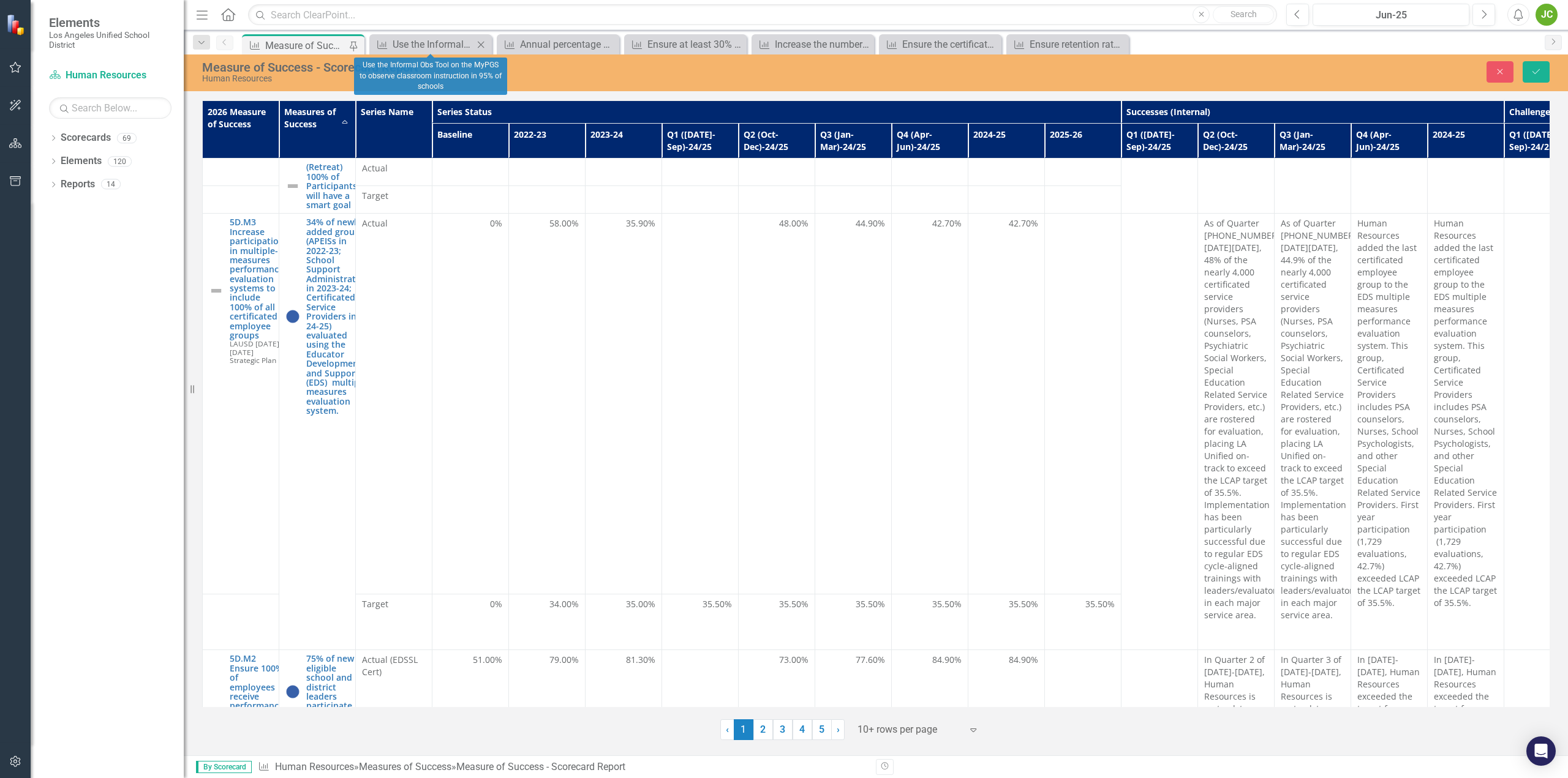 click on "Measures of Success Use the Informal Obs Tool on the MyPGS to observe classroom instruction in 95% of schools Close" at bounding box center [431, 44] 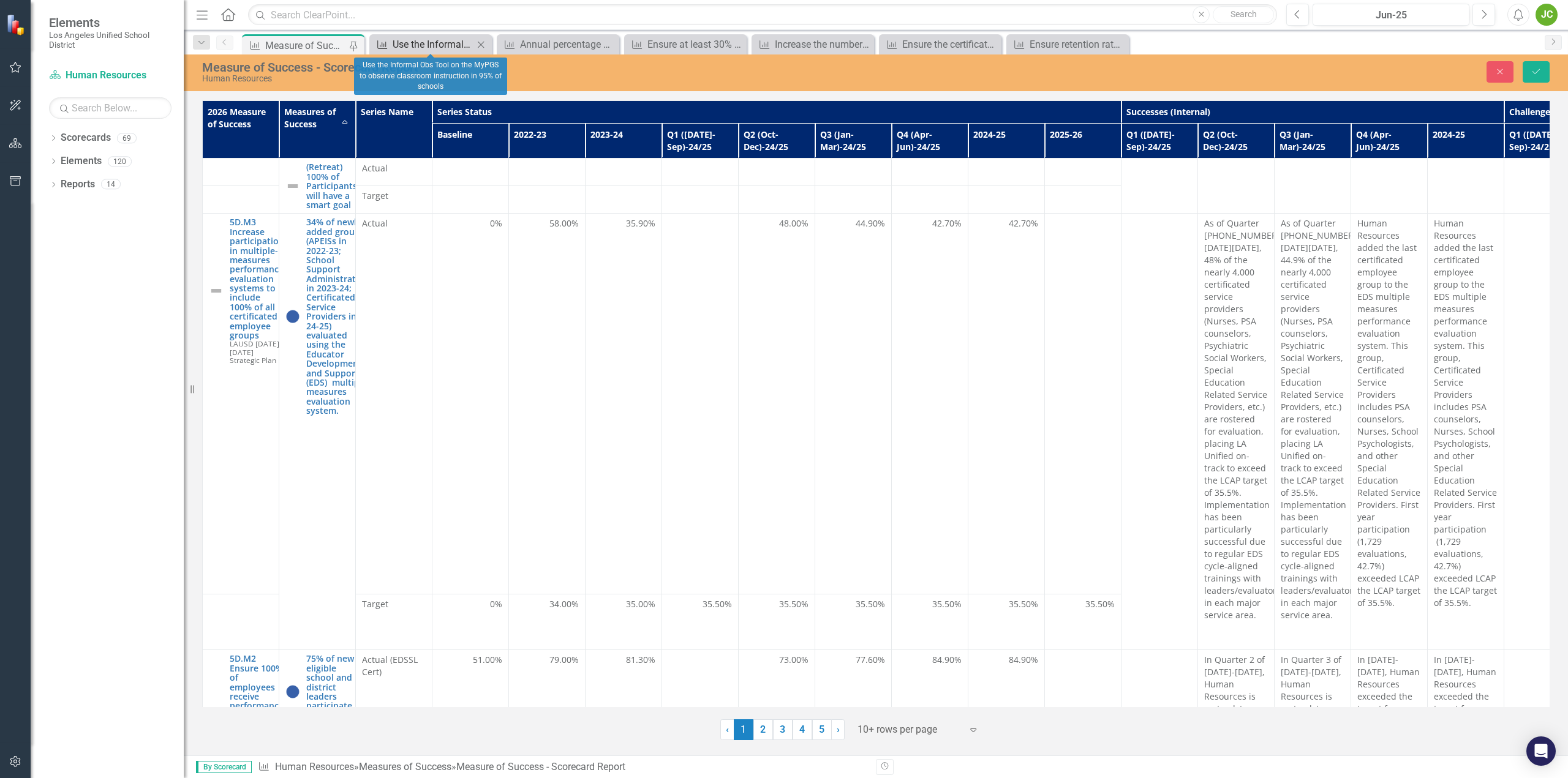 click on "Use the Informal Obs Tool on the MyPGS to observe classroom instruction in 95% of schools" at bounding box center (433, 44) 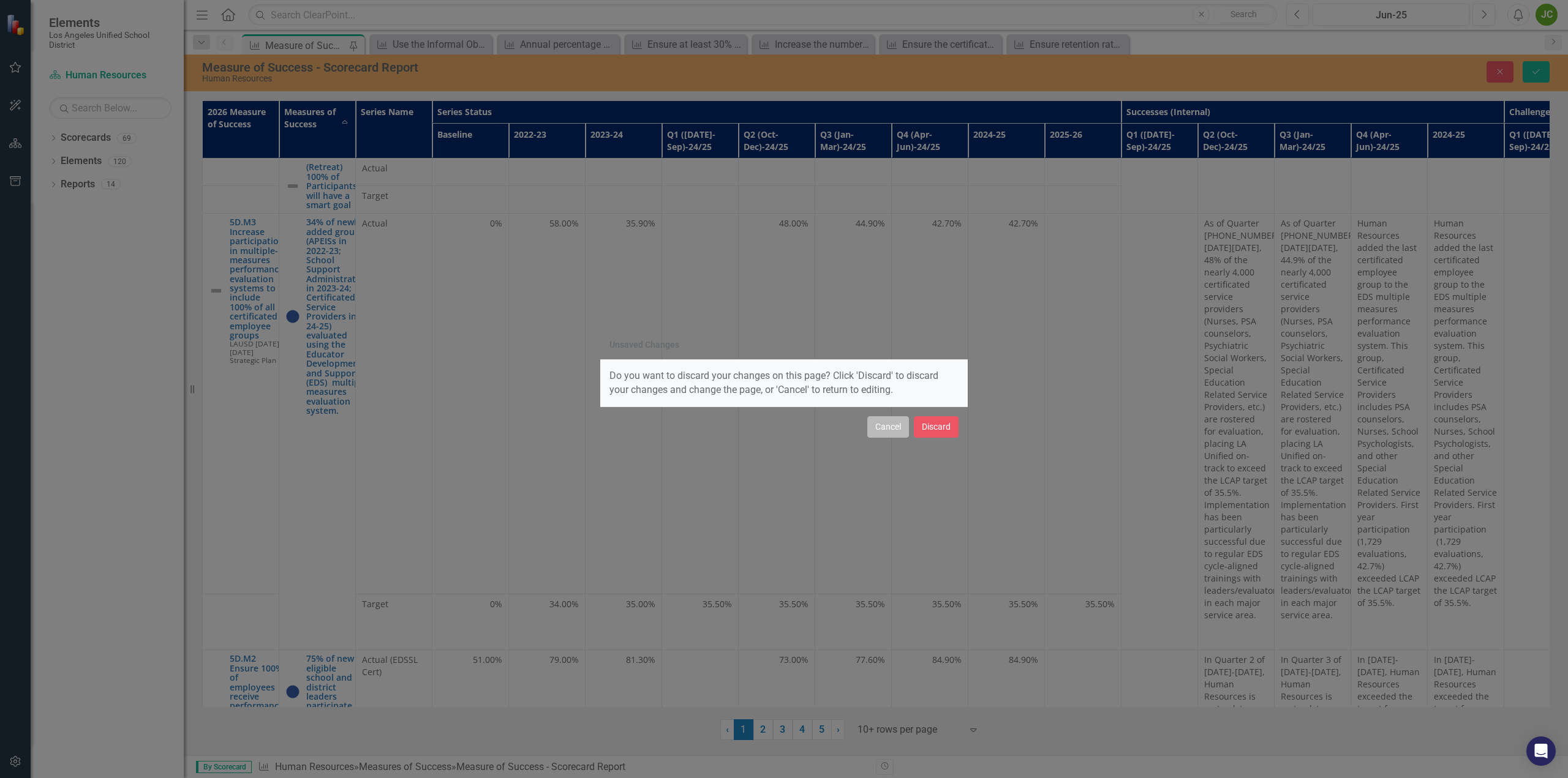 click on "Cancel" at bounding box center [888, 427] 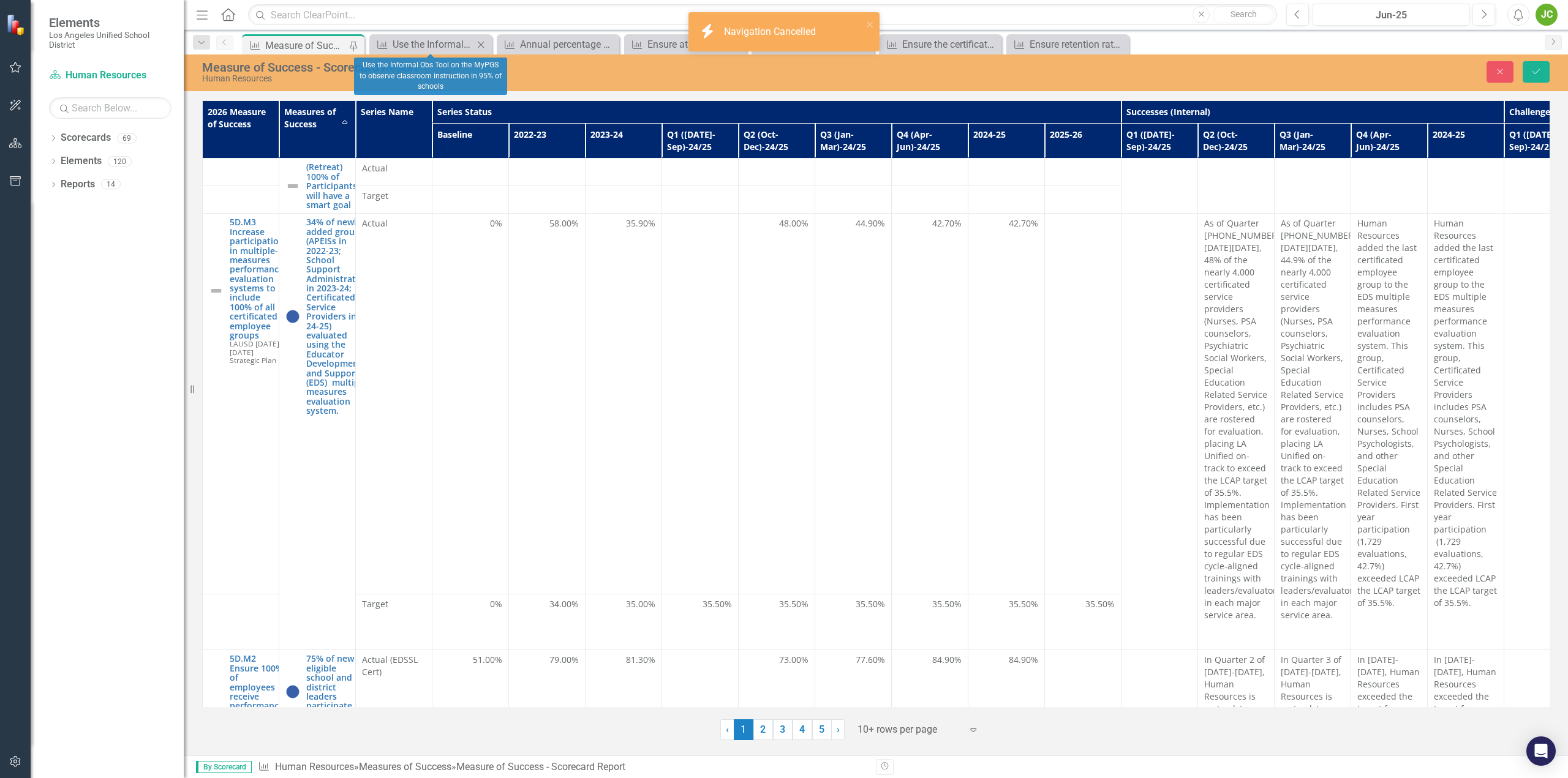 click on "Close" 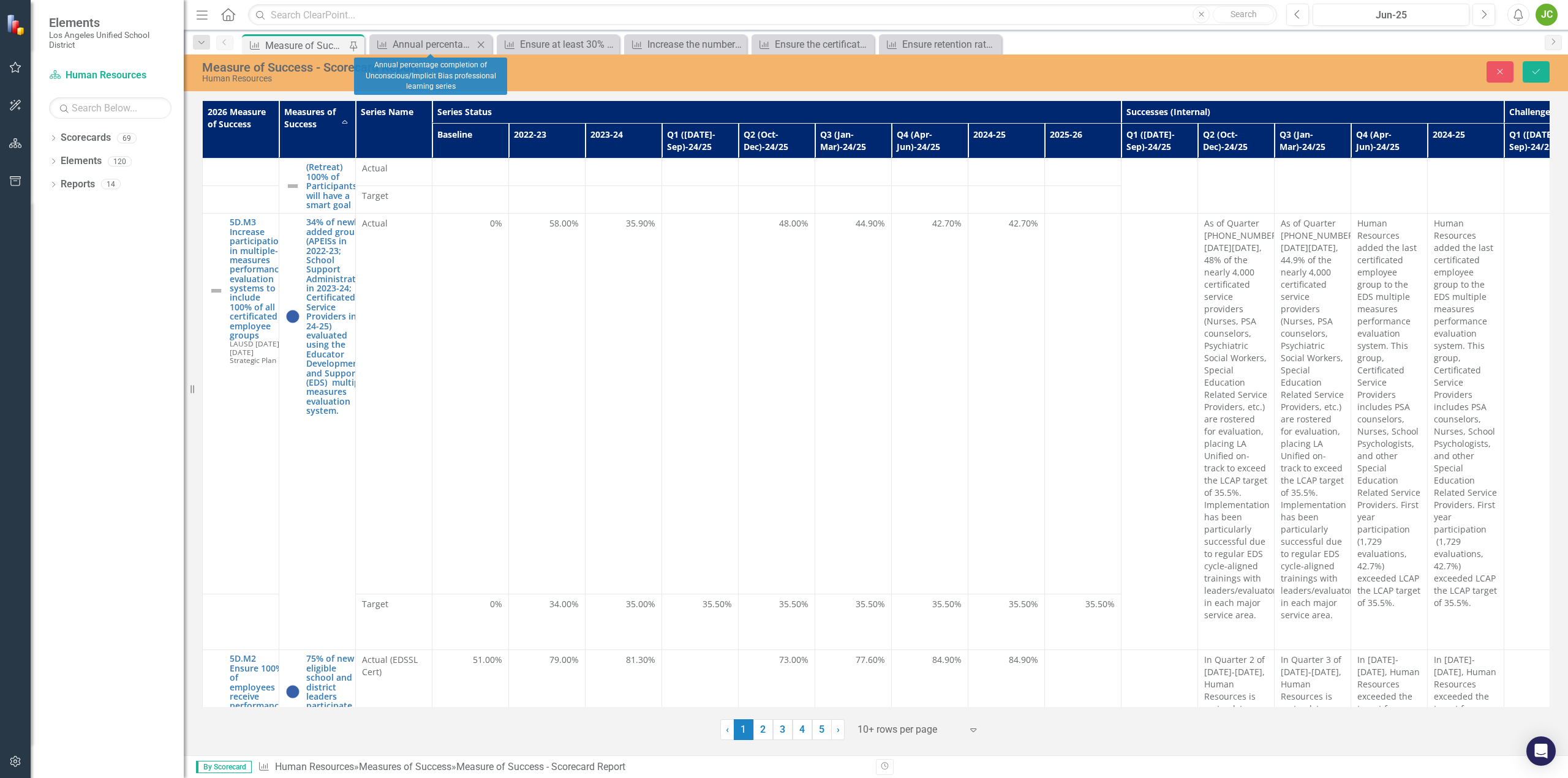 click on "Close" 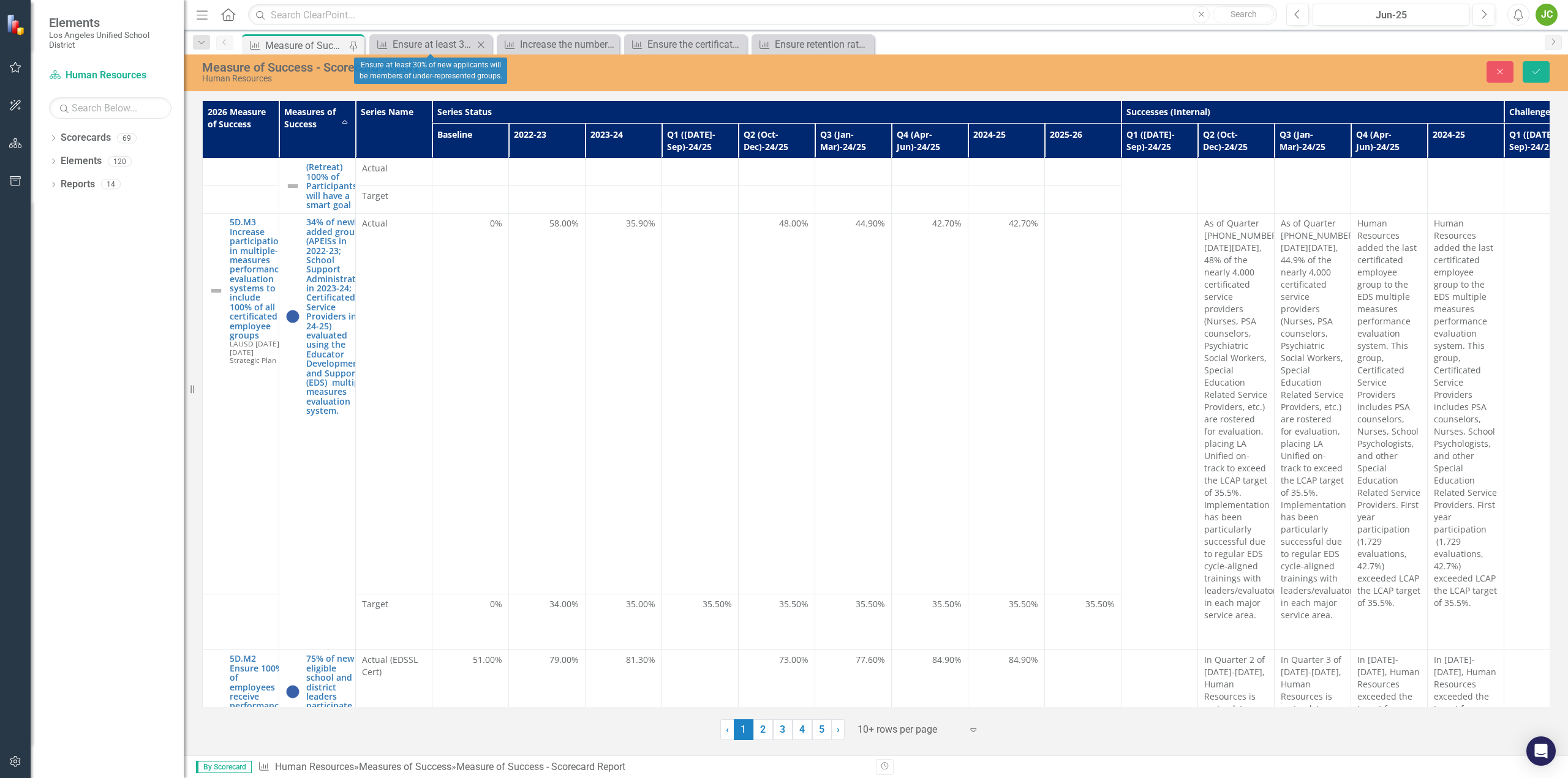 click on "Close" 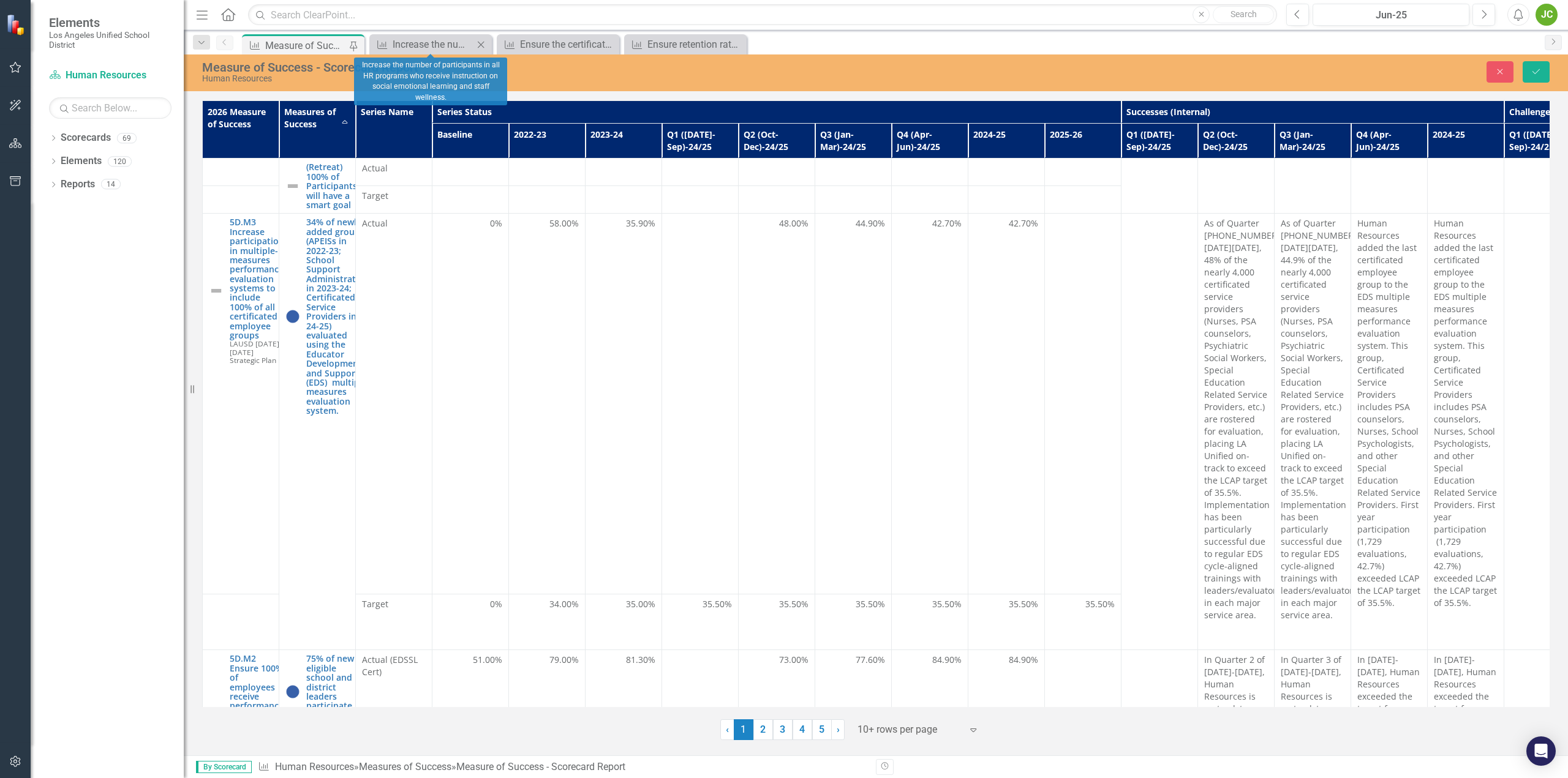 click on "Close" 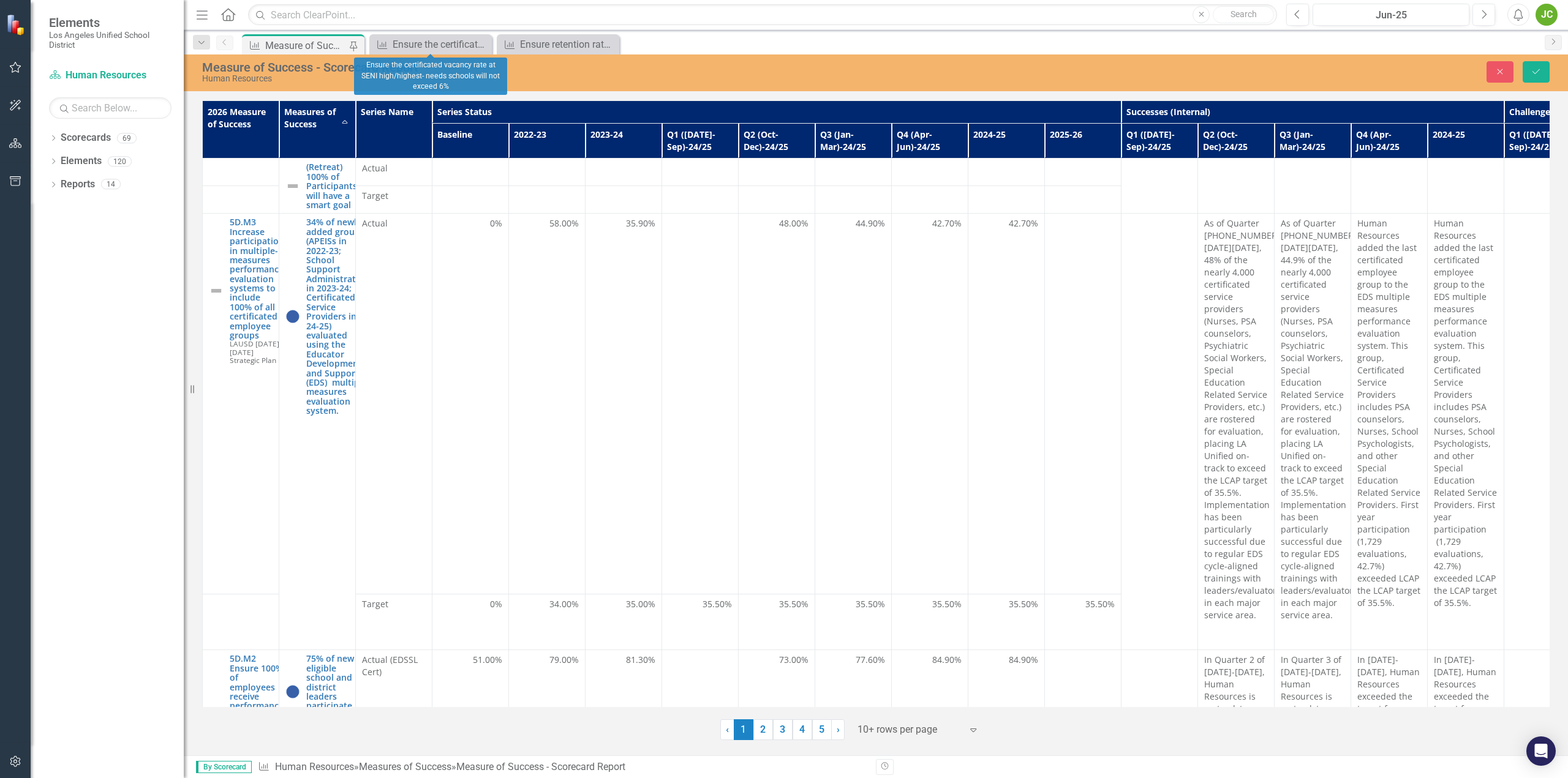 click on "Close" 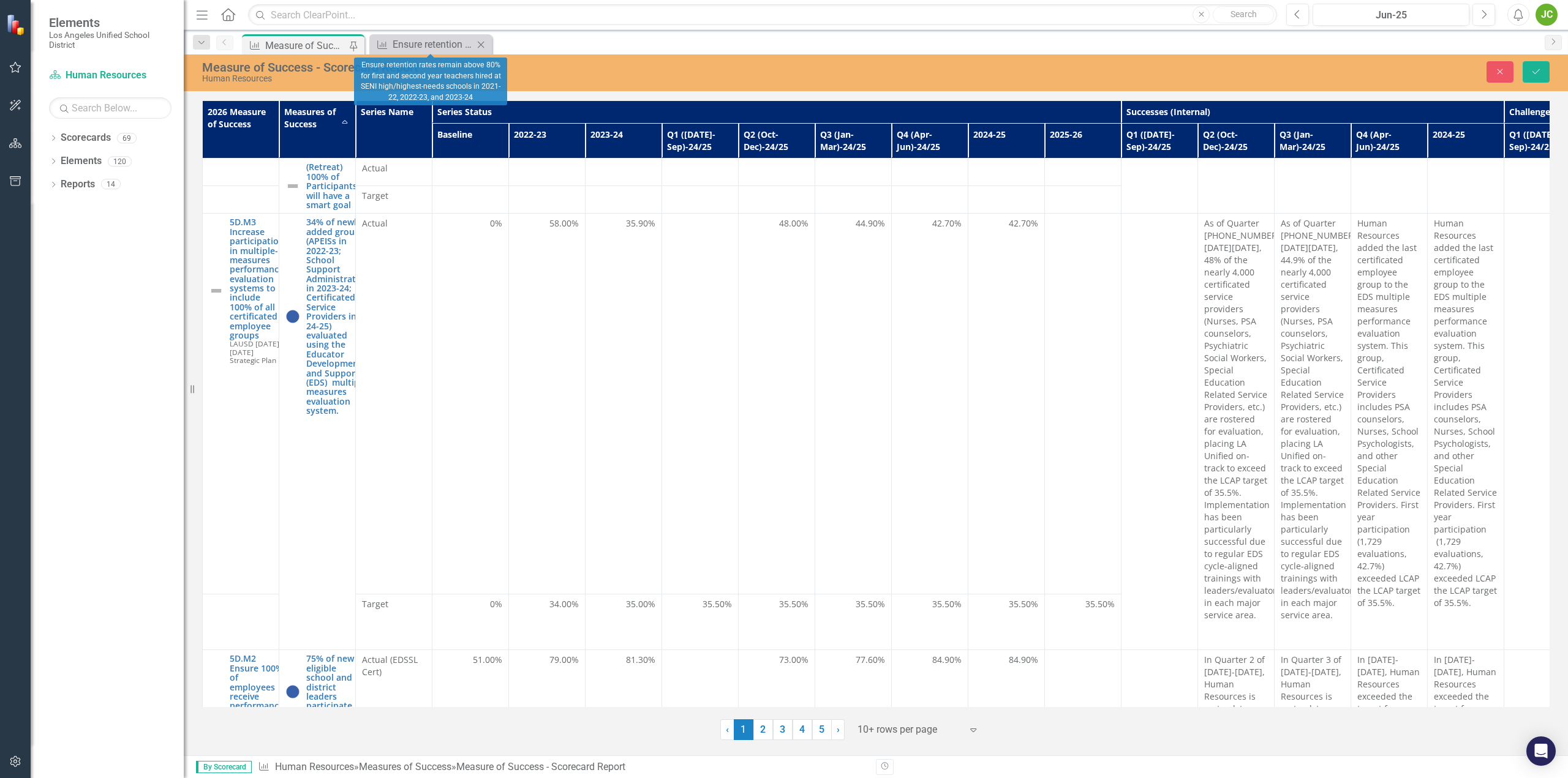 click on "Close" 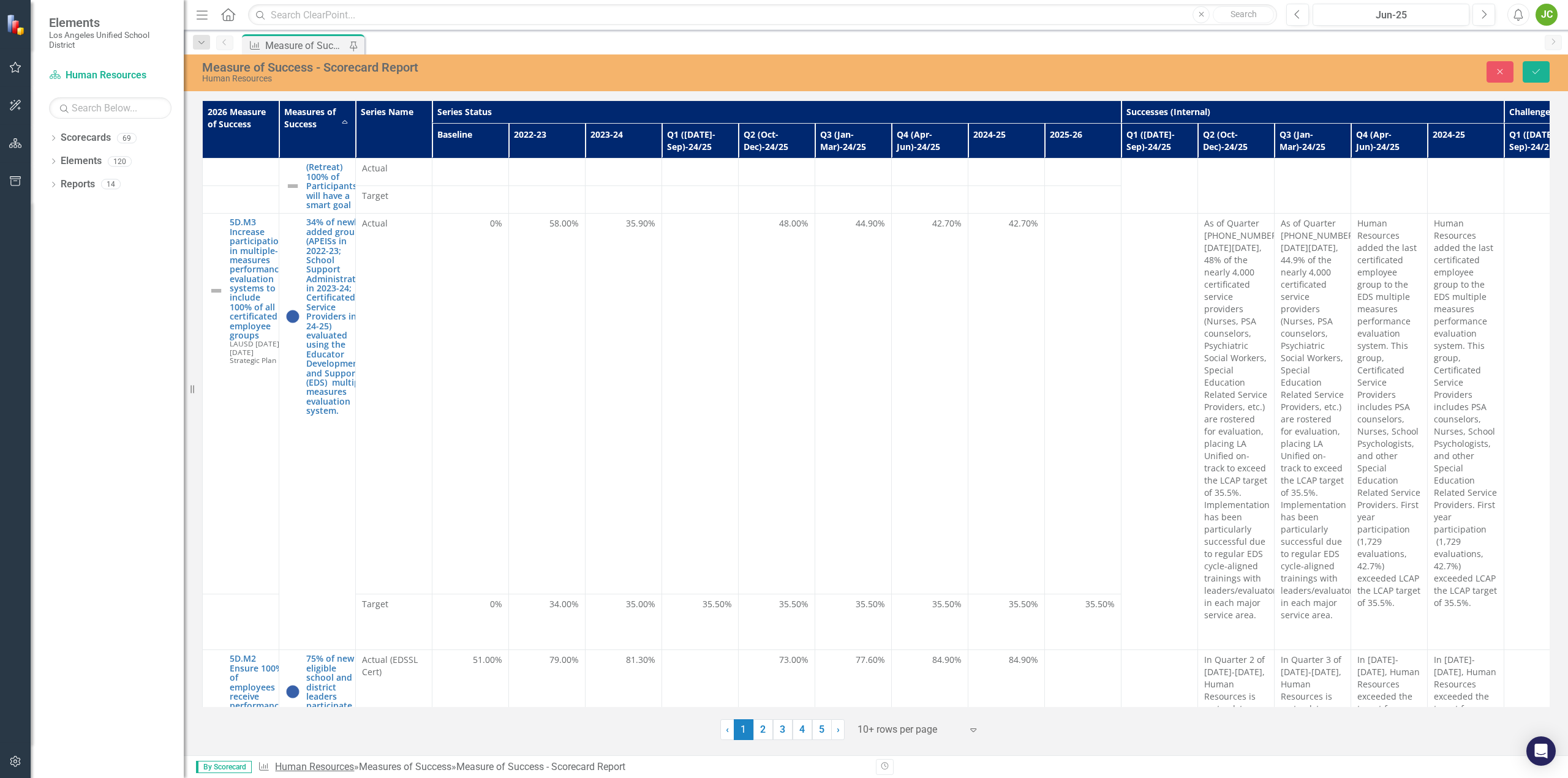 click on "Human Resources" at bounding box center (314, 766) 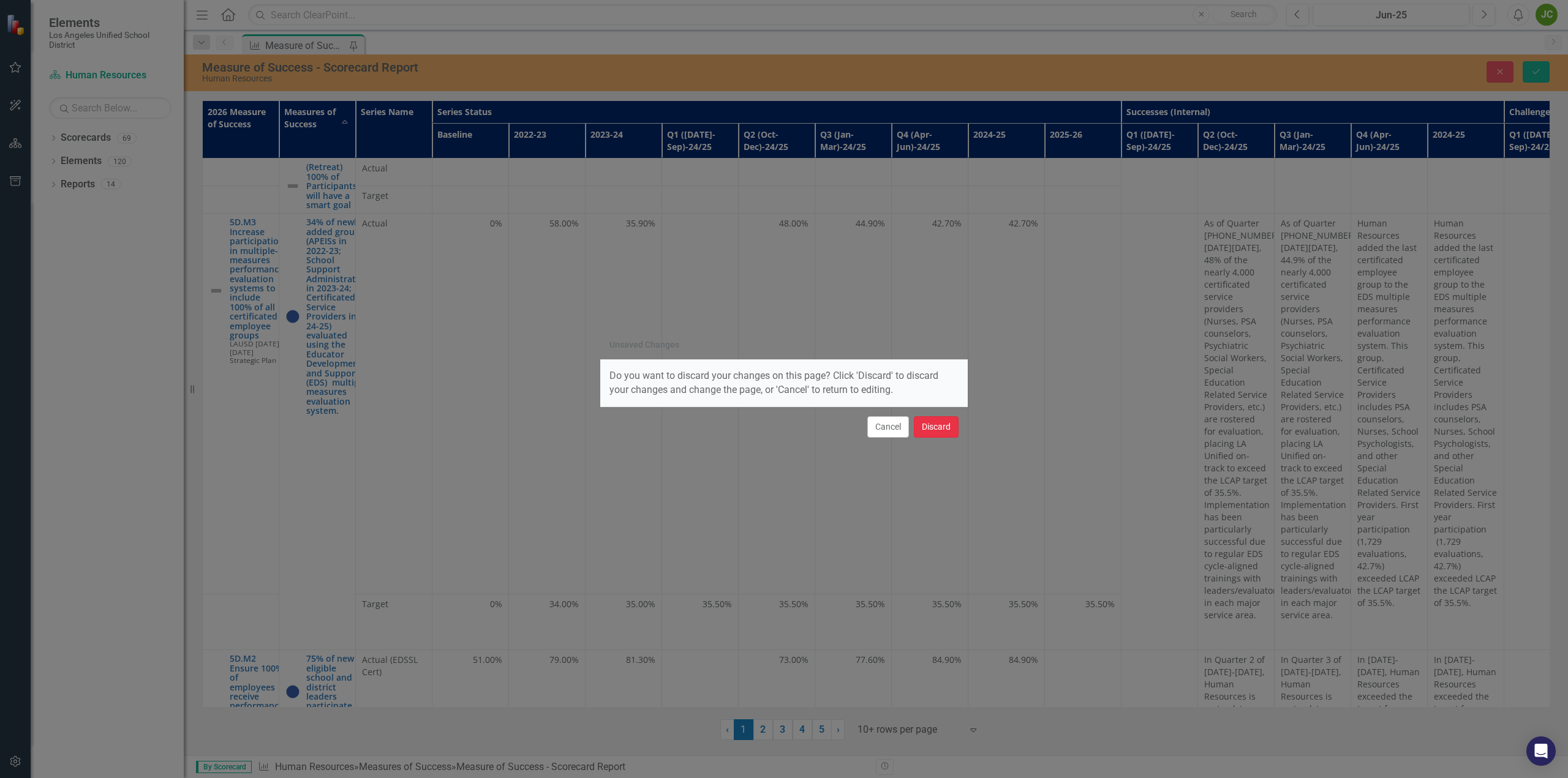 click on "Discard" at bounding box center (936, 427) 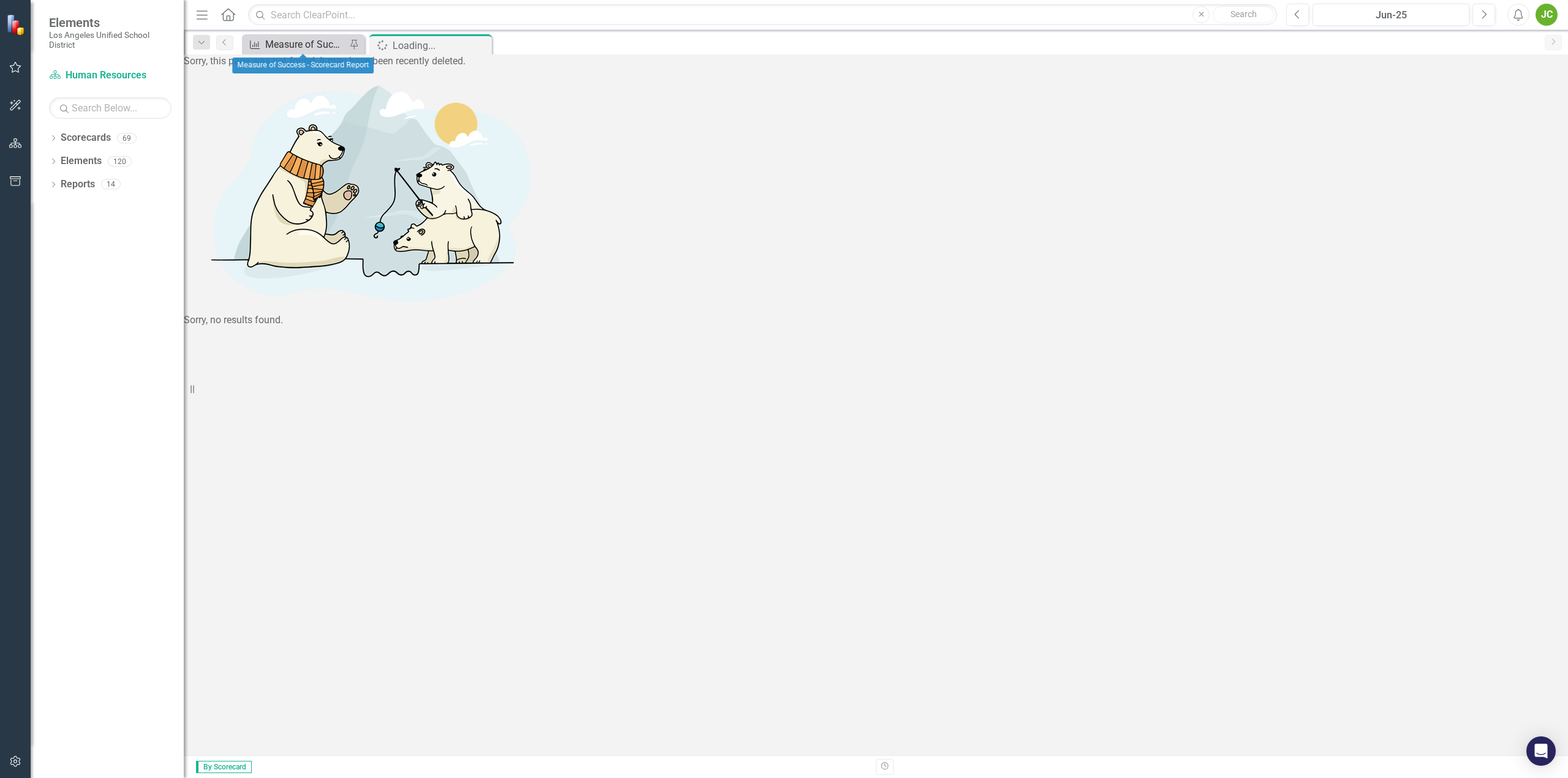 click on "Measure of Success - Scorecard Report" at bounding box center [306, 44] 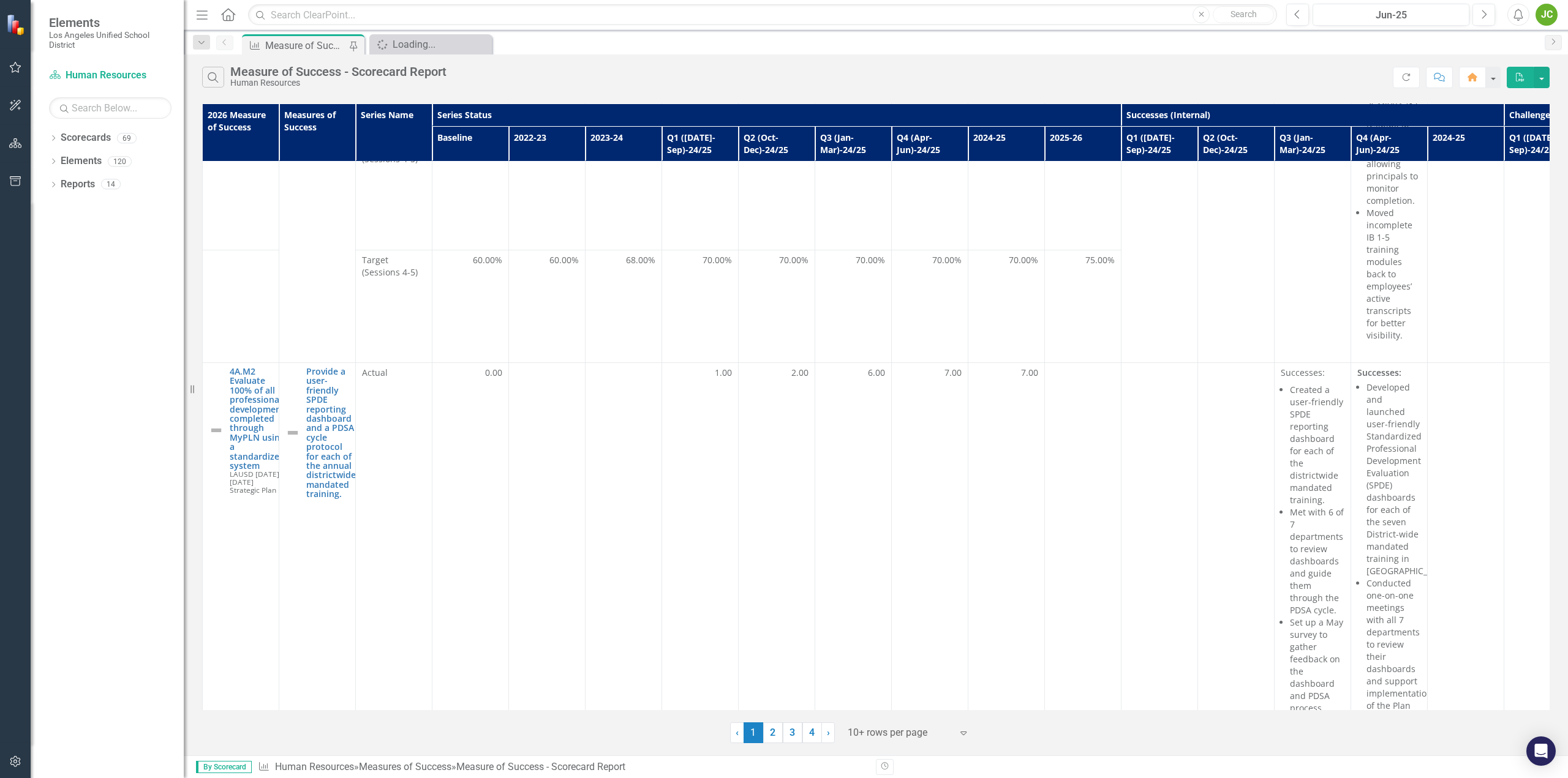 scroll, scrollTop: 1102, scrollLeft: 0, axis: vertical 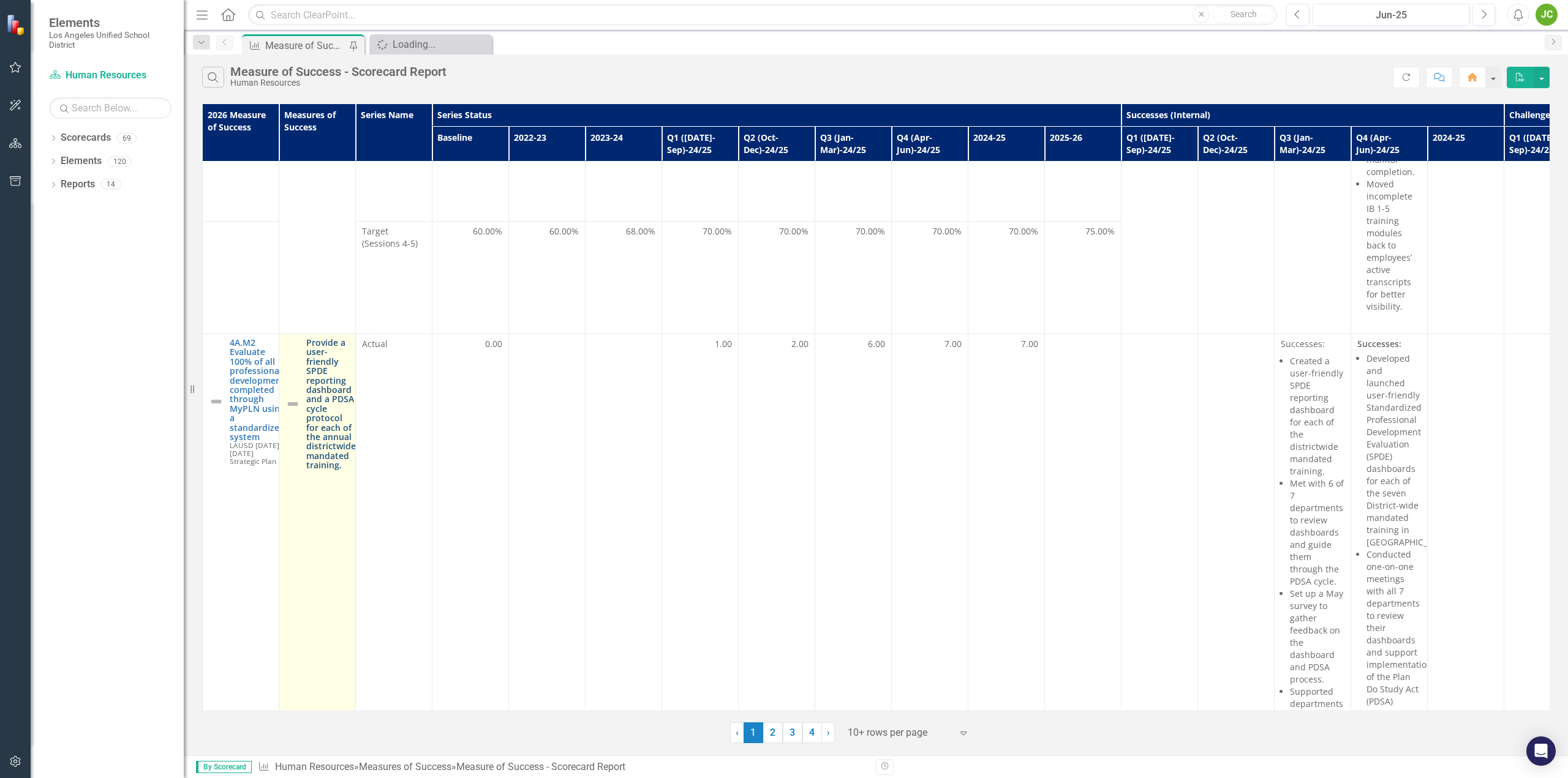 click on "Provide a user-friendly SPDE reporting dashboard and a PDSA cycle protocol for each of the annual districtwide mandated training." at bounding box center [331, 403] 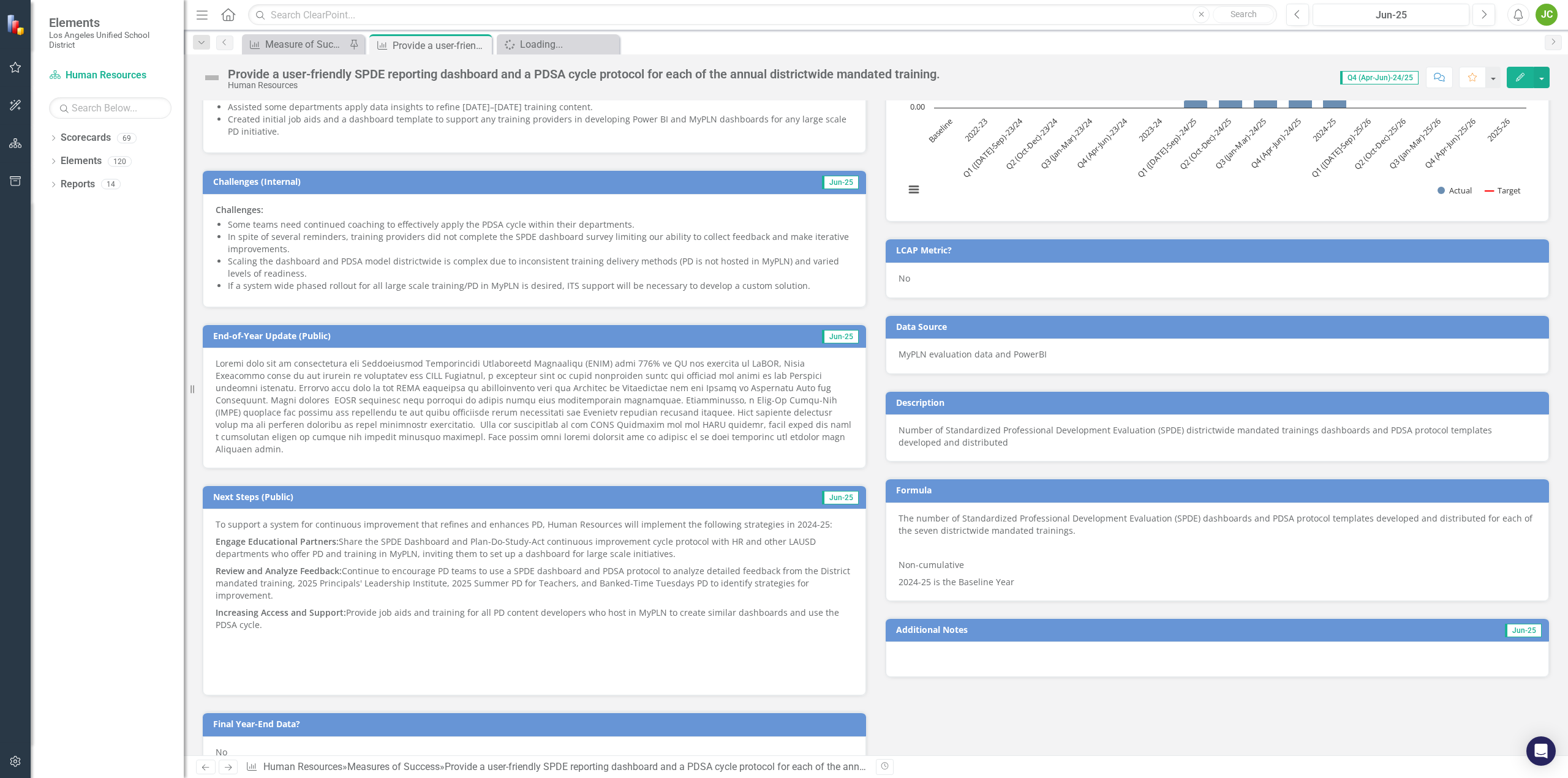 scroll, scrollTop: 306, scrollLeft: 0, axis: vertical 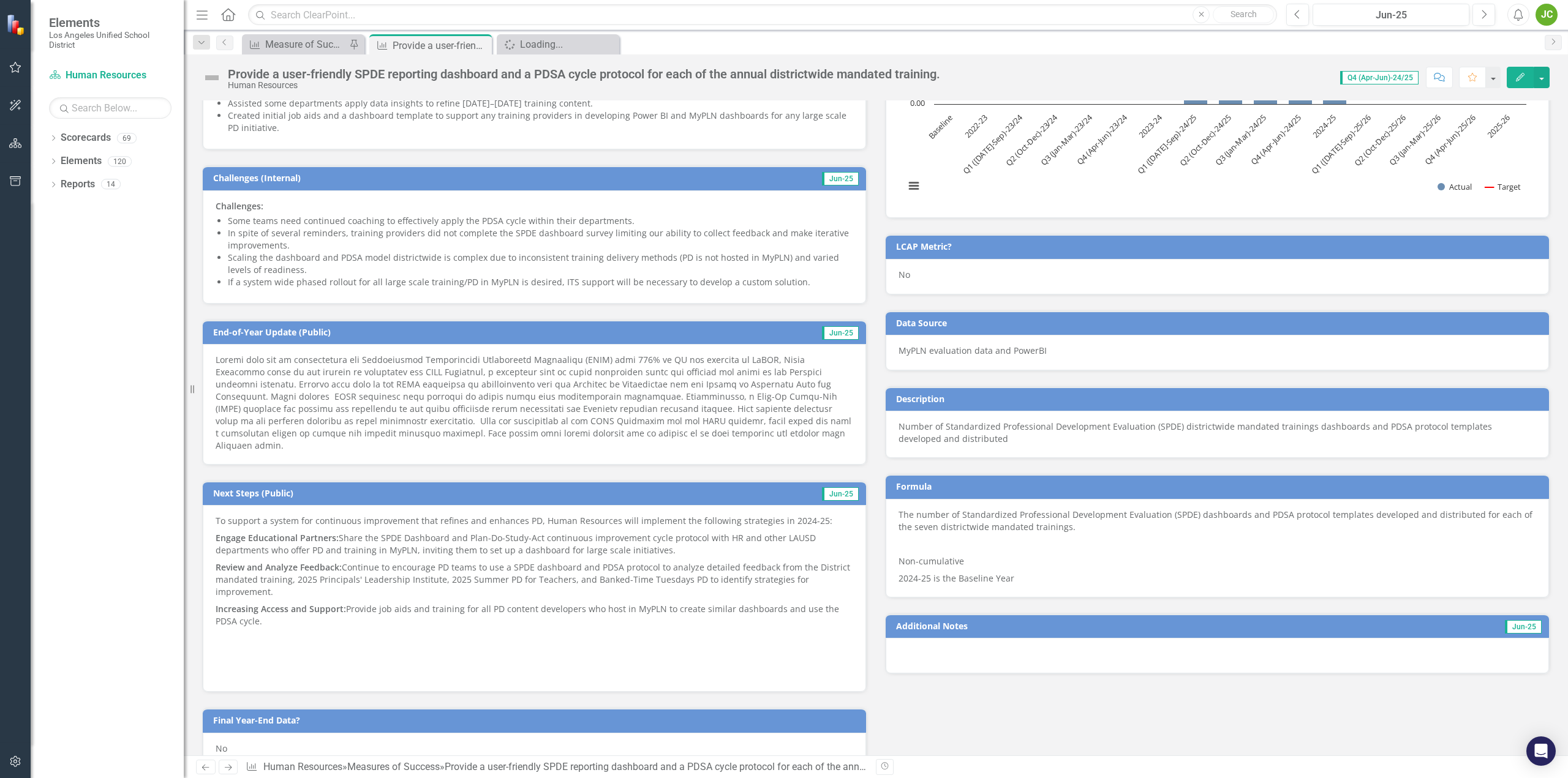 click at bounding box center [534, 403] 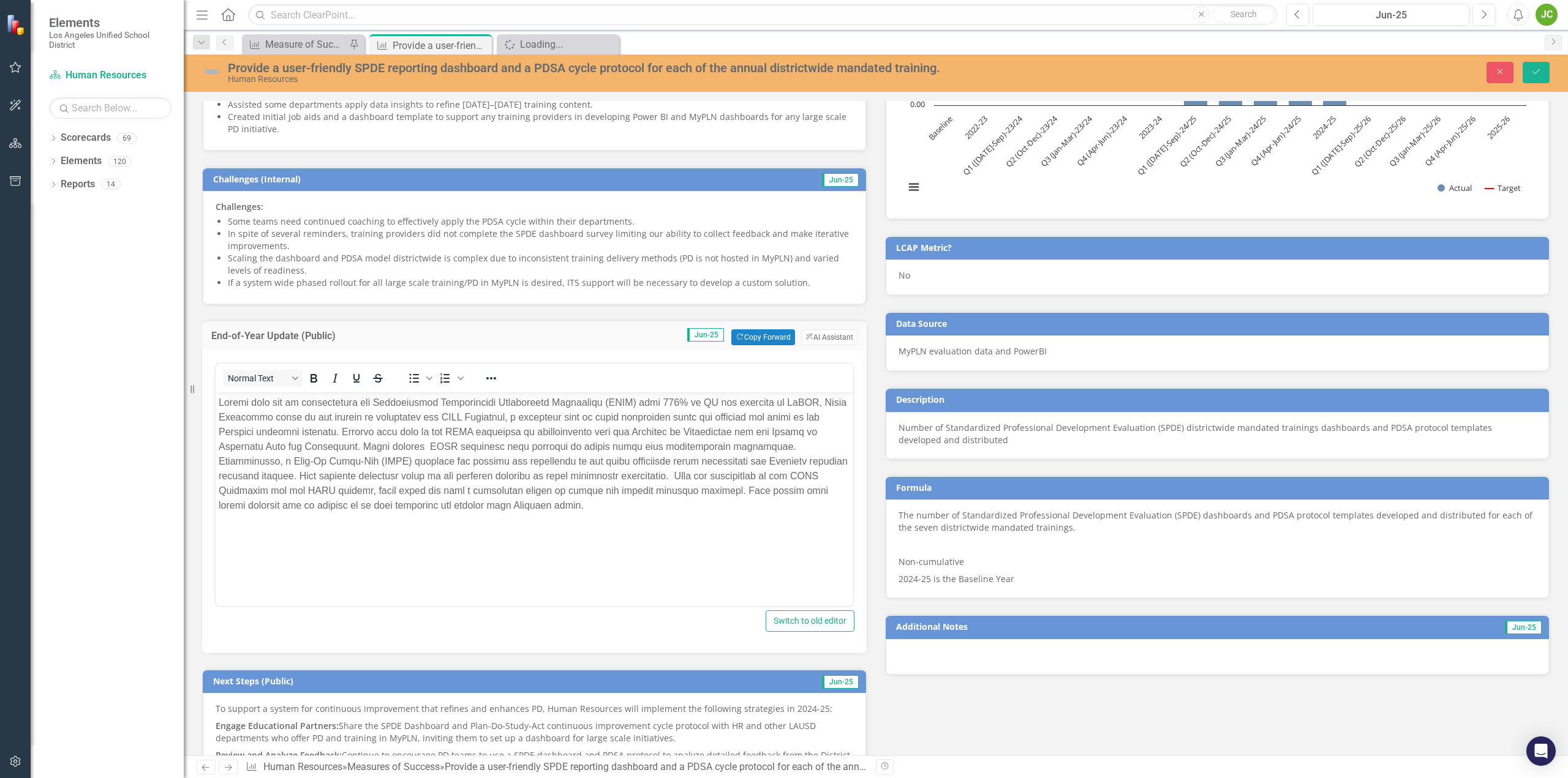 scroll, scrollTop: 0, scrollLeft: 0, axis: both 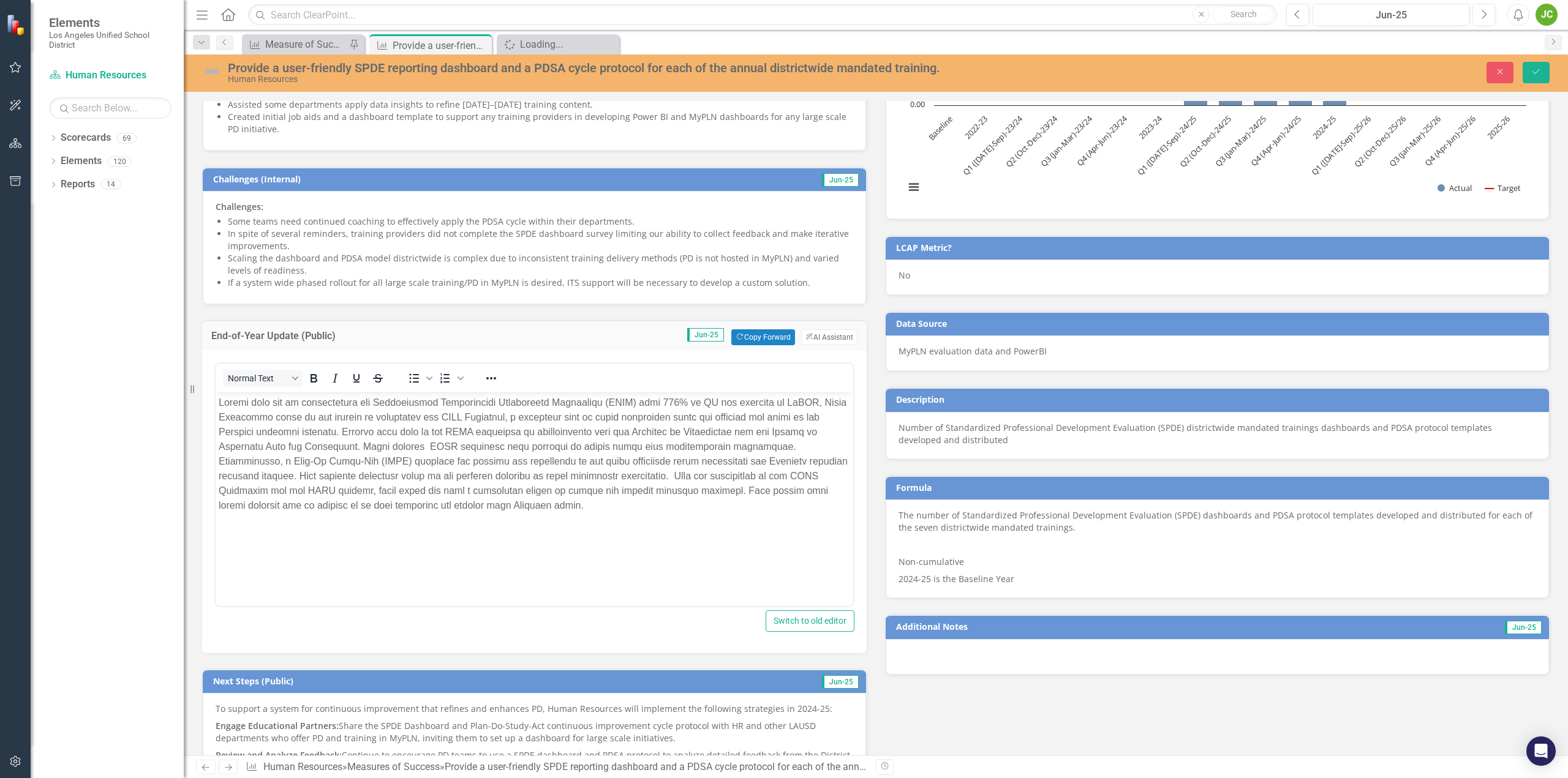 click at bounding box center (534, 454) 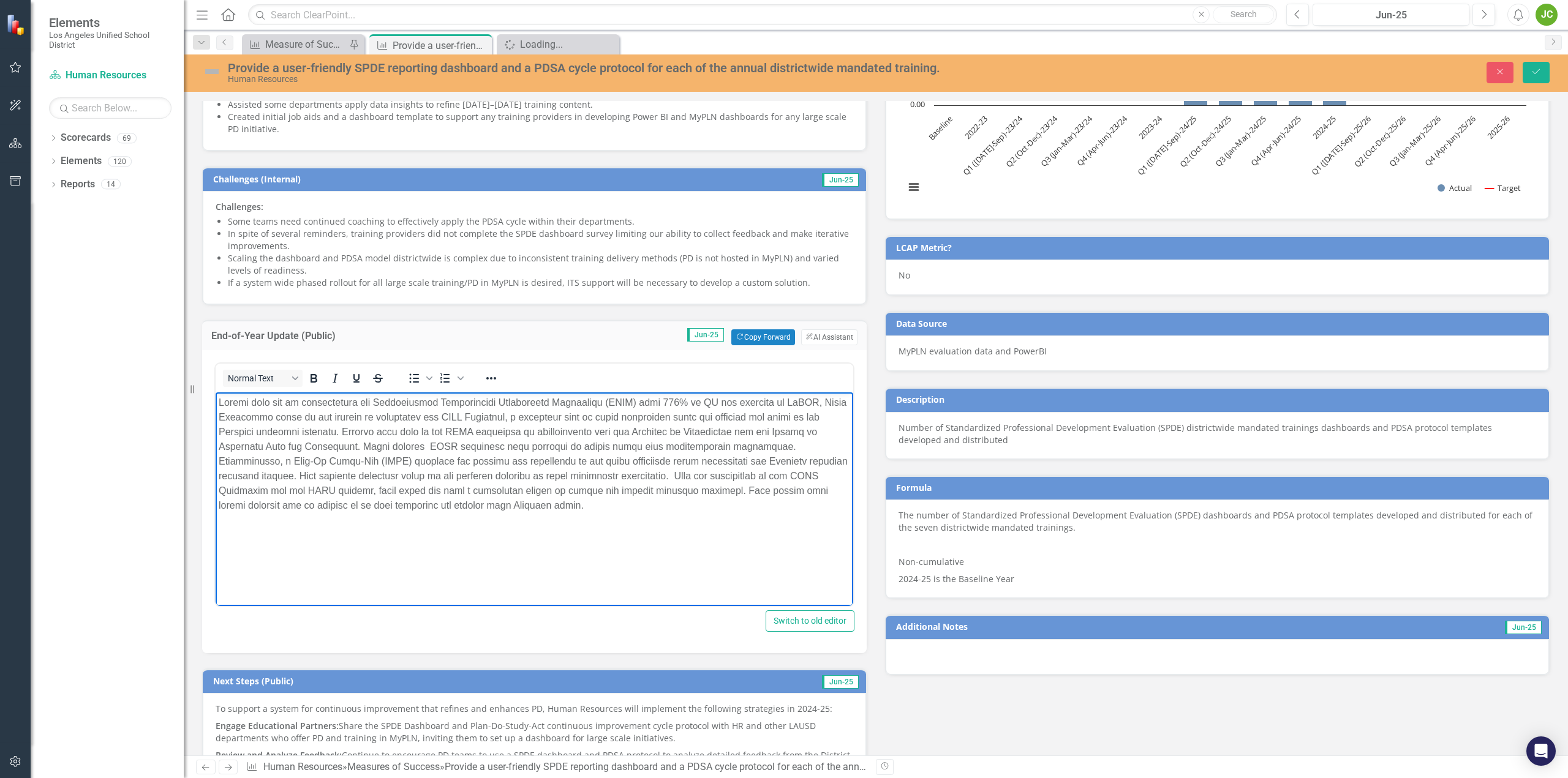 type 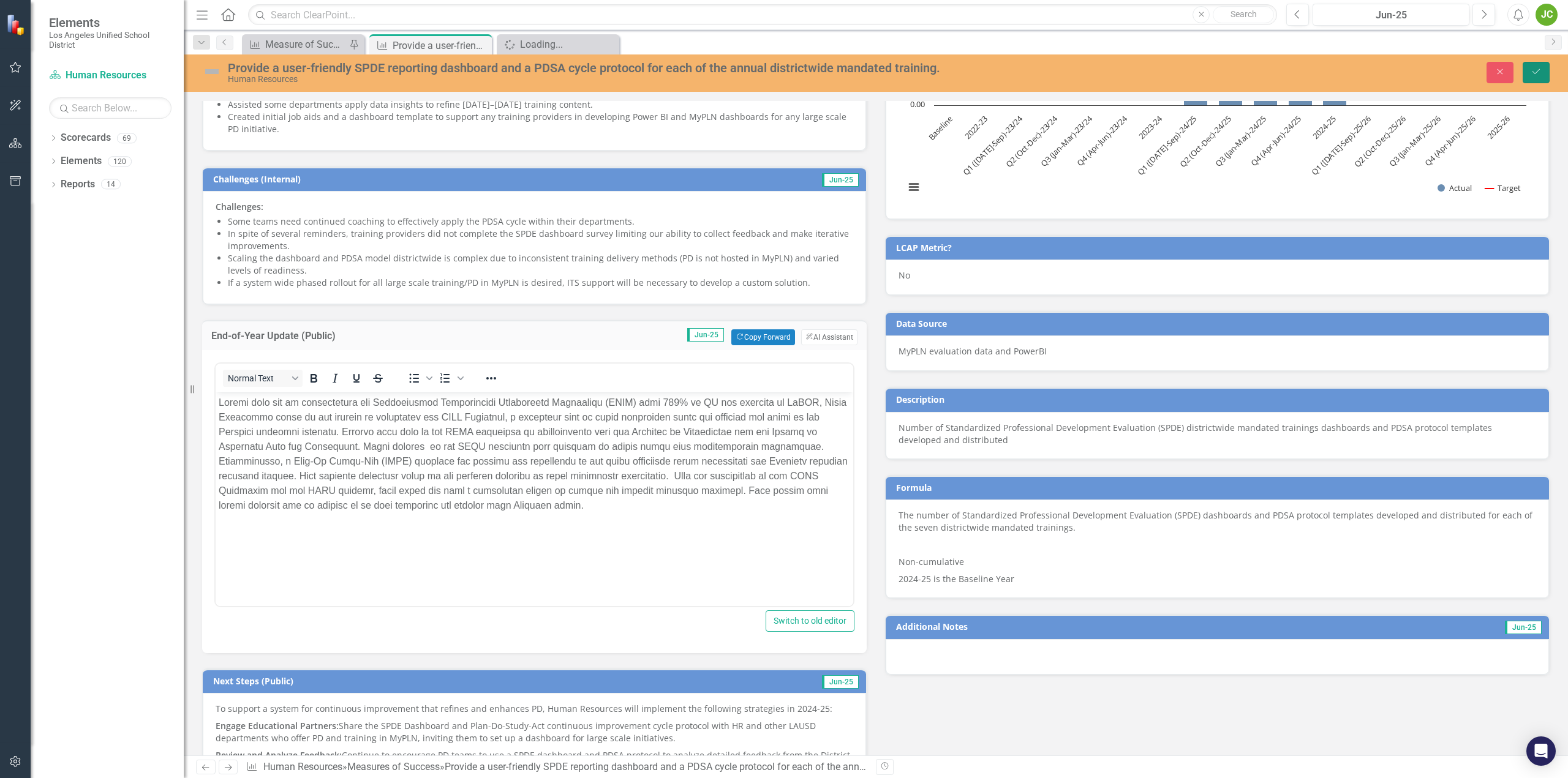 click on "Save" 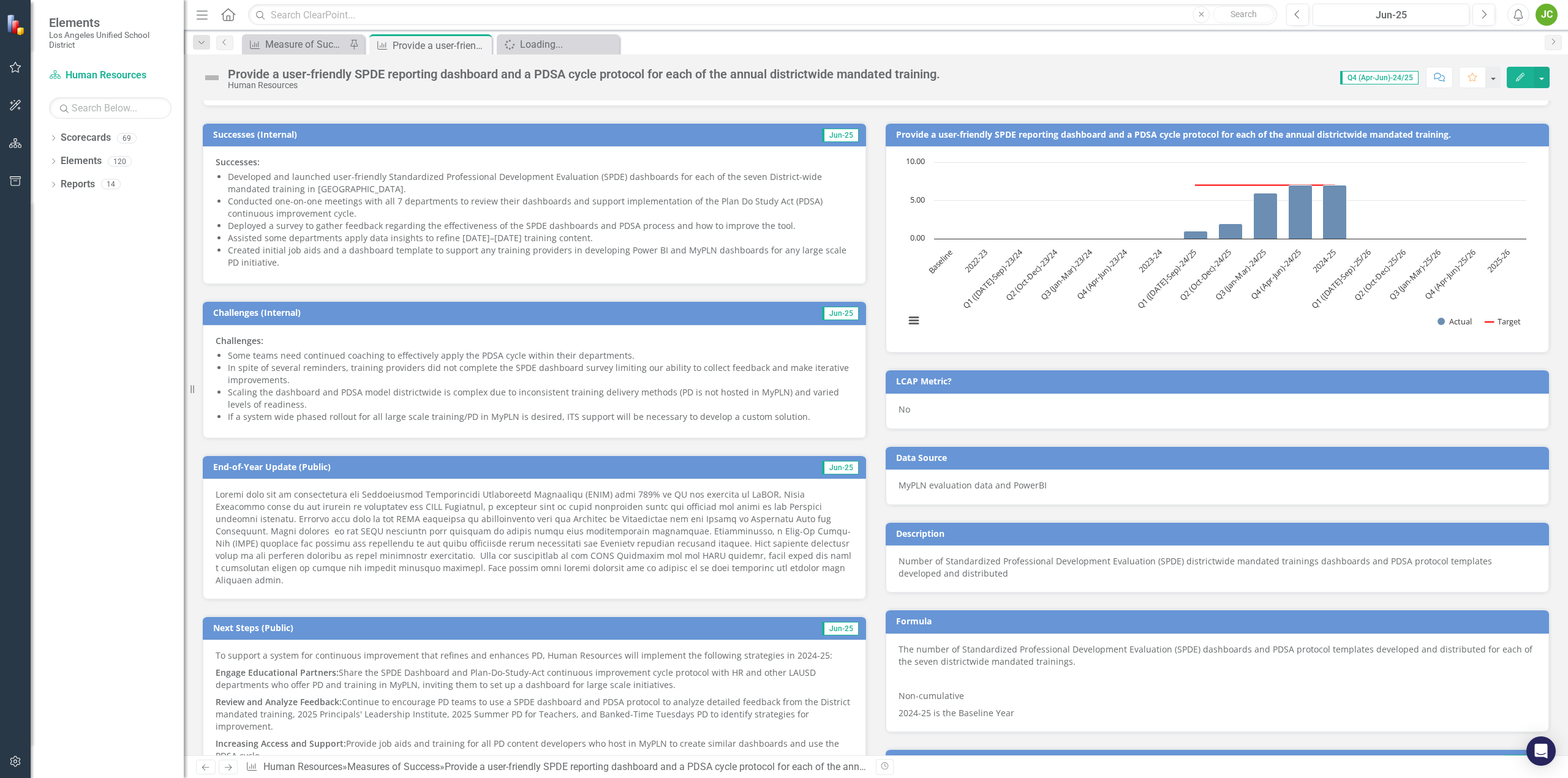 scroll, scrollTop: 245, scrollLeft: 0, axis: vertical 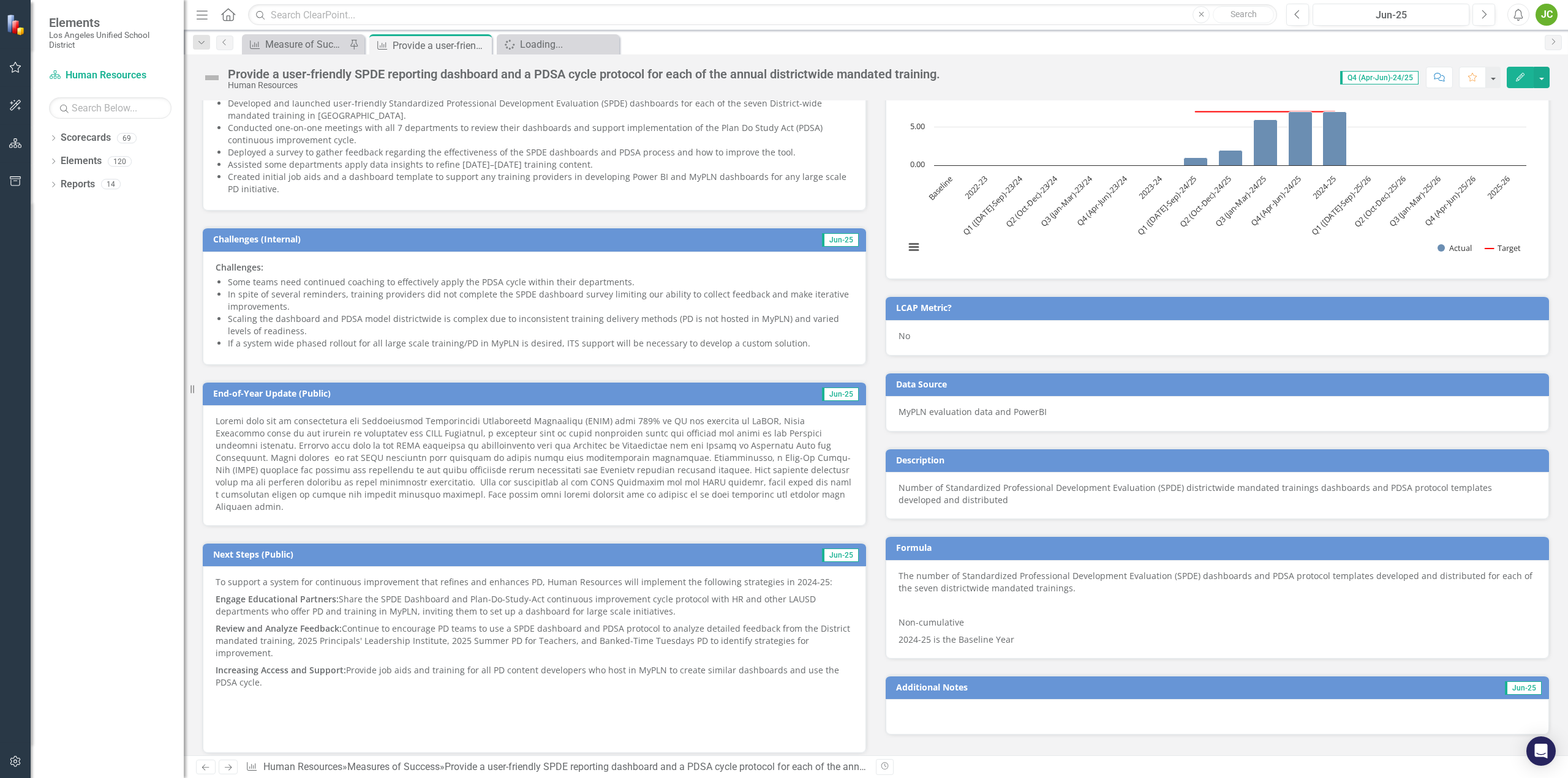 click at bounding box center [534, 464] 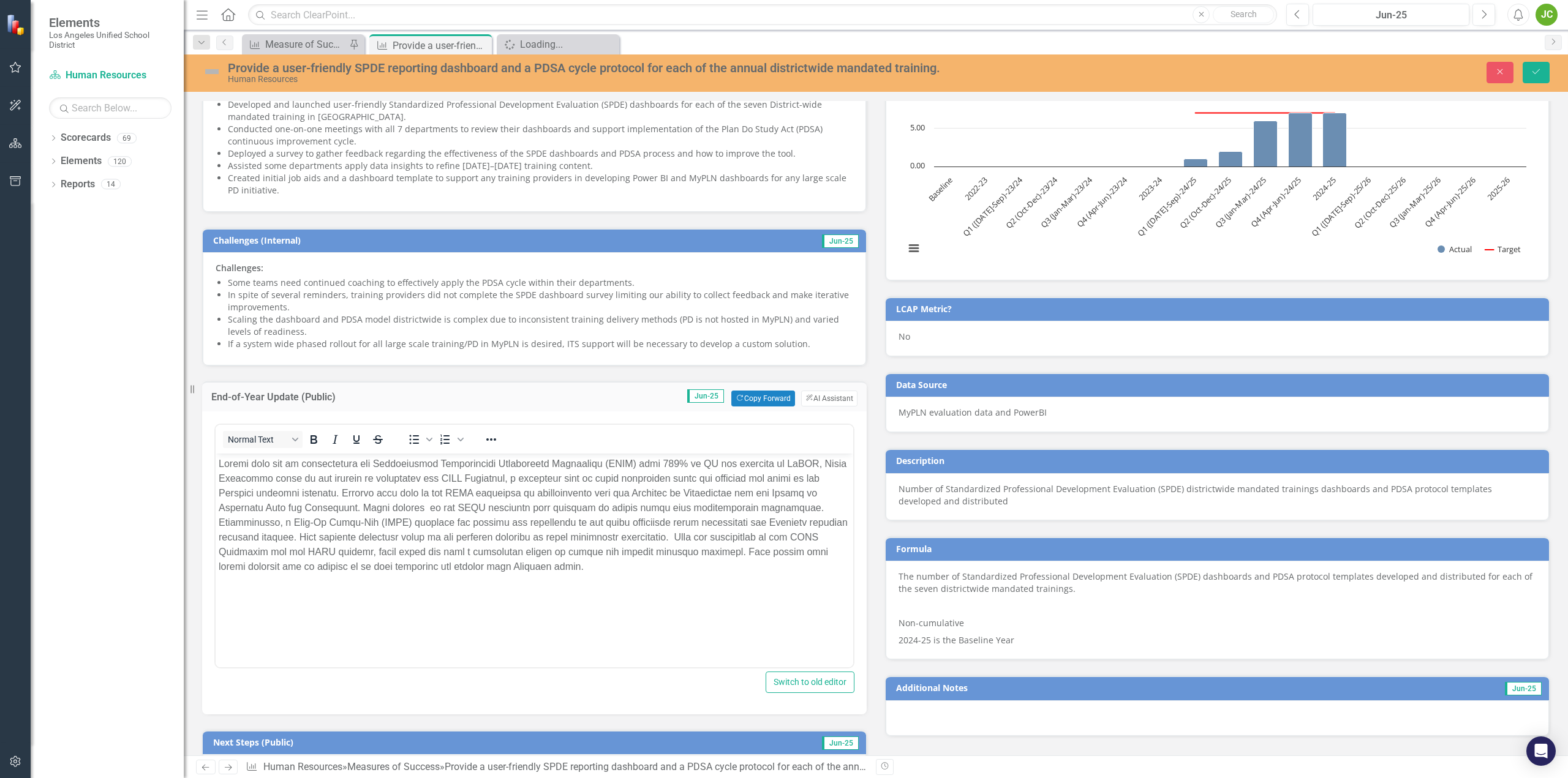 scroll, scrollTop: 0, scrollLeft: 0, axis: both 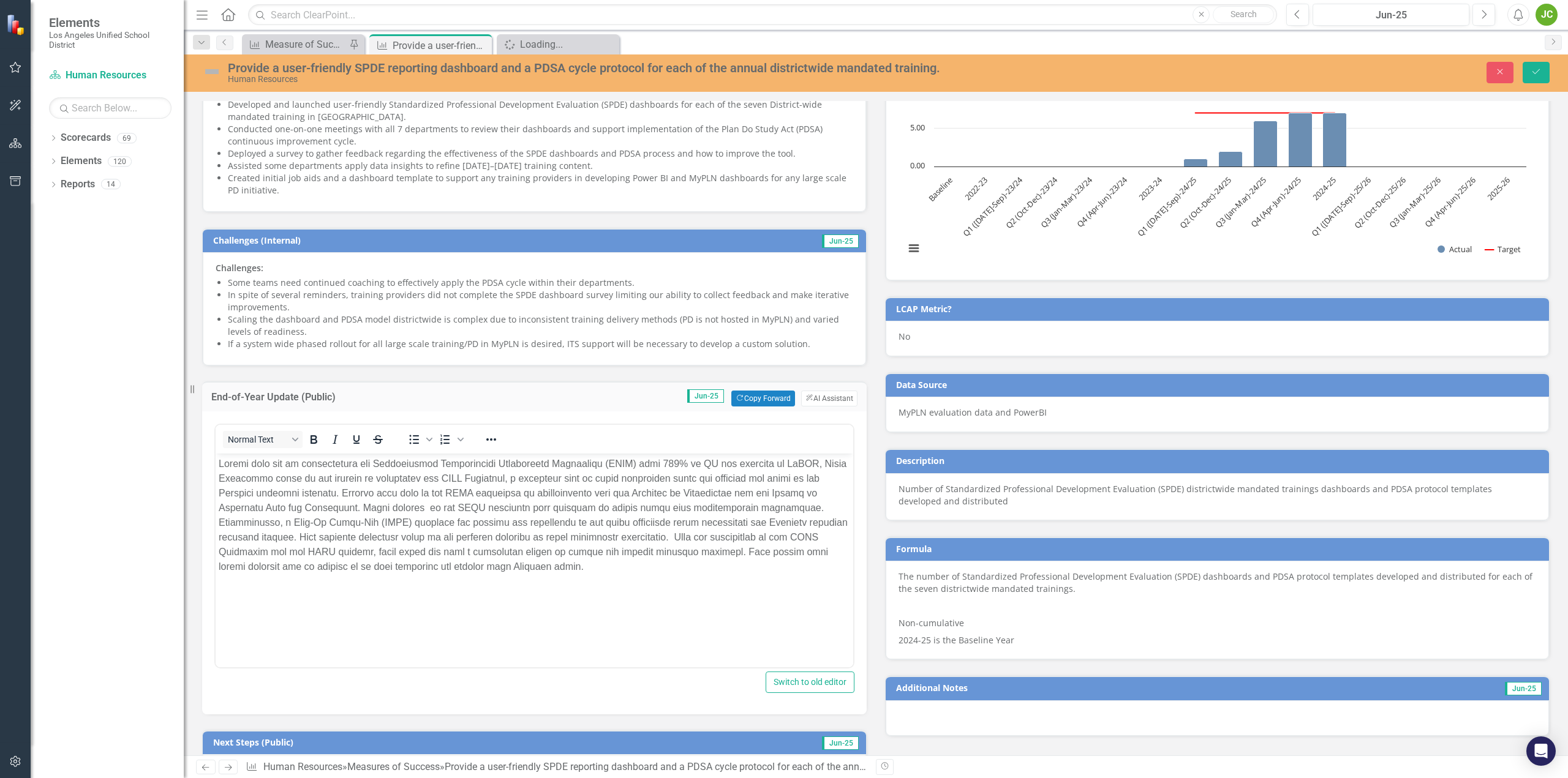 click at bounding box center [534, 515] 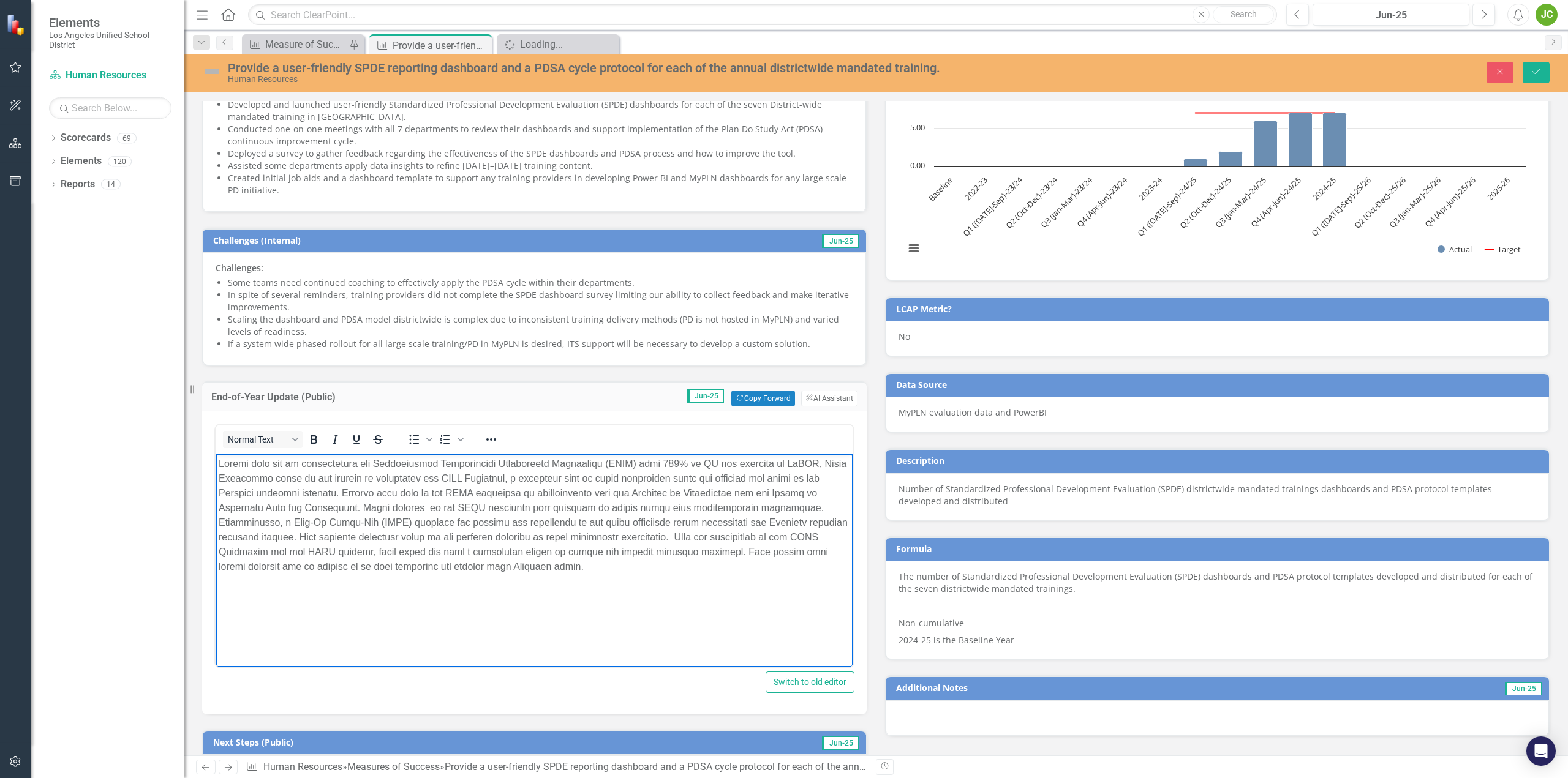 type 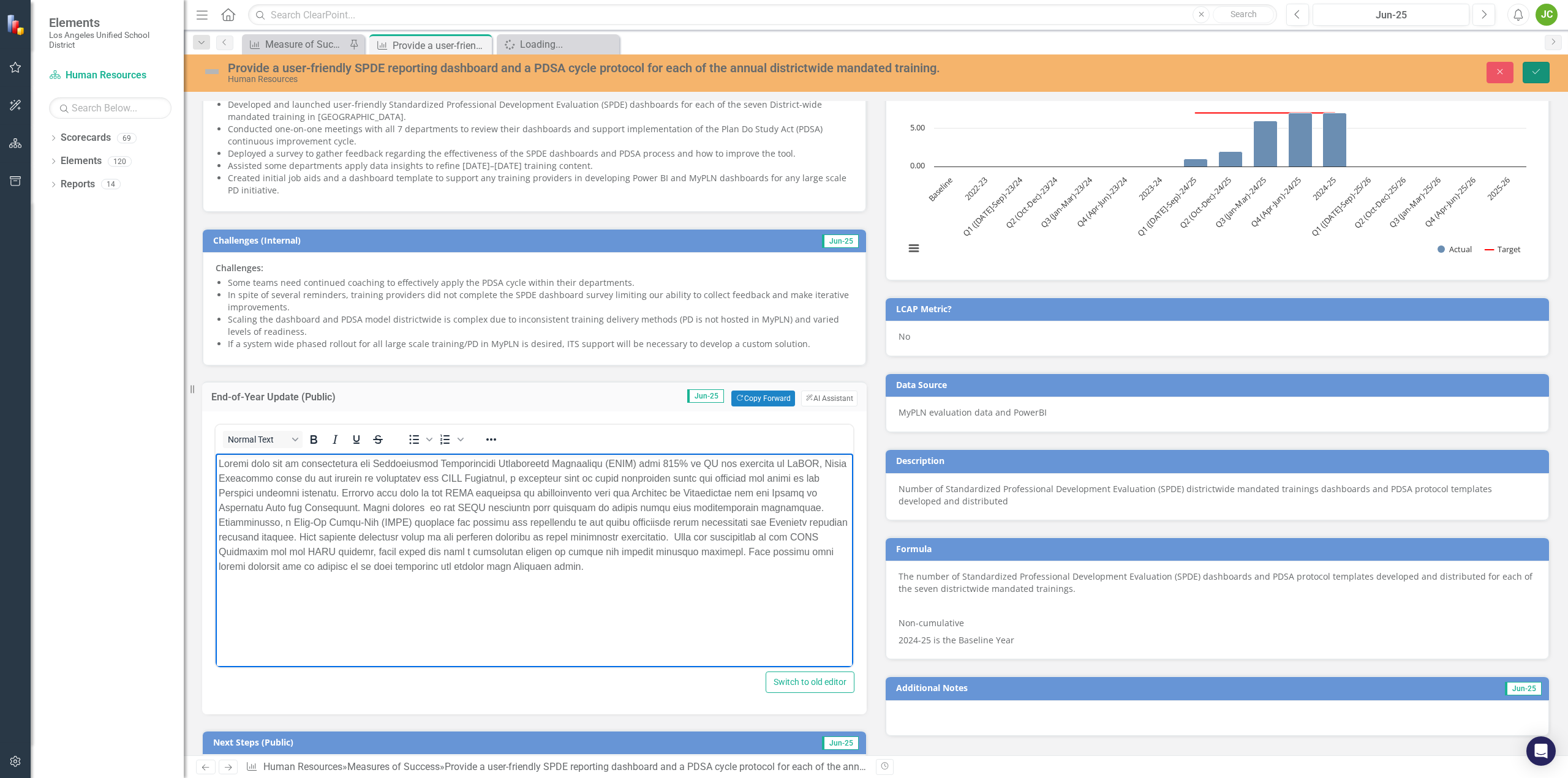 click on "Save" at bounding box center [1536, 72] 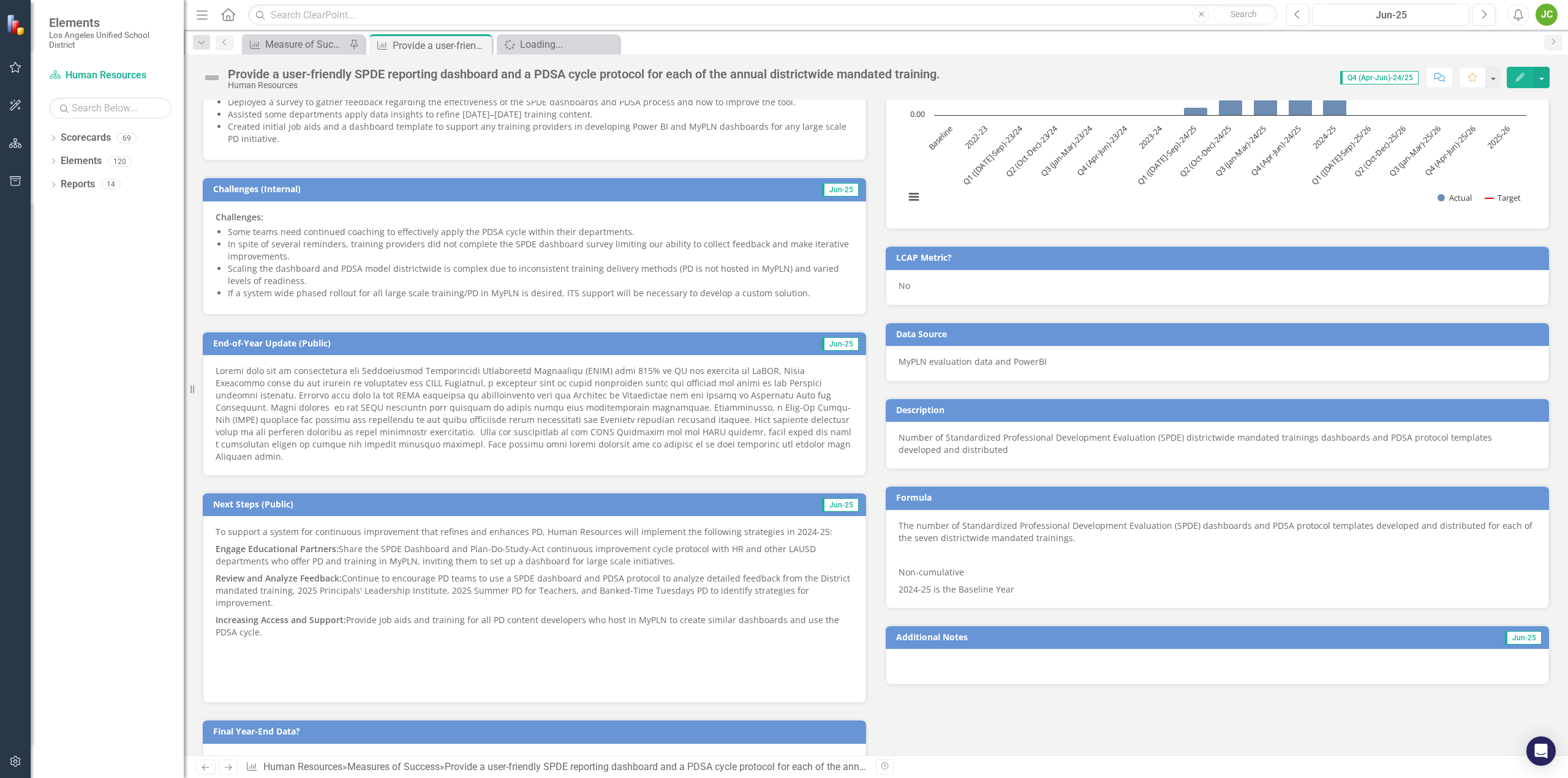 scroll, scrollTop: 367, scrollLeft: 0, axis: vertical 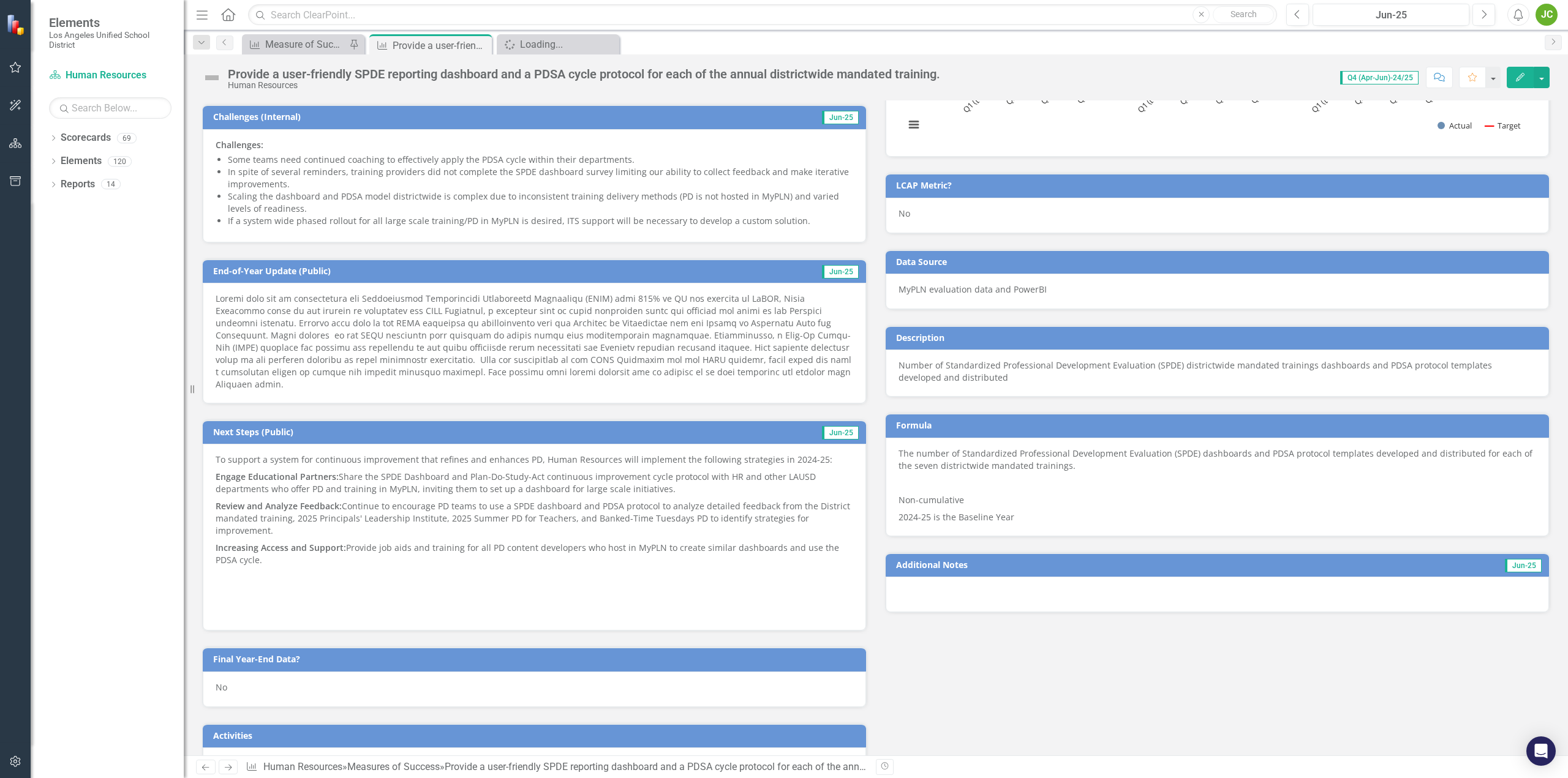 click on "To support a system for continuous improvement that refines and enhances PD, Human Resources will implement the following strategies in 2024-25:" at bounding box center (534, 461) 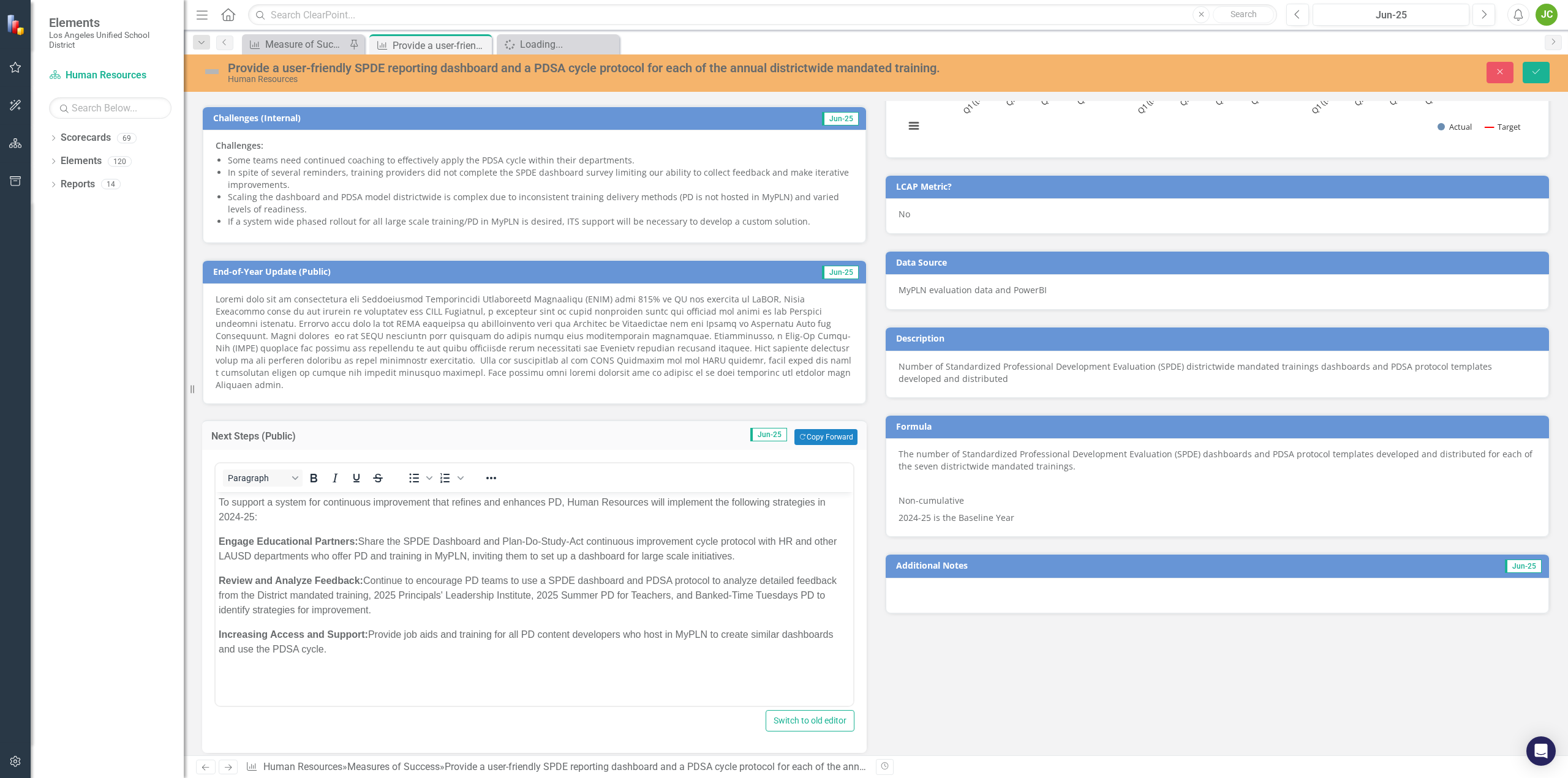 scroll, scrollTop: 0, scrollLeft: 0, axis: both 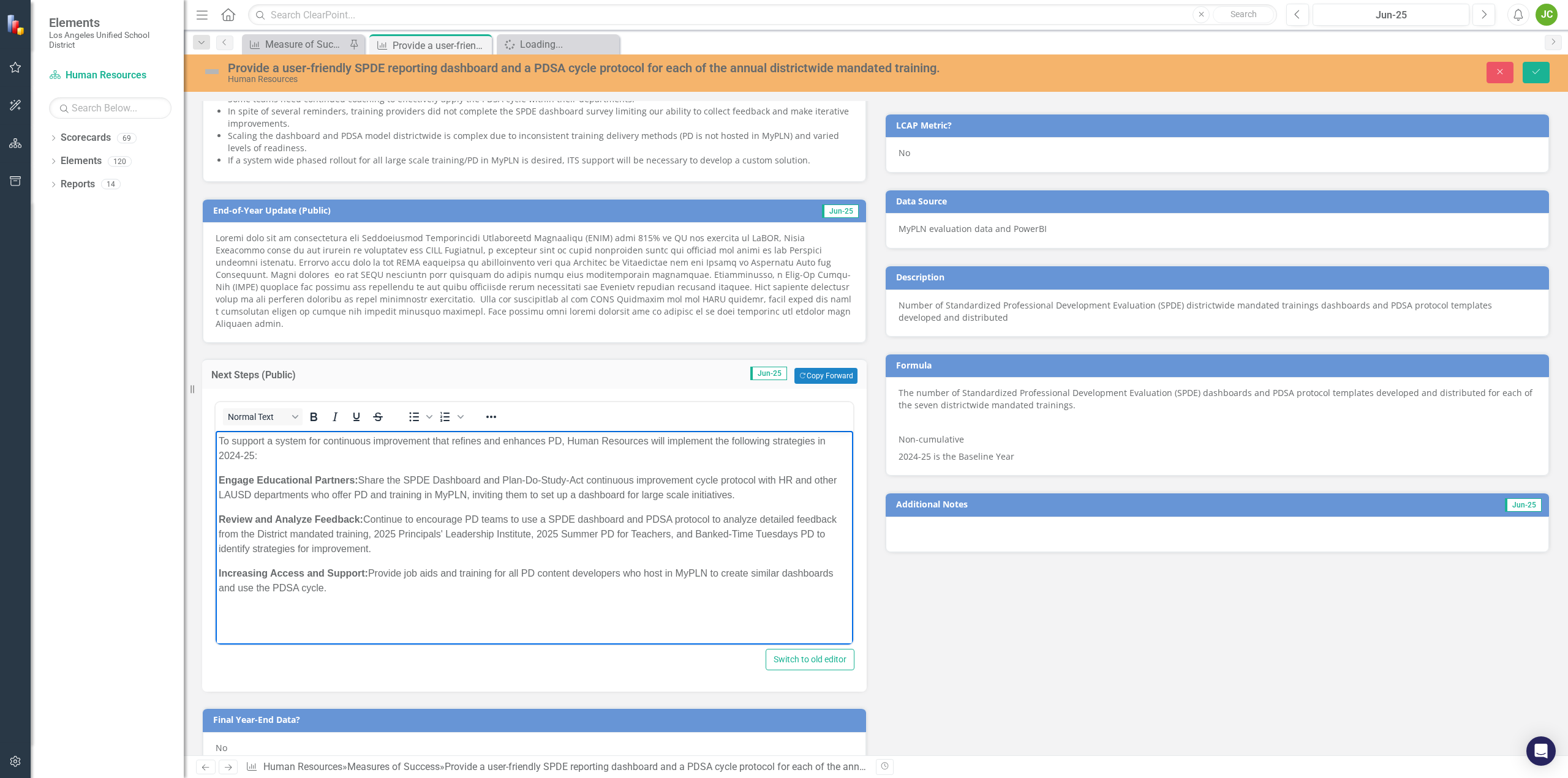 click on "To support a system for continuous improvement that refines and enhances PD, Human Resources will implement the following strategies in 2024-25:" at bounding box center (534, 449) 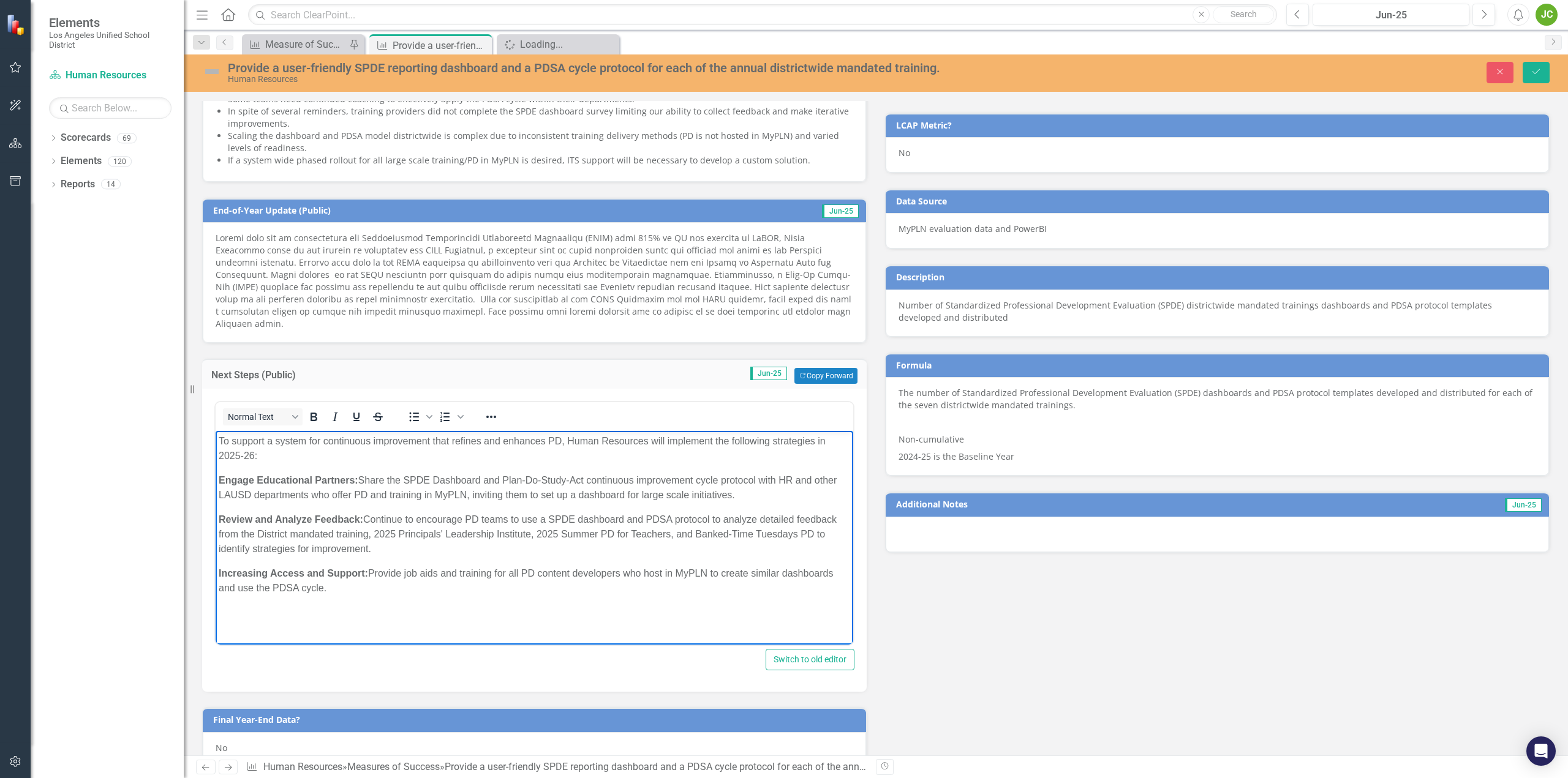 click on "Increasing Access and Support:  Provide job aids and training for all PD content developers who host in MyPLN to create similar dashboards and use the PDSA cycle." at bounding box center (534, 581) 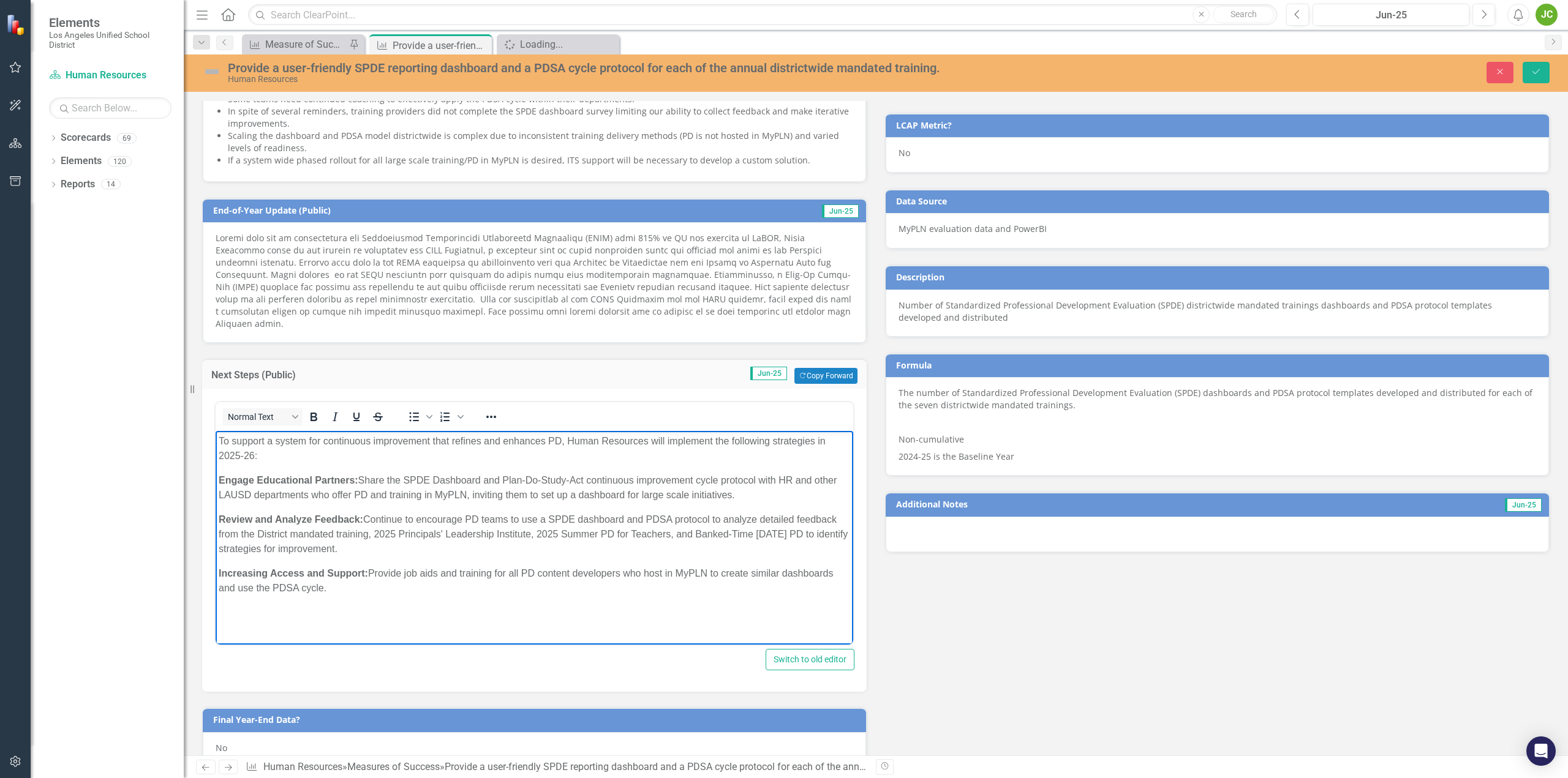 click on "Review and Analyze Feedback:  Continue to encourage PD teams to use a SPDE dashboard and PDSA protocol to analyze detailed feedback from the District mandated training, 2025 Principals' Leadership Institute, 2025 Summer PD for Teachers, and Banked-Time Tuesday PD to identify strategies for improvement." at bounding box center (534, 534) 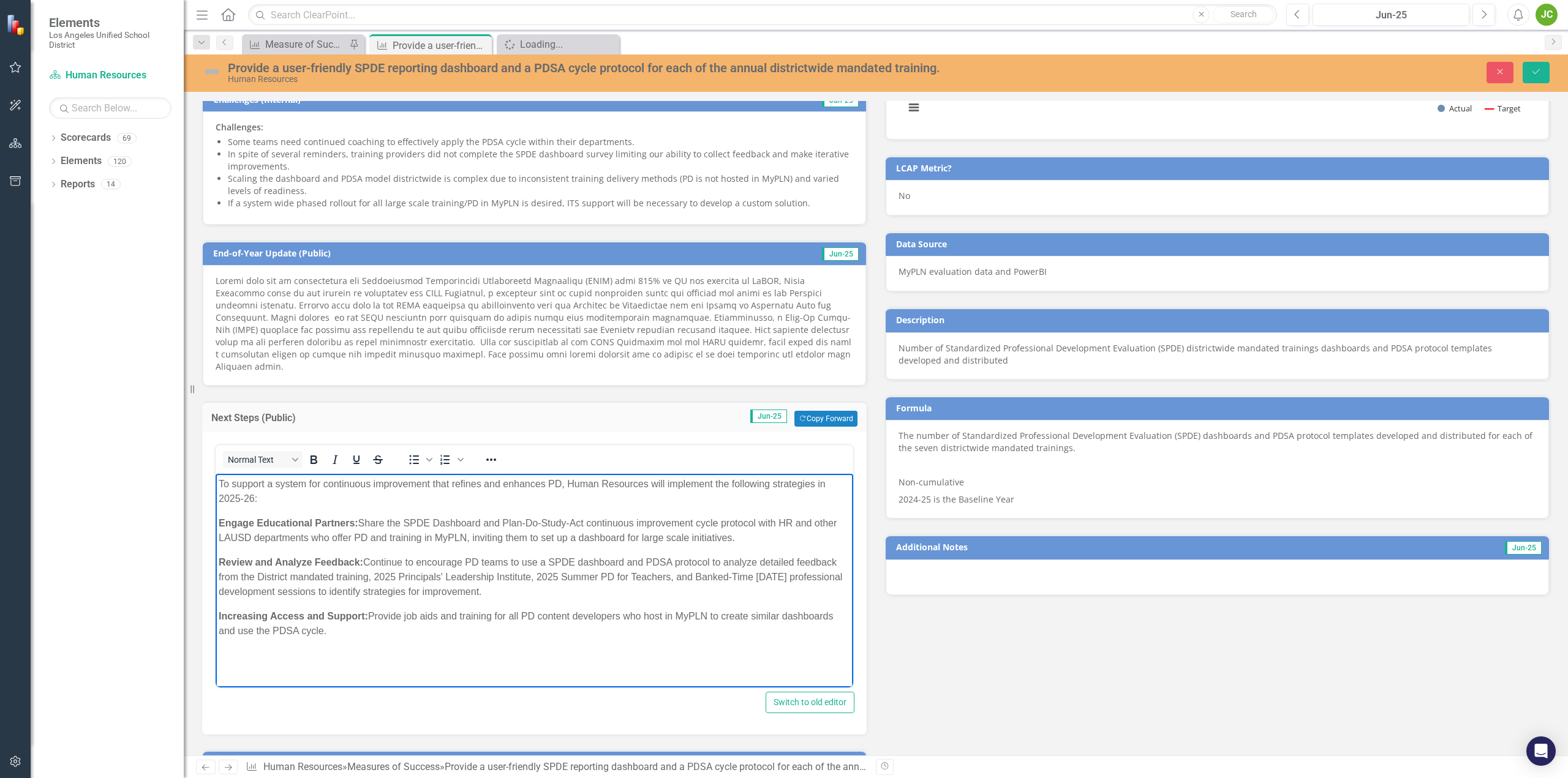 scroll, scrollTop: 367, scrollLeft: 0, axis: vertical 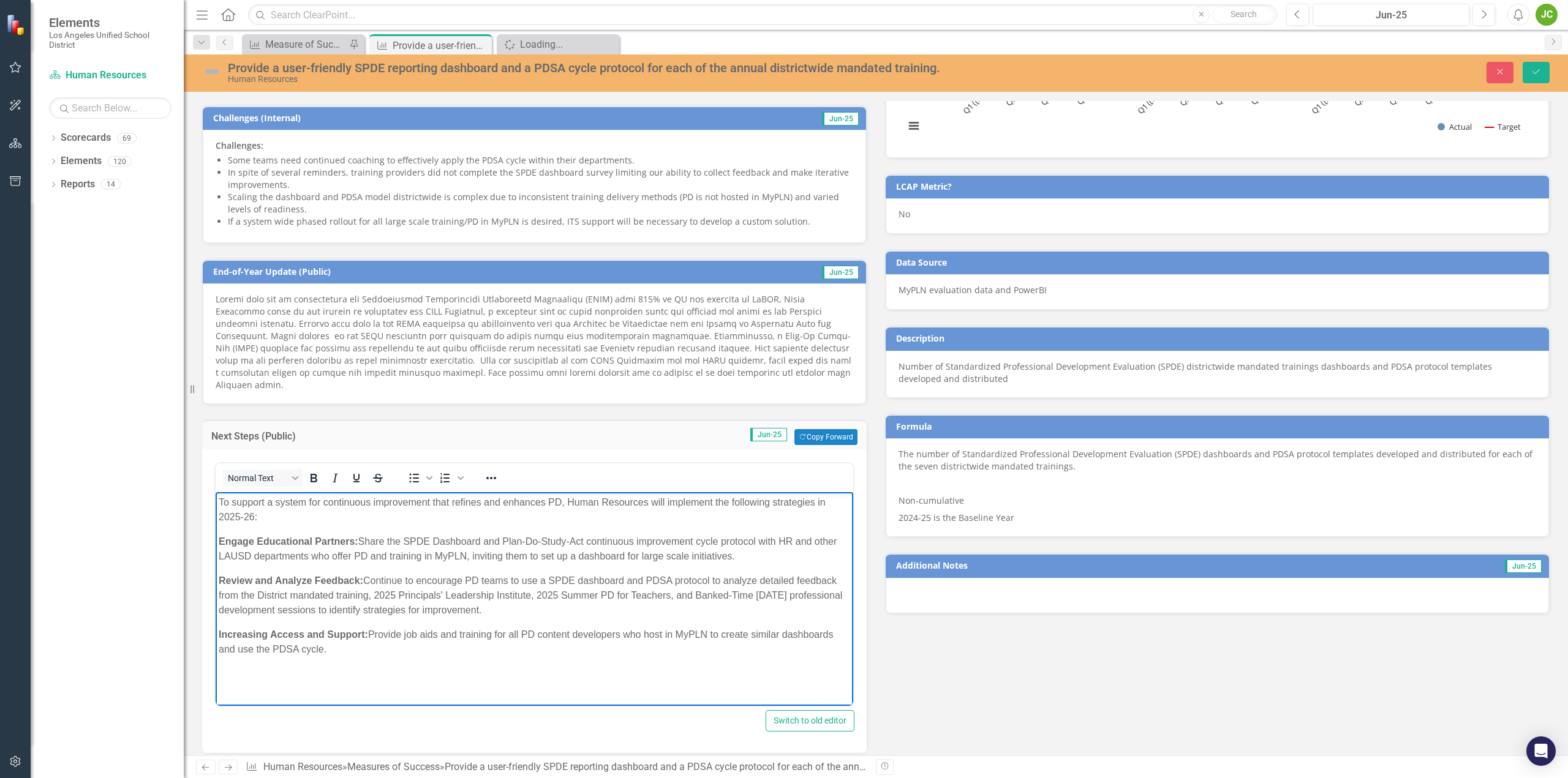 click at bounding box center (534, 674) 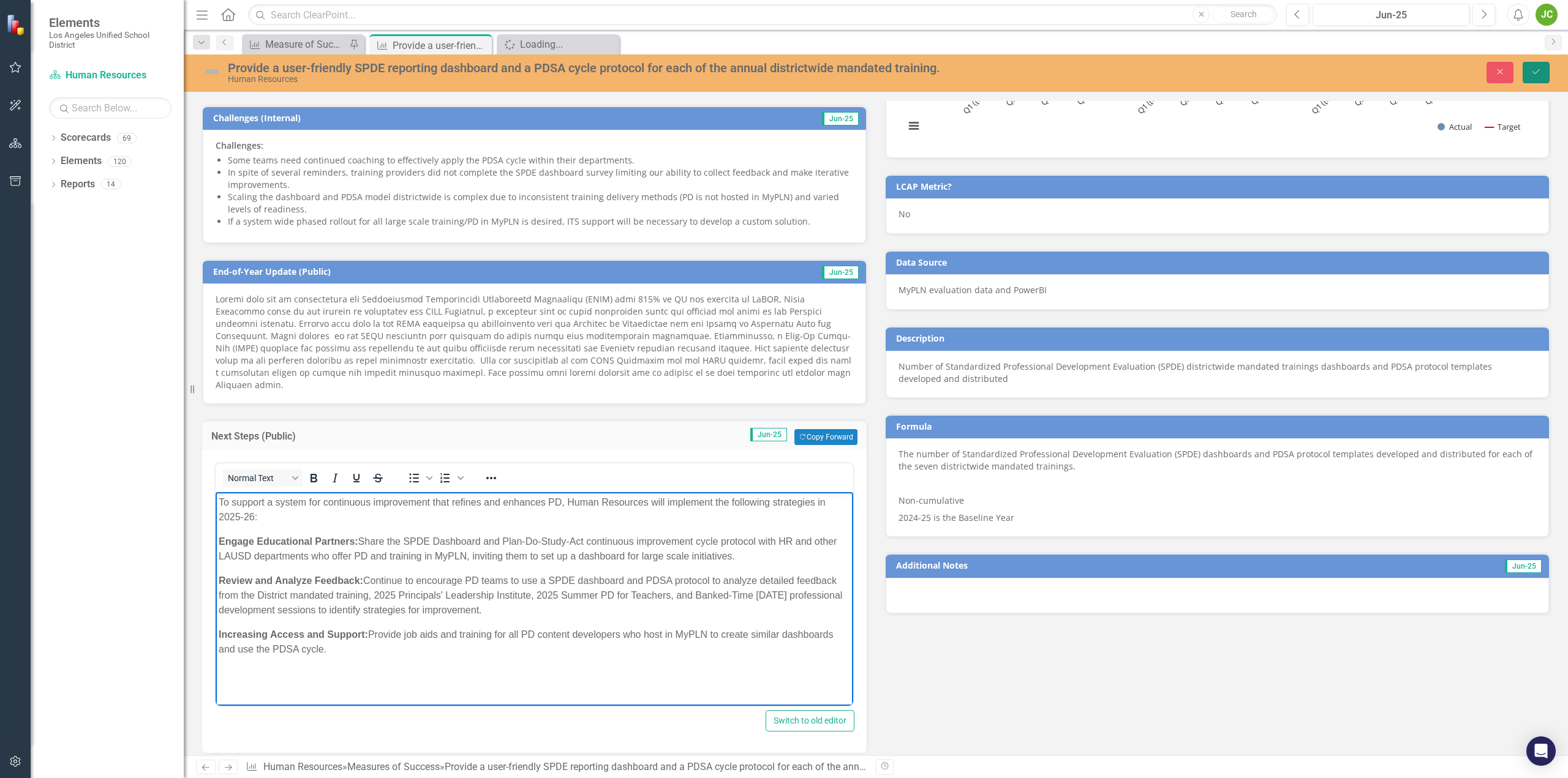 click on "Save" 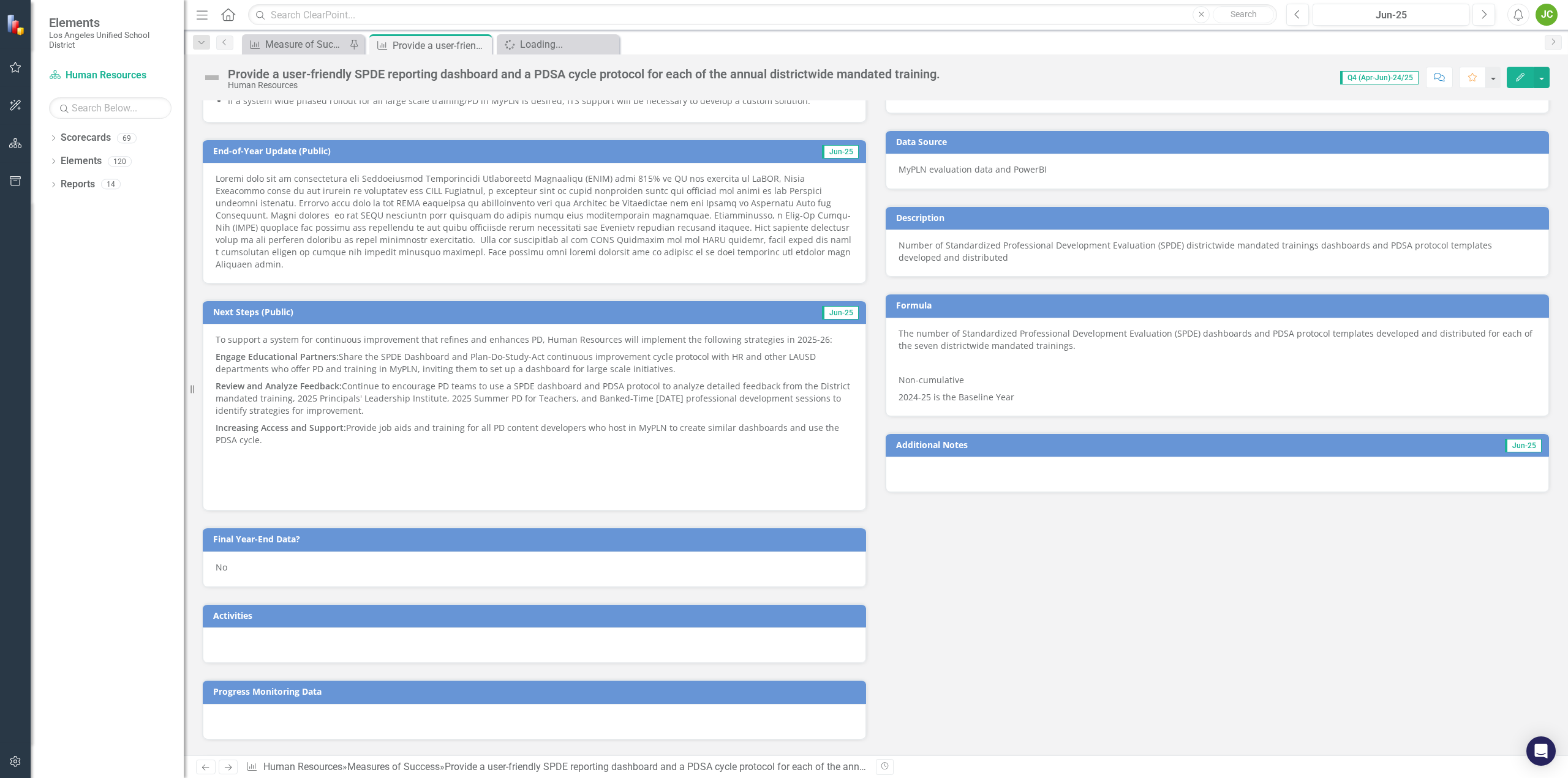 scroll, scrollTop: 490, scrollLeft: 0, axis: vertical 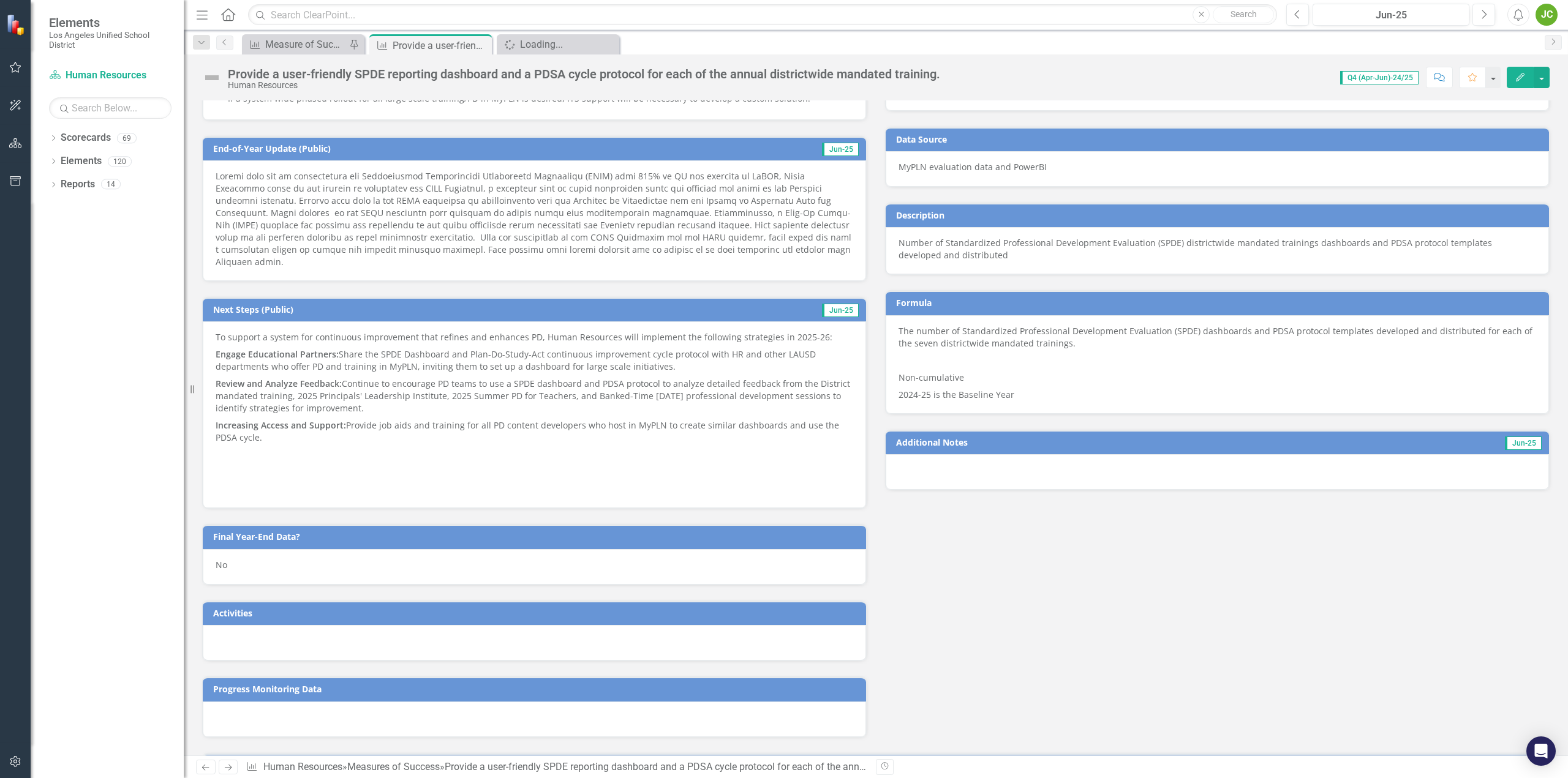 click at bounding box center [534, 455] 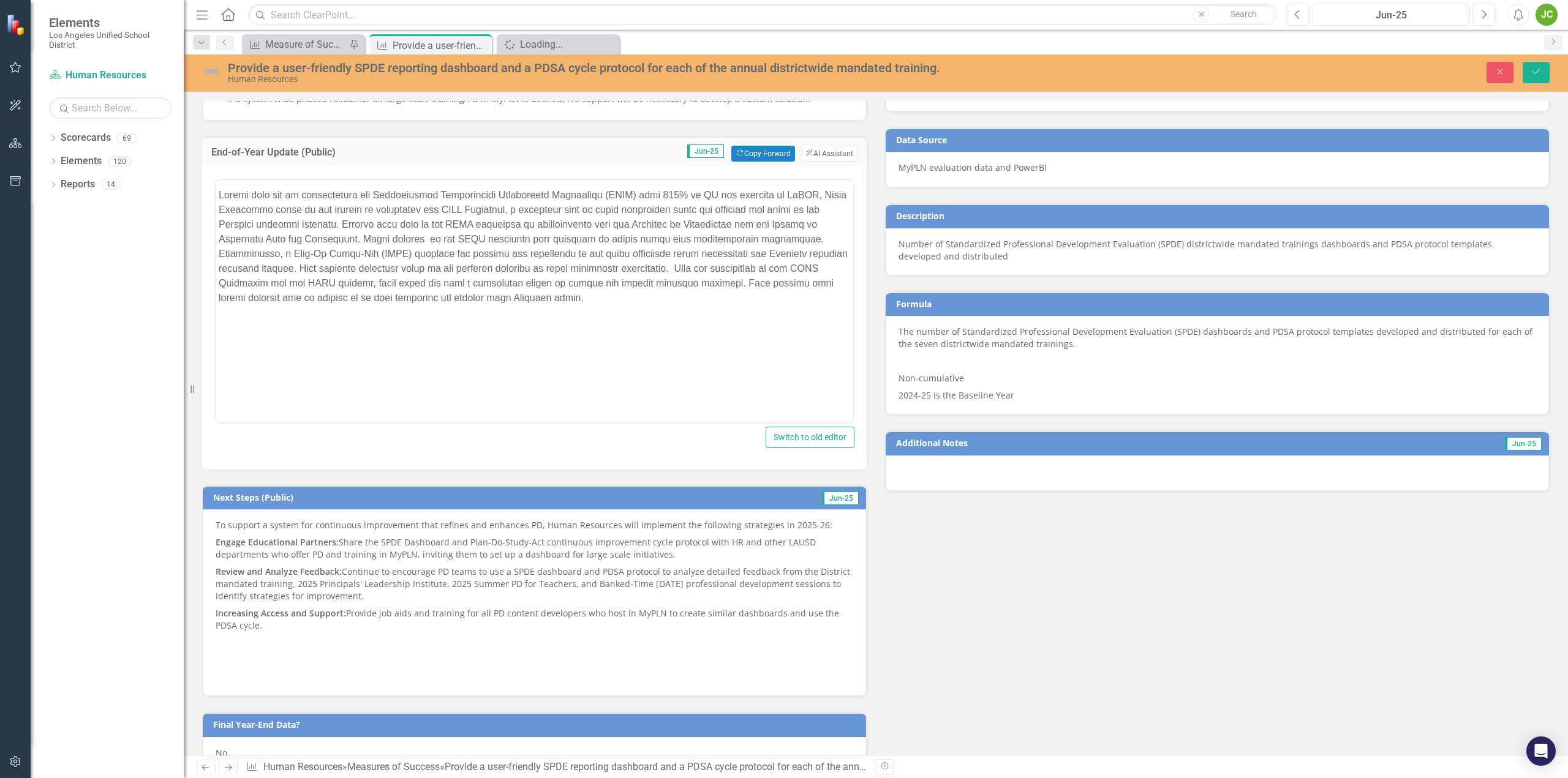 scroll, scrollTop: 0, scrollLeft: 0, axis: both 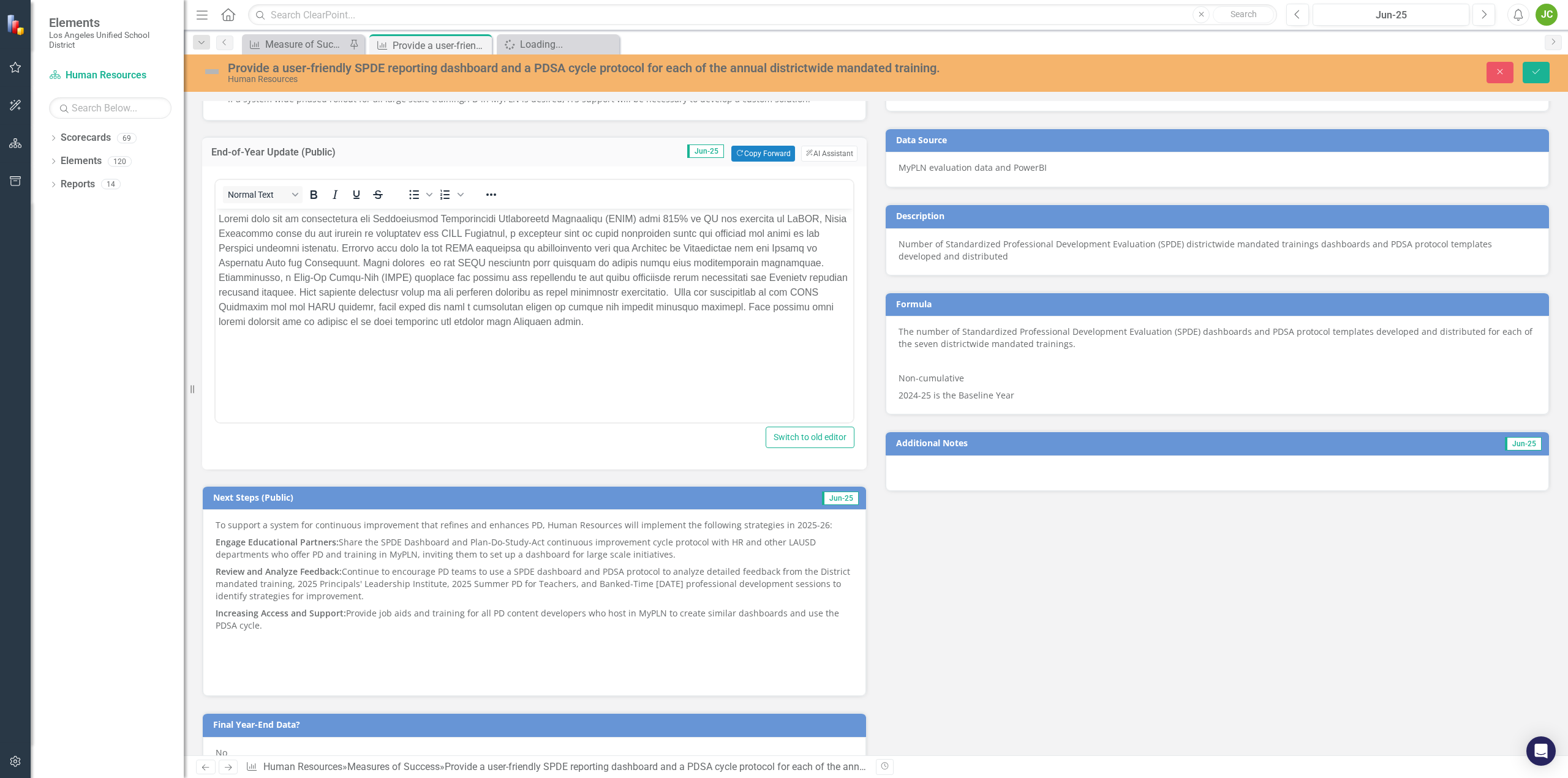 click at bounding box center (534, 271) 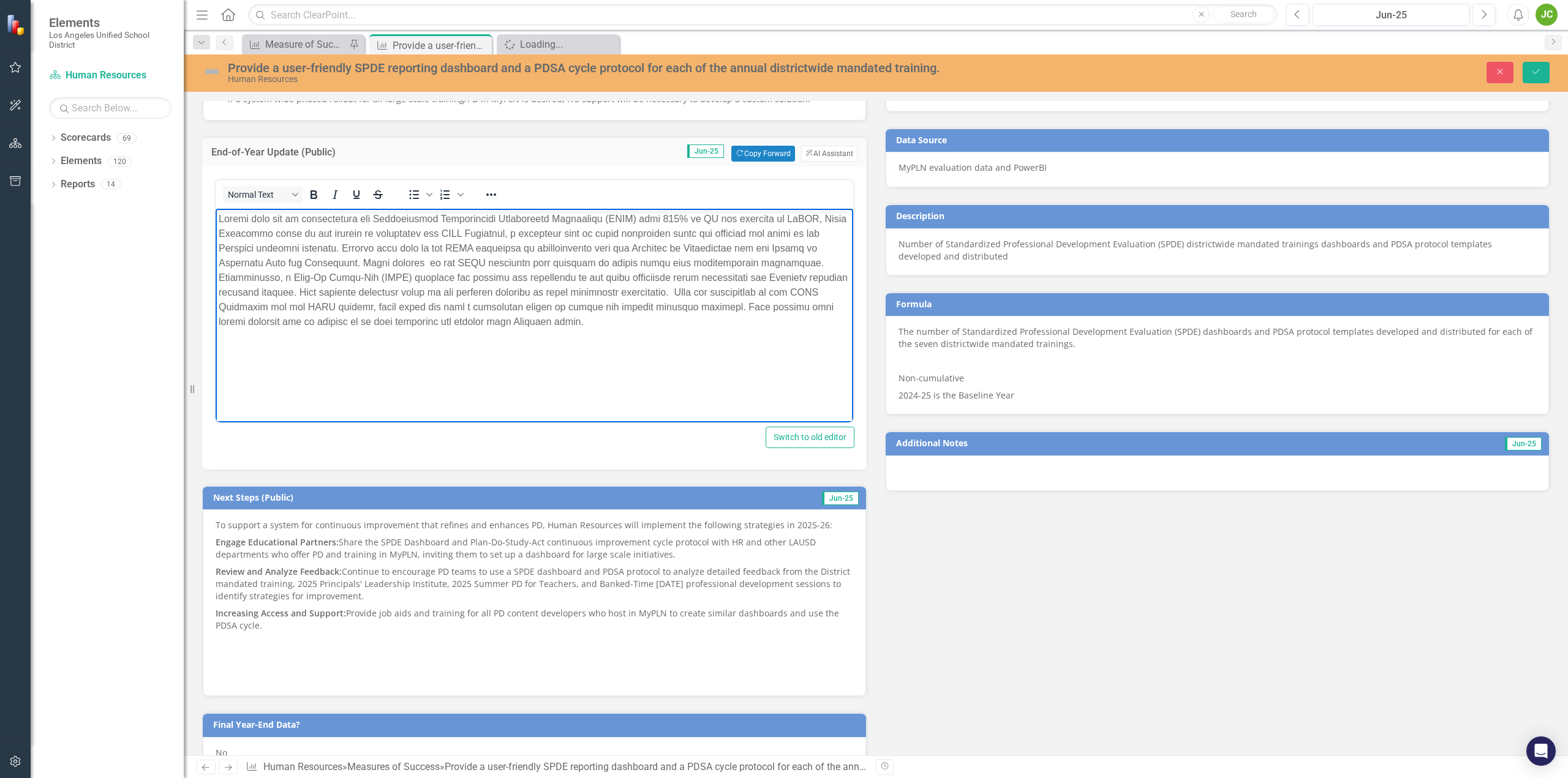 type 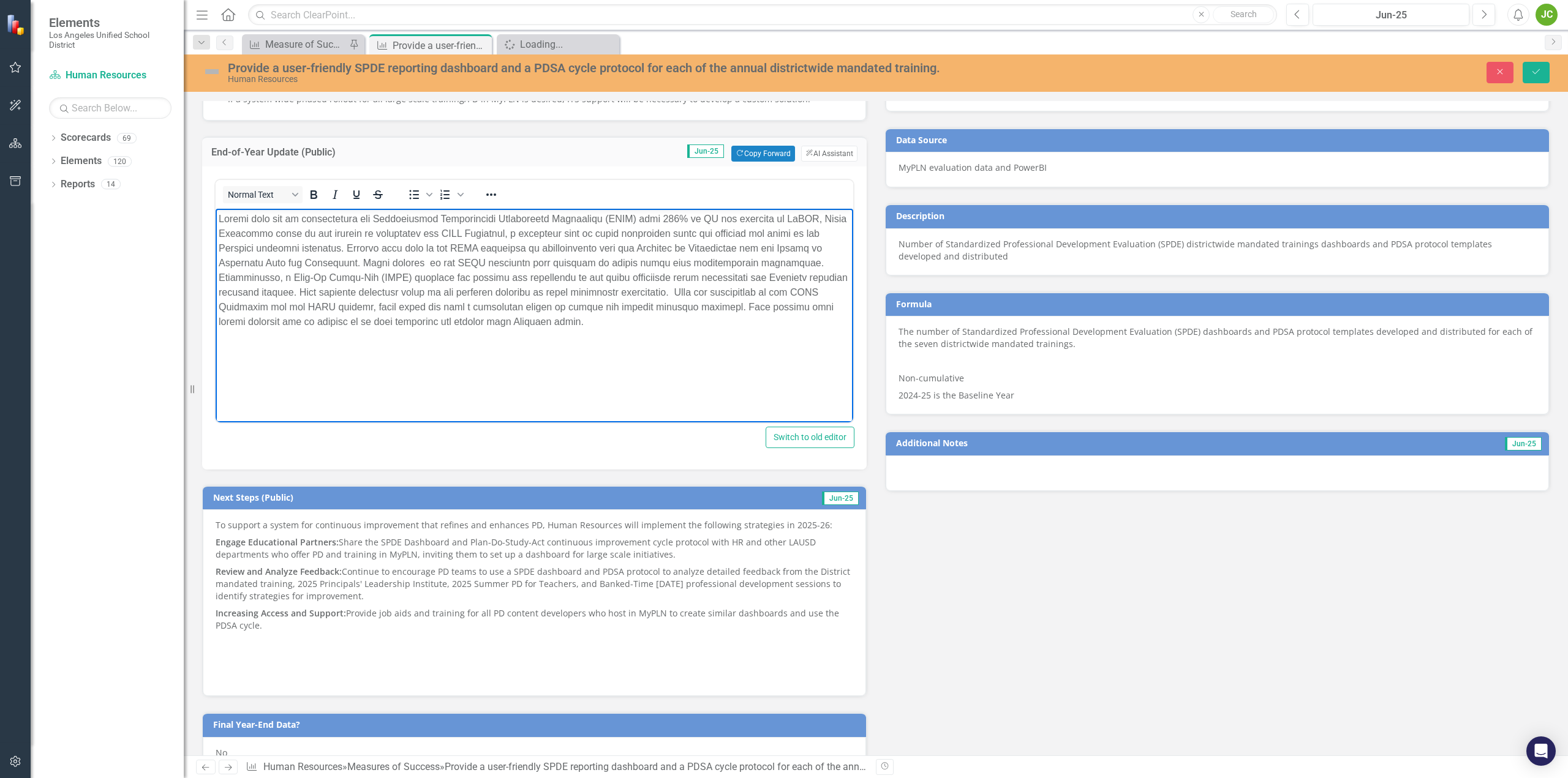 click at bounding box center (534, 301) 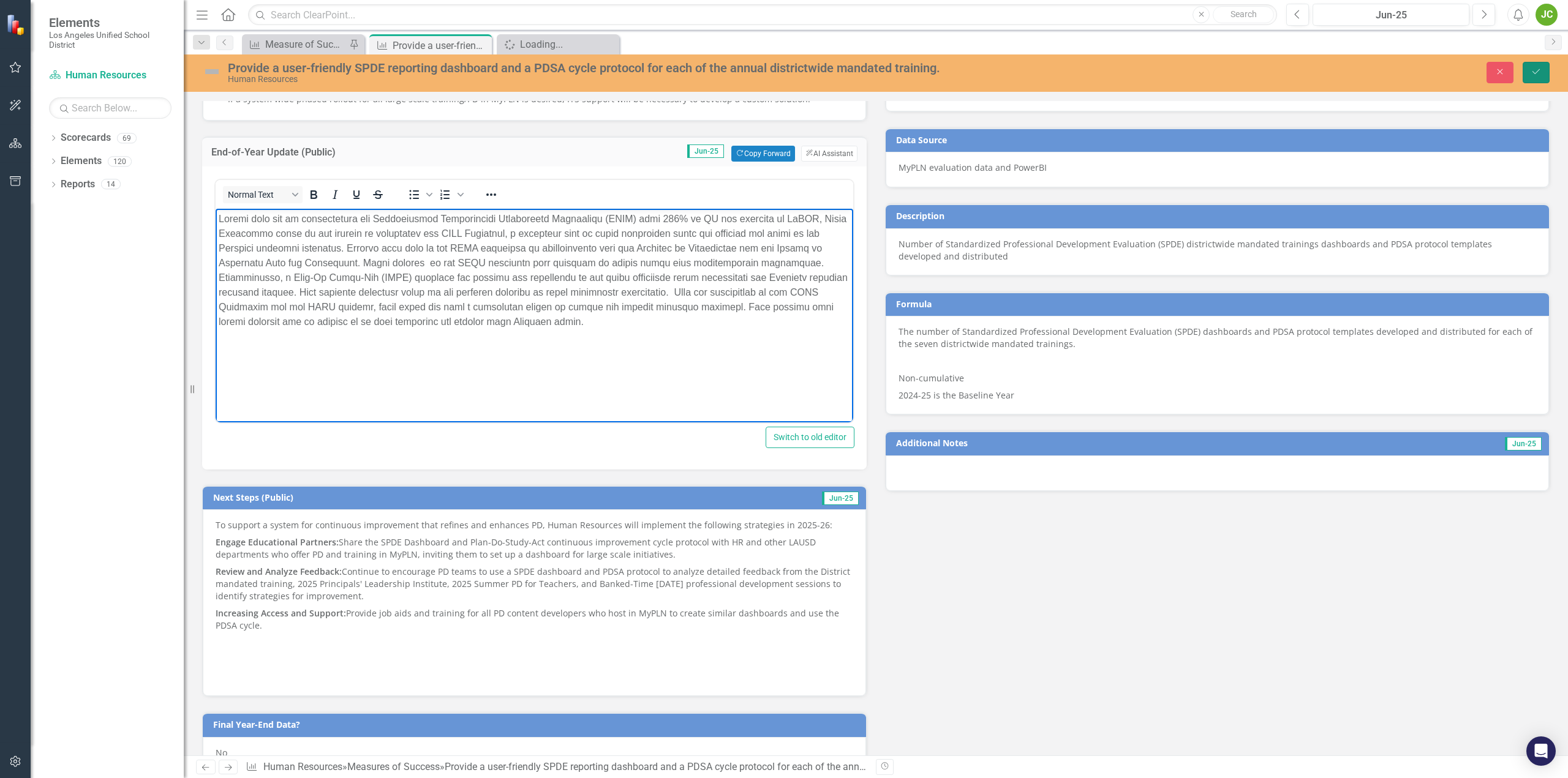 click on "Save" 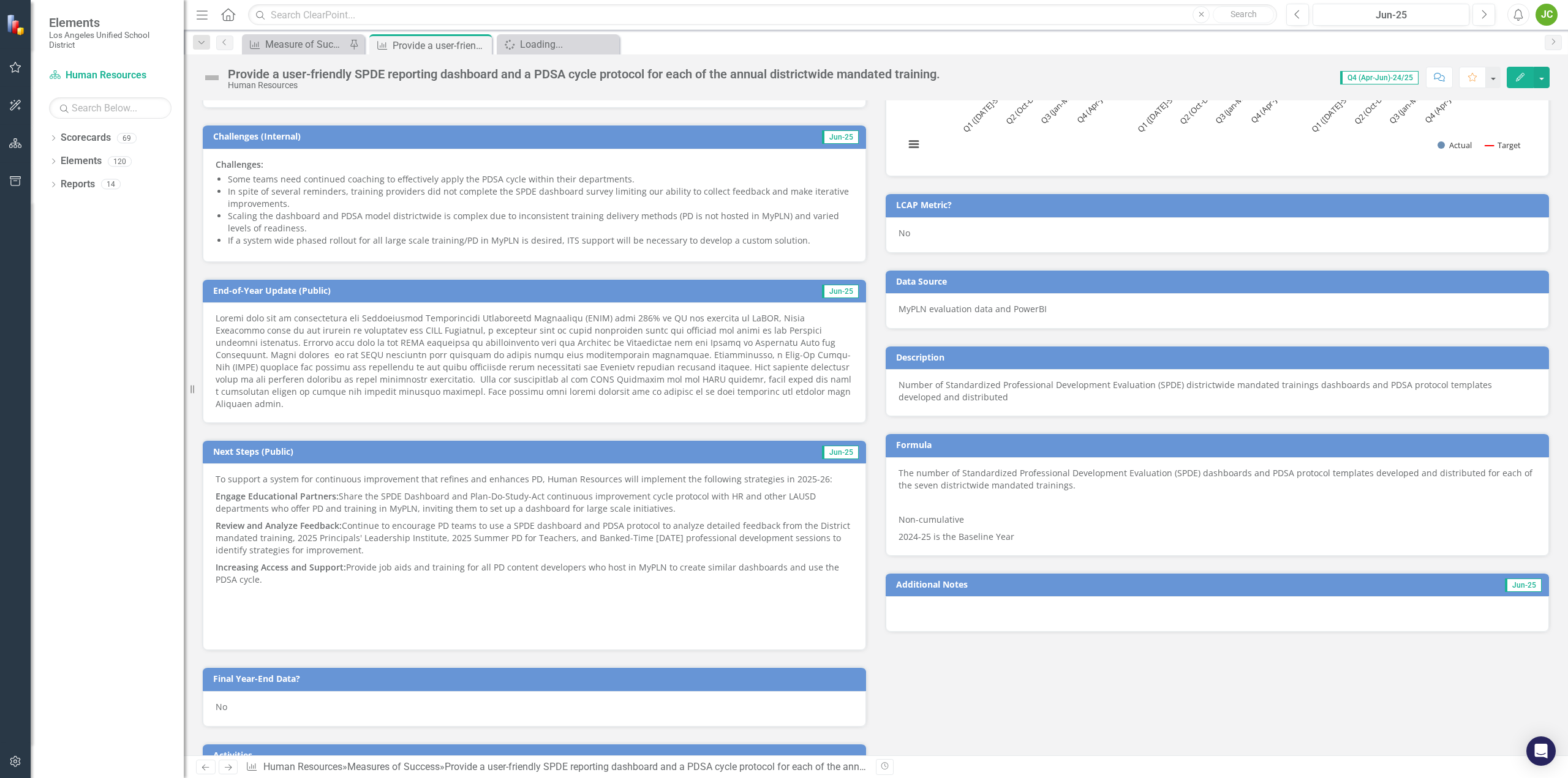 scroll, scrollTop: 428, scrollLeft: 0, axis: vertical 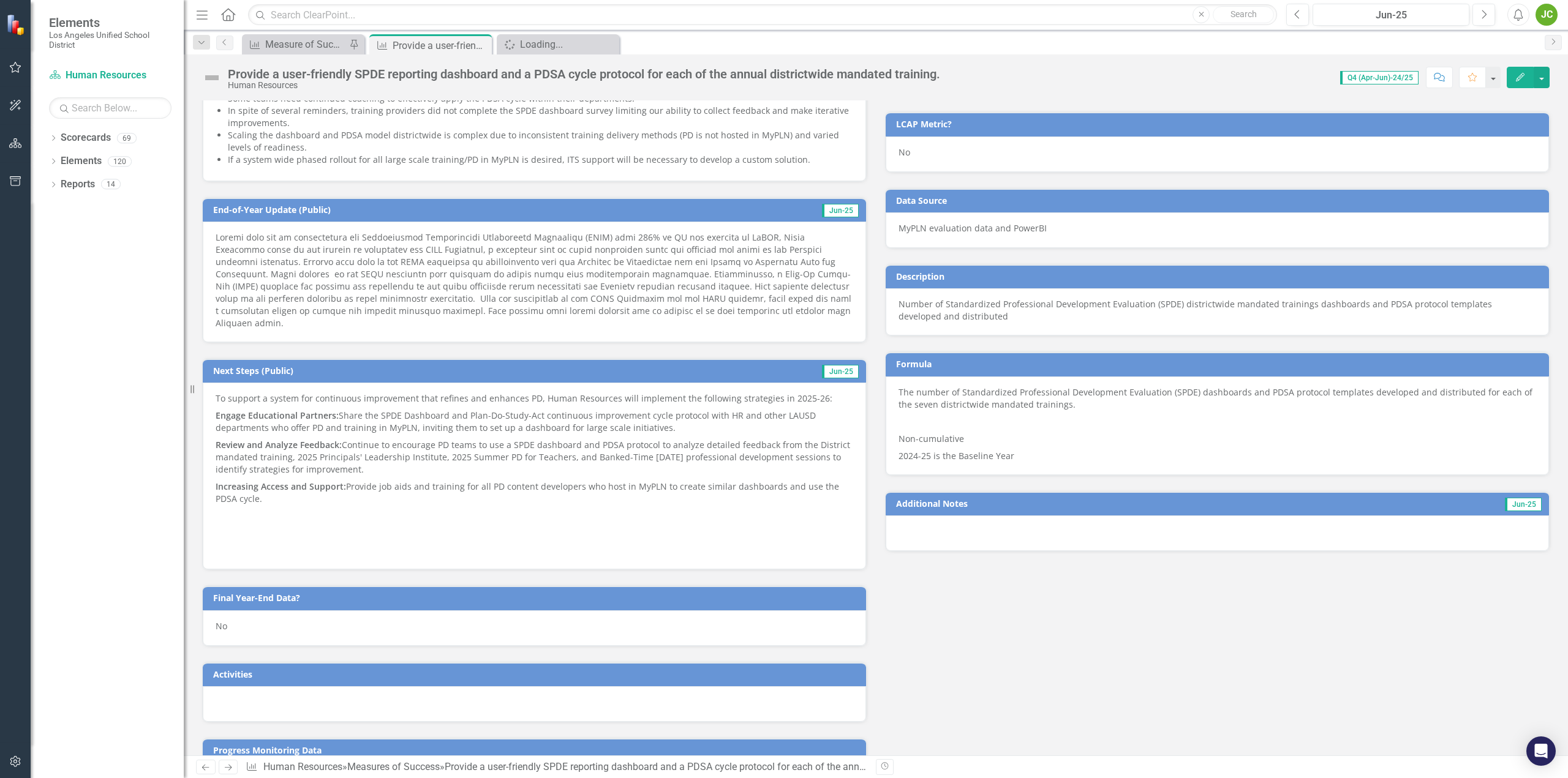 click at bounding box center (534, 516) 